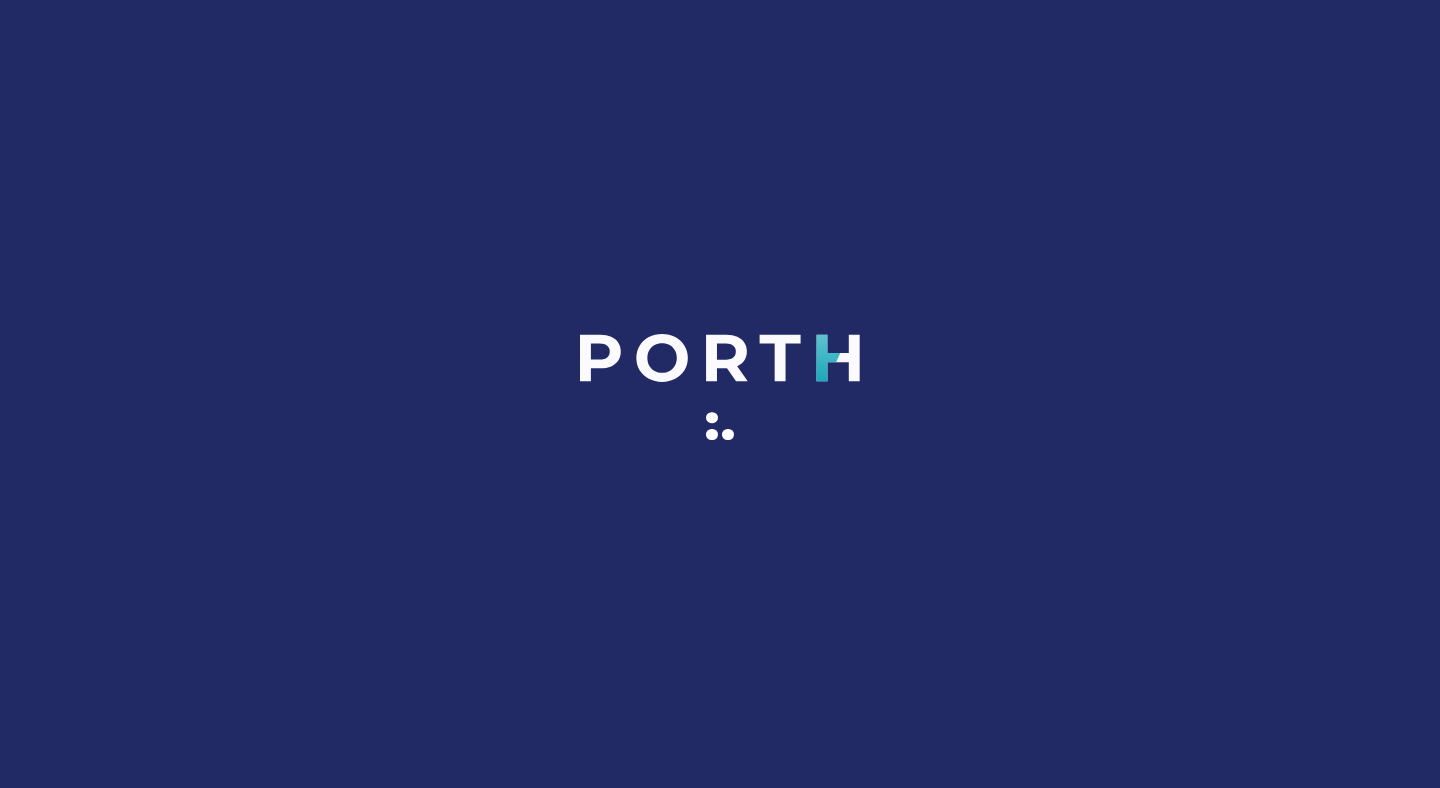 scroll, scrollTop: 0, scrollLeft: 0, axis: both 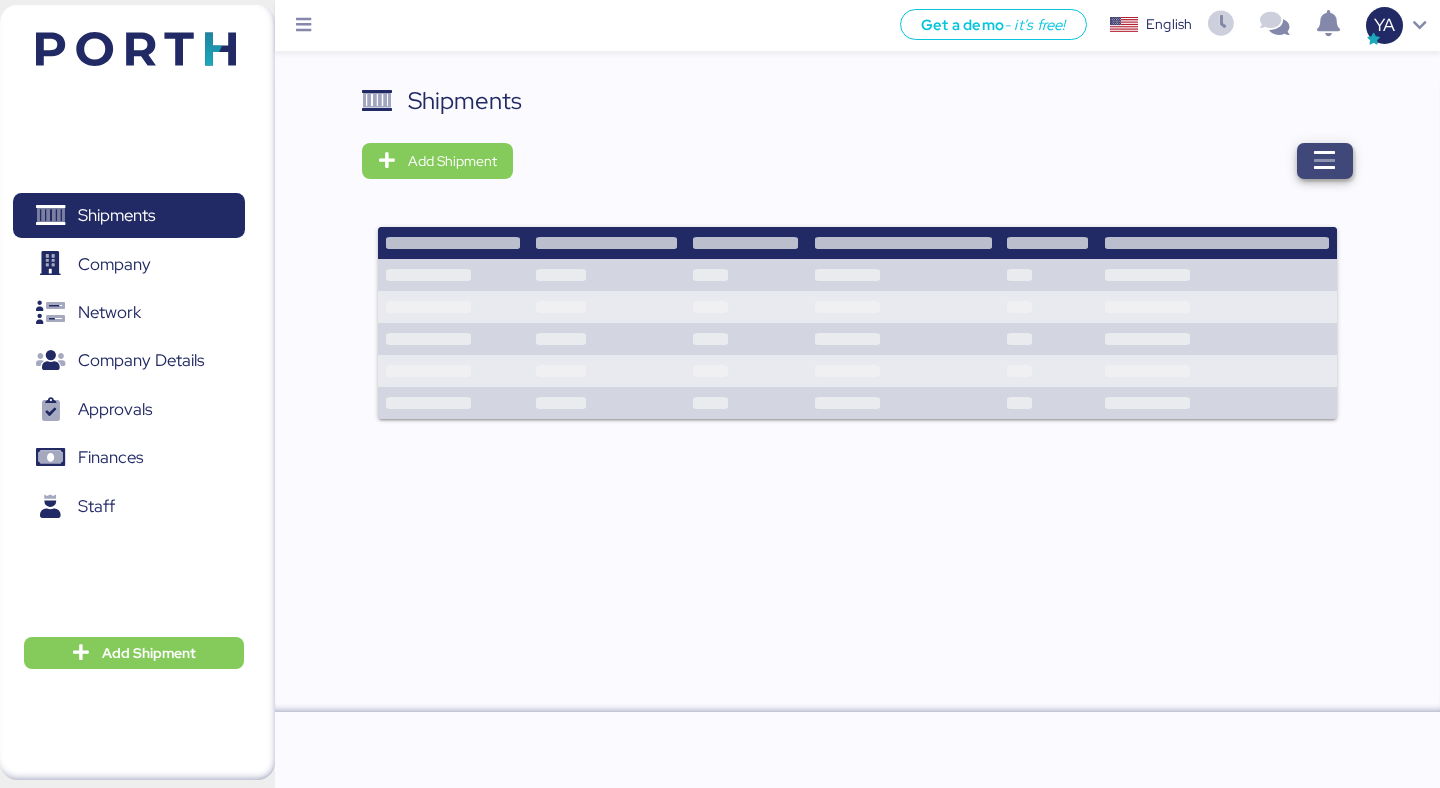 click at bounding box center (1325, 161) 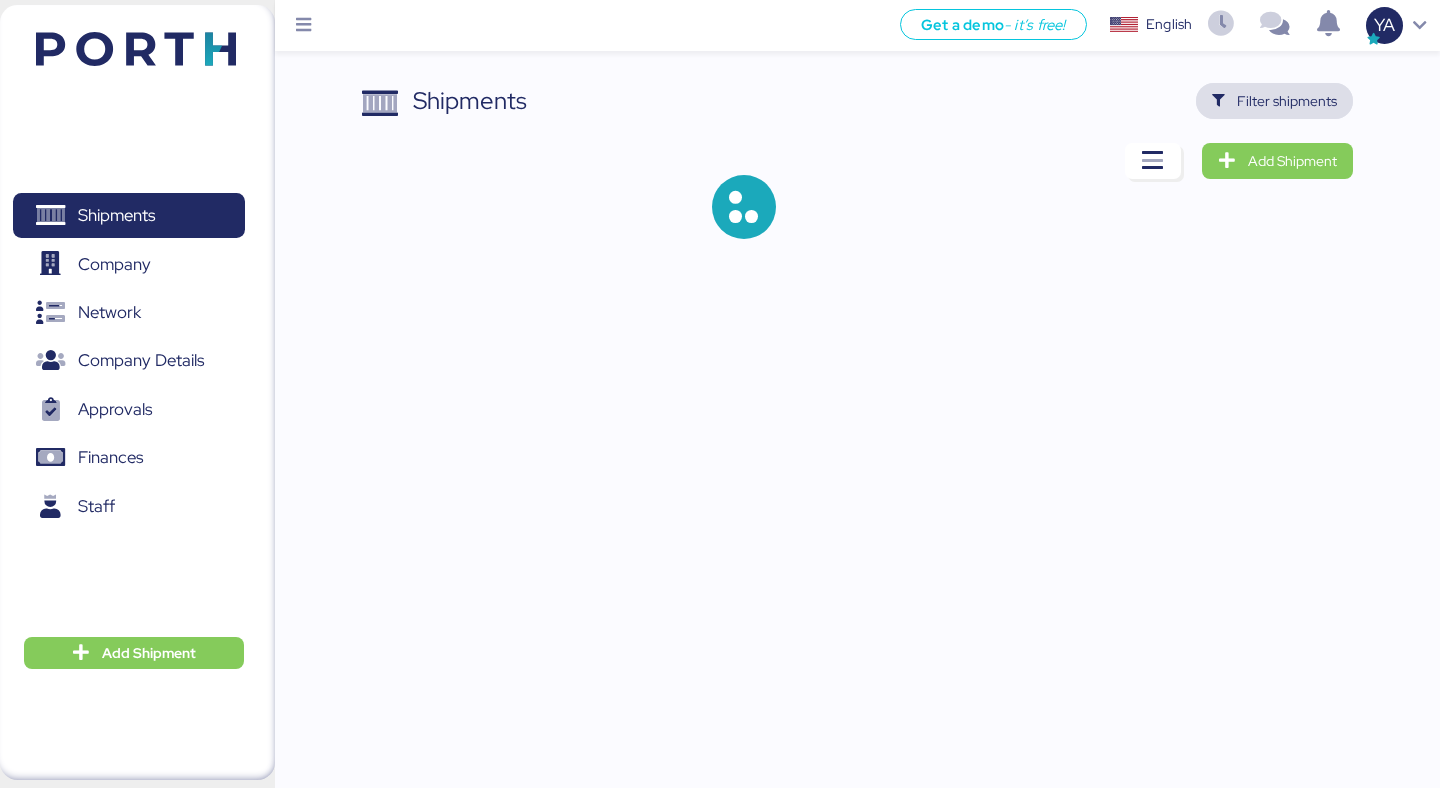 click on "Filter shipments" at bounding box center (1287, 101) 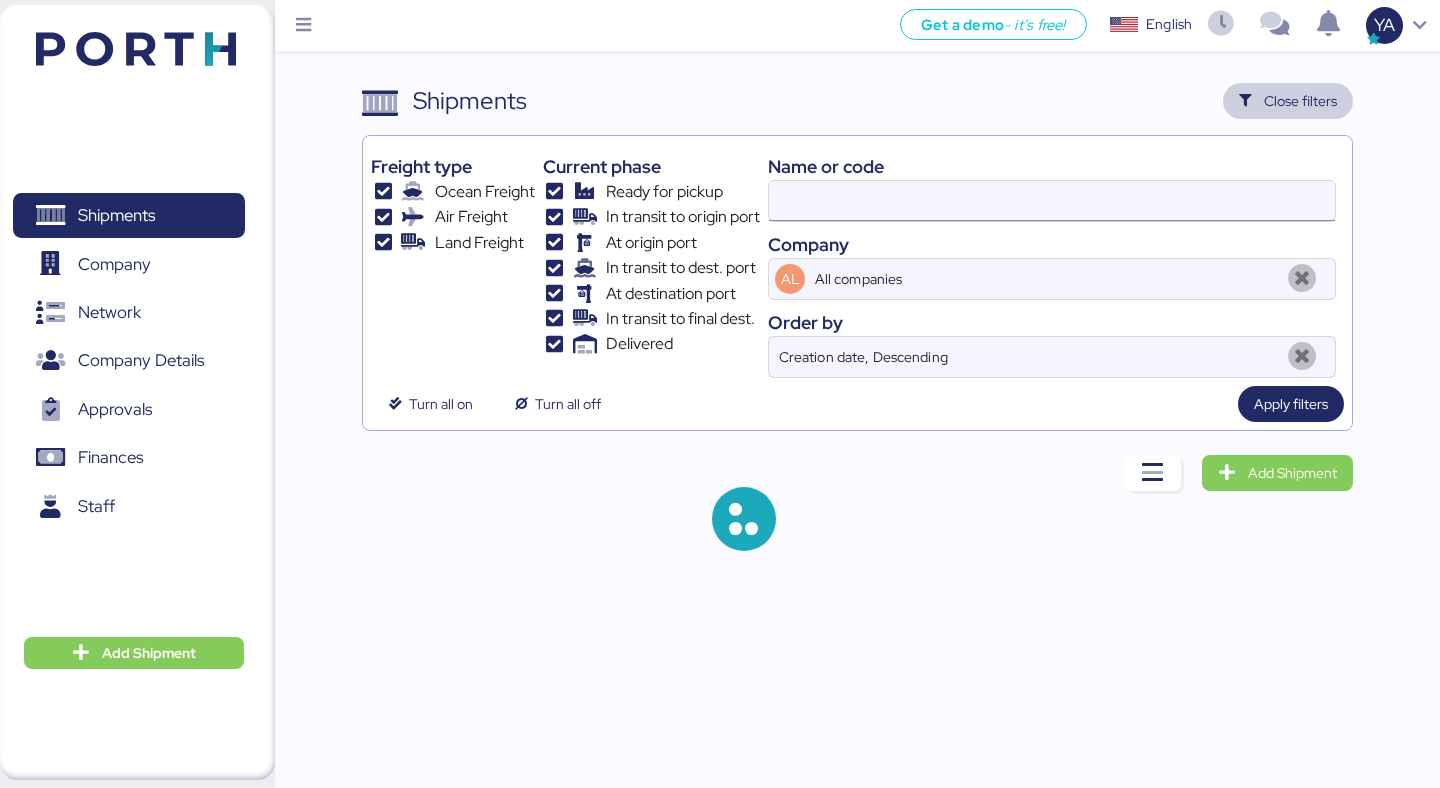 click at bounding box center (1052, 201) 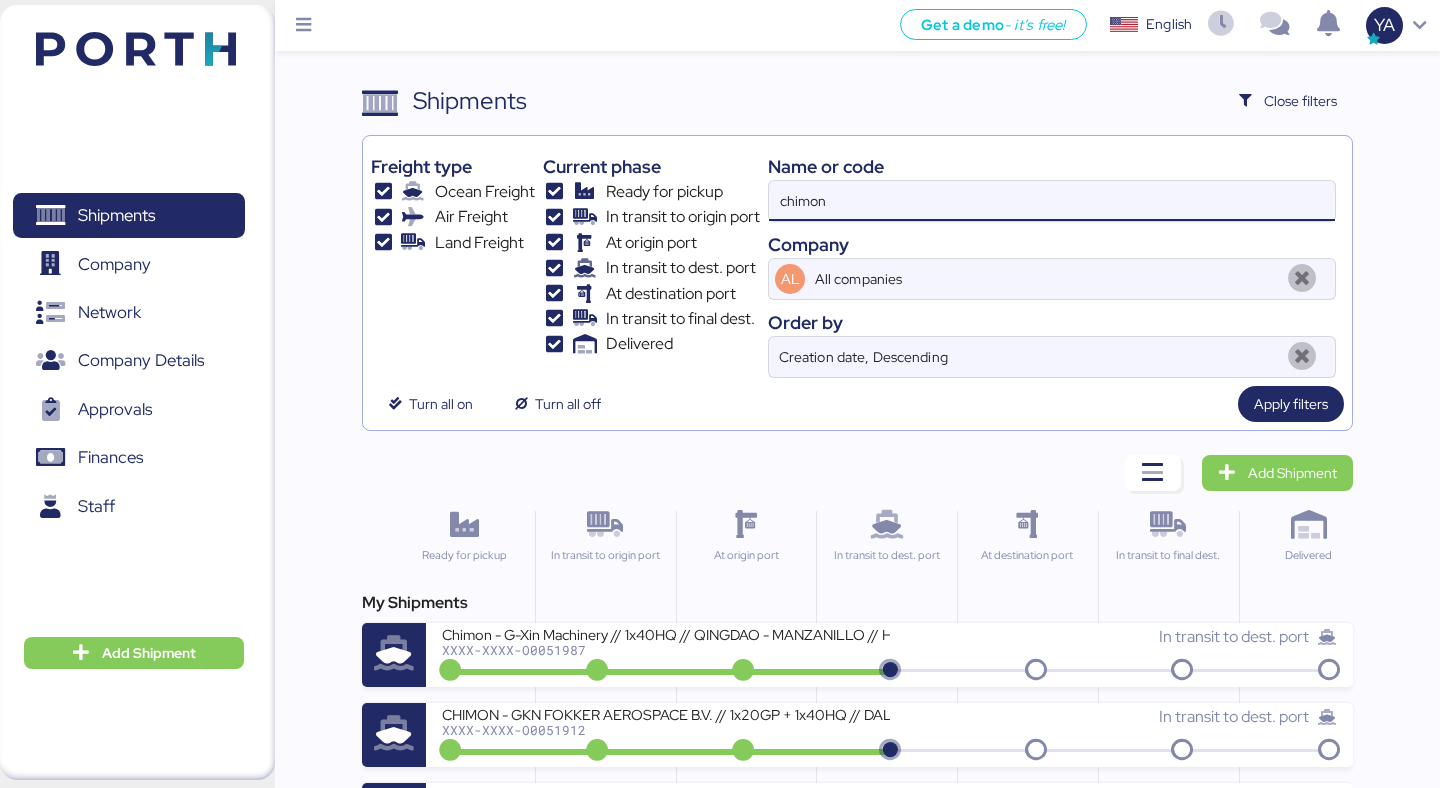 type on "chimon" 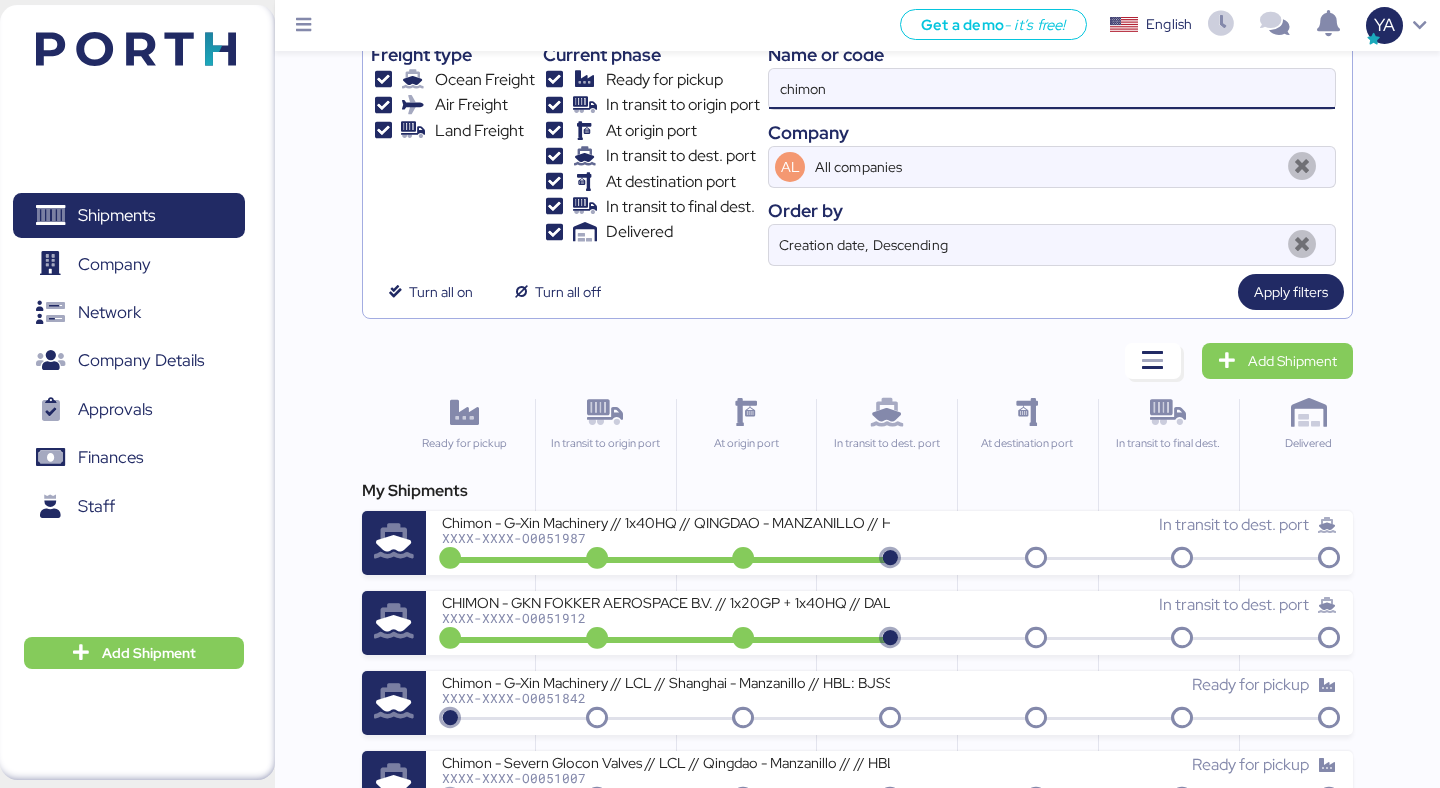scroll, scrollTop: 155, scrollLeft: 0, axis: vertical 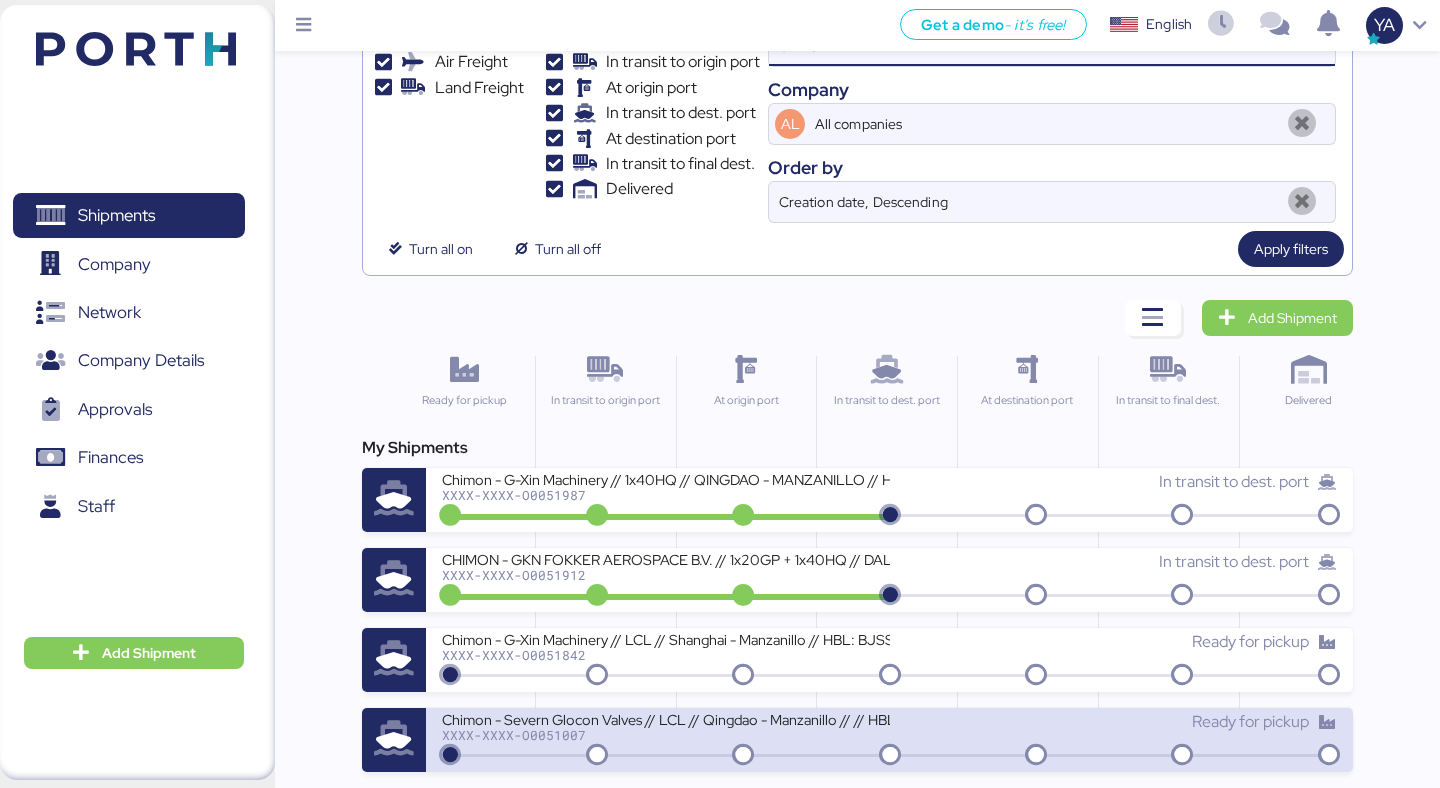 click on "Chimon - Severn Glocon Valves // LCL // Qingdao - Manzanillo // // HBL: BJSSE2504026 // MBL: TAOZLO11450" at bounding box center [665, 718] 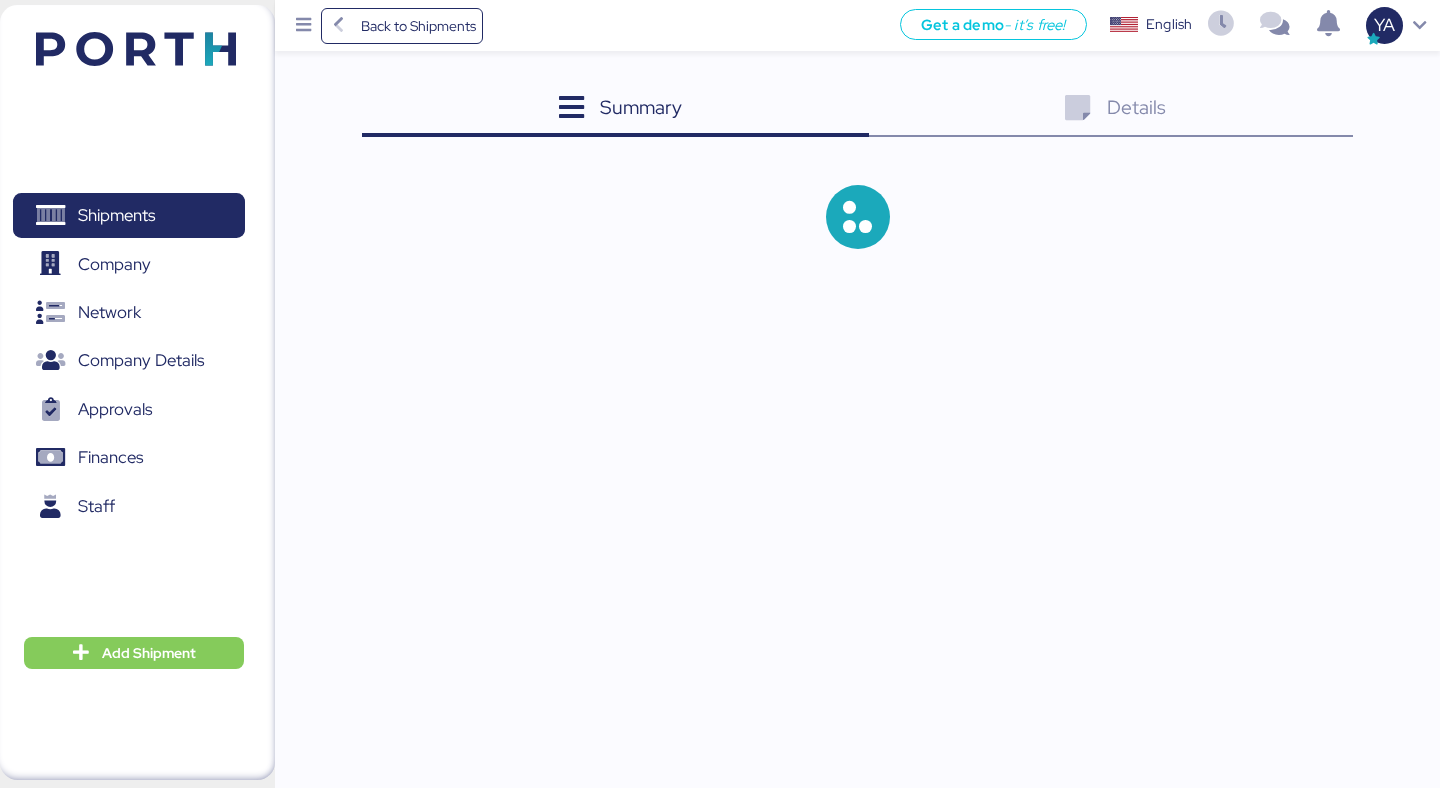 scroll, scrollTop: 0, scrollLeft: 0, axis: both 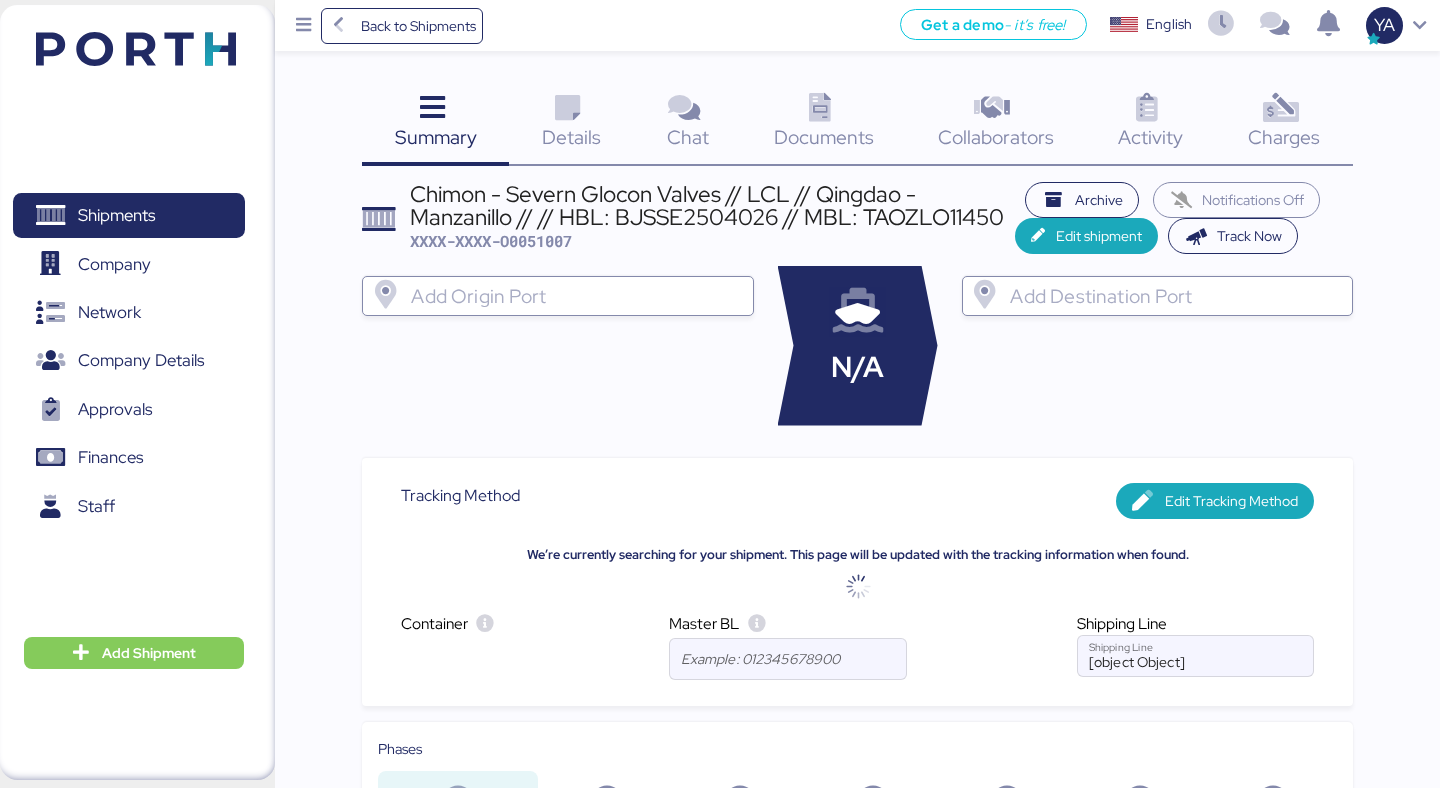click at bounding box center [1280, 108] 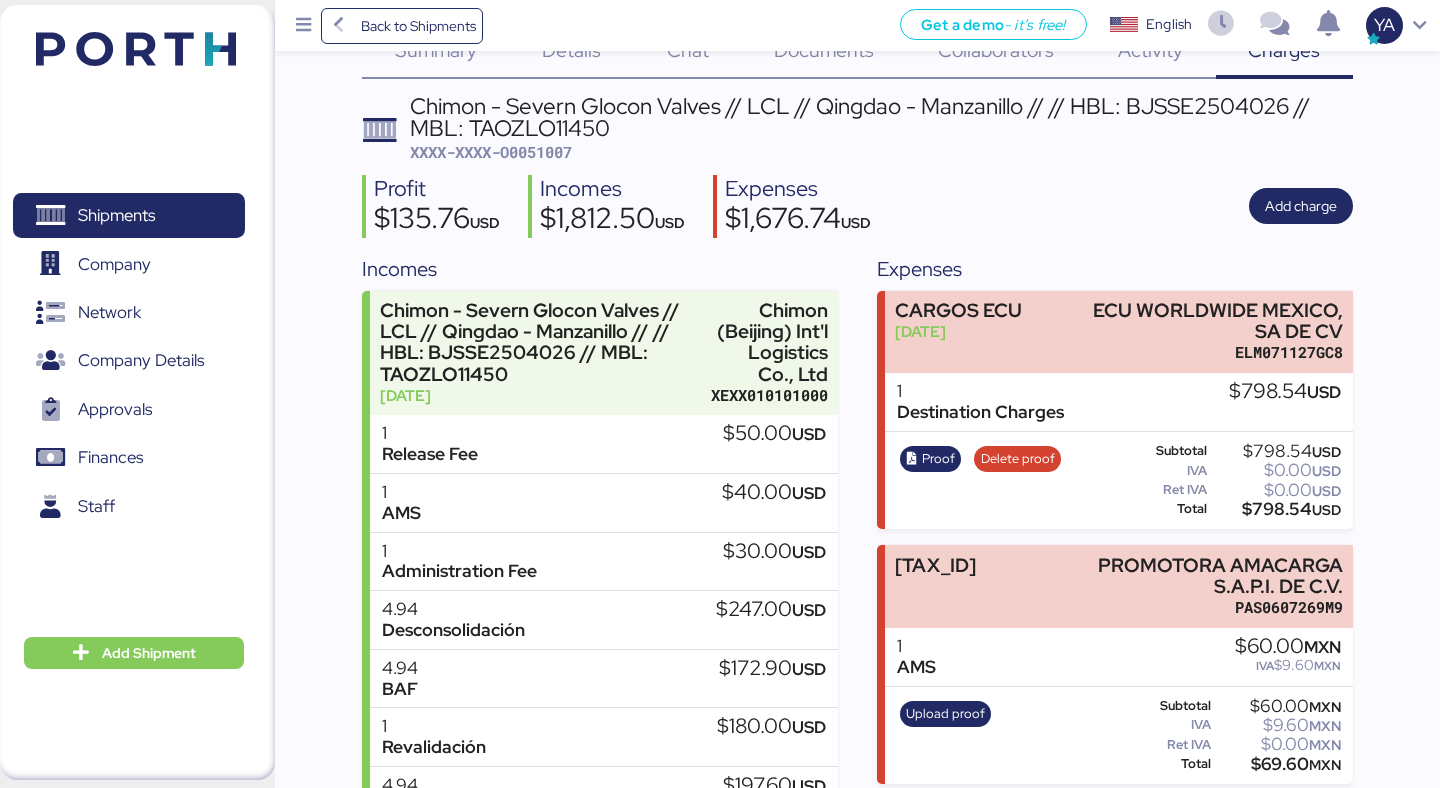 scroll, scrollTop: 0, scrollLeft: 0, axis: both 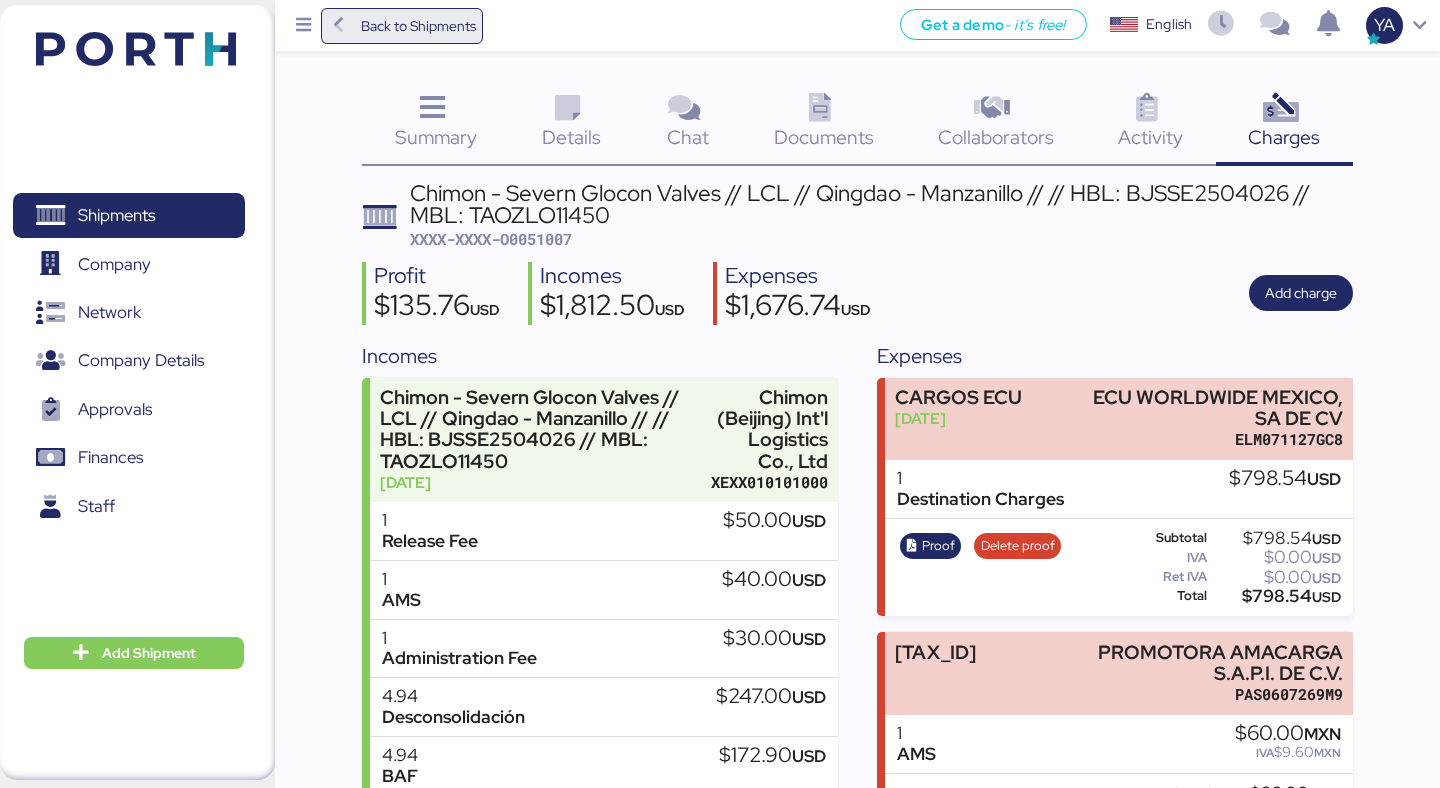 click on "Back to Shipments" at bounding box center [402, 26] 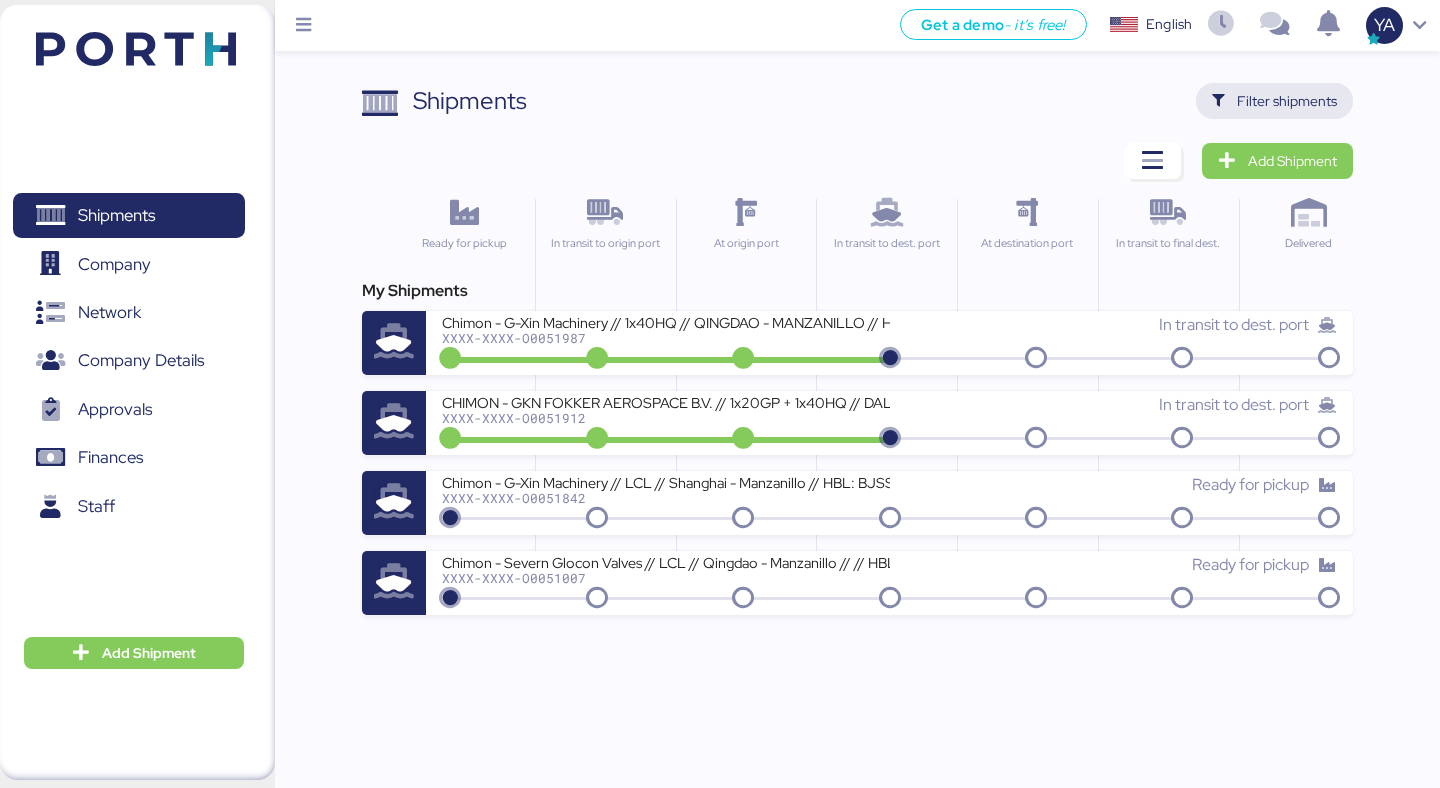 click on "Filter shipments" at bounding box center (1287, 101) 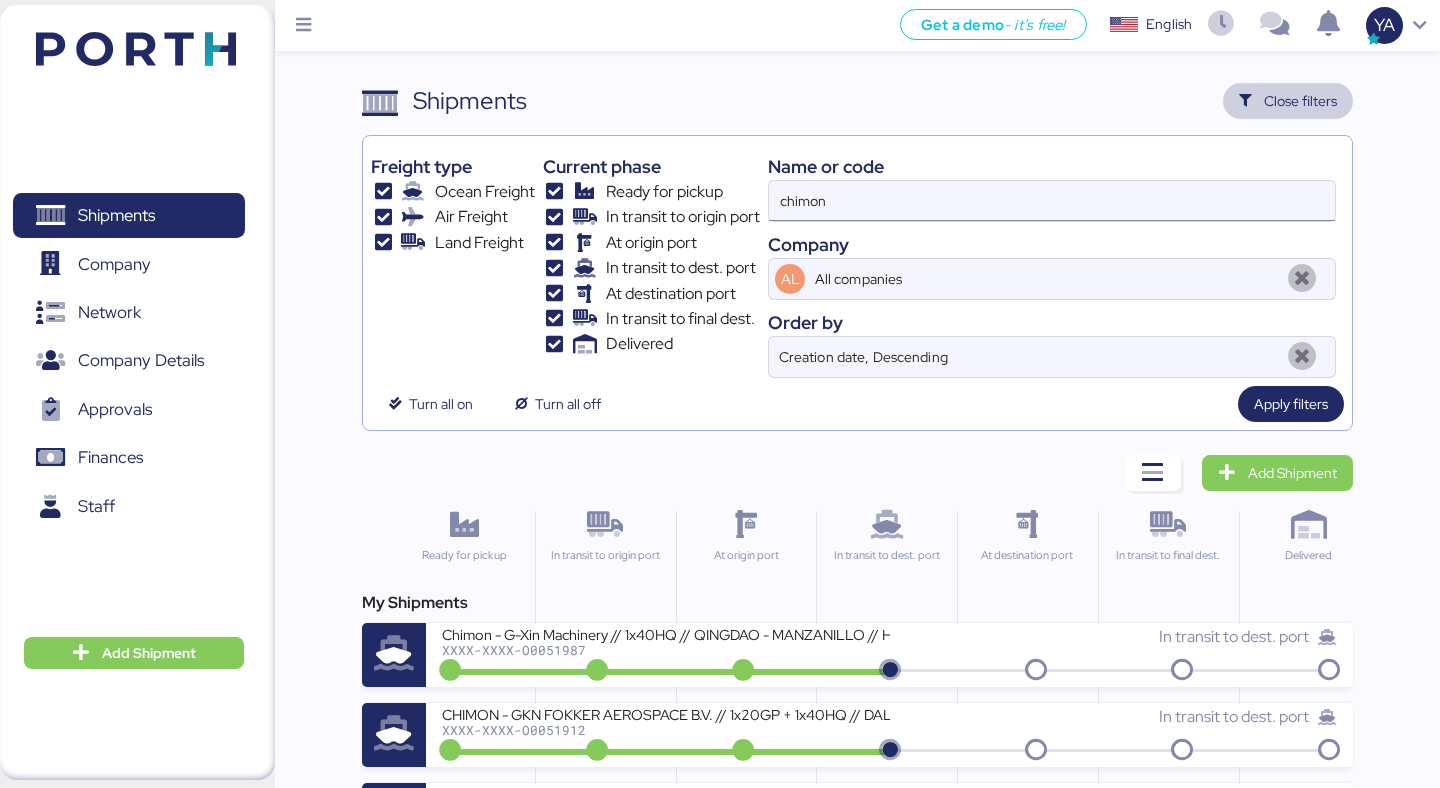 click on "chimon" at bounding box center [1052, 201] 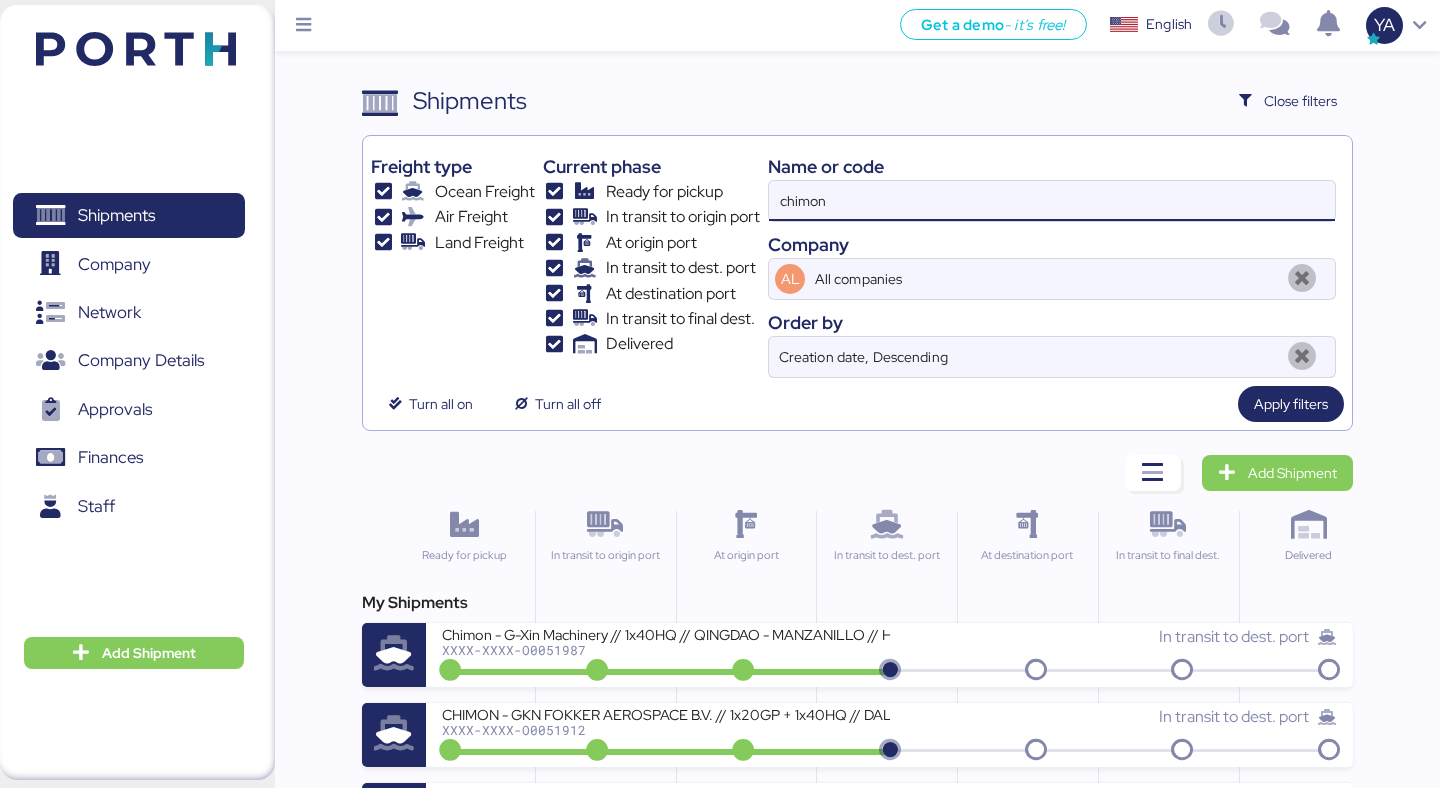 click on "chimon" at bounding box center (1052, 201) 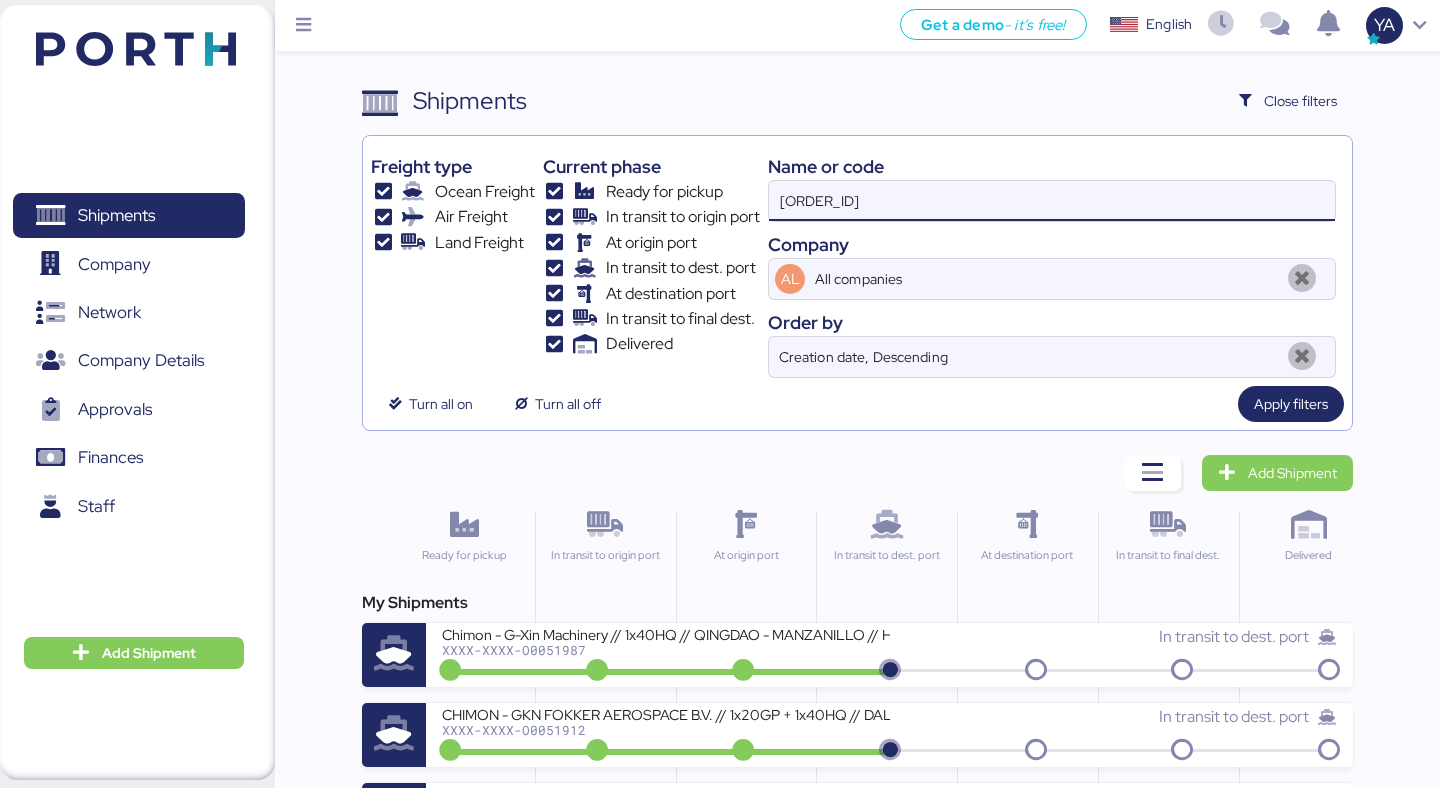 type on "[ORDER_ID]" 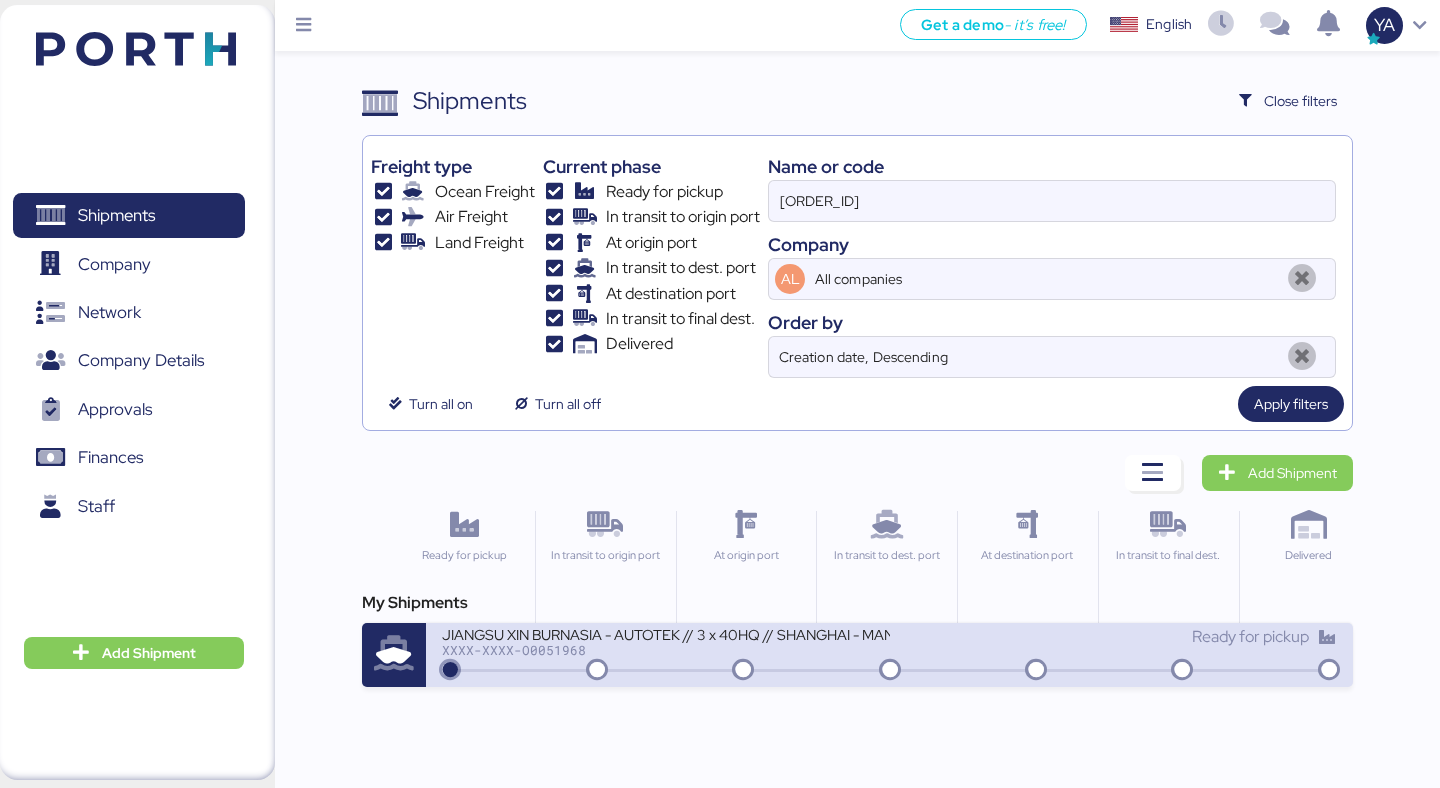 click on "JIANGSU XIN BURNASIA -  AUTOTEK // 3 x 40HQ // SHANGHAI - MANZANILLO // MBL: SHSI50262200 - HBL: BYKS25072421SE" at bounding box center [665, 633] 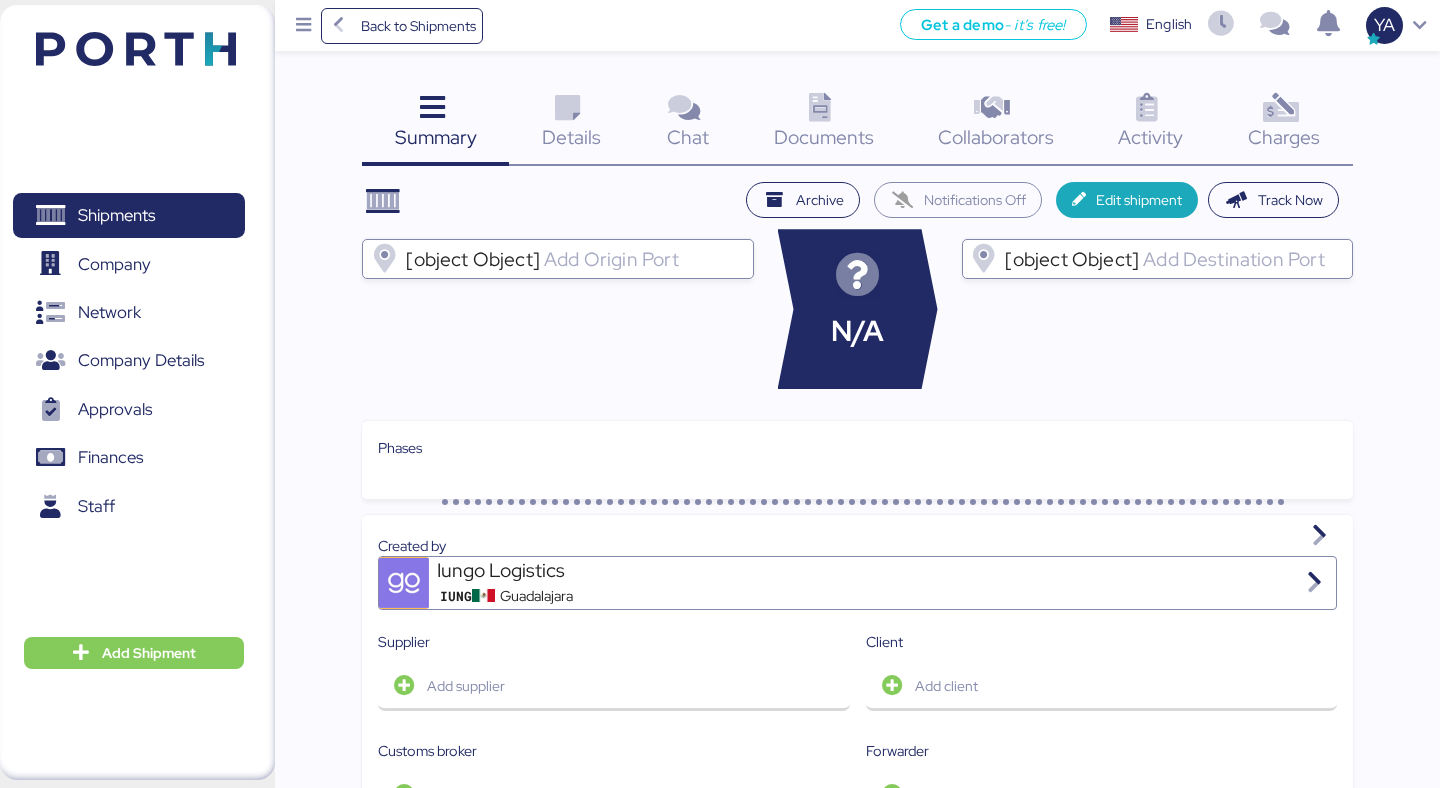 click at bounding box center (1280, 108) 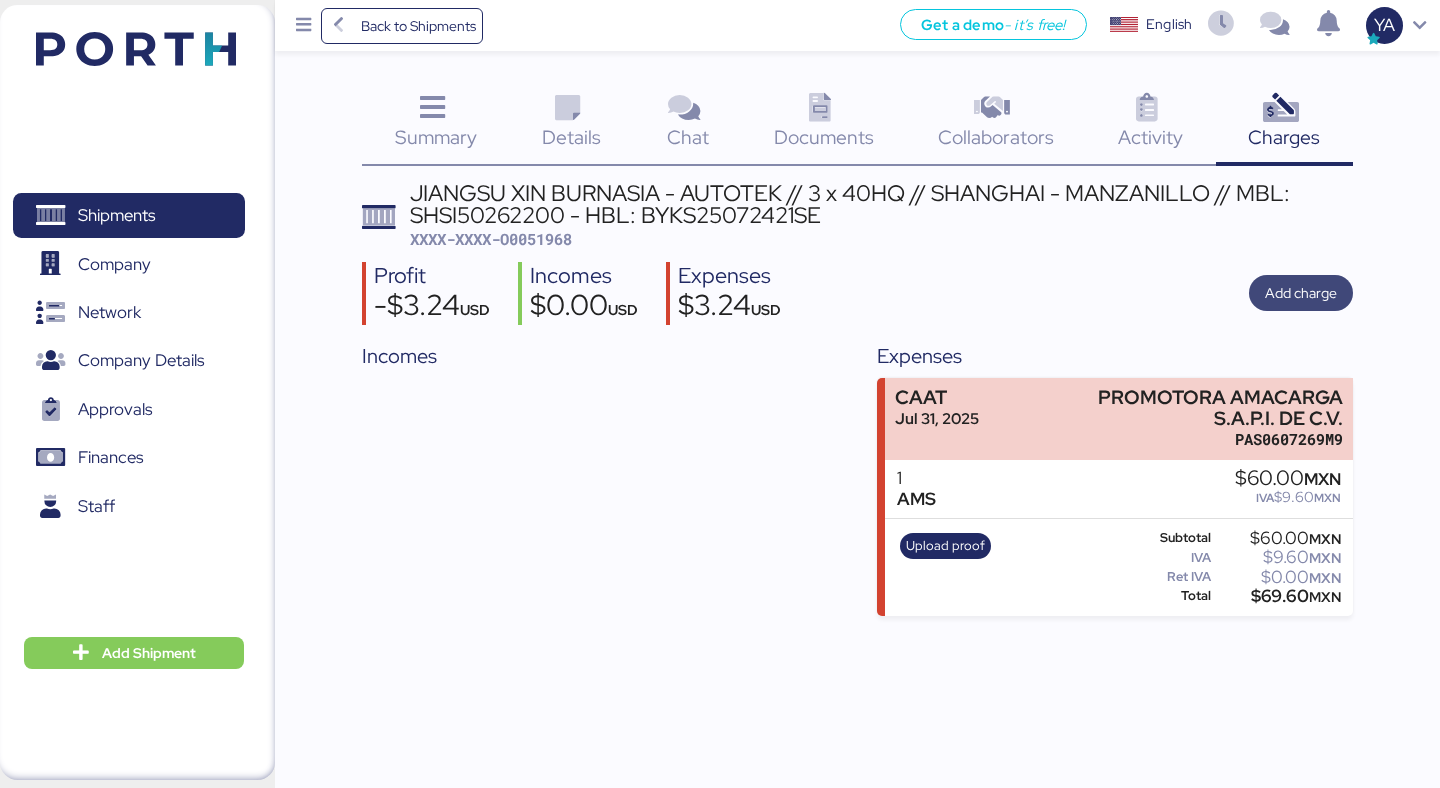click on "Add charge" at bounding box center [1301, 293] 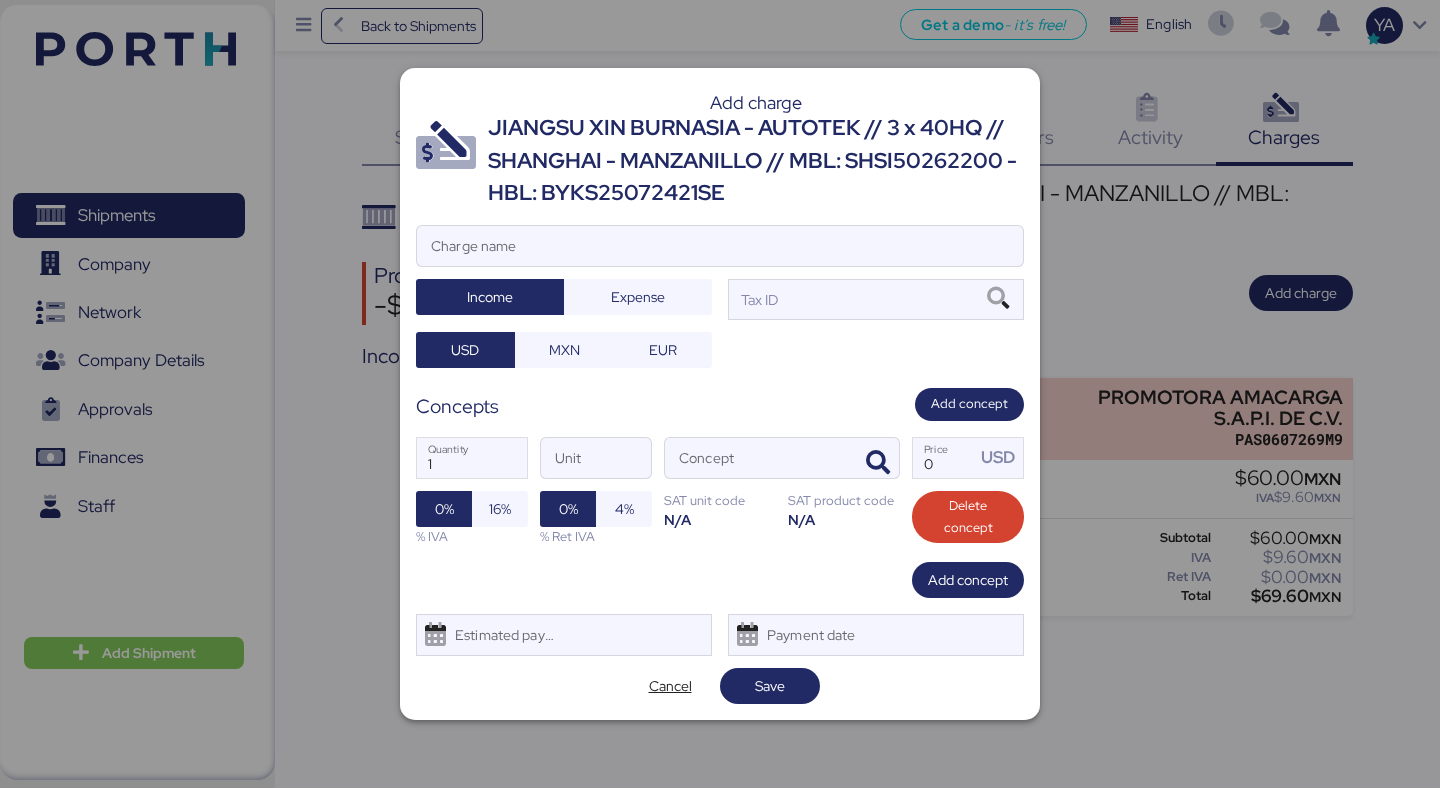 click on "JIANGSU XIN BURNASIA -  AUTOTEK // 3 x 40HQ // SHANGHAI - MANZANILLO // MBL: SHSI50262200 - HBL: BYKS25072421SE" at bounding box center (756, 160) 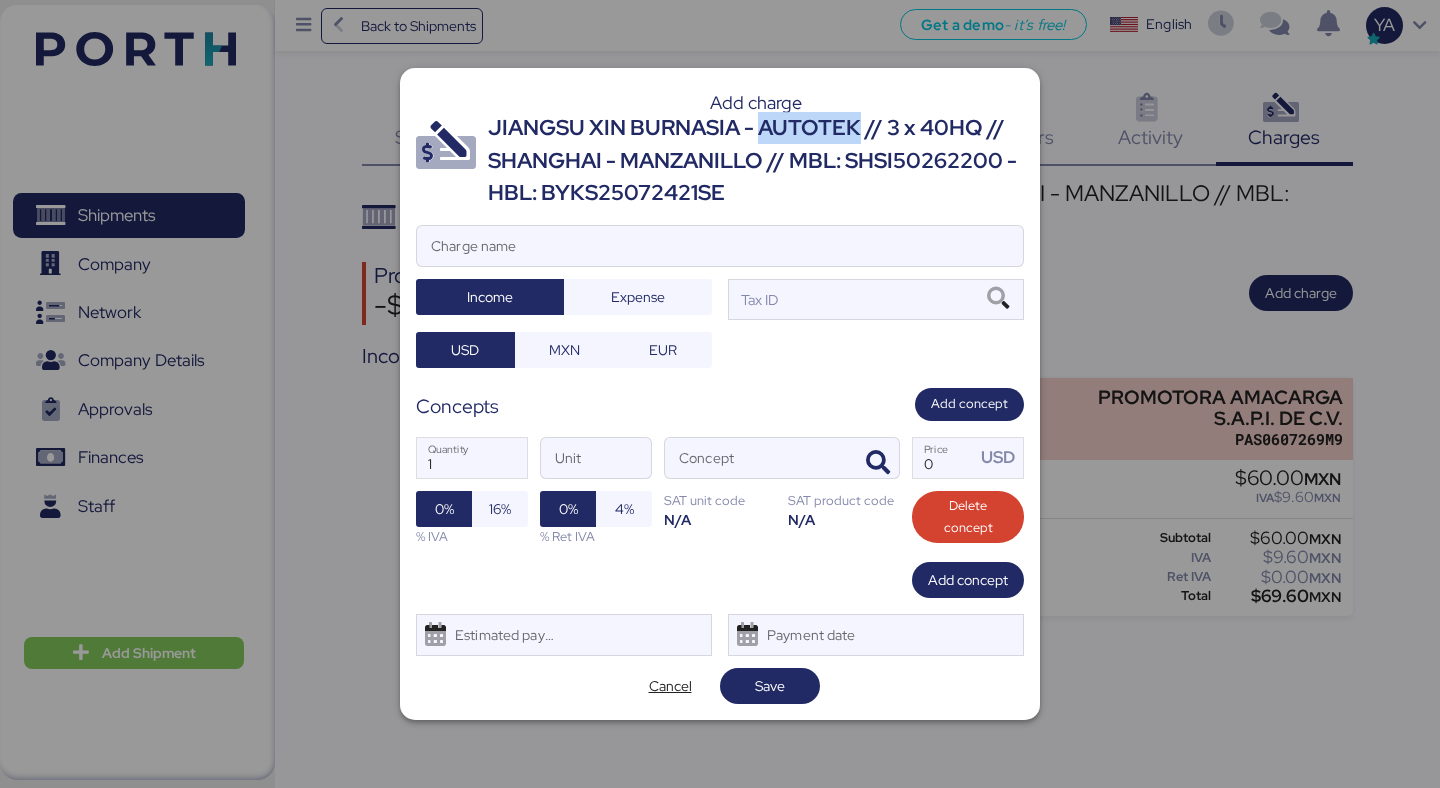 click on "JIANGSU XIN BURNASIA -  AUTOTEK // 3 x 40HQ // SHANGHAI - MANZANILLO // MBL: SHSI50262200 - HBL: BYKS25072421SE" at bounding box center [756, 160] 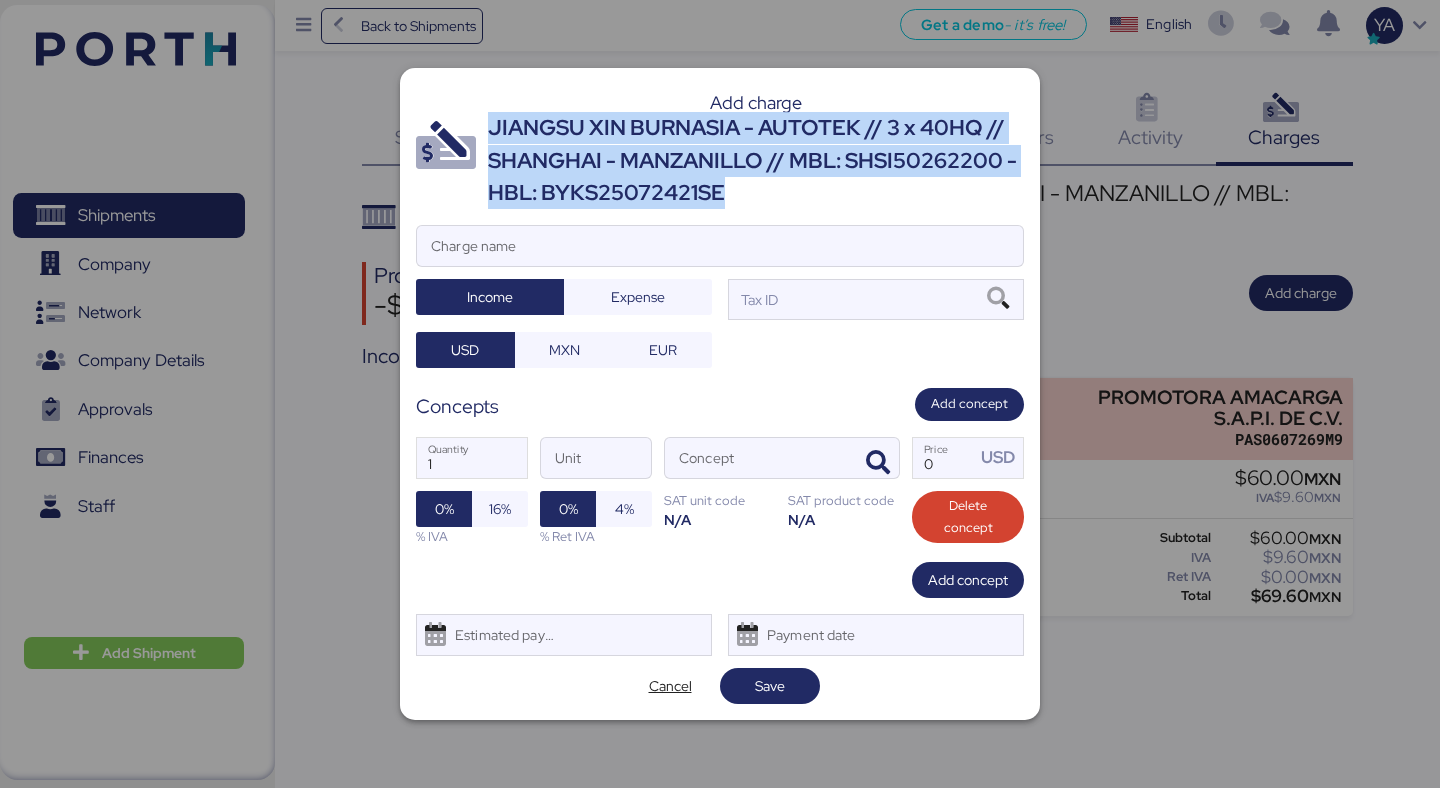click on "JIANGSU XIN BURNASIA -  AUTOTEK // 3 x 40HQ // SHANGHAI - MANZANILLO // MBL: SHSI50262200 - HBL: BYKS25072421SE" at bounding box center [756, 160] 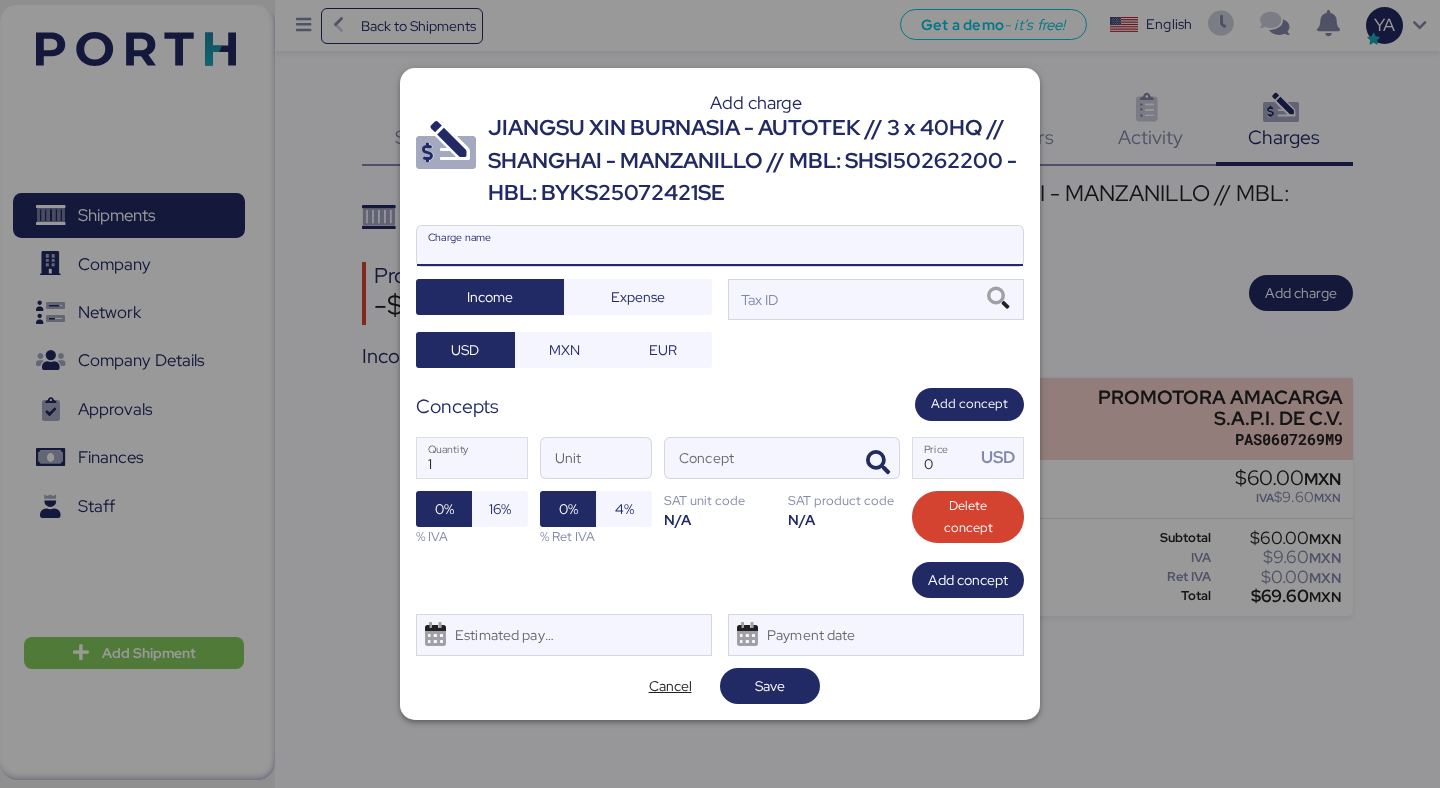 click on "Charge name" at bounding box center [720, 246] 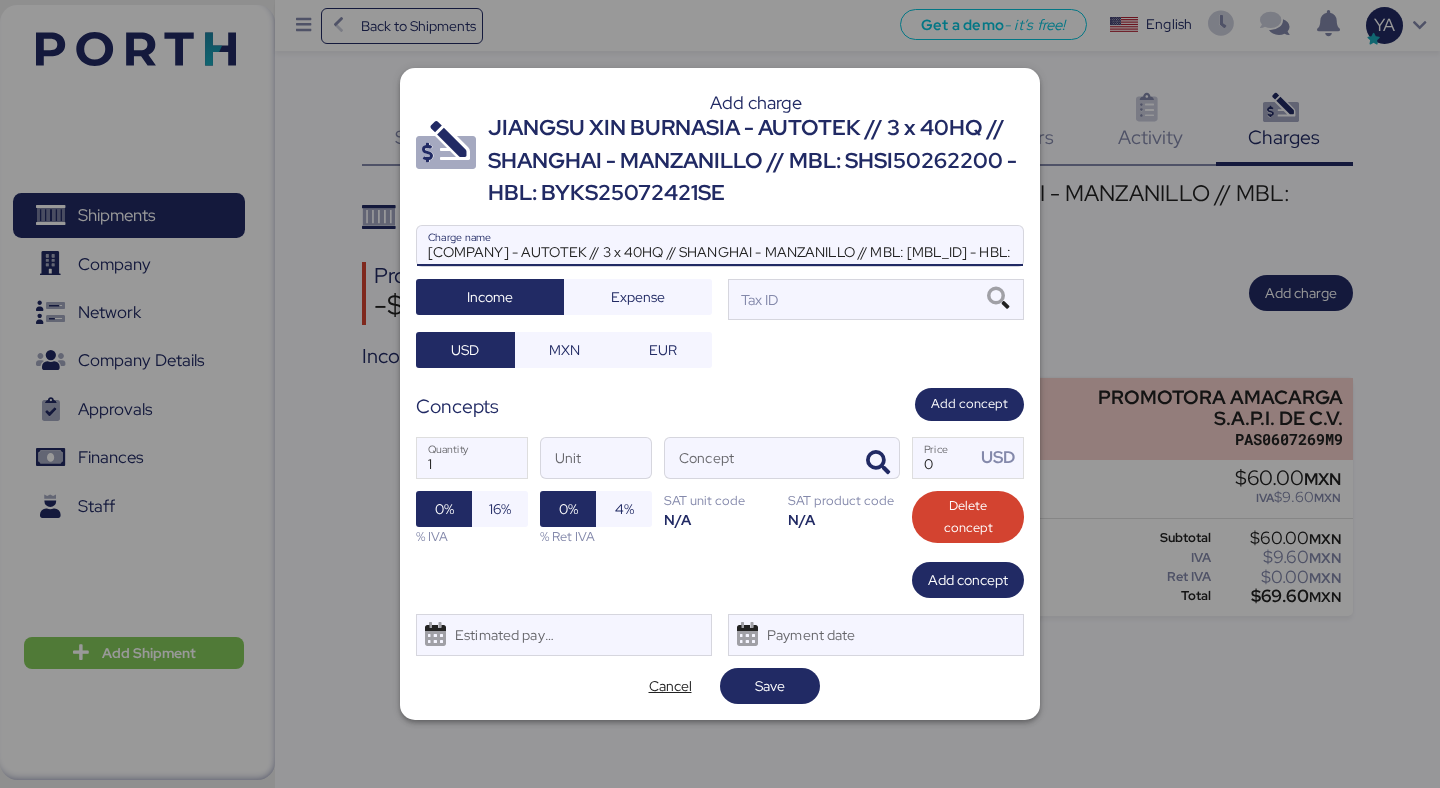 scroll, scrollTop: 0, scrollLeft: 242, axis: horizontal 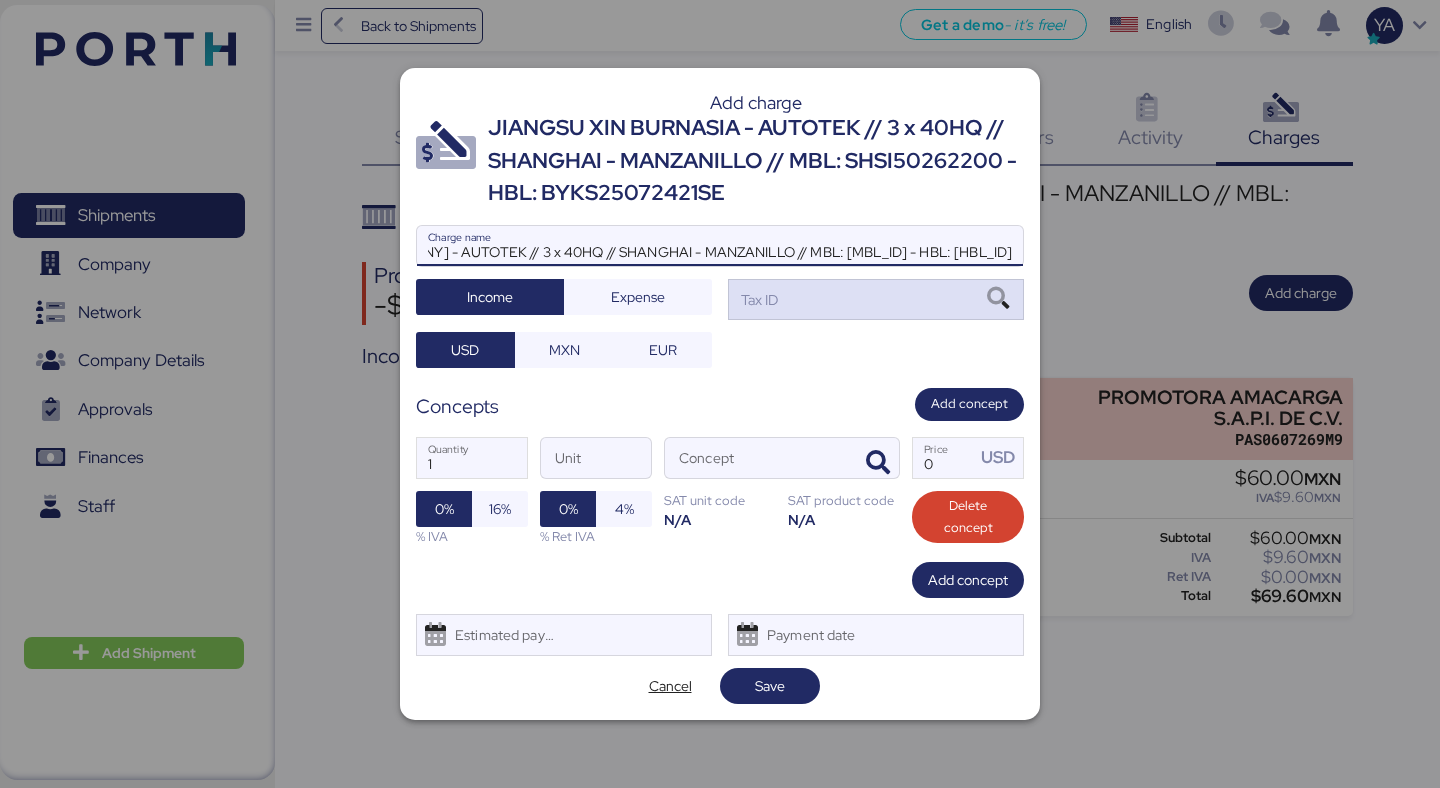 type on "[COMPANY] - AUTOTEK // 3 x 40HQ // SHANGHAI - MANZANILLO // MBL: [MBL_ID] - HBL: [HBL_ID]" 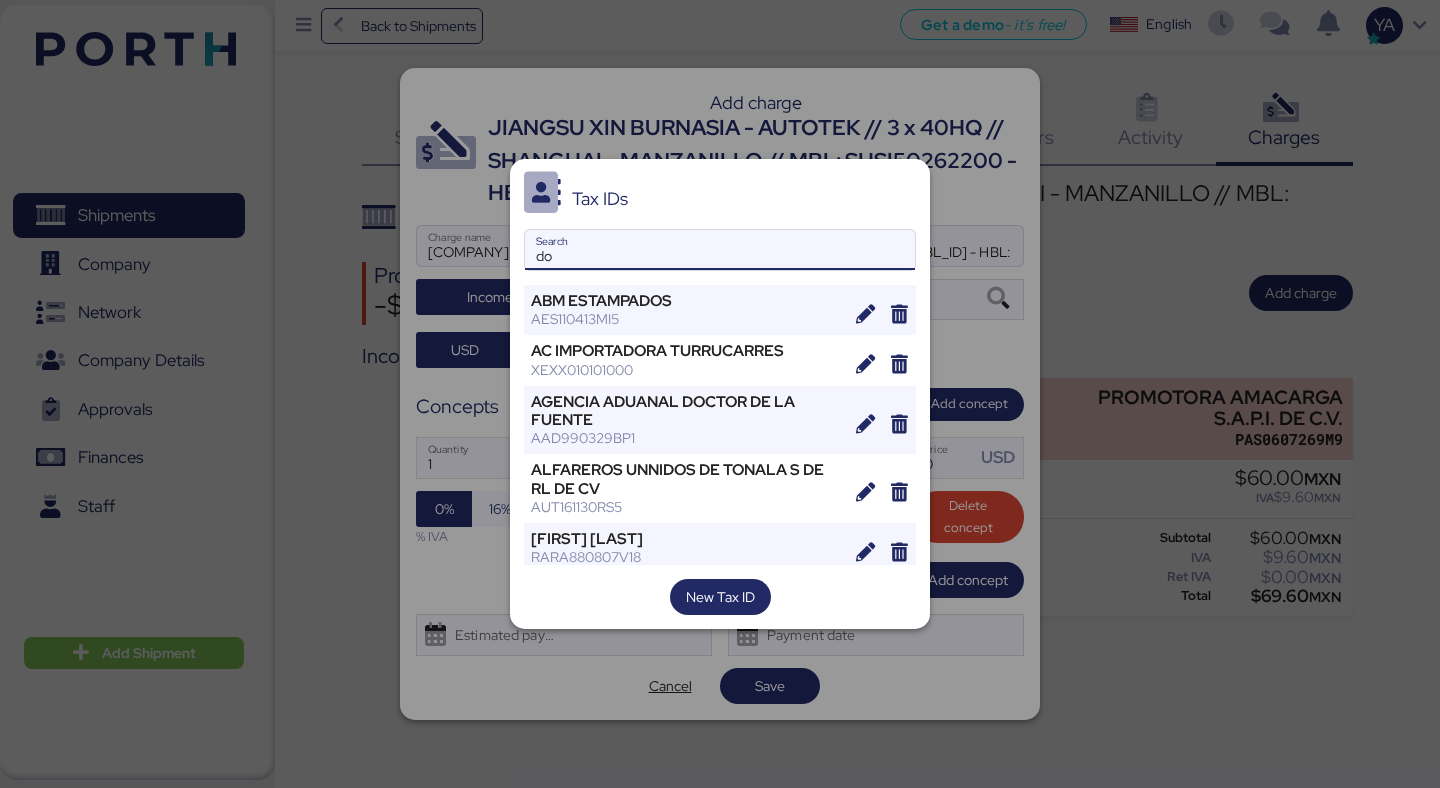 type on "d" 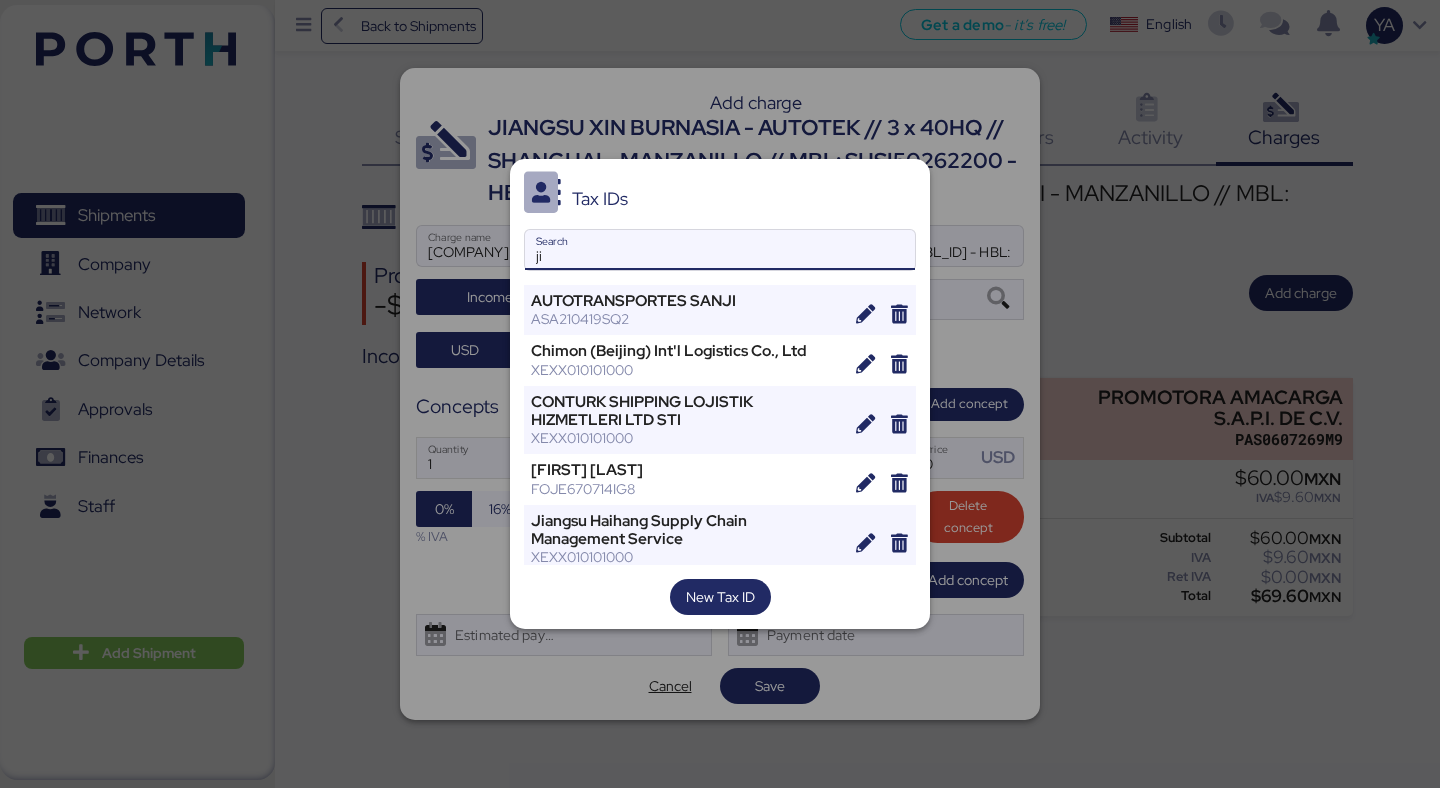 type on "j" 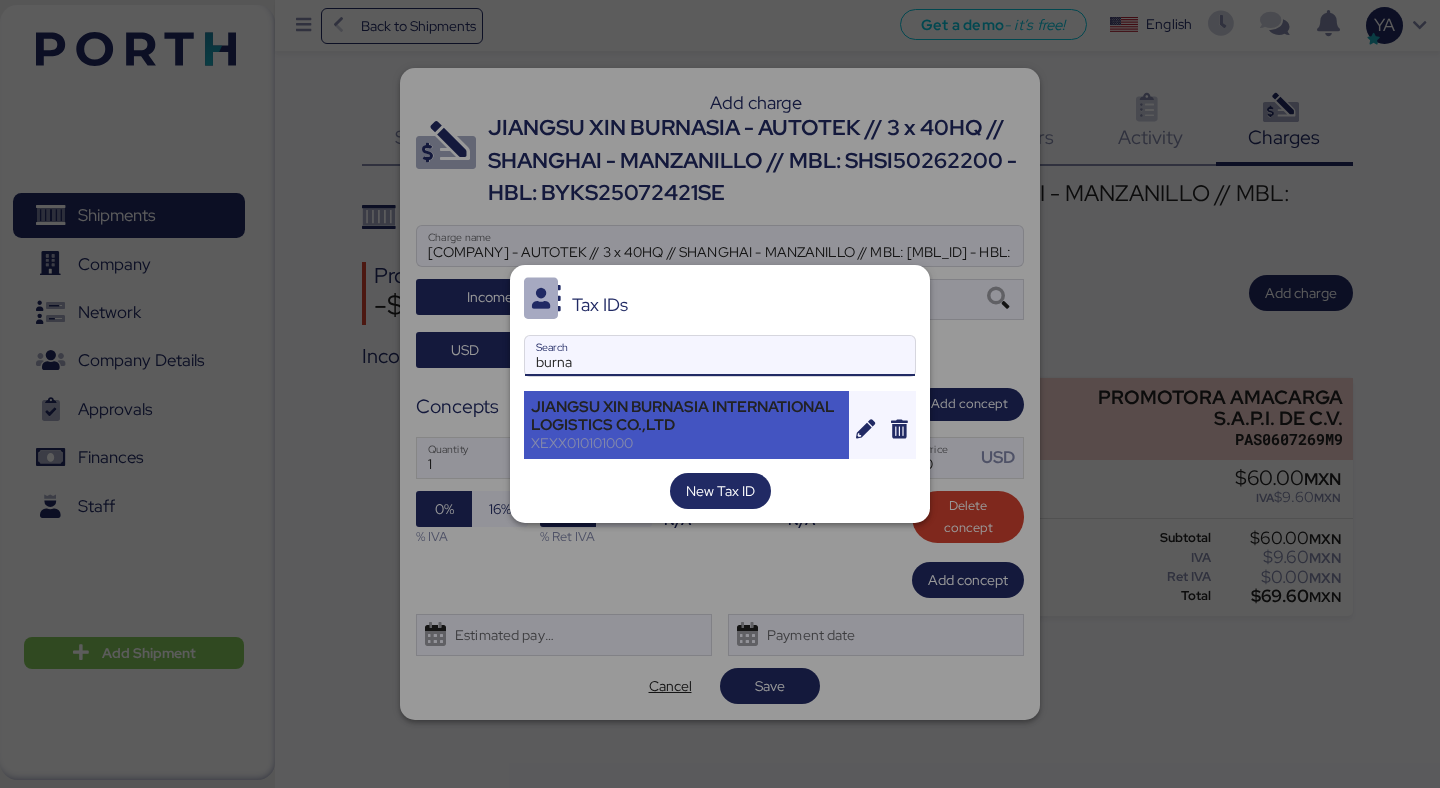 type on "burna" 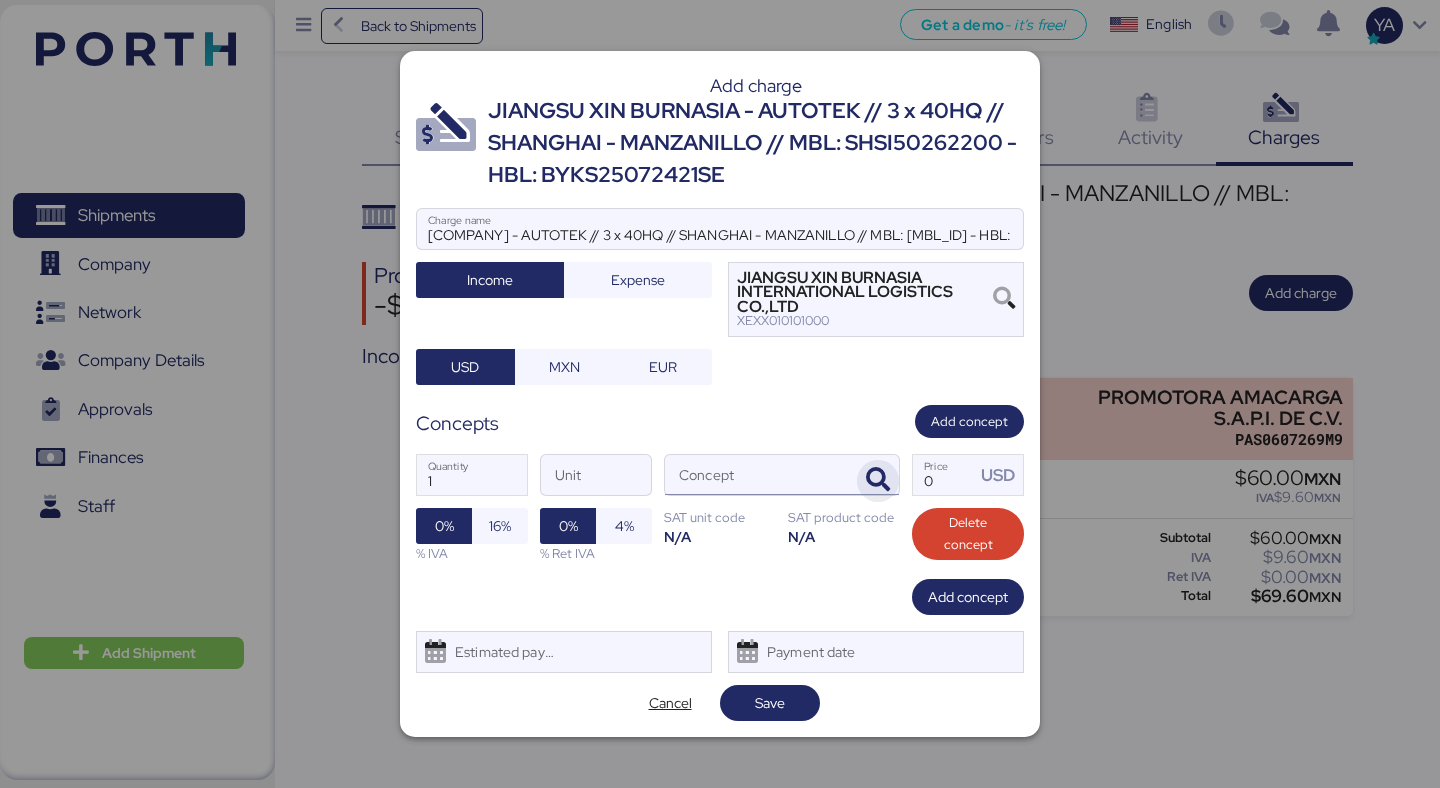 click at bounding box center (878, 480) 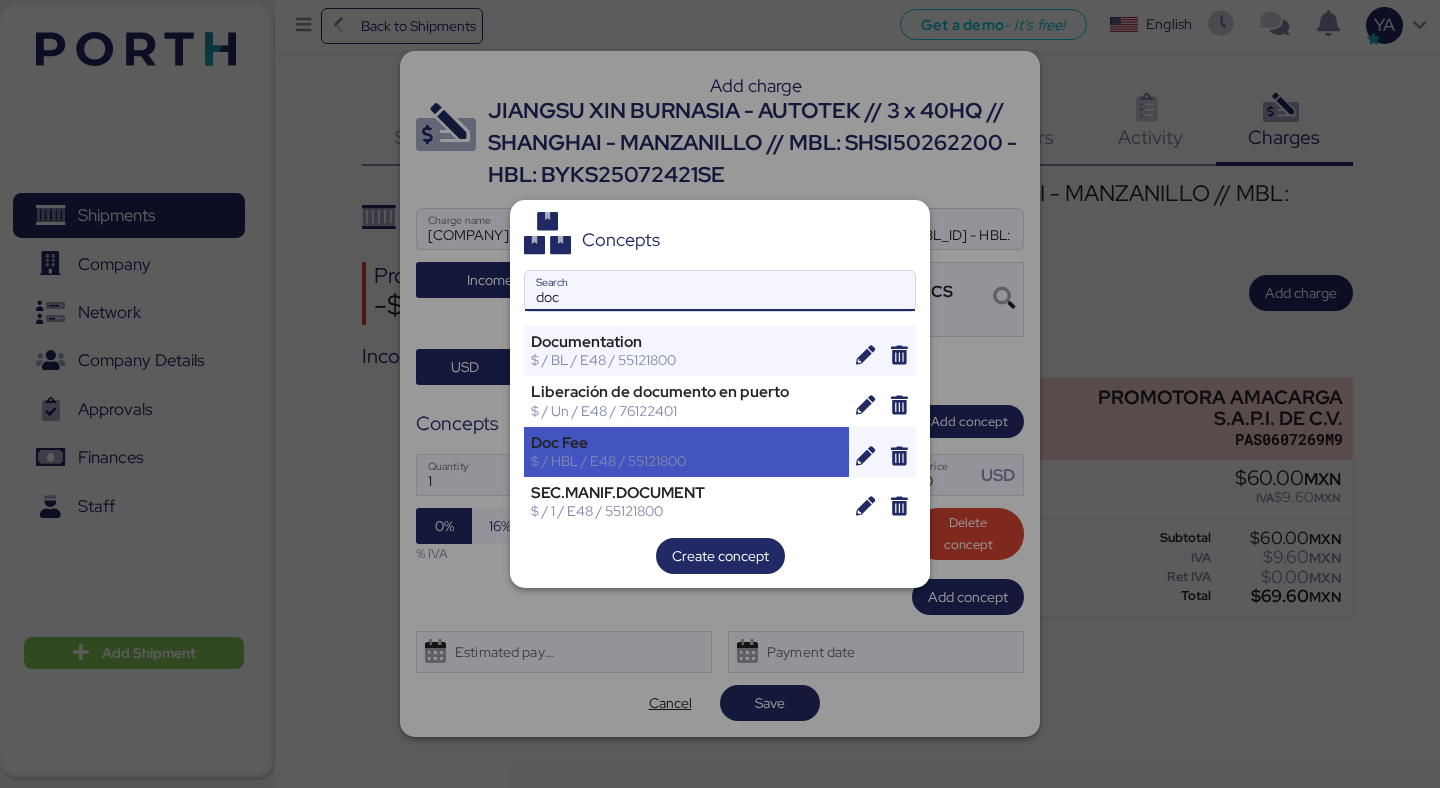 type on "doc" 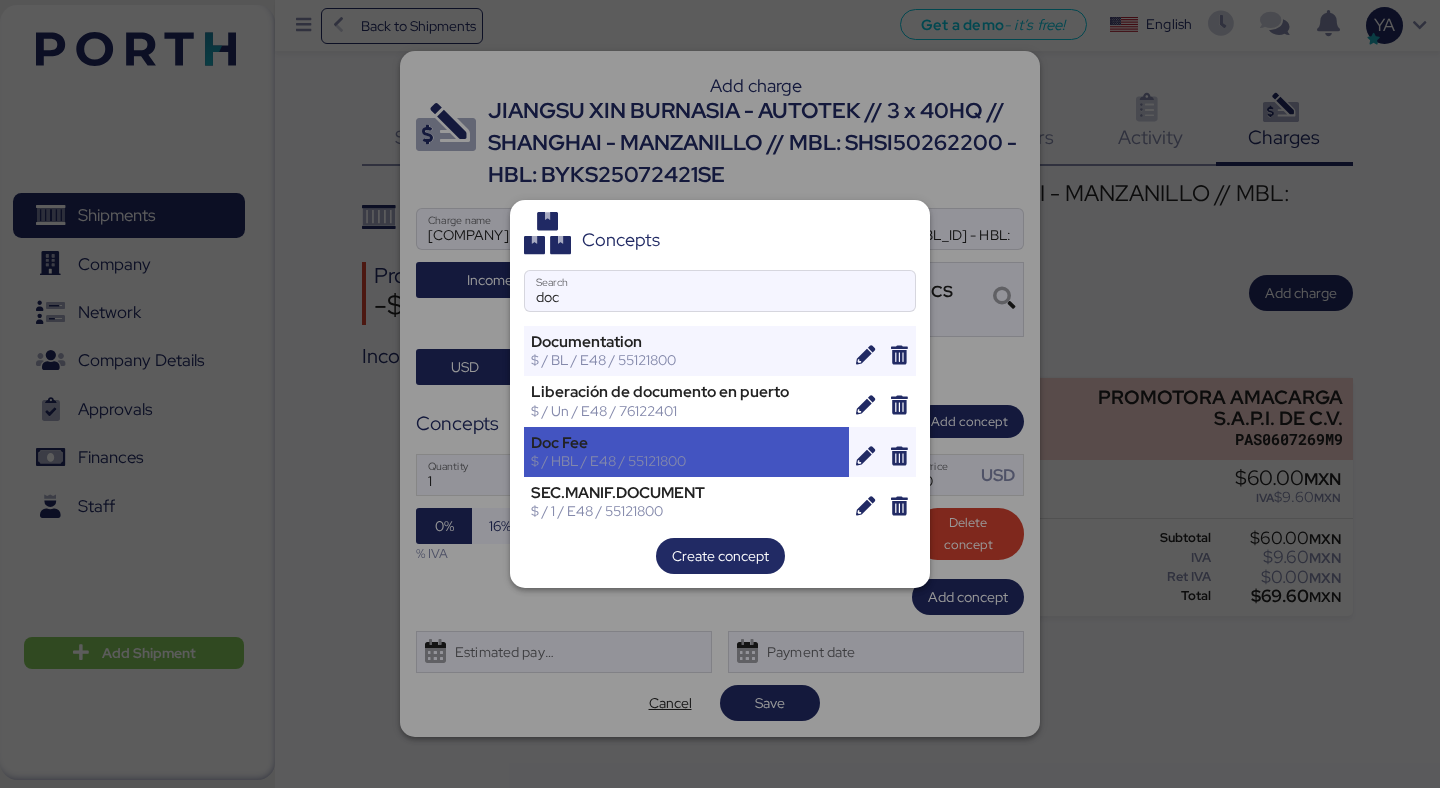 click on "Doc Fee" at bounding box center [686, 443] 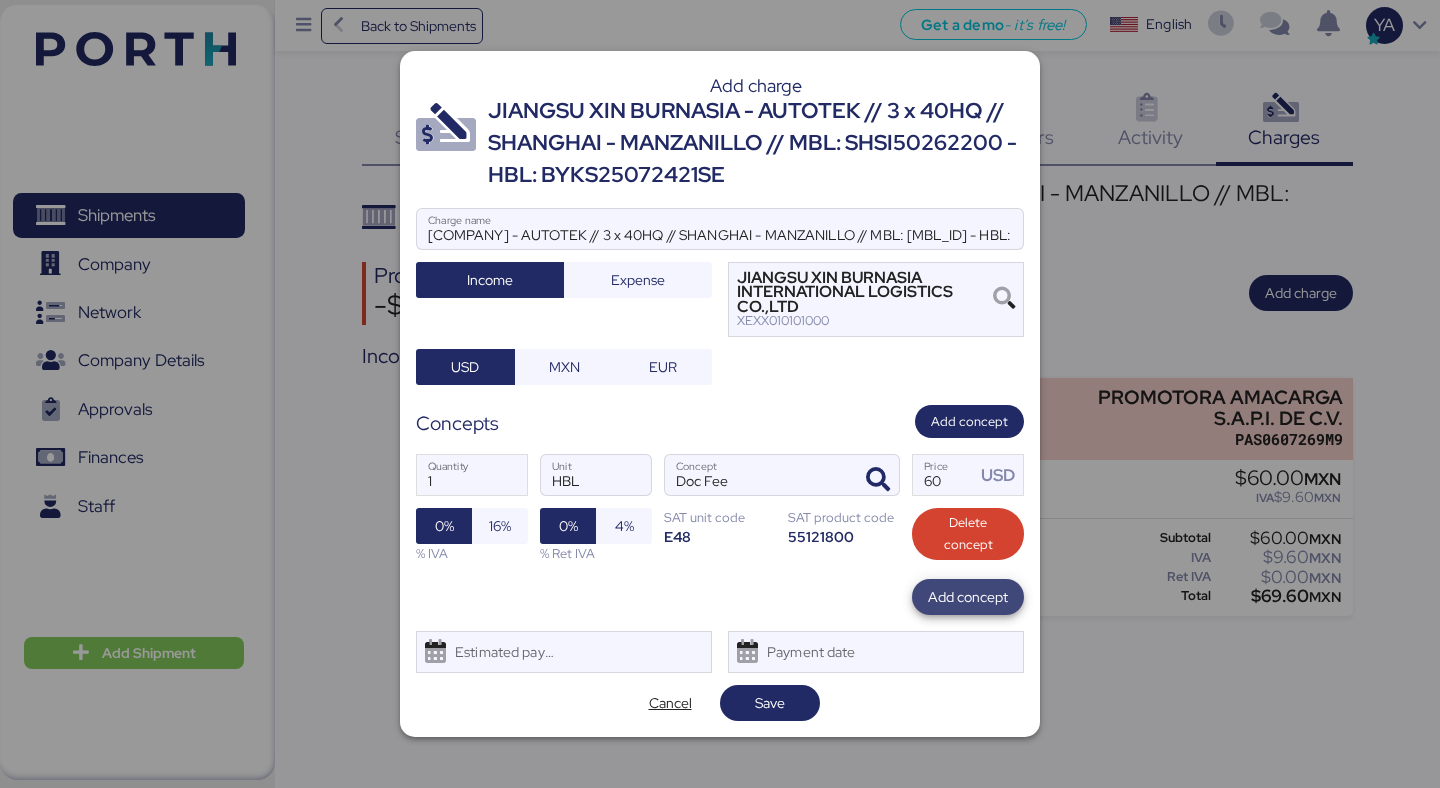 click on "Add concept" at bounding box center [968, 597] 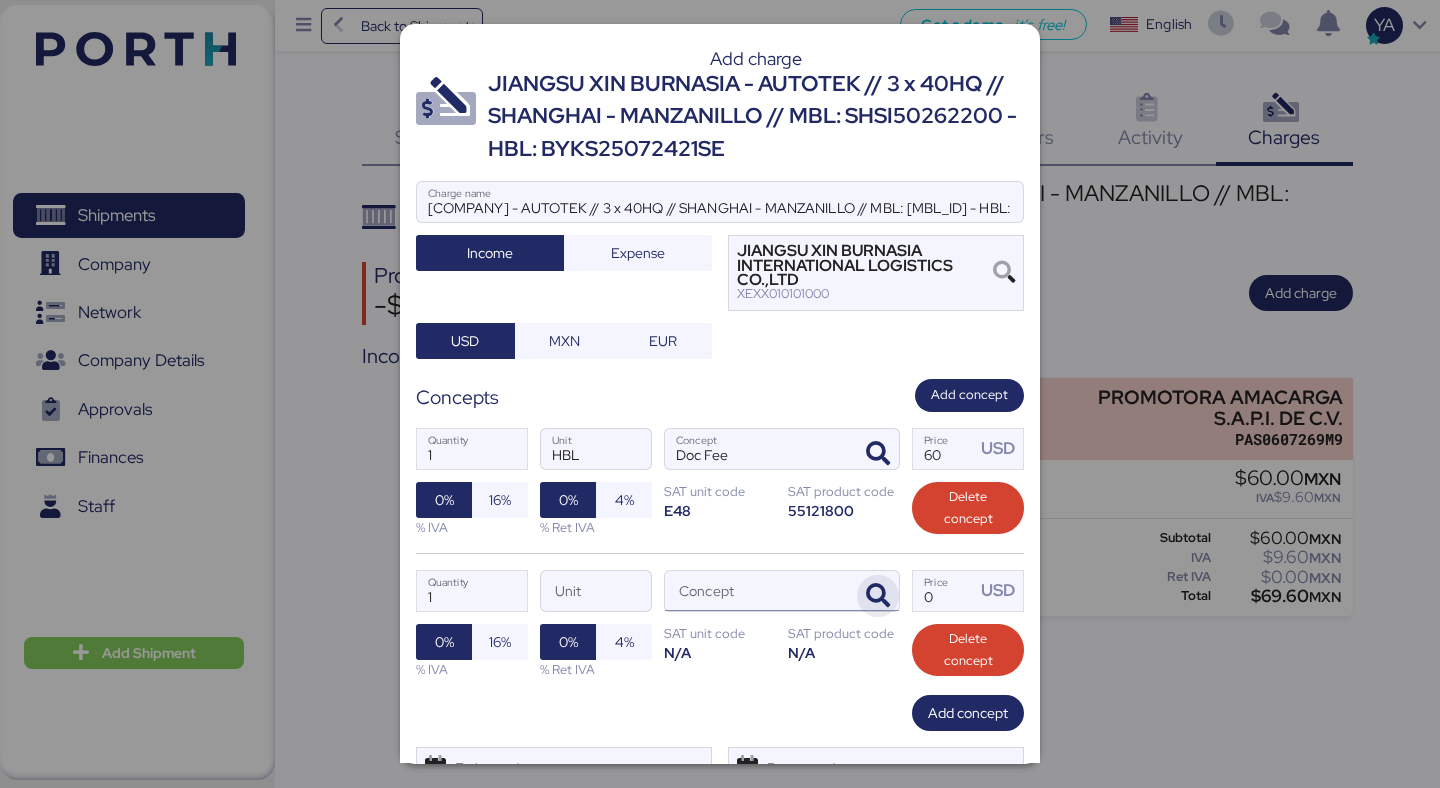 click at bounding box center (878, 596) 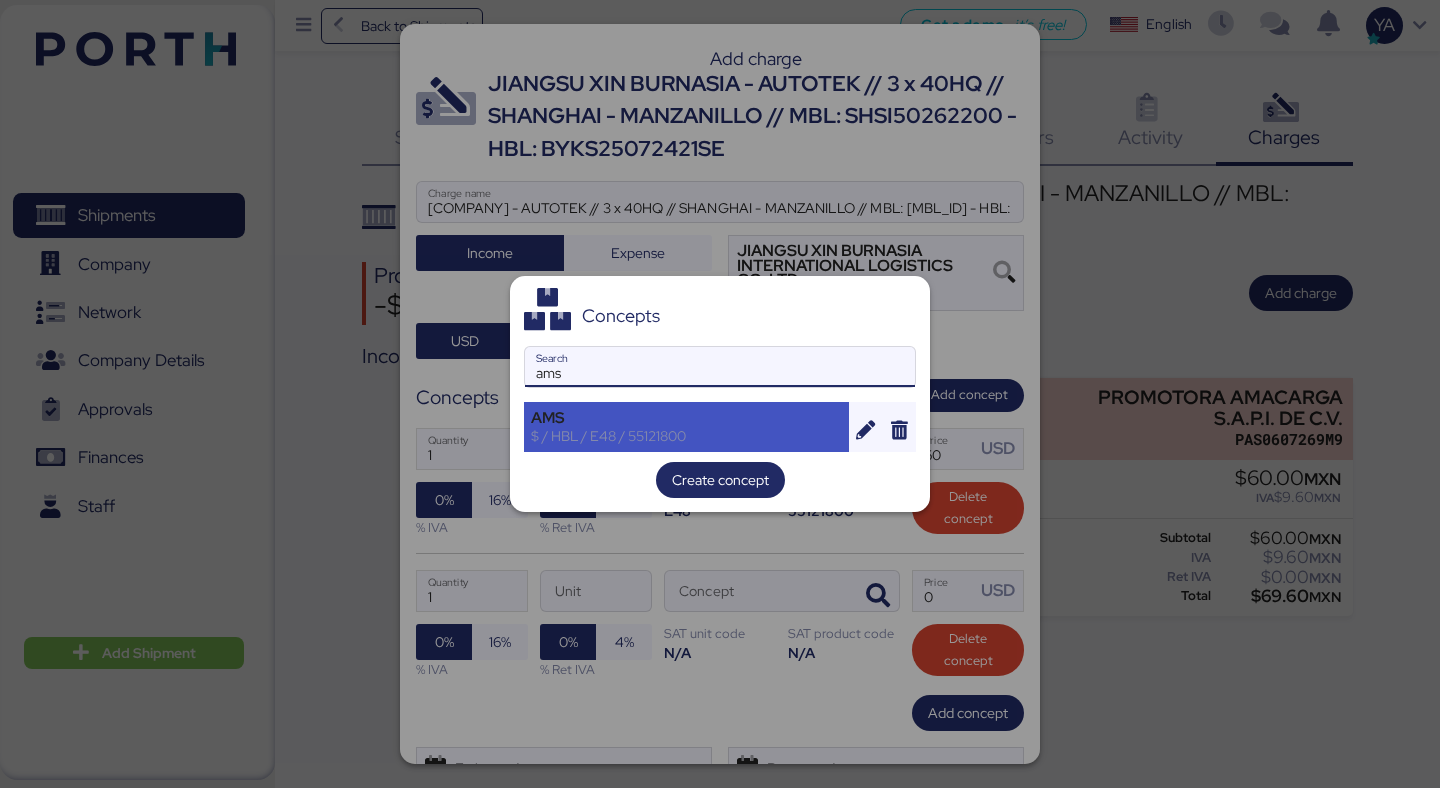 type on "ams" 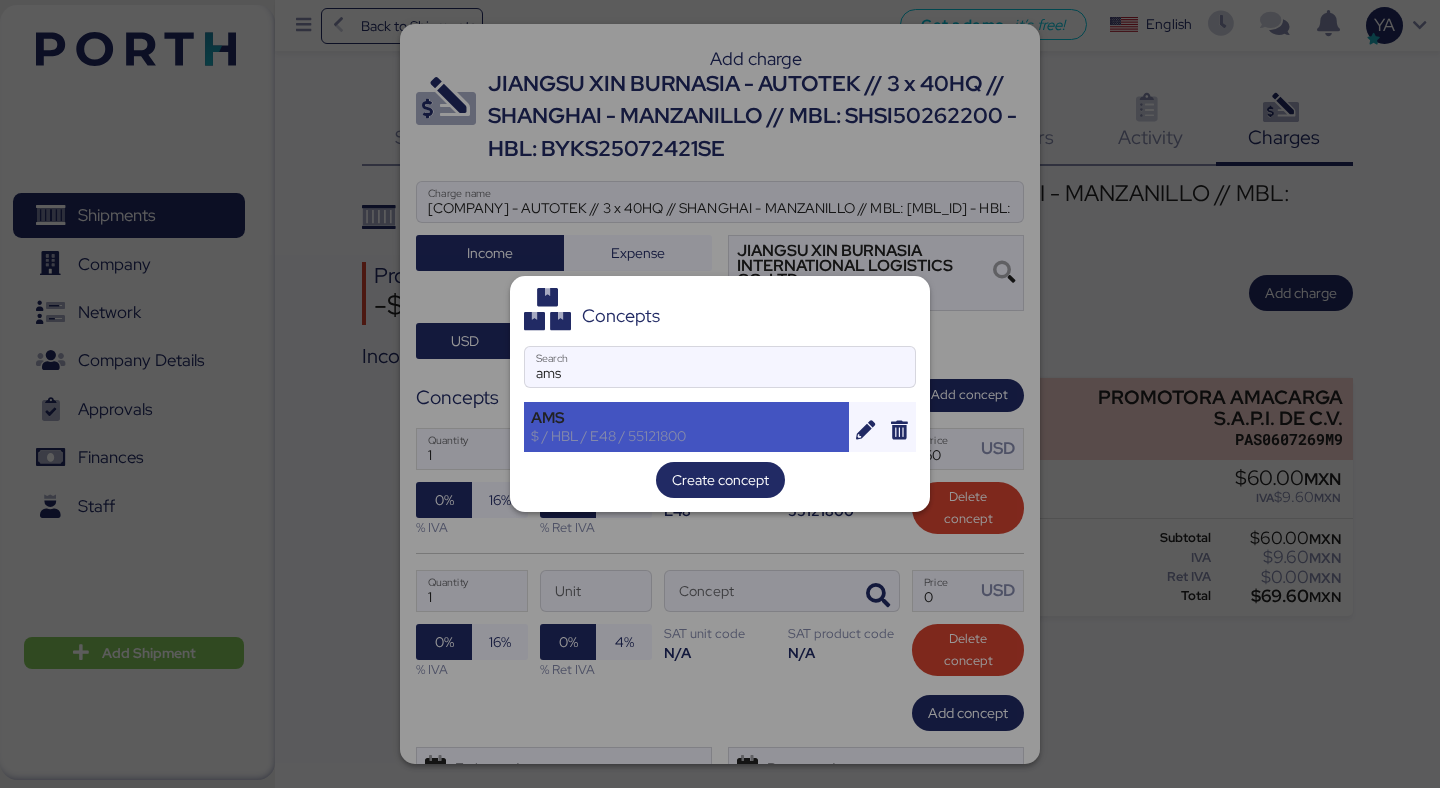 click on "$ / HBL /
E48 / 55121800" at bounding box center (686, 436) 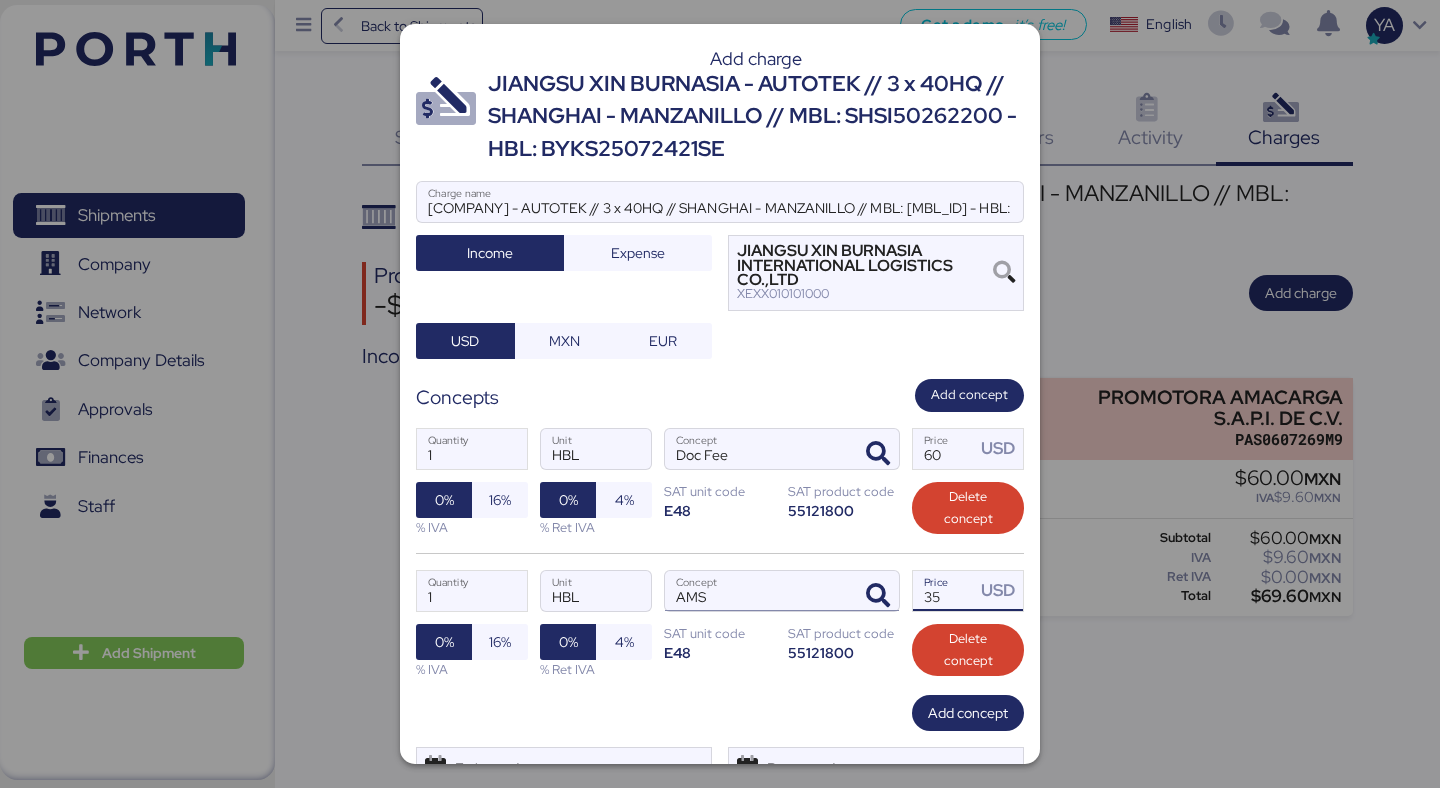 drag, startPoint x: 949, startPoint y: 595, endPoint x: 801, endPoint y: 585, distance: 148.33745 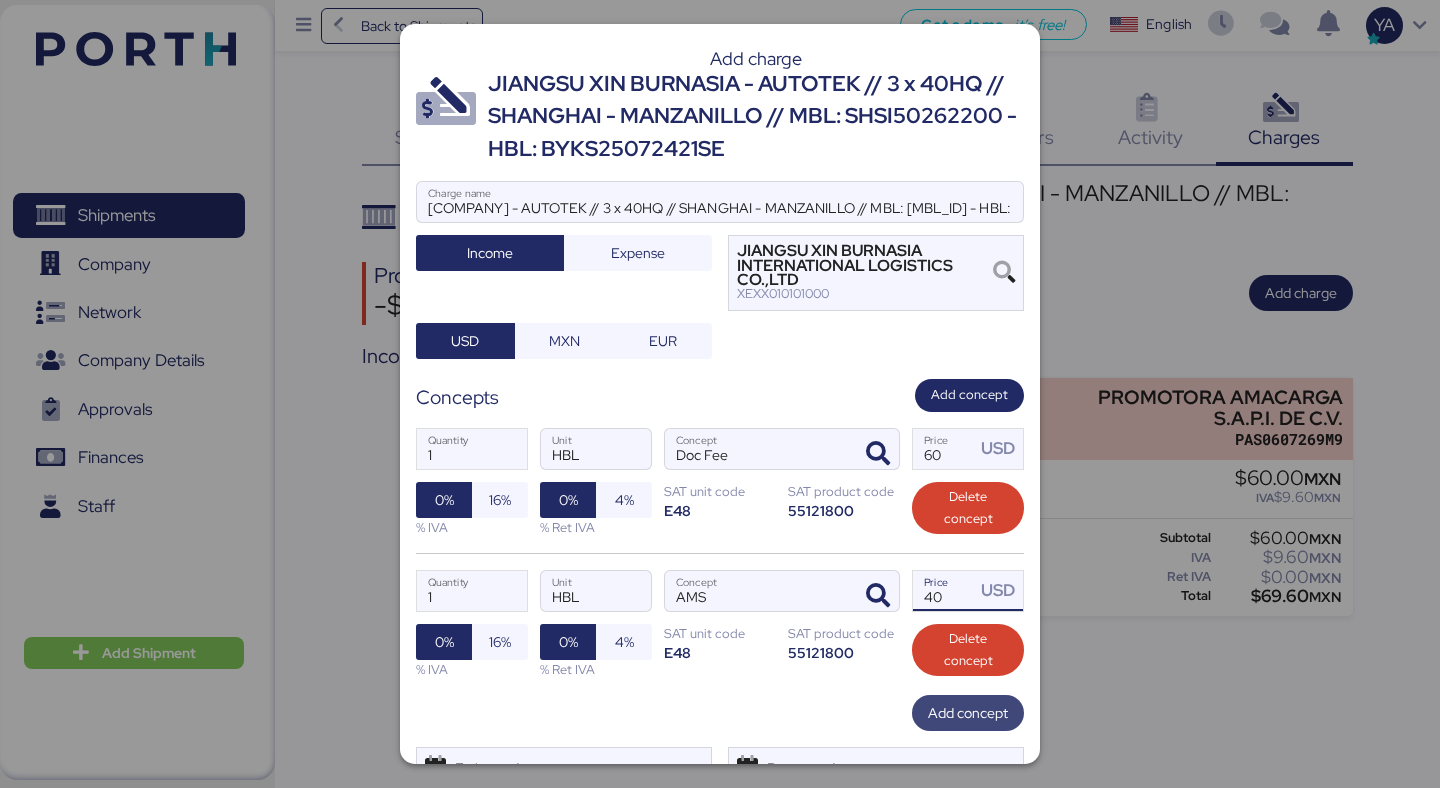 type on "40" 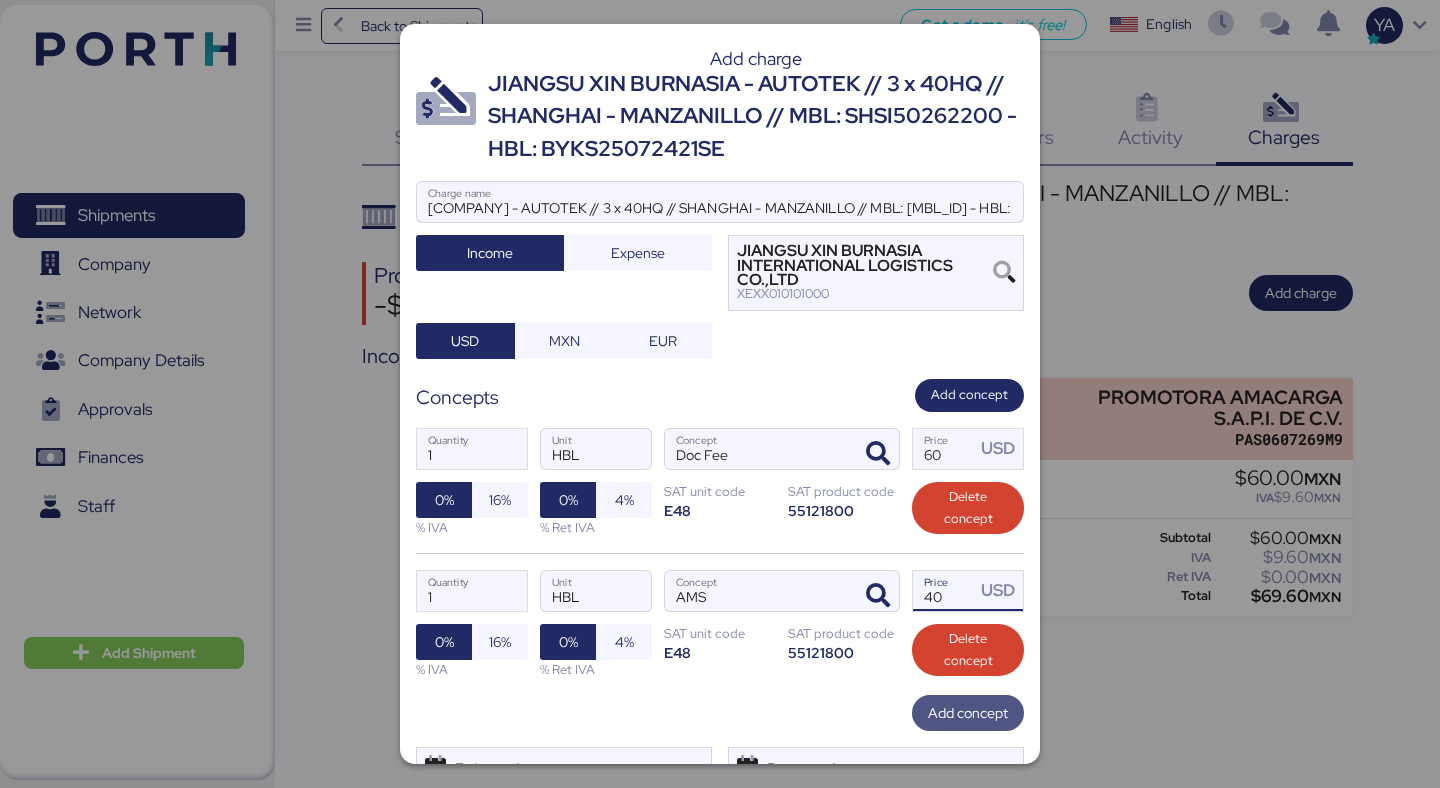 click on "Add concept" at bounding box center (968, 713) 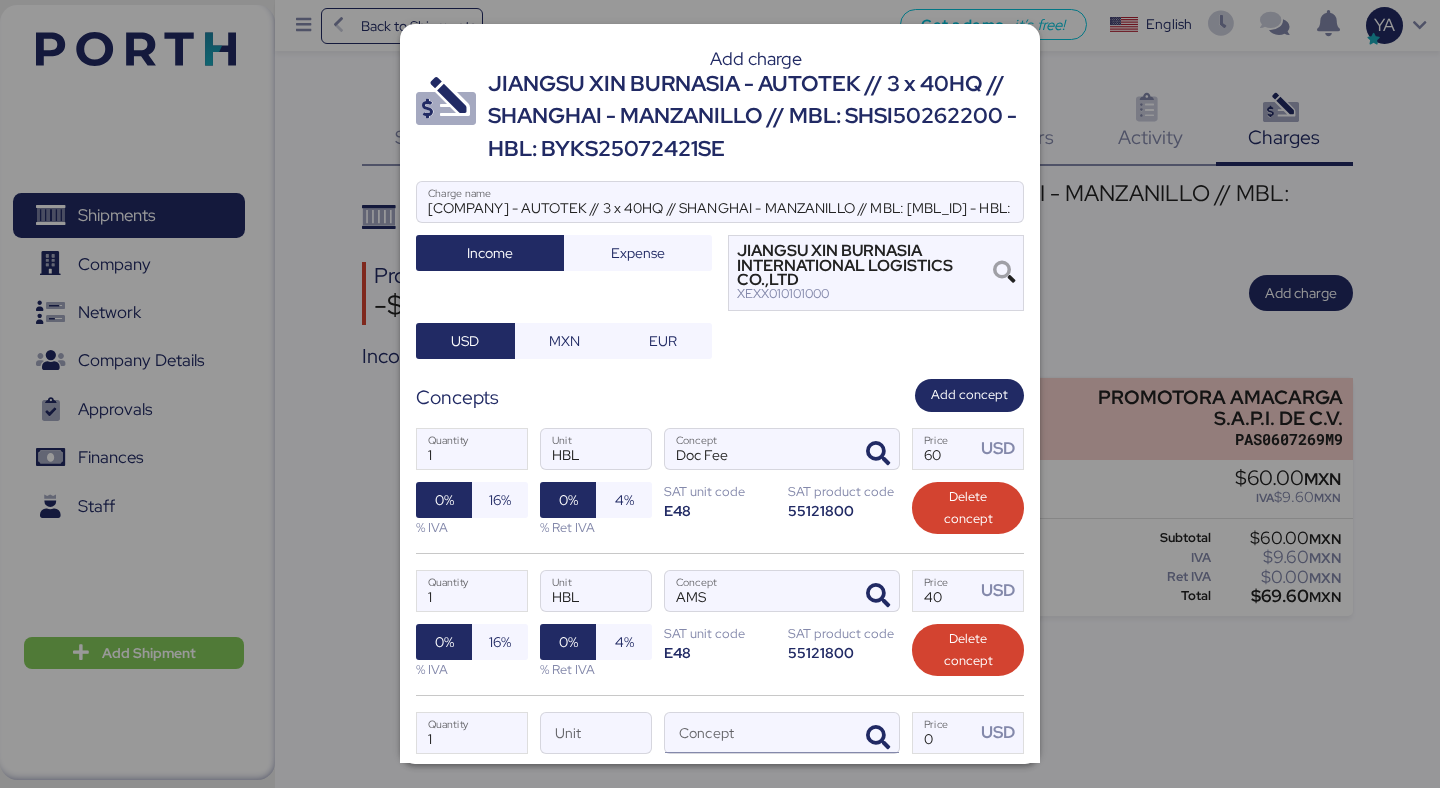 click at bounding box center (875, 733) 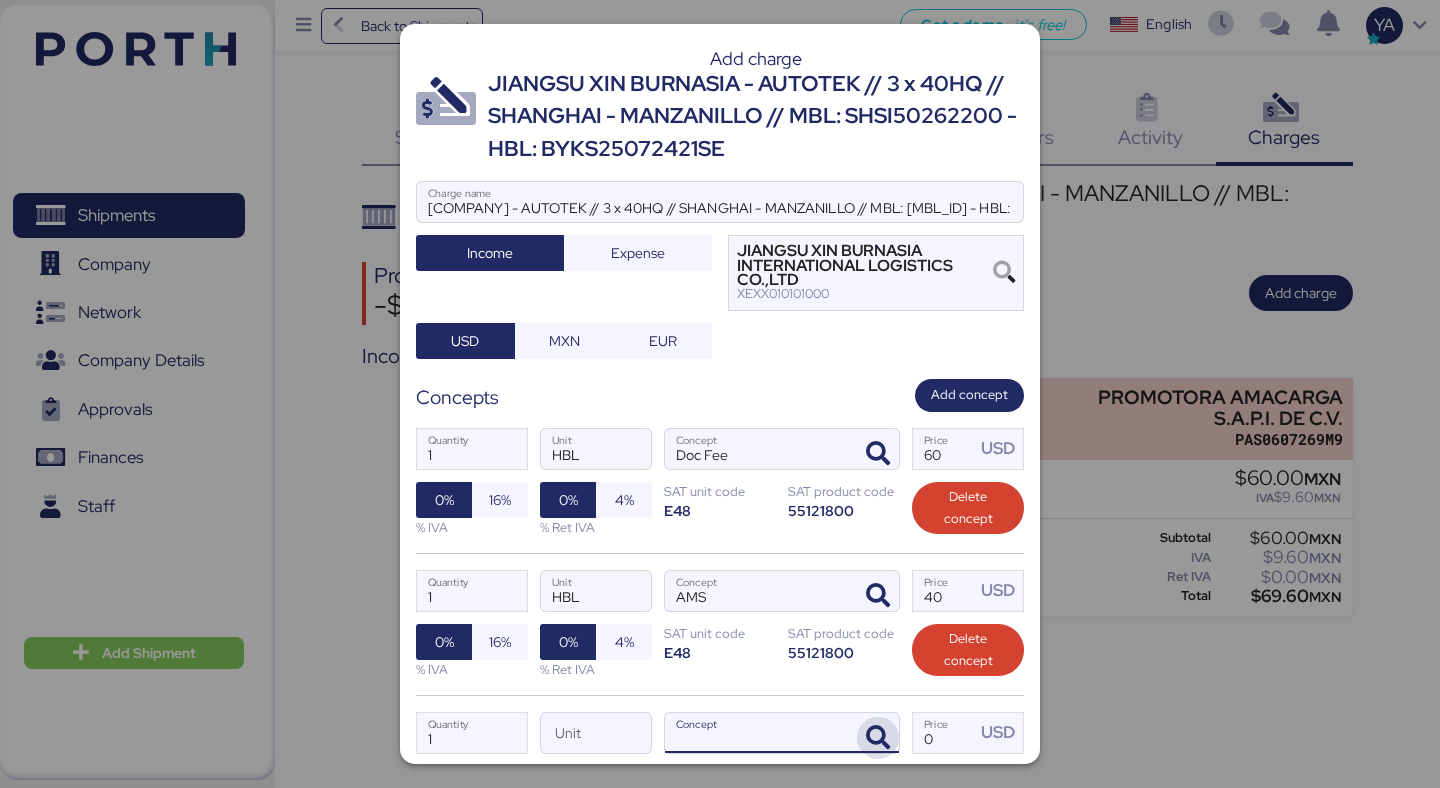 click at bounding box center [878, 738] 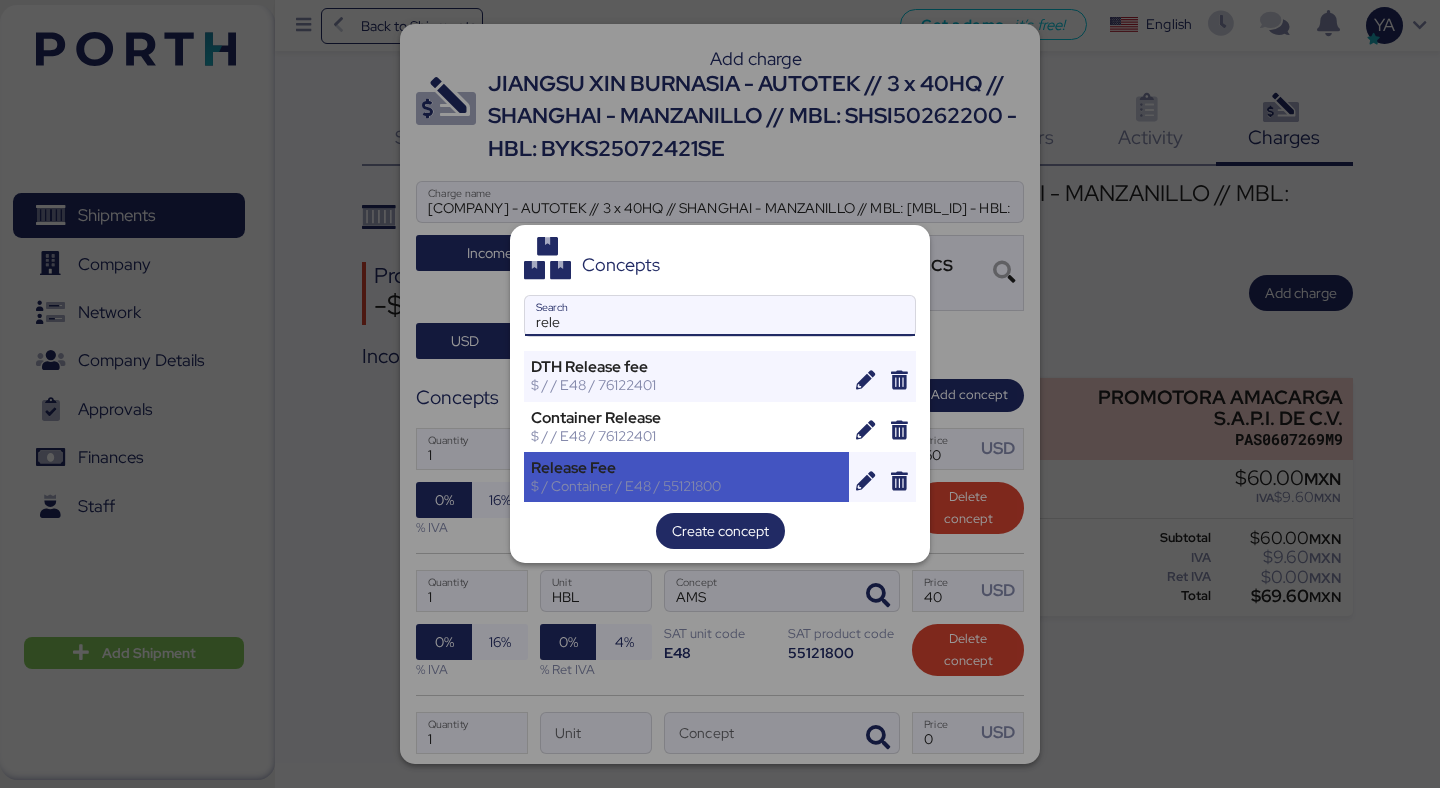 type on "rele" 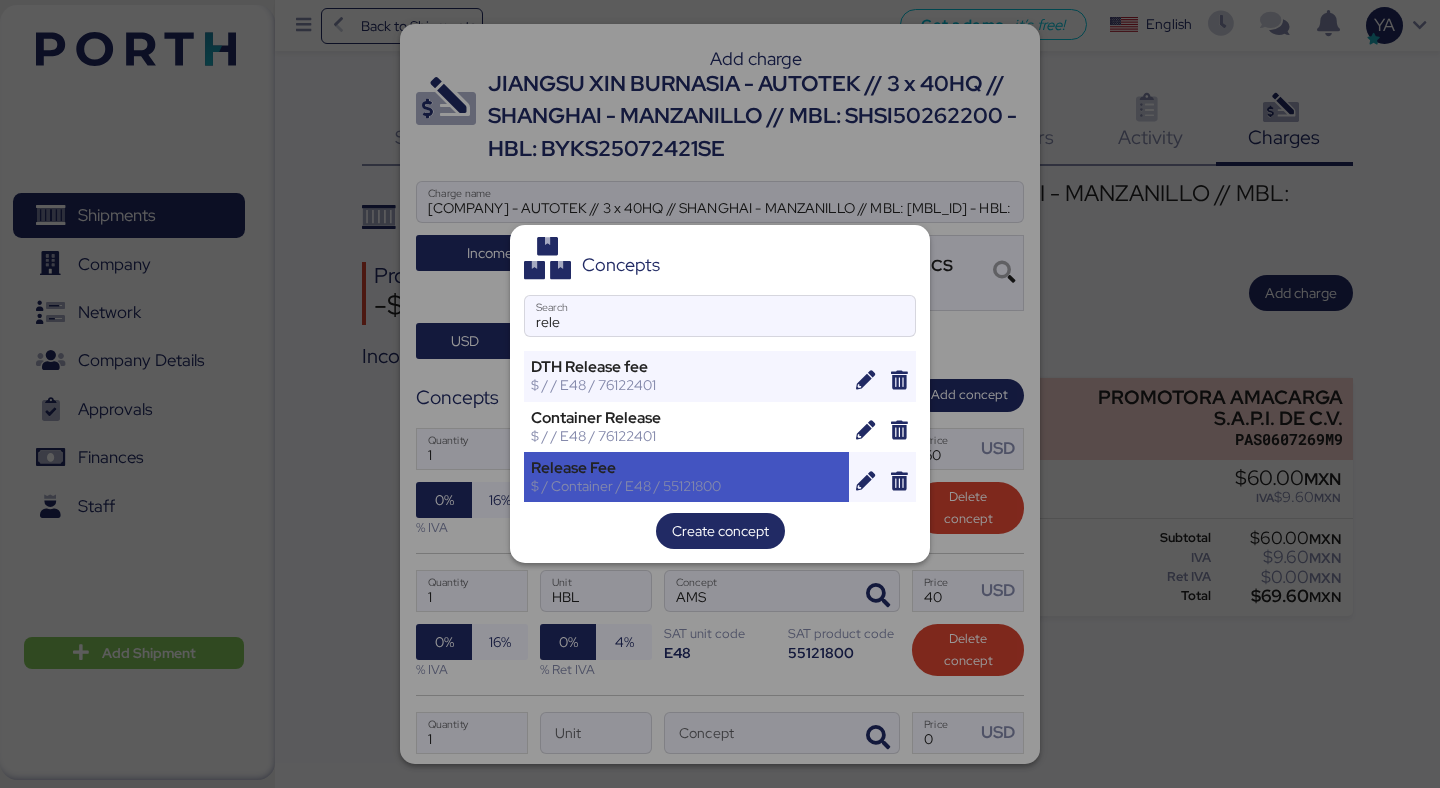 click on "Release Fee" at bounding box center (686, 468) 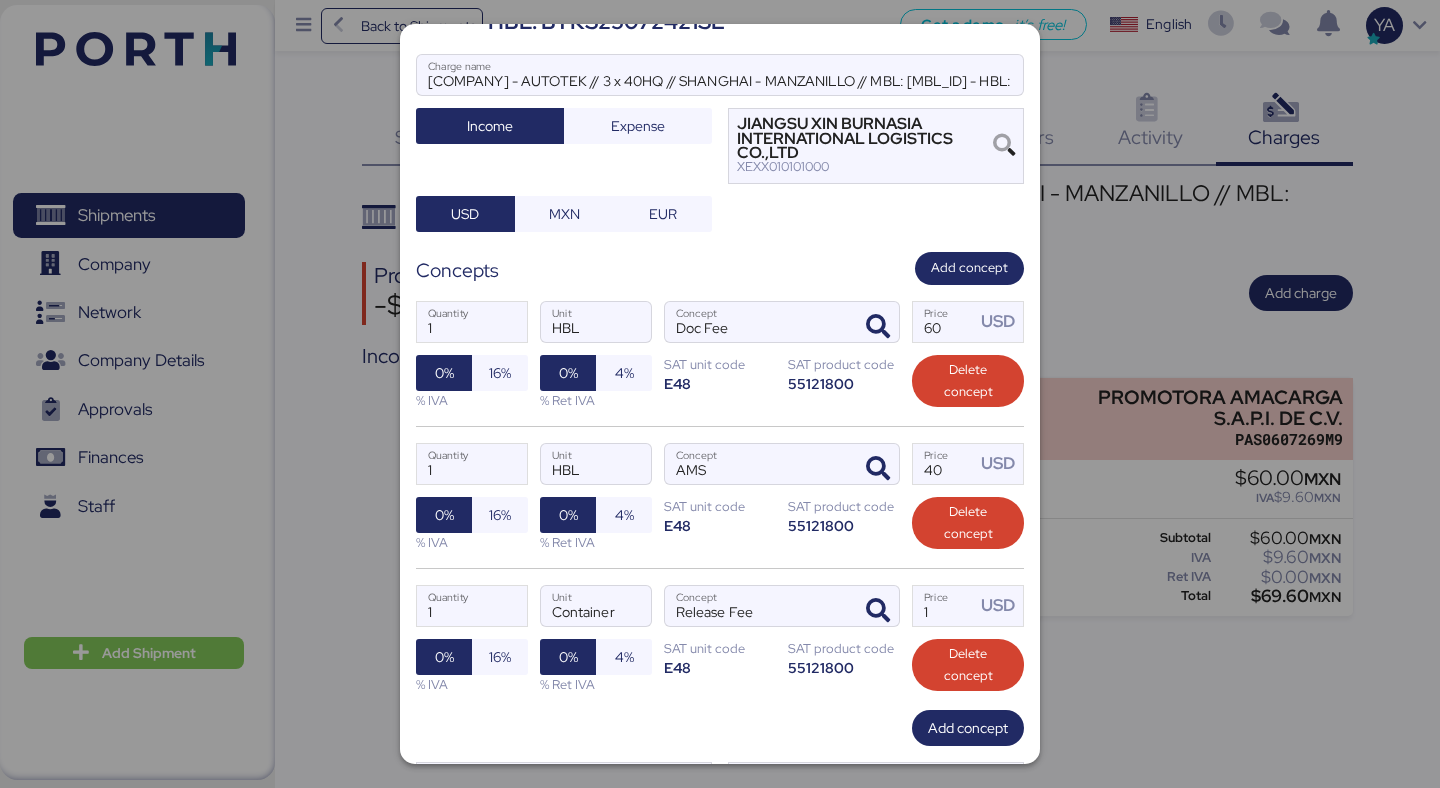 scroll, scrollTop: 231, scrollLeft: 0, axis: vertical 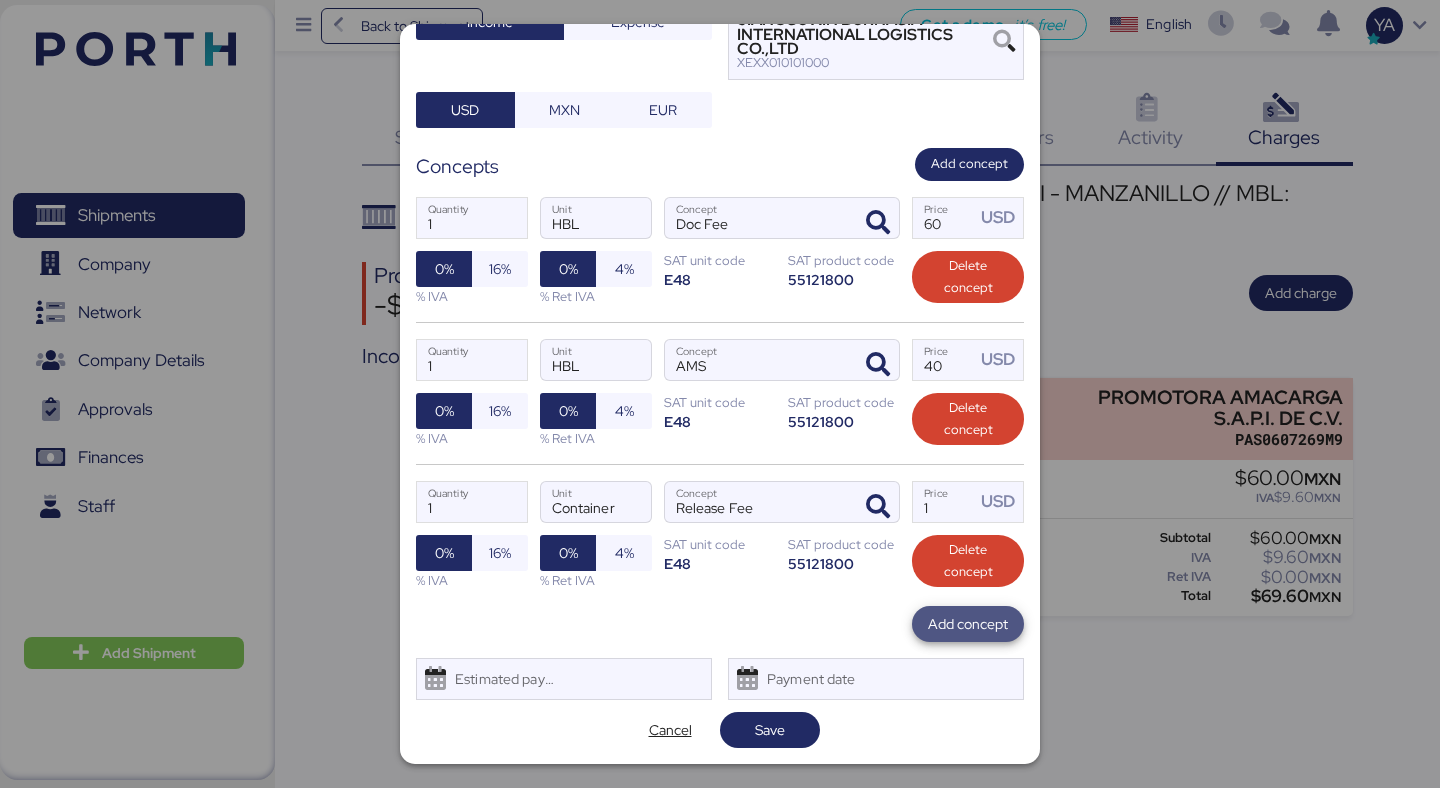 click on "Add concept" at bounding box center (968, 624) 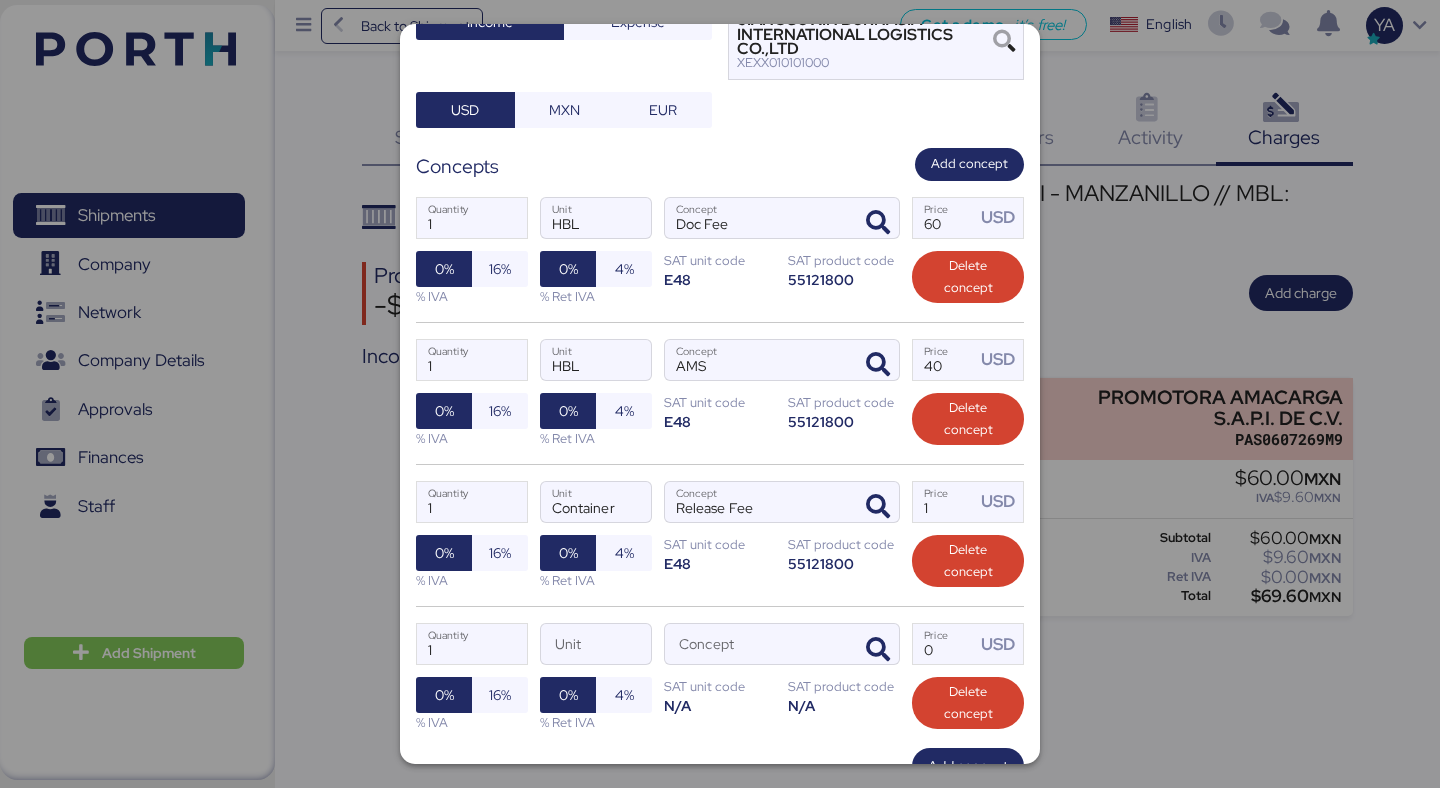 scroll, scrollTop: 373, scrollLeft: 0, axis: vertical 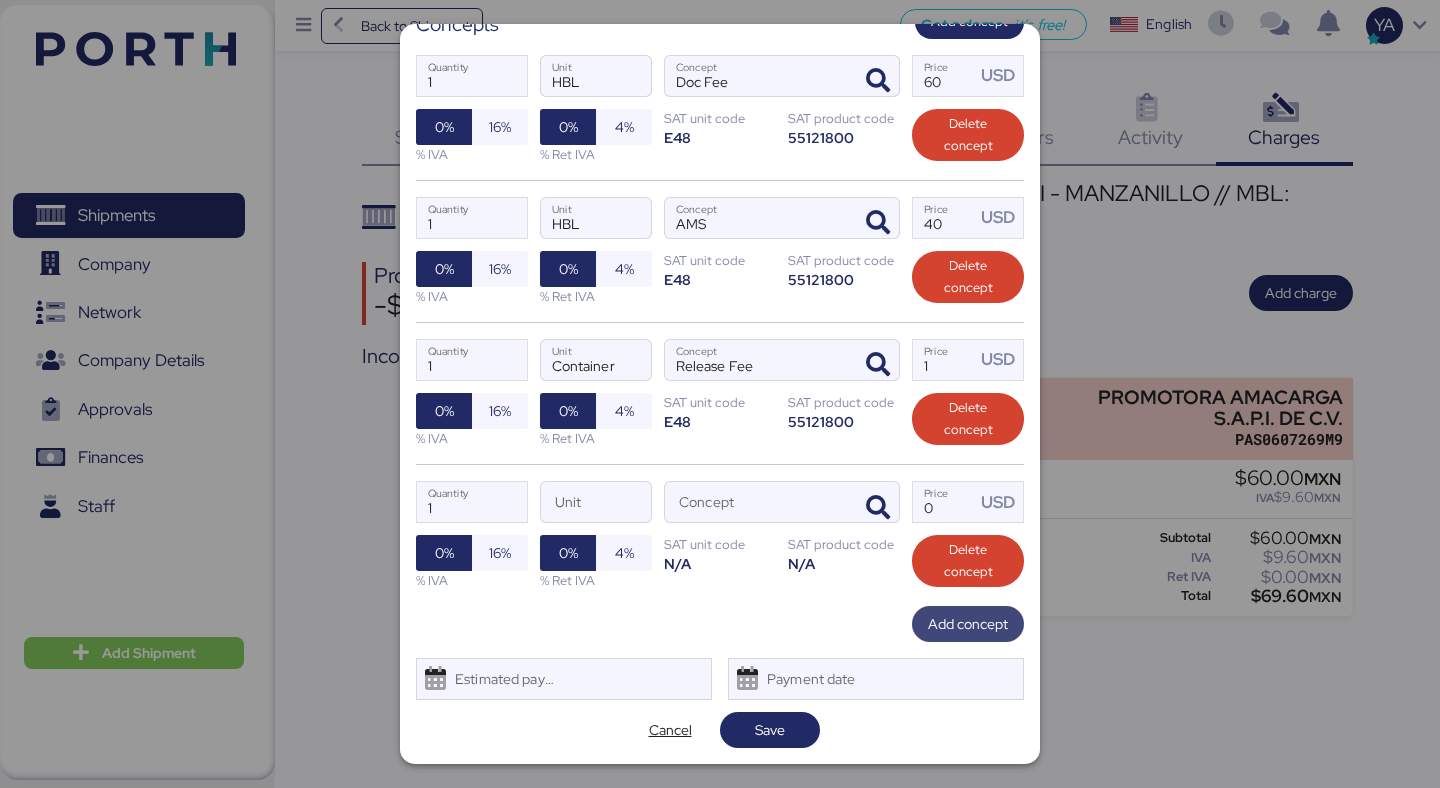 click on "Add concept" at bounding box center [968, 624] 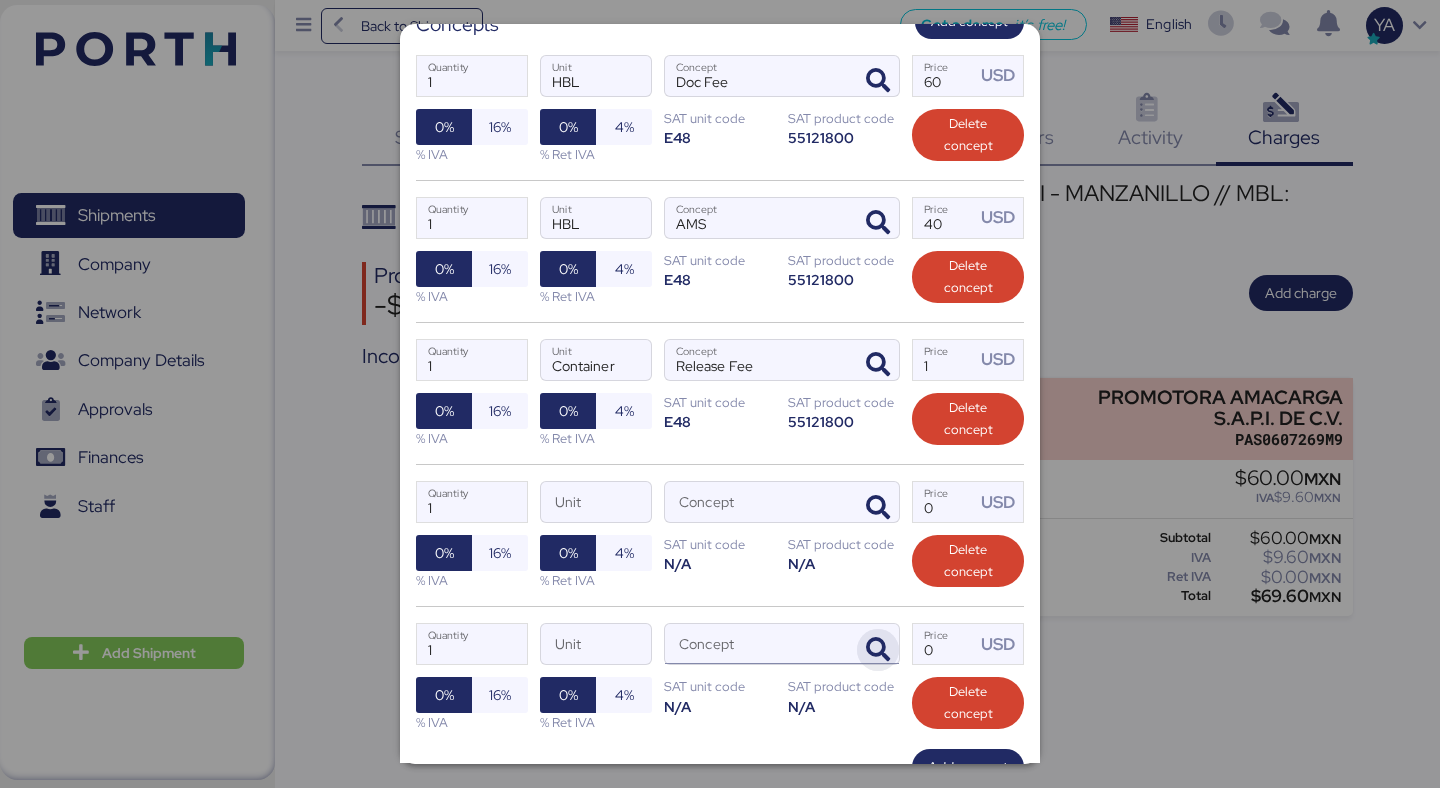 click at bounding box center [878, 650] 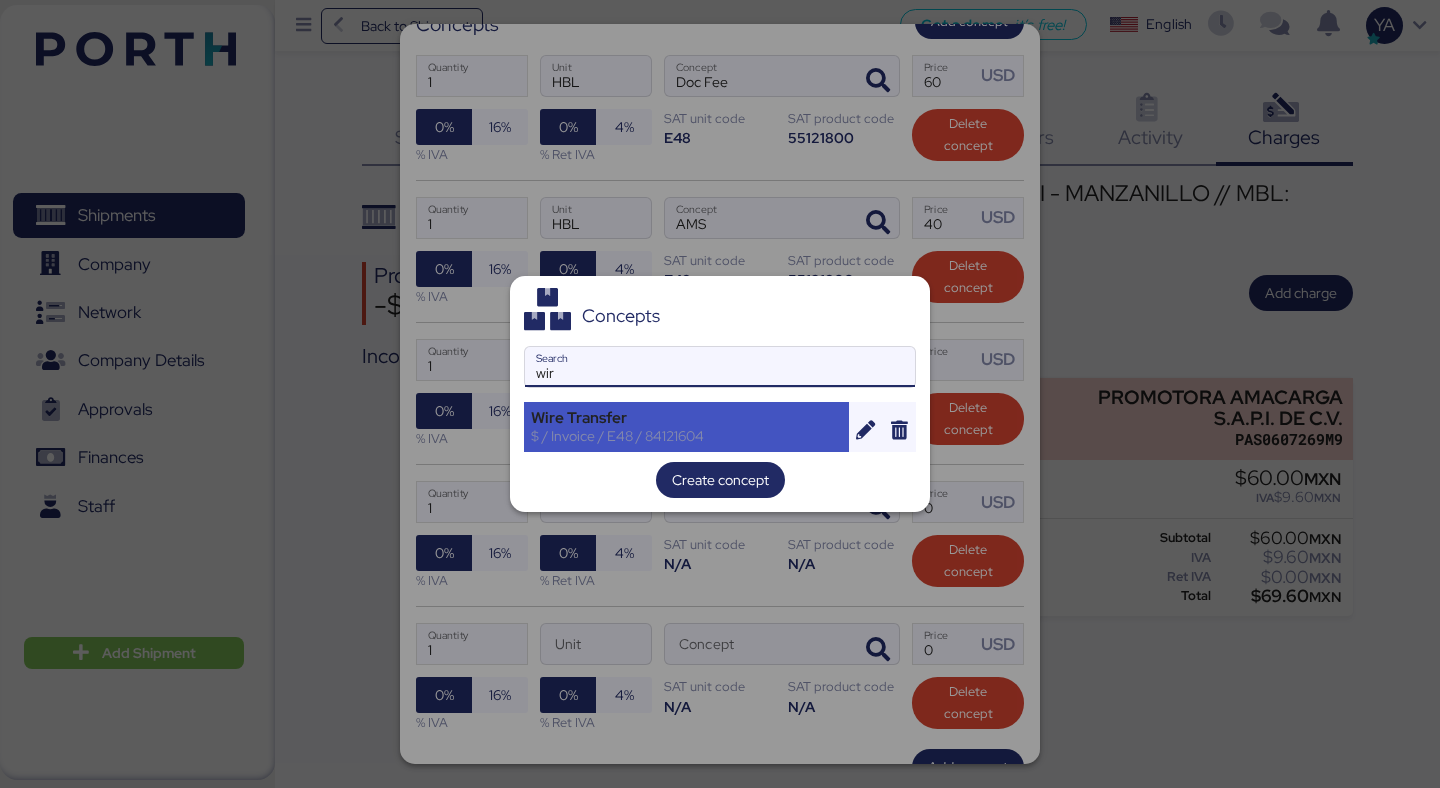 type on "wir" 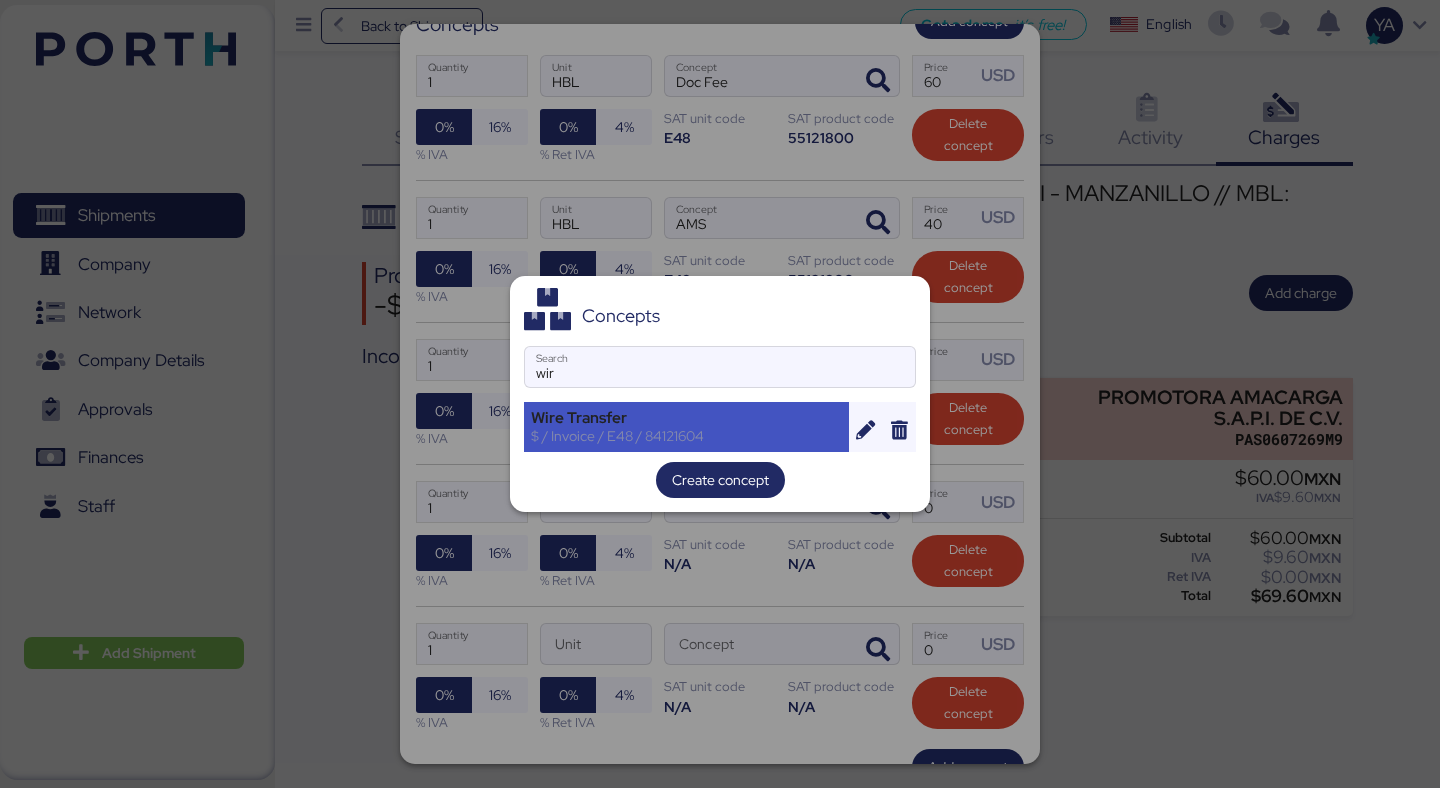 click on "Wire Transfer" at bounding box center (686, 418) 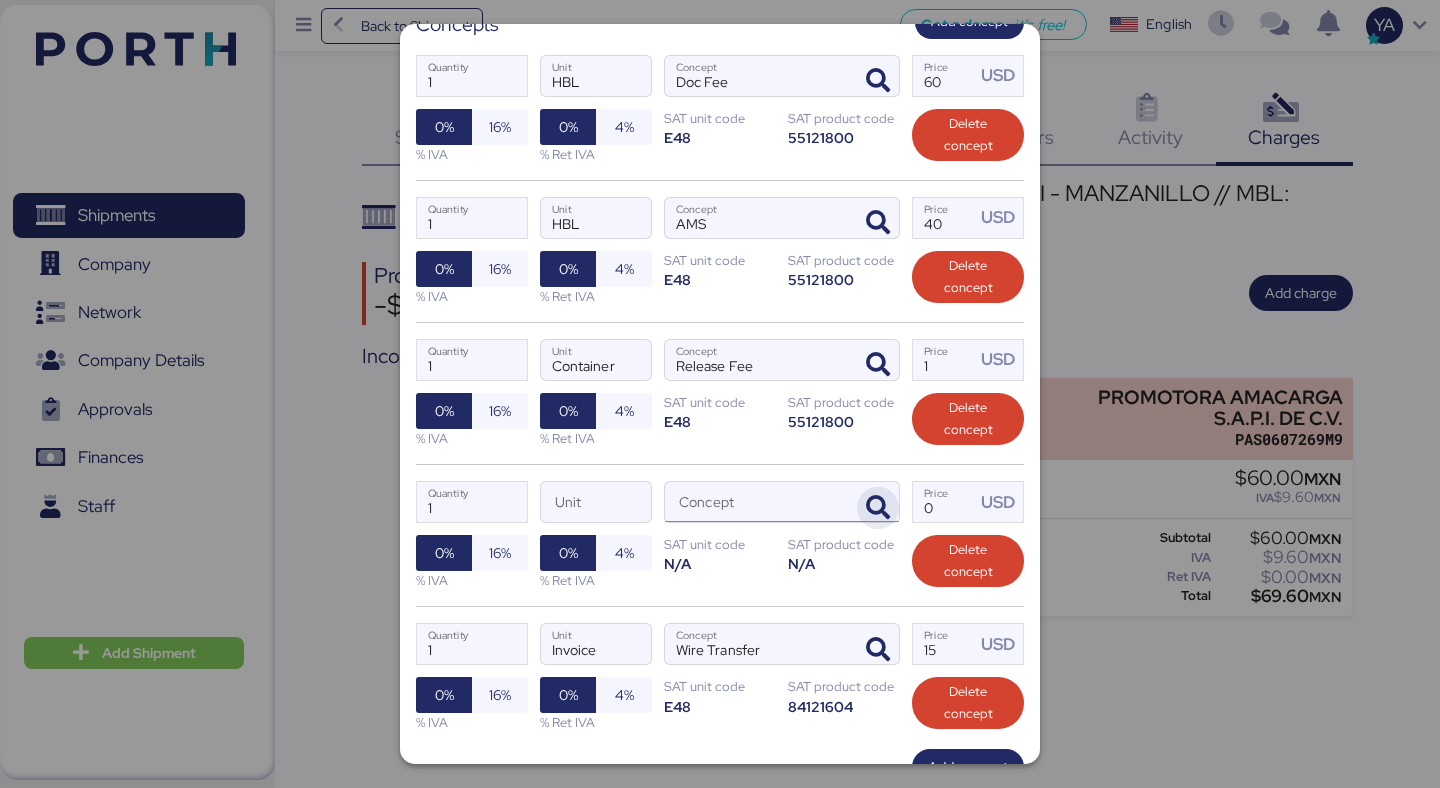 click at bounding box center (878, 508) 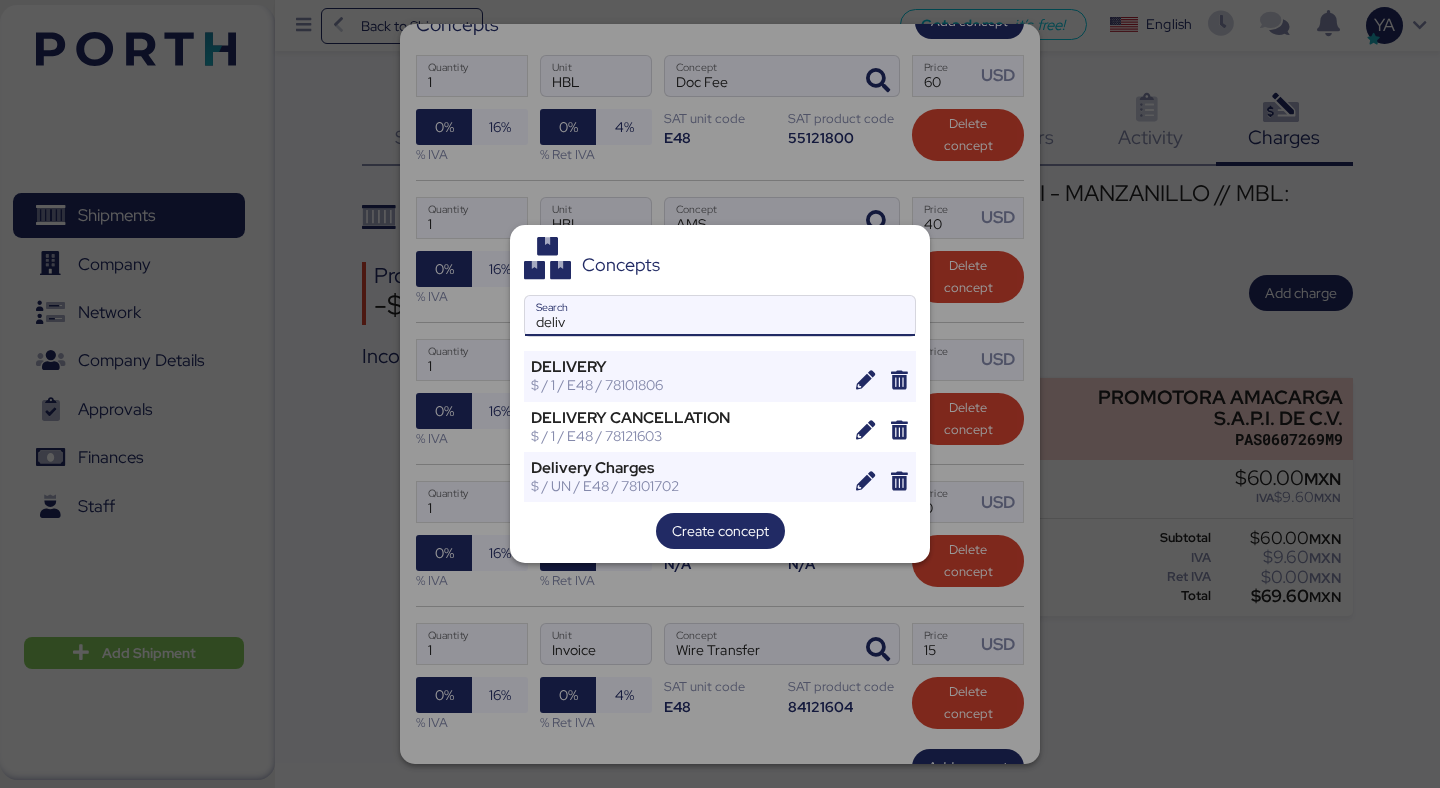 type on "deliv" 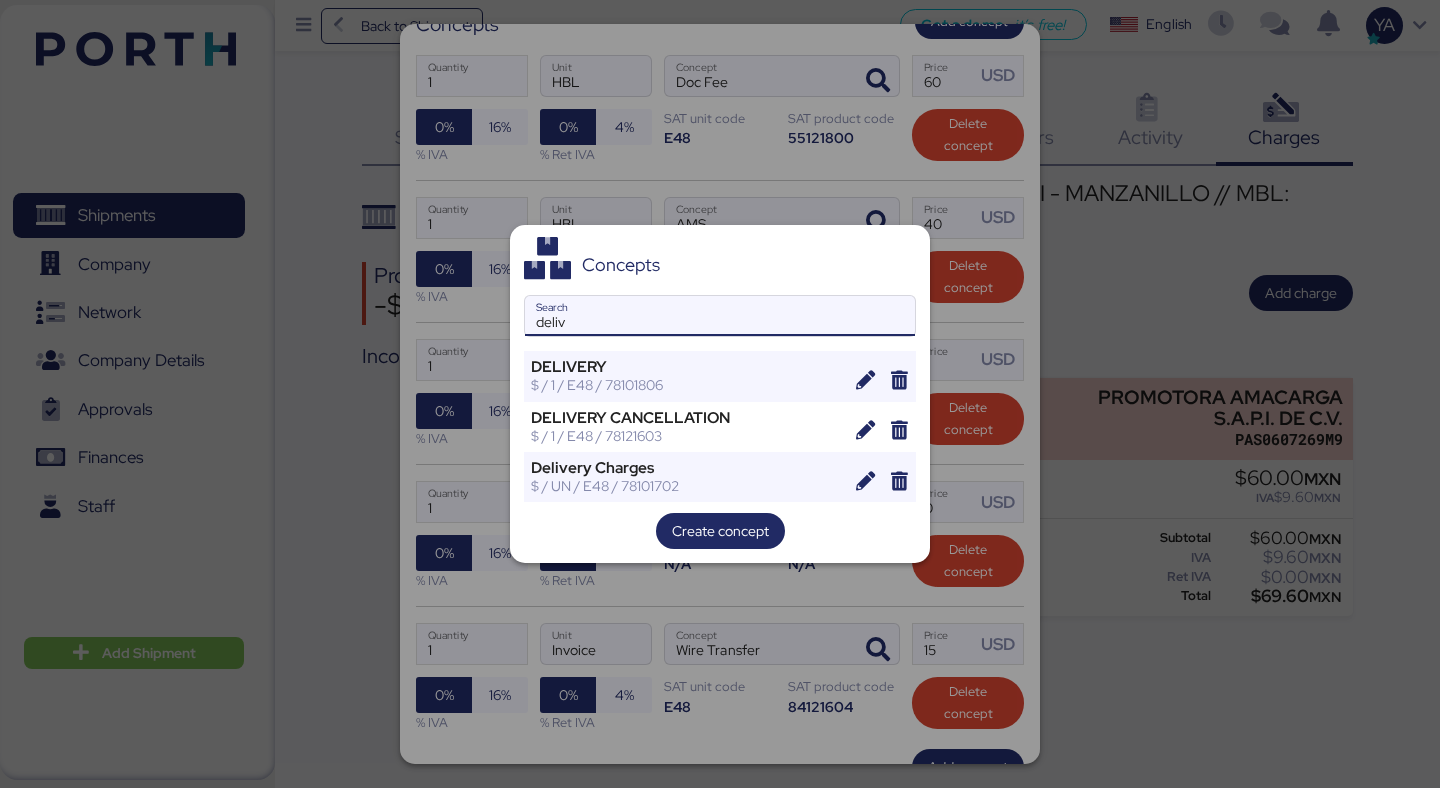 click on "Concepts deliv Search DELIVERY
$ / 1 /
E48 / 78101806
DELIVERY CANCELLATION
$ / 1 /
E48 / 78121603
Delivery Charges
$ / UN /
E48 / 78101702
Create concept" at bounding box center (720, 394) 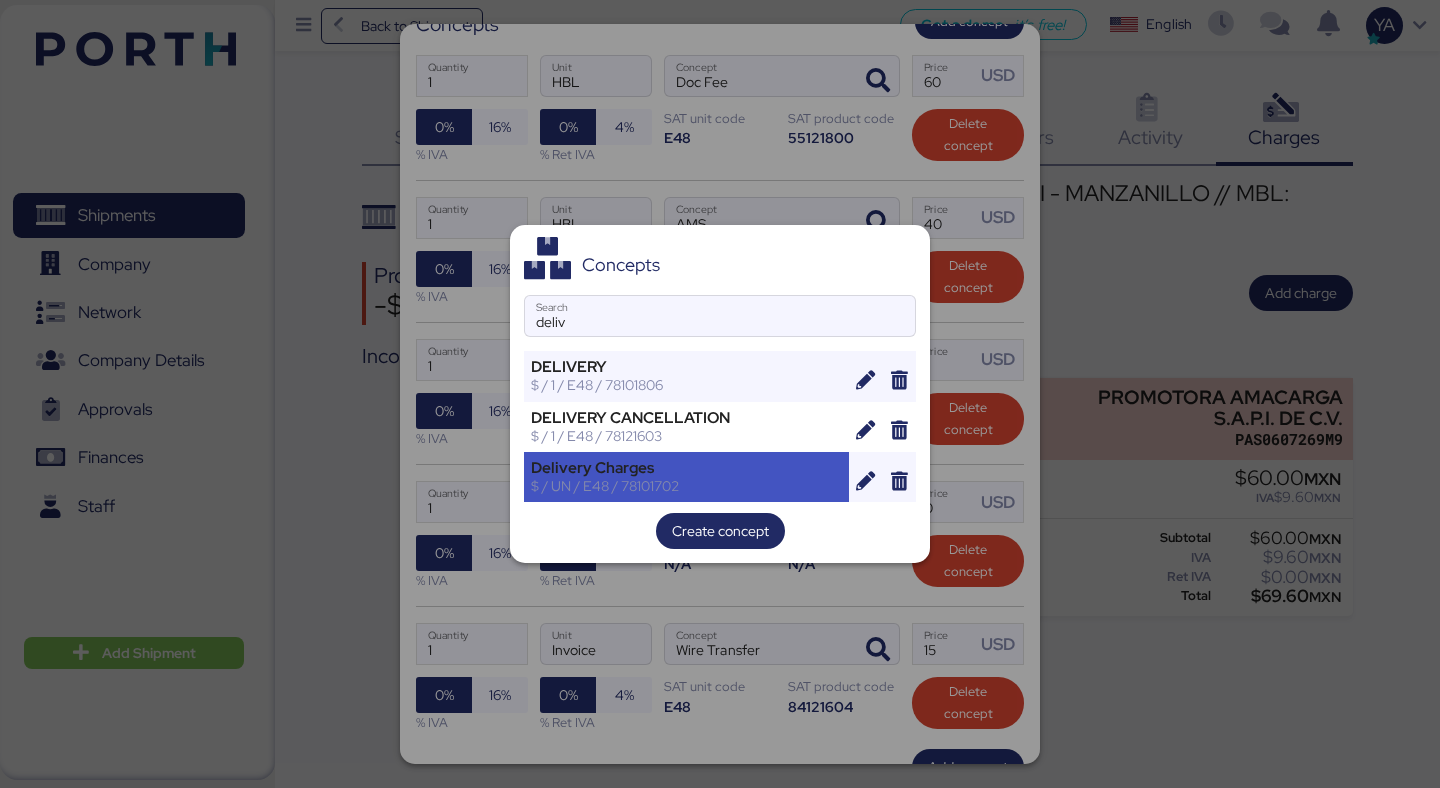 click on "$ / UN /
E48 / 78101702" at bounding box center [686, 486] 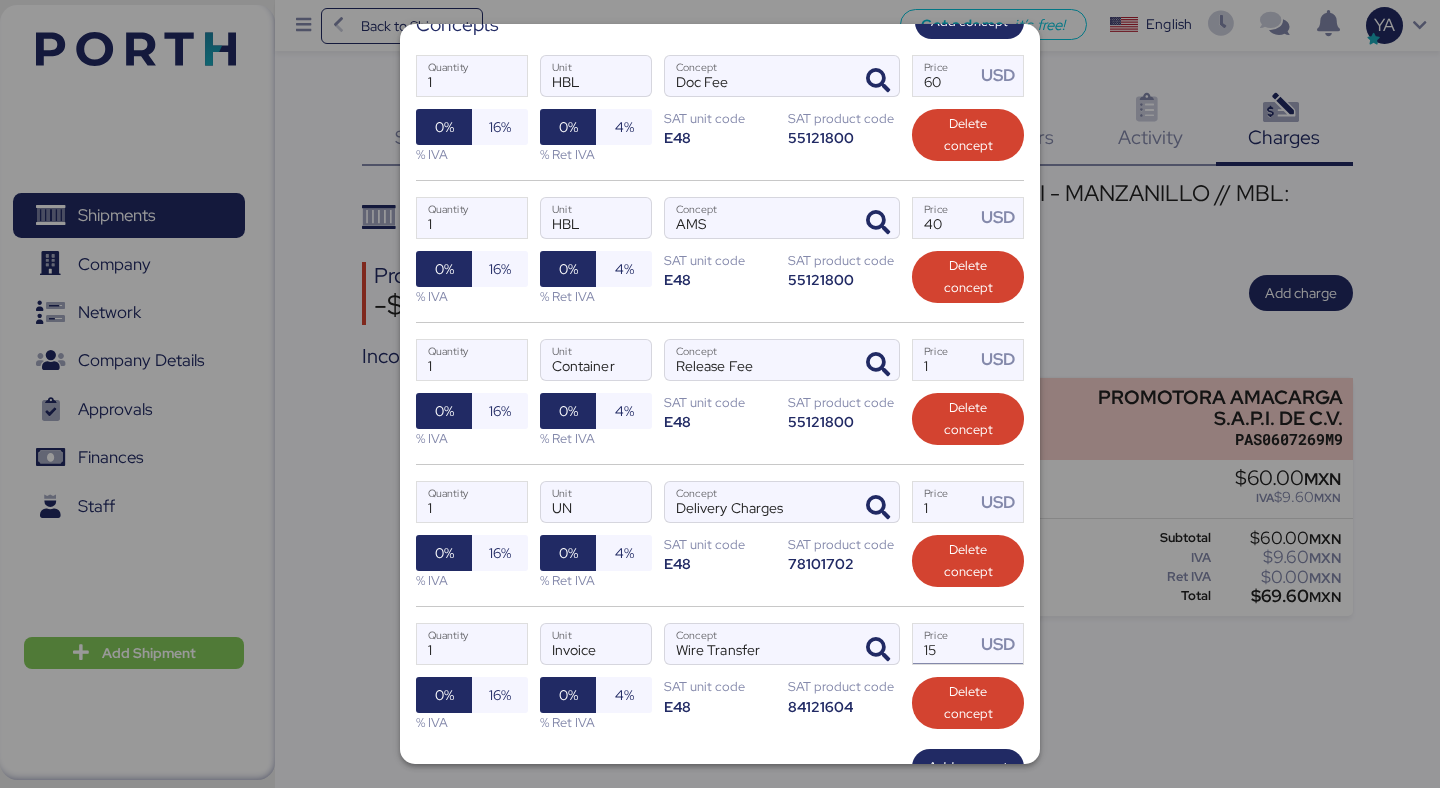 click on "15" at bounding box center (944, 644) 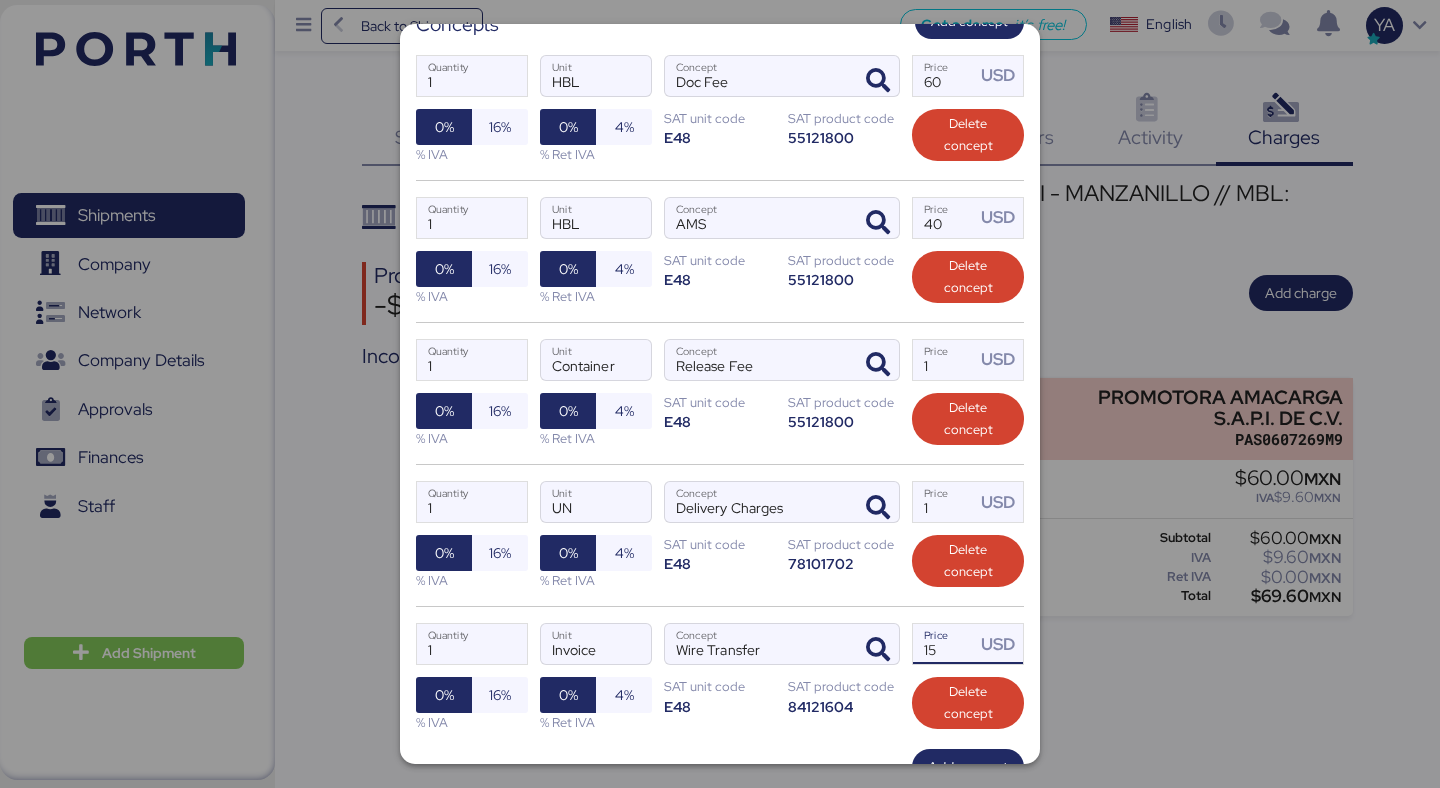 type on "1" 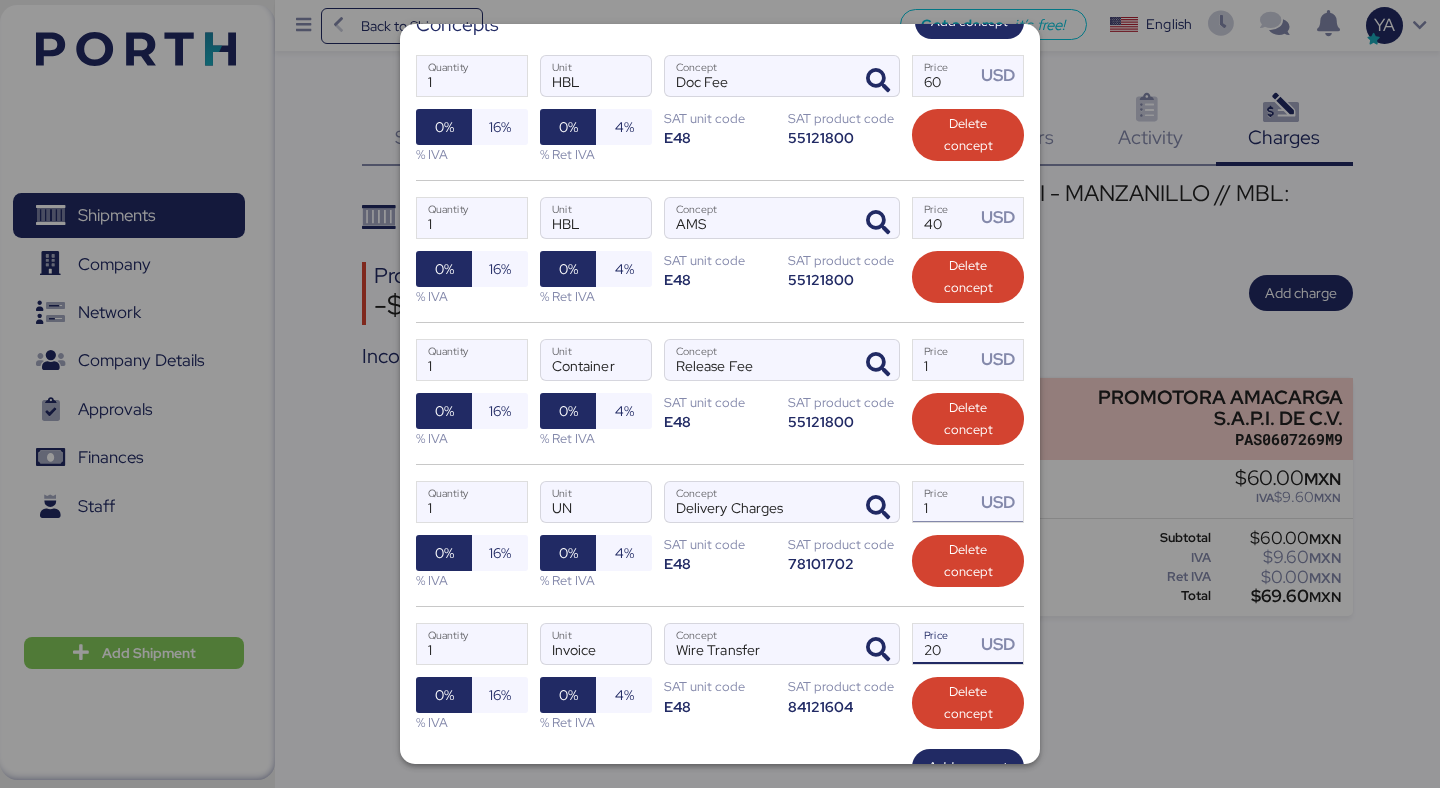 type on "20" 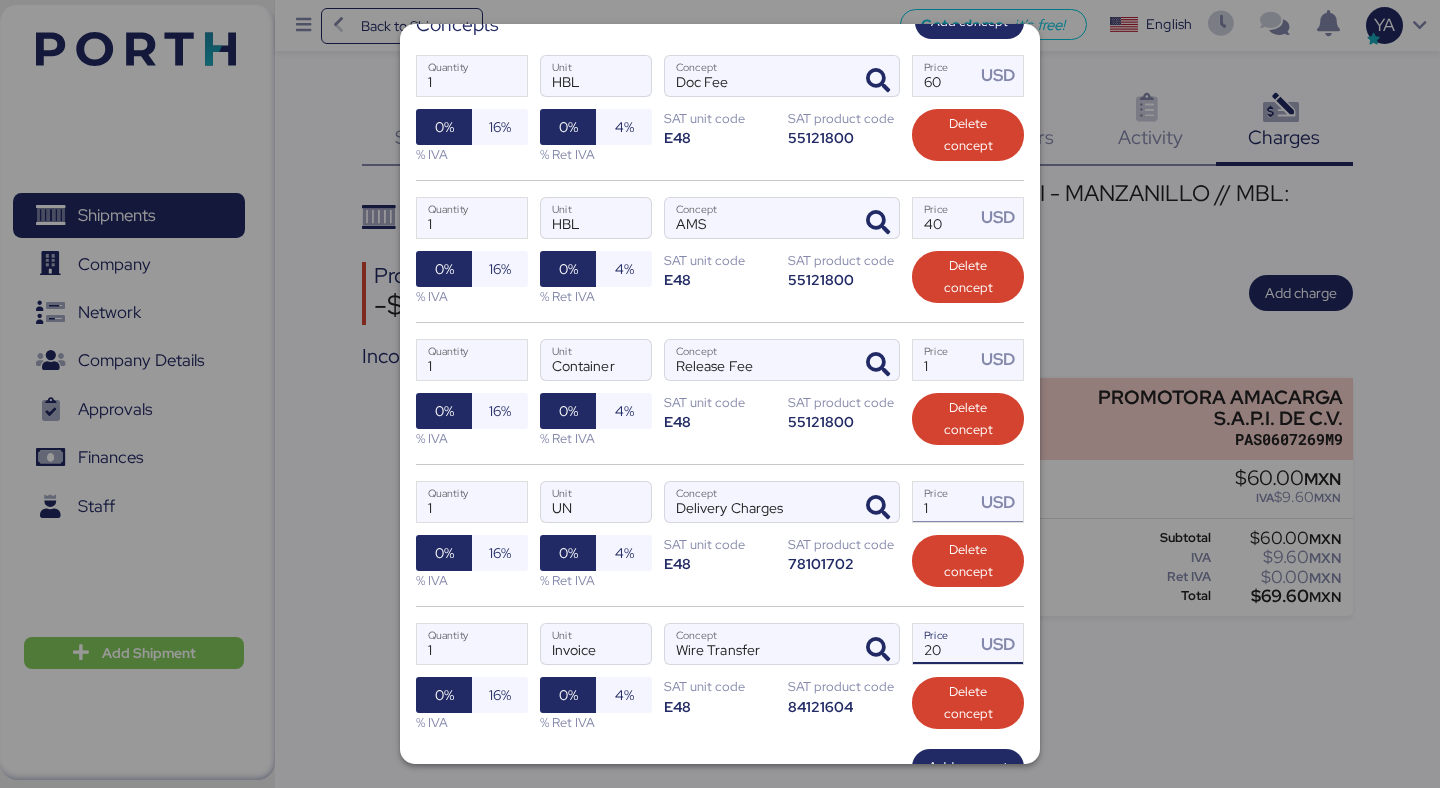 click on "1" at bounding box center (944, 502) 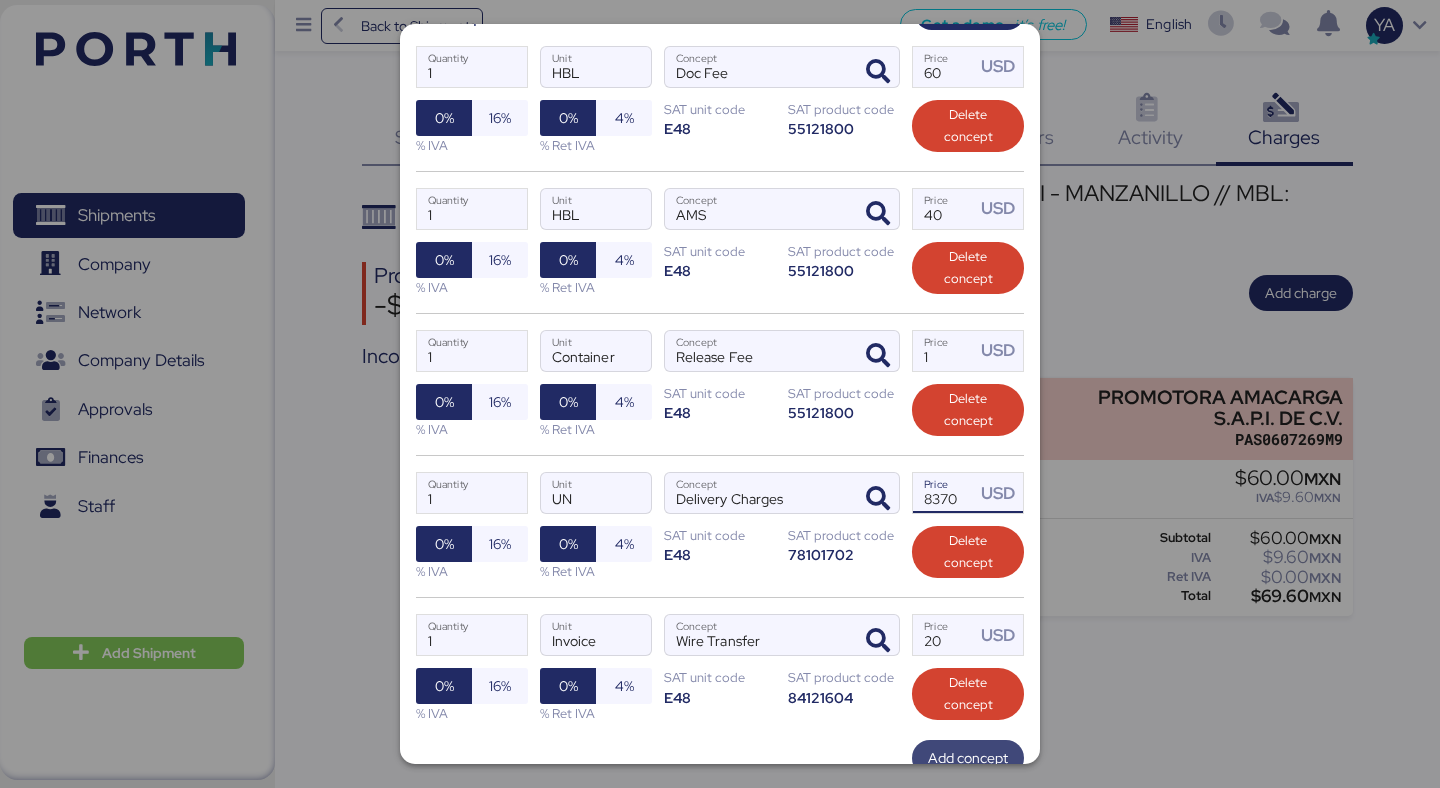 type on "8370" 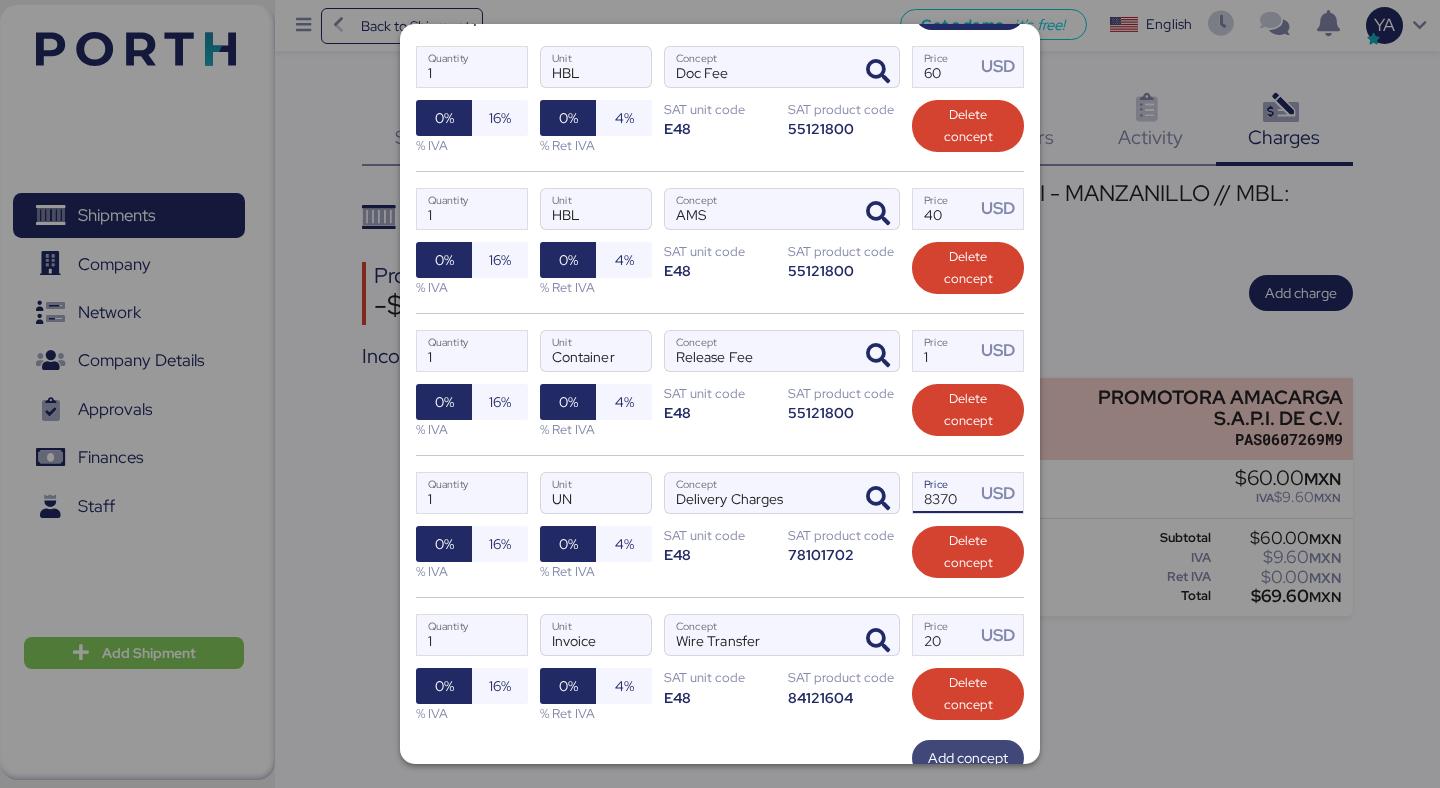 click on "Add concept" at bounding box center (968, 758) 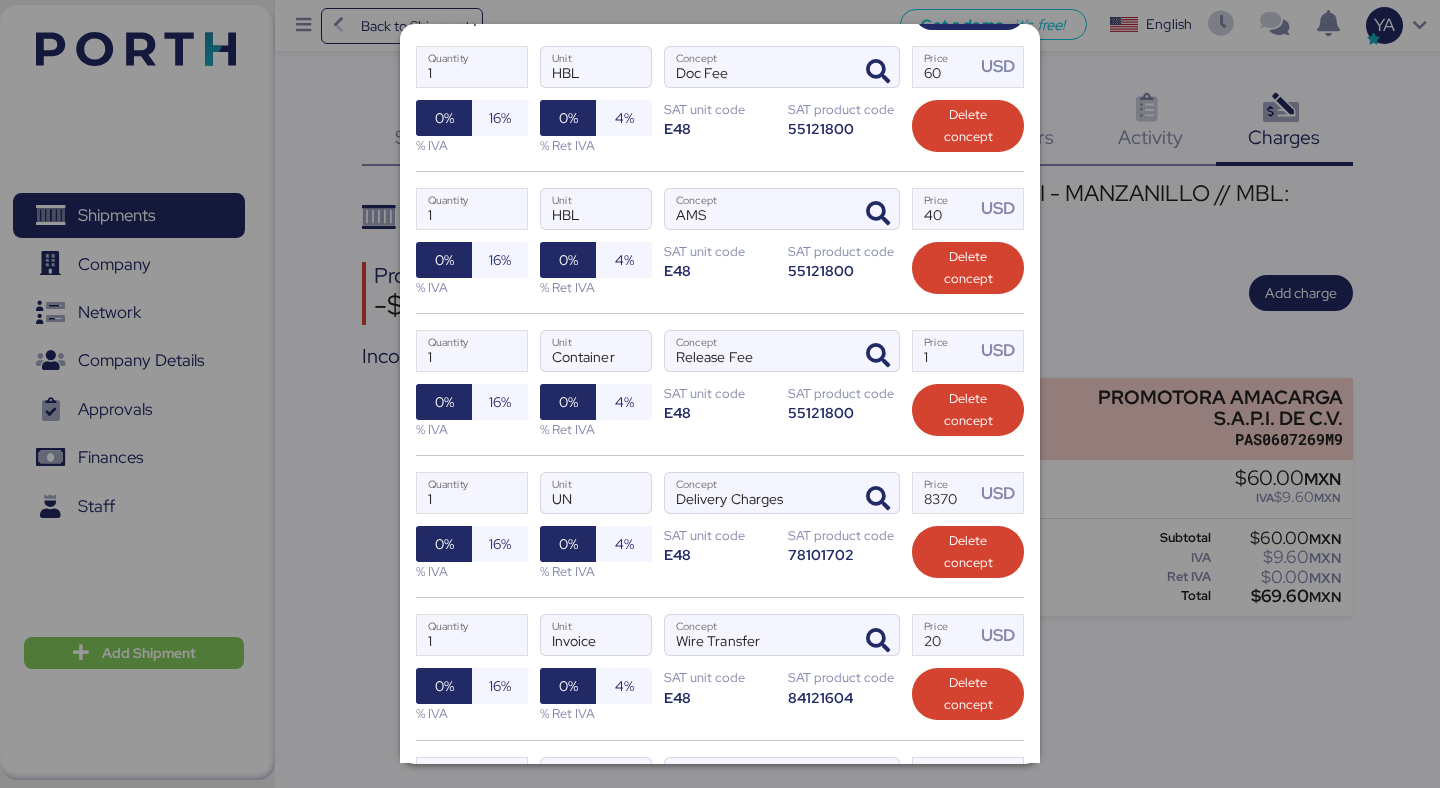 scroll, scrollTop: 393, scrollLeft: 0, axis: vertical 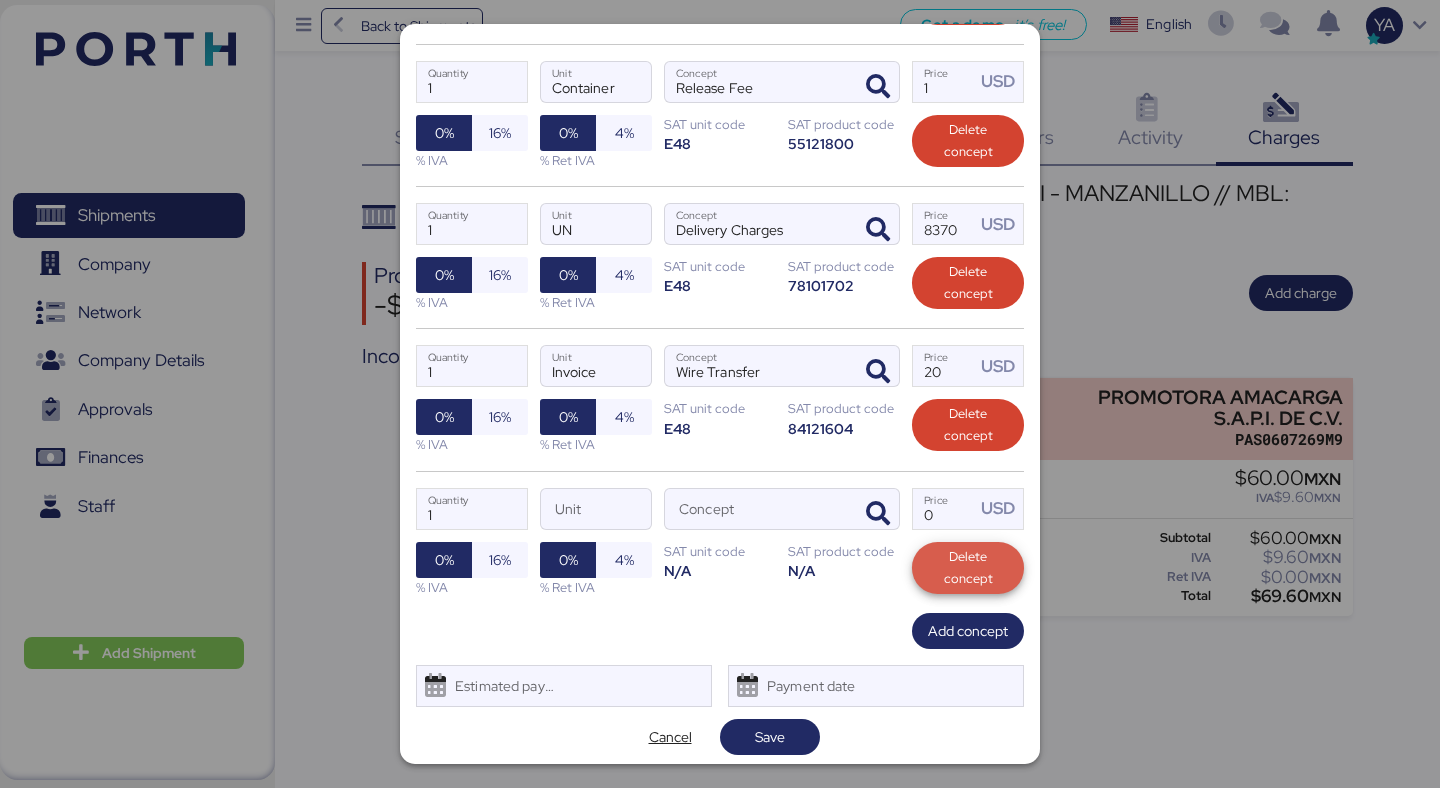 click on "Delete concept" at bounding box center [968, 568] 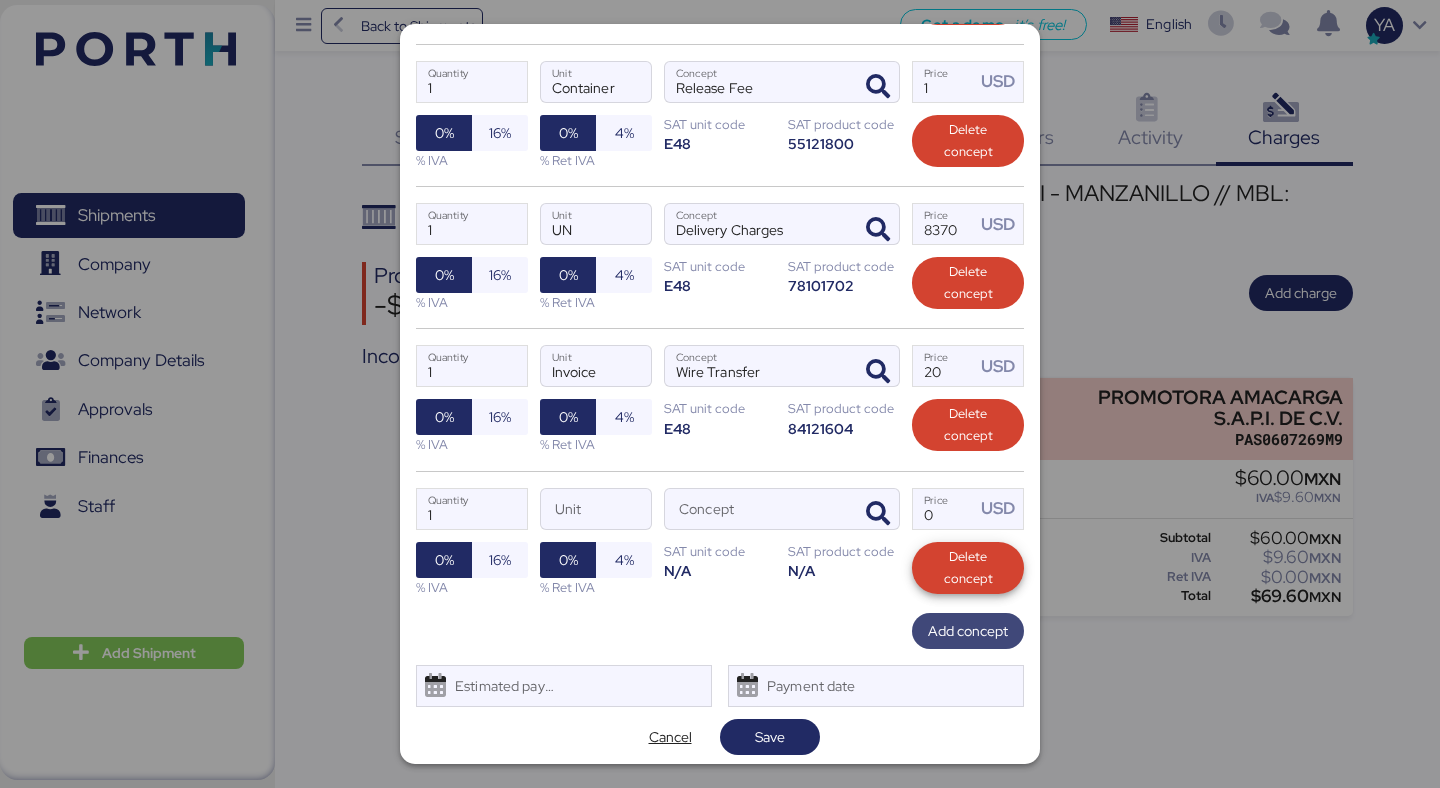 scroll, scrollTop: 515, scrollLeft: 0, axis: vertical 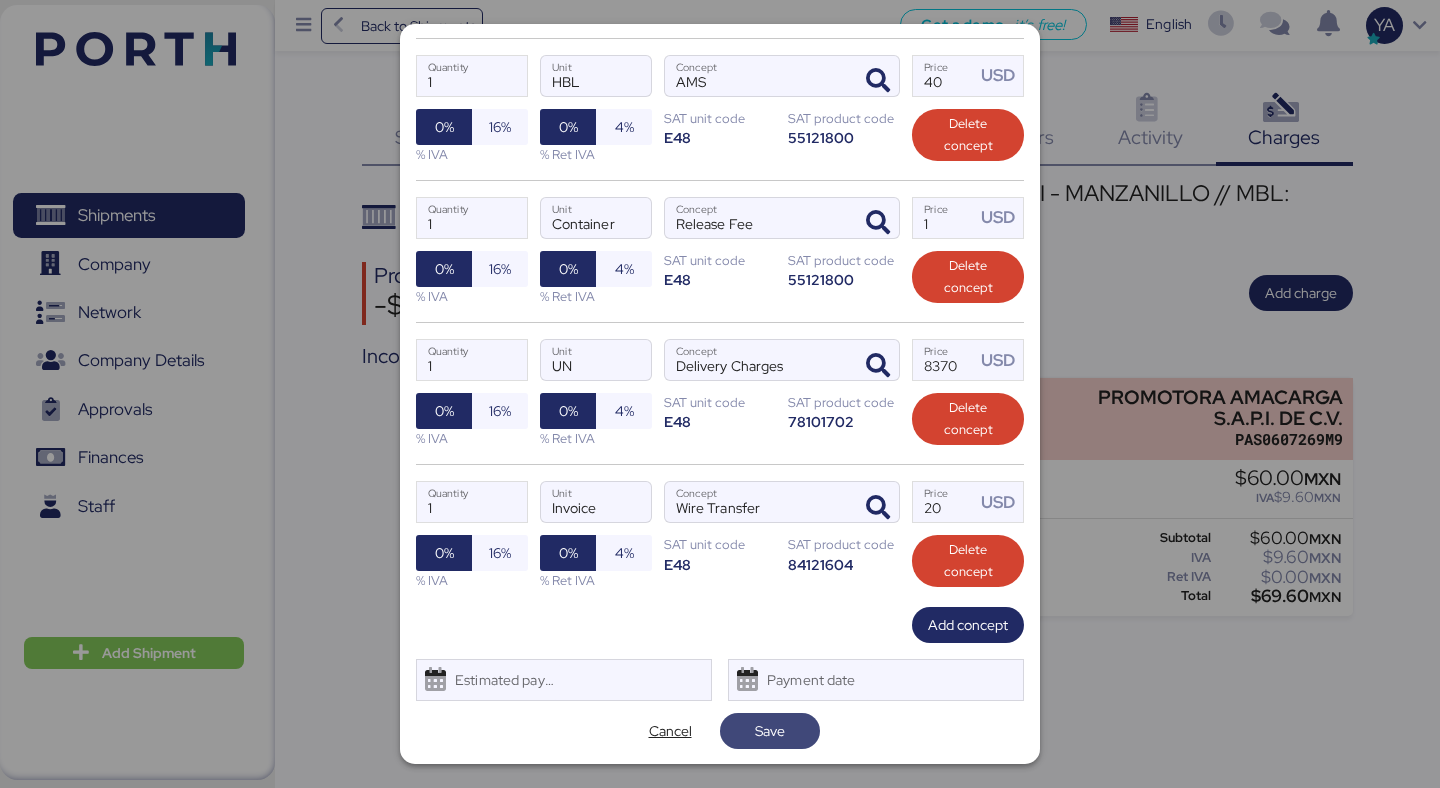 click on "Save" at bounding box center [770, 731] 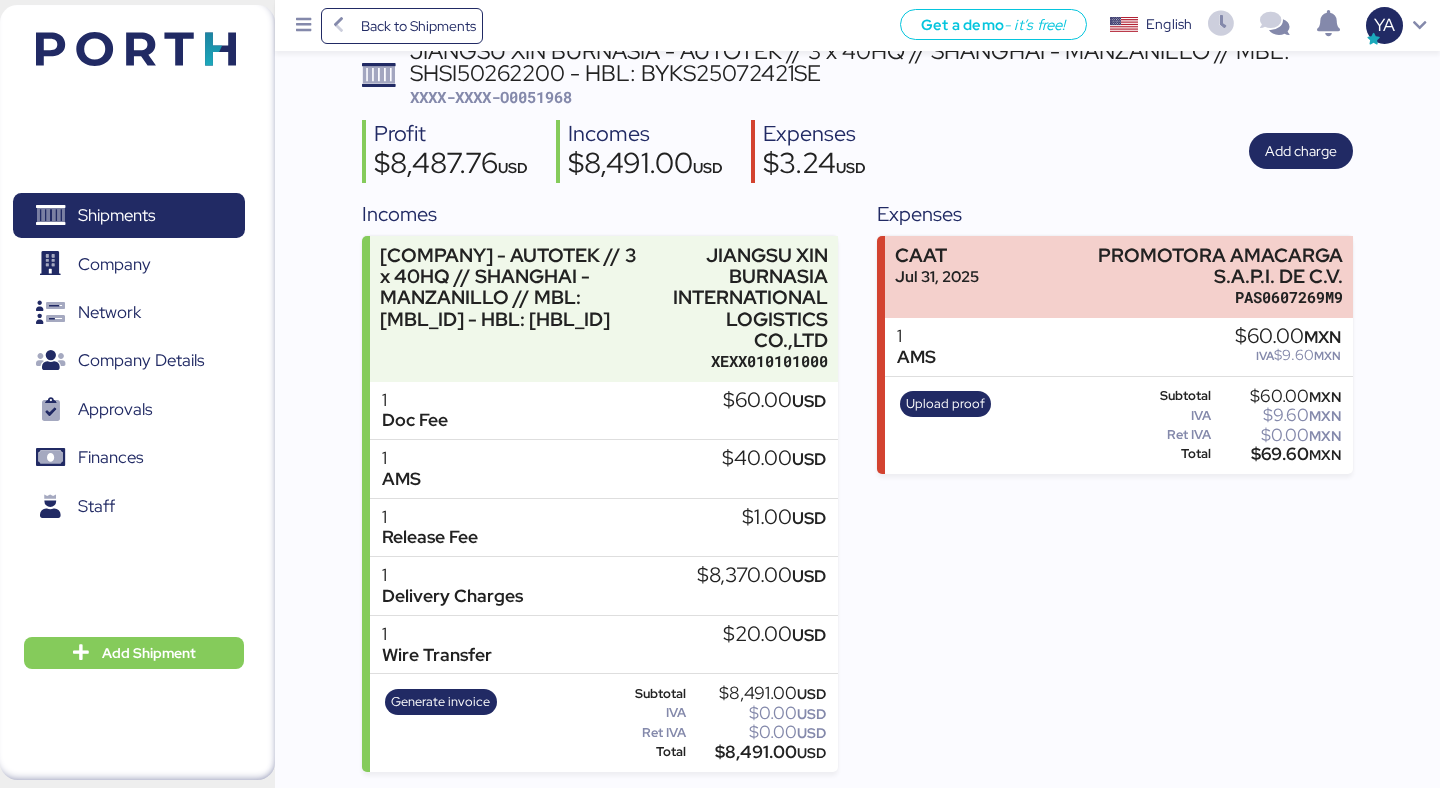 scroll, scrollTop: 0, scrollLeft: 0, axis: both 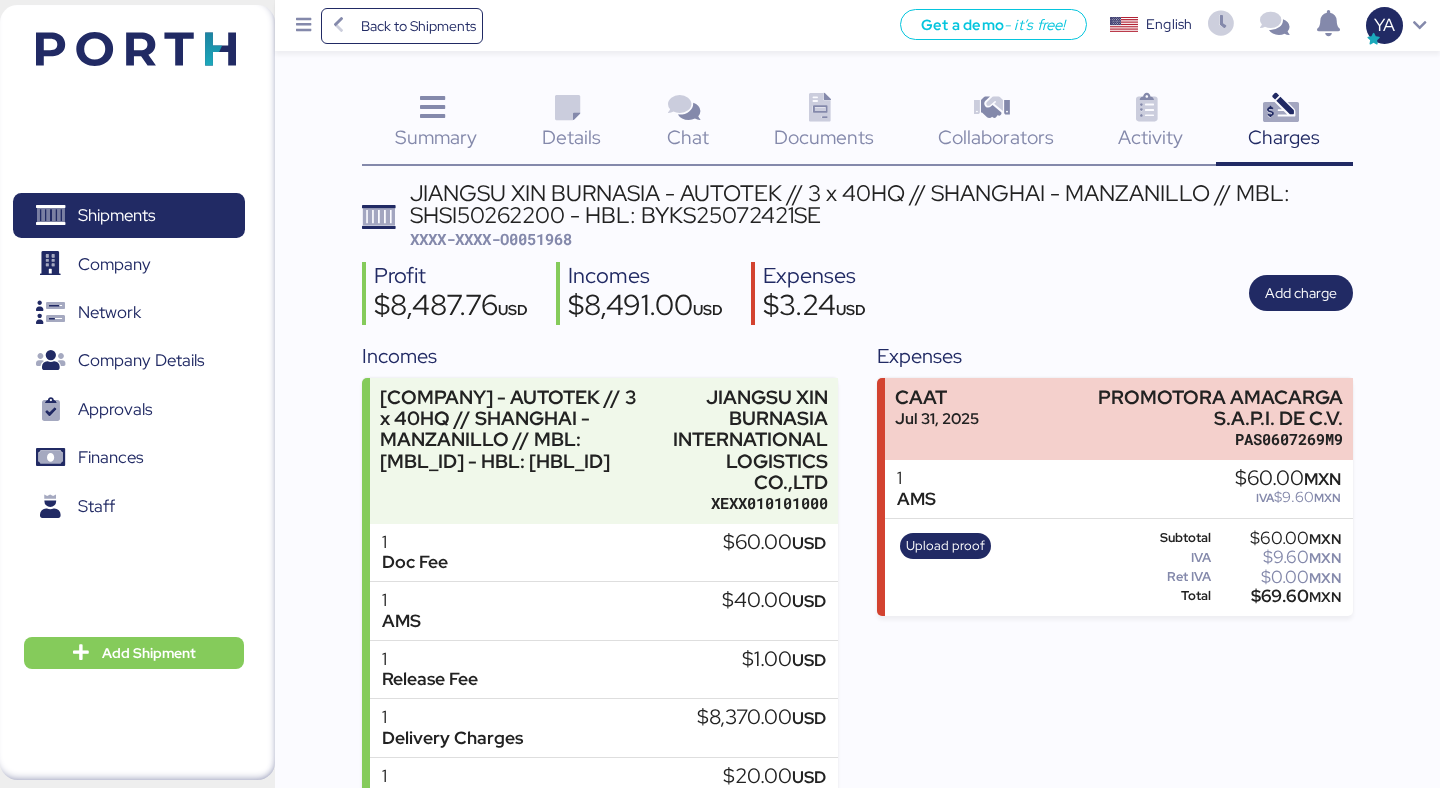 click on "Details 0" at bounding box center [571, 124] 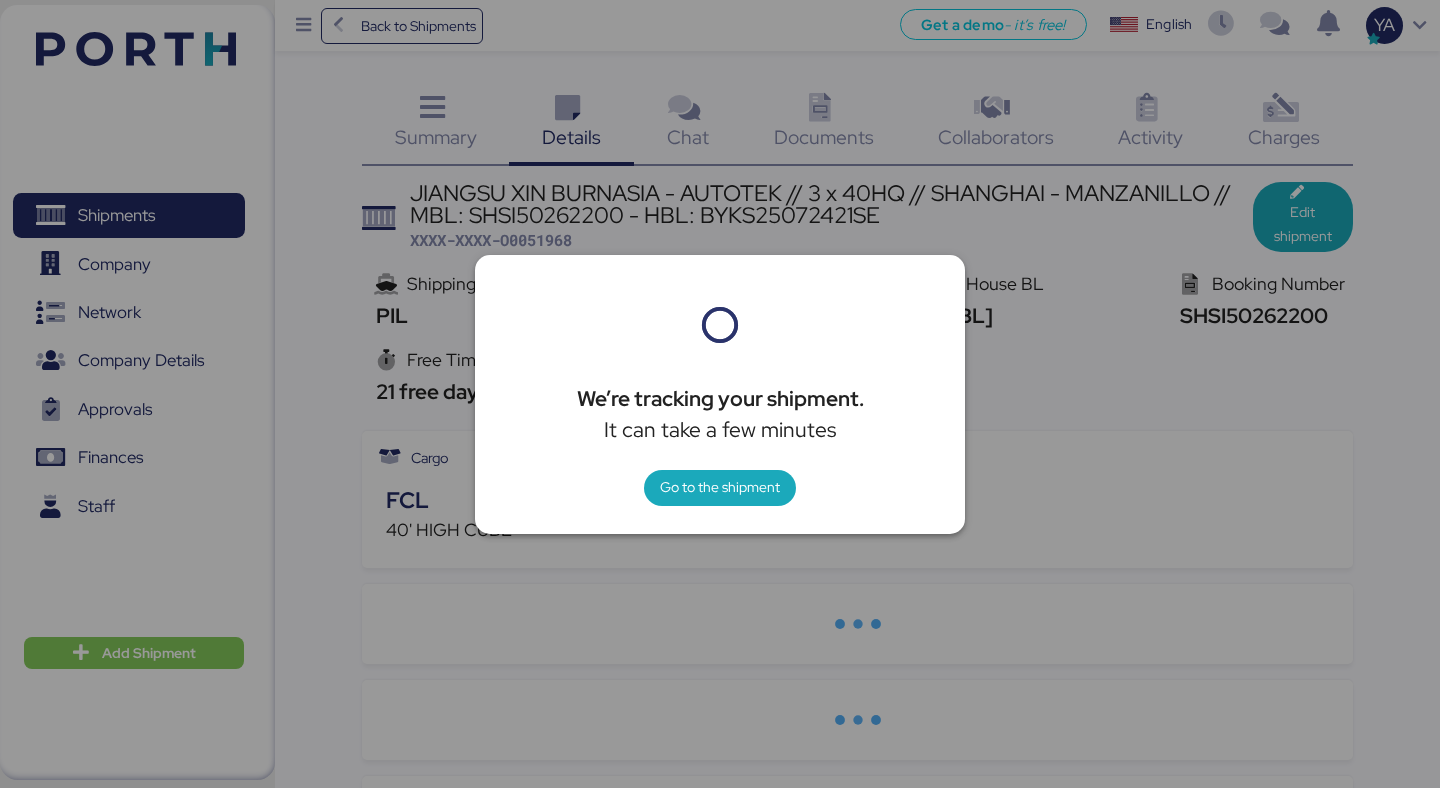 click on "We’re tracking your shipment.
It can take a few minutes Go to the shipment" at bounding box center [720, 394] 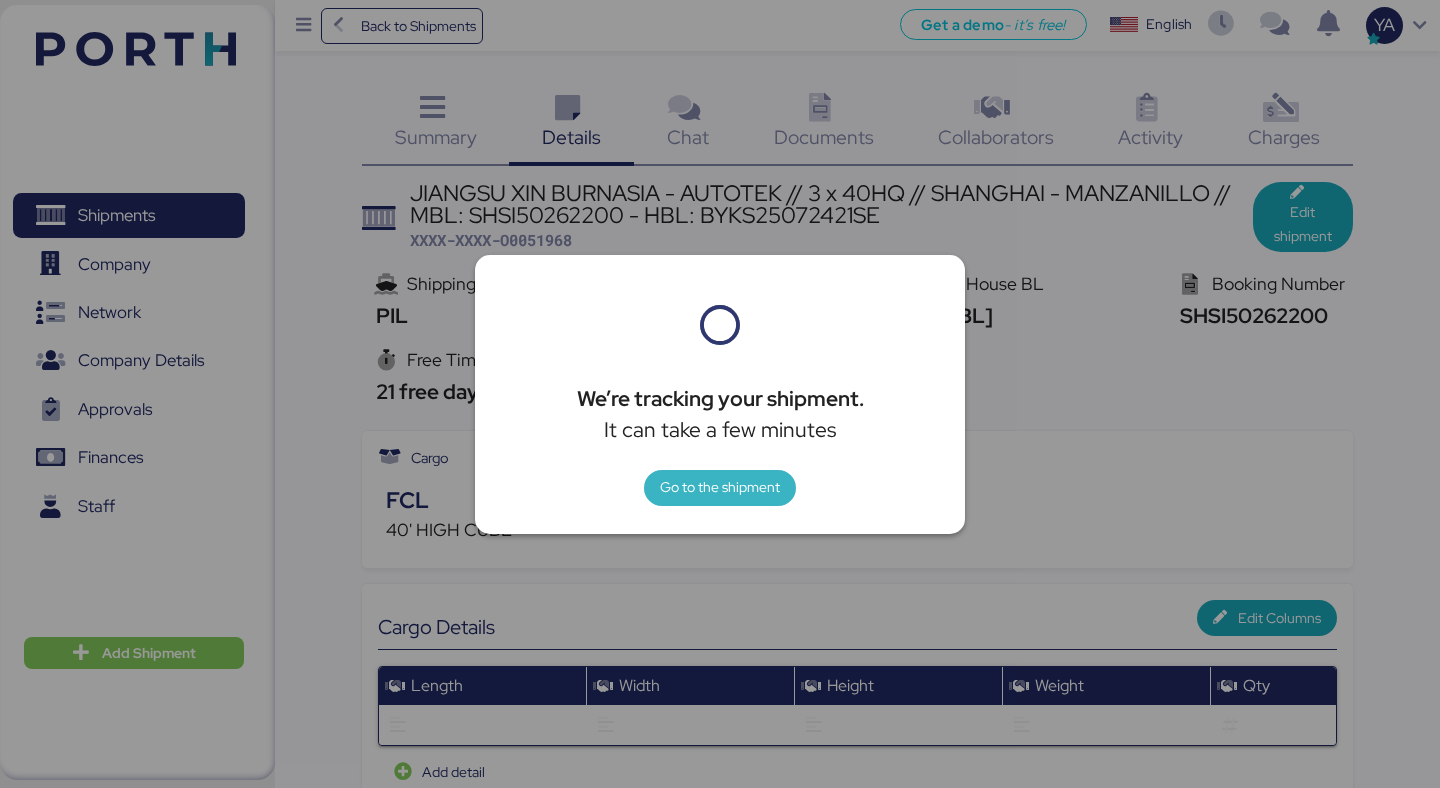 click on "Go to the shipment" at bounding box center [720, 487] 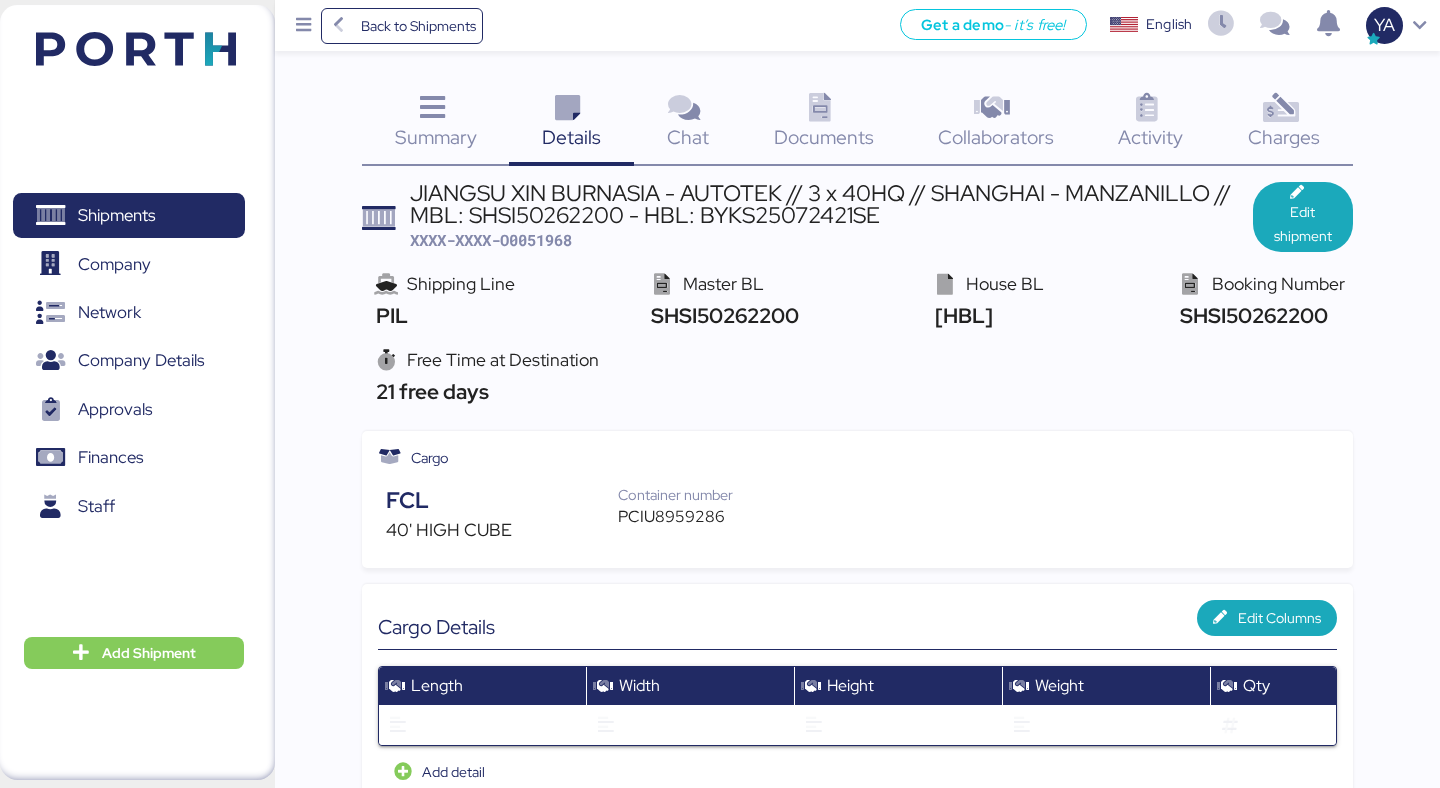 click at bounding box center [1280, 108] 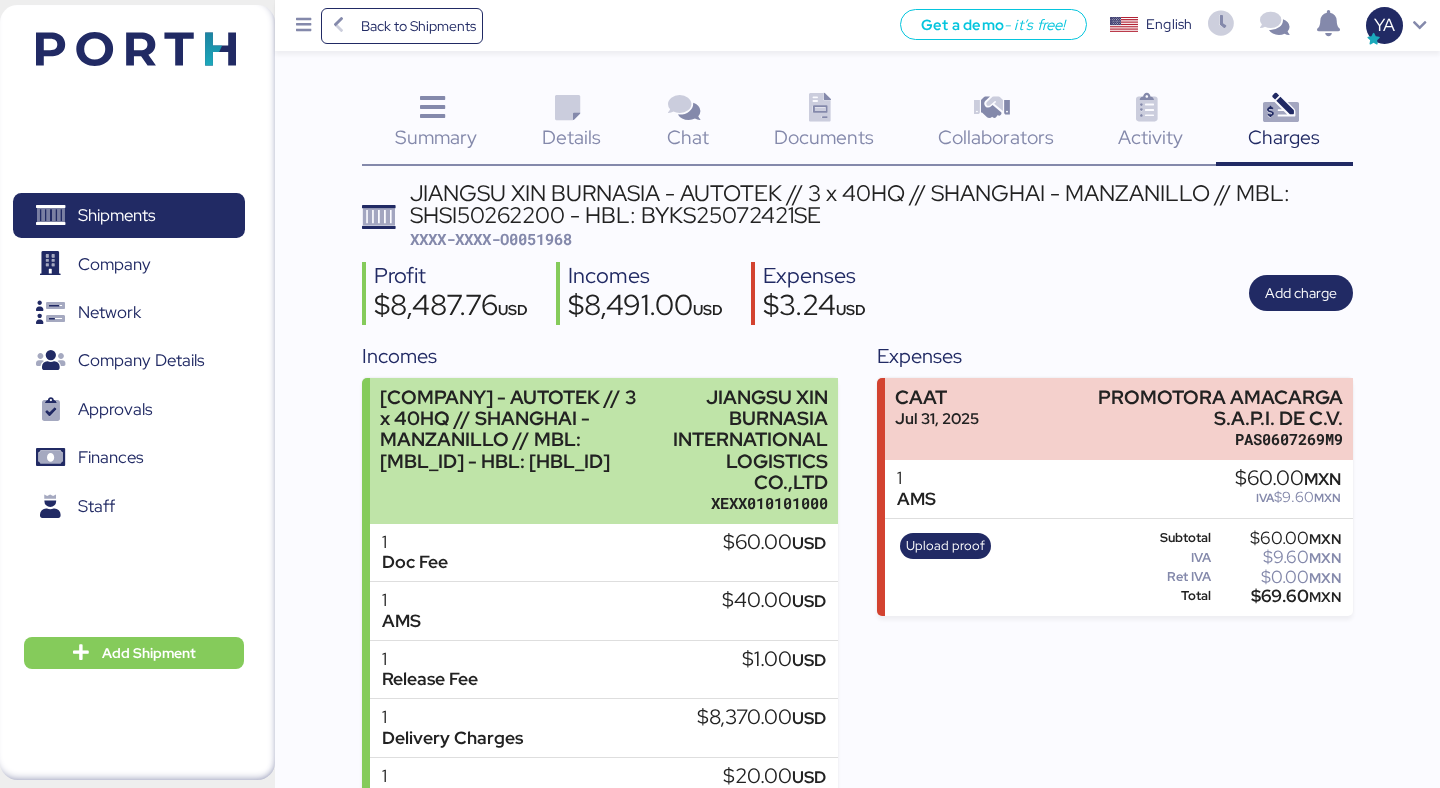 click on "[COMPANY] - AUTOTEK // 3 x 40HQ // SHANGHAI - MANZANILLO // MBL: [MBL_ID] - HBL: [HBL_ID]" at bounding box center (515, 429) 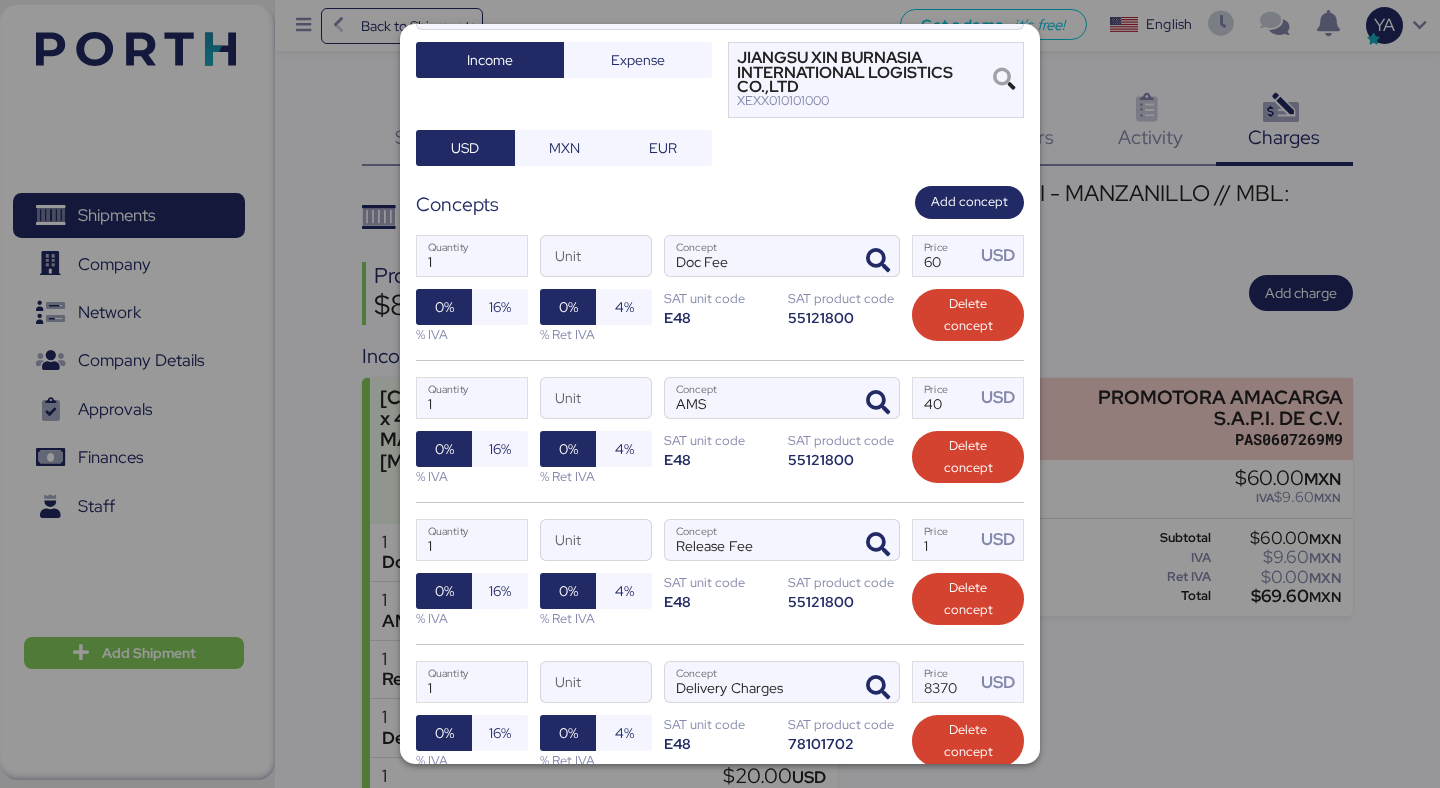 scroll, scrollTop: 259, scrollLeft: 0, axis: vertical 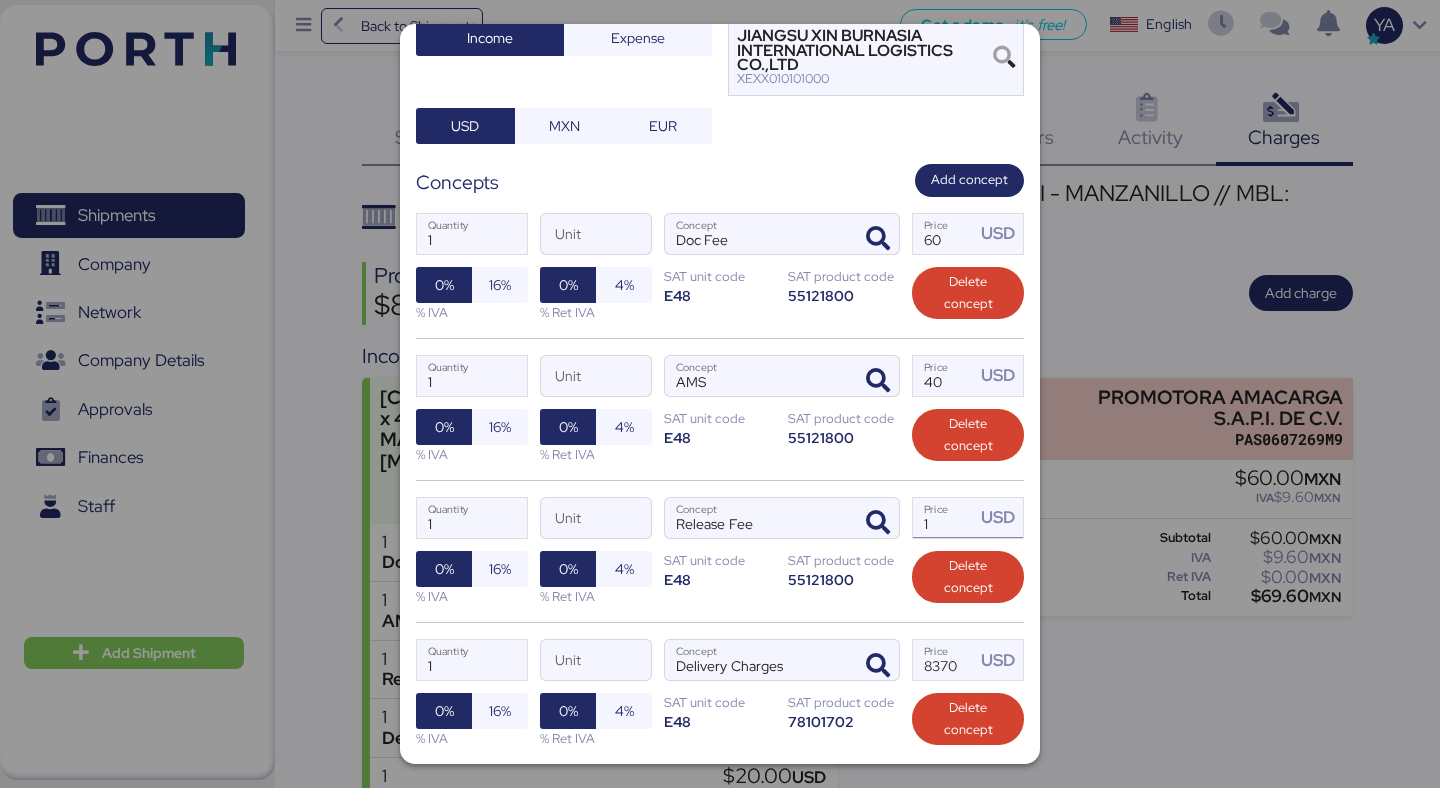 click on "1" at bounding box center [944, 518] 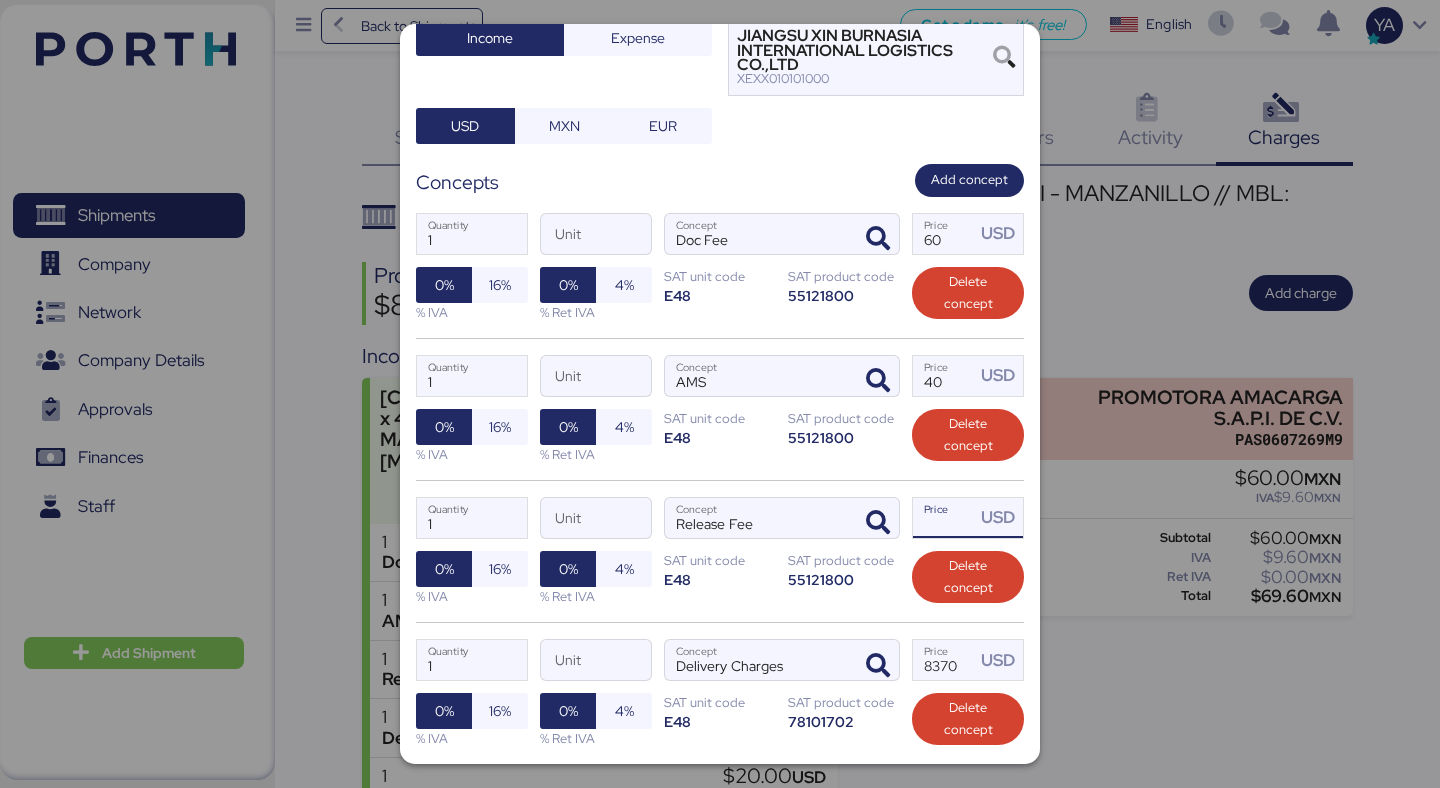 paste on "470" 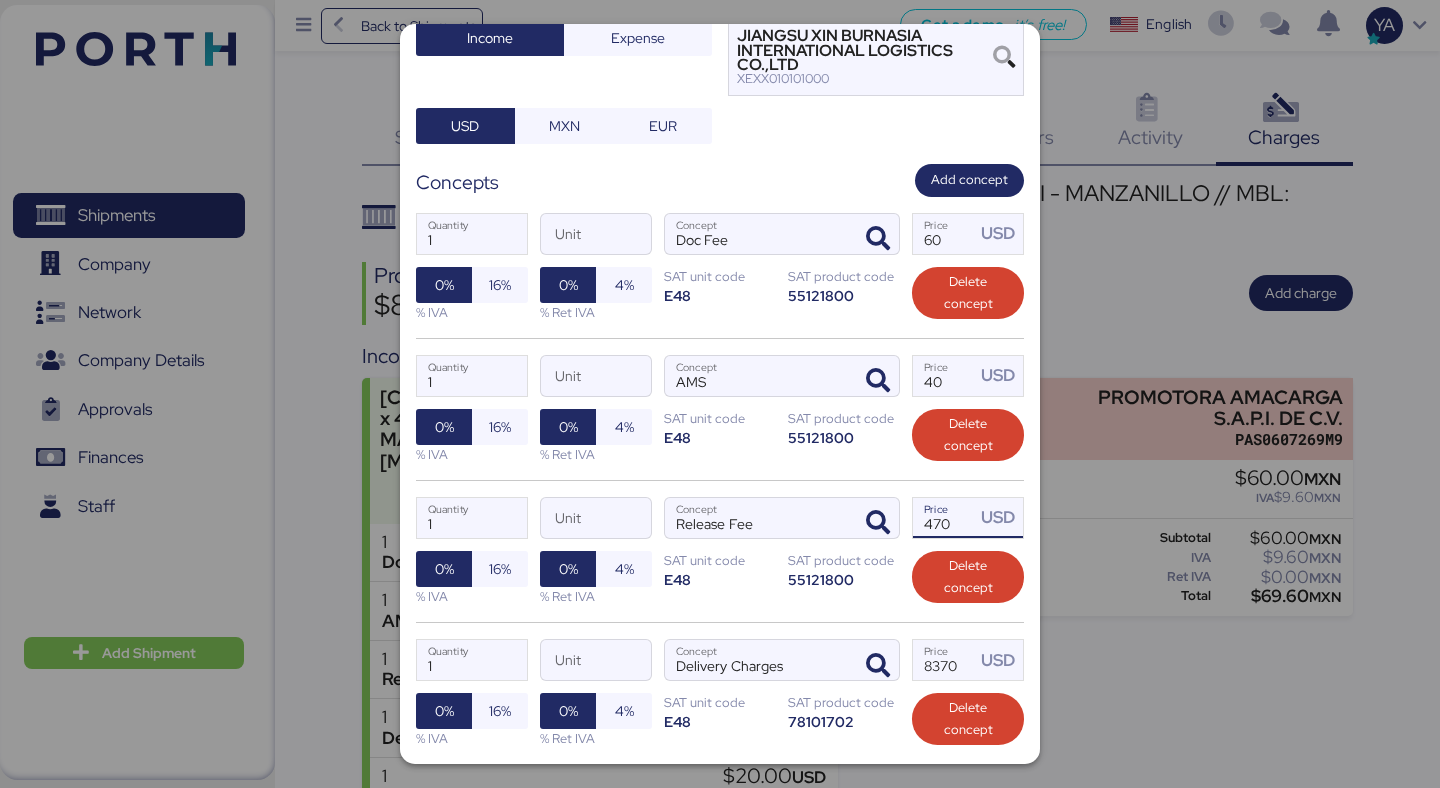 type on "470" 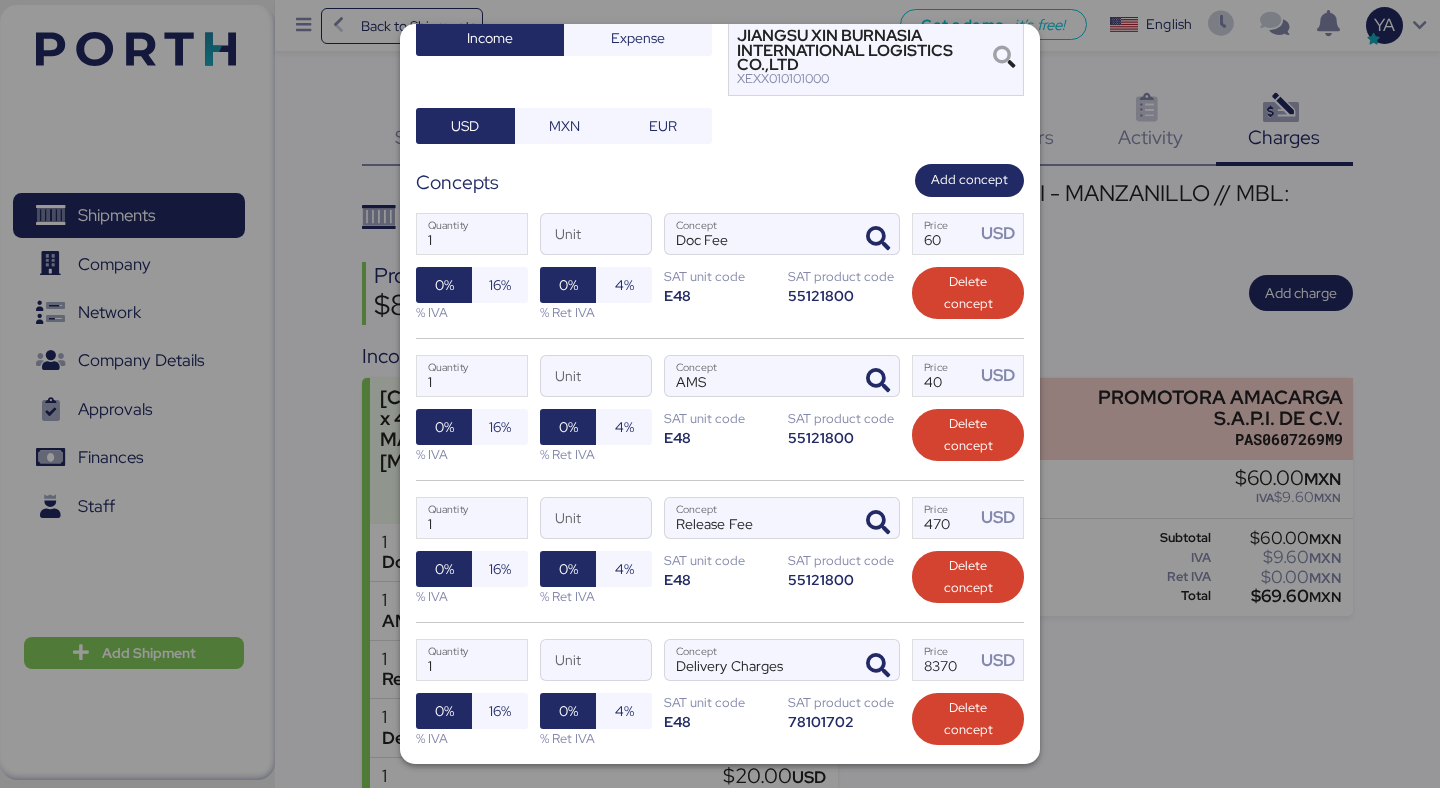 click on "1 Quantity Unit AMS Concept   40 Price USD 0% 16% % IVA 0% 4% % Ret IVA SAT unit code E48 SAT product code 55121800 Delete concept" at bounding box center [720, 409] 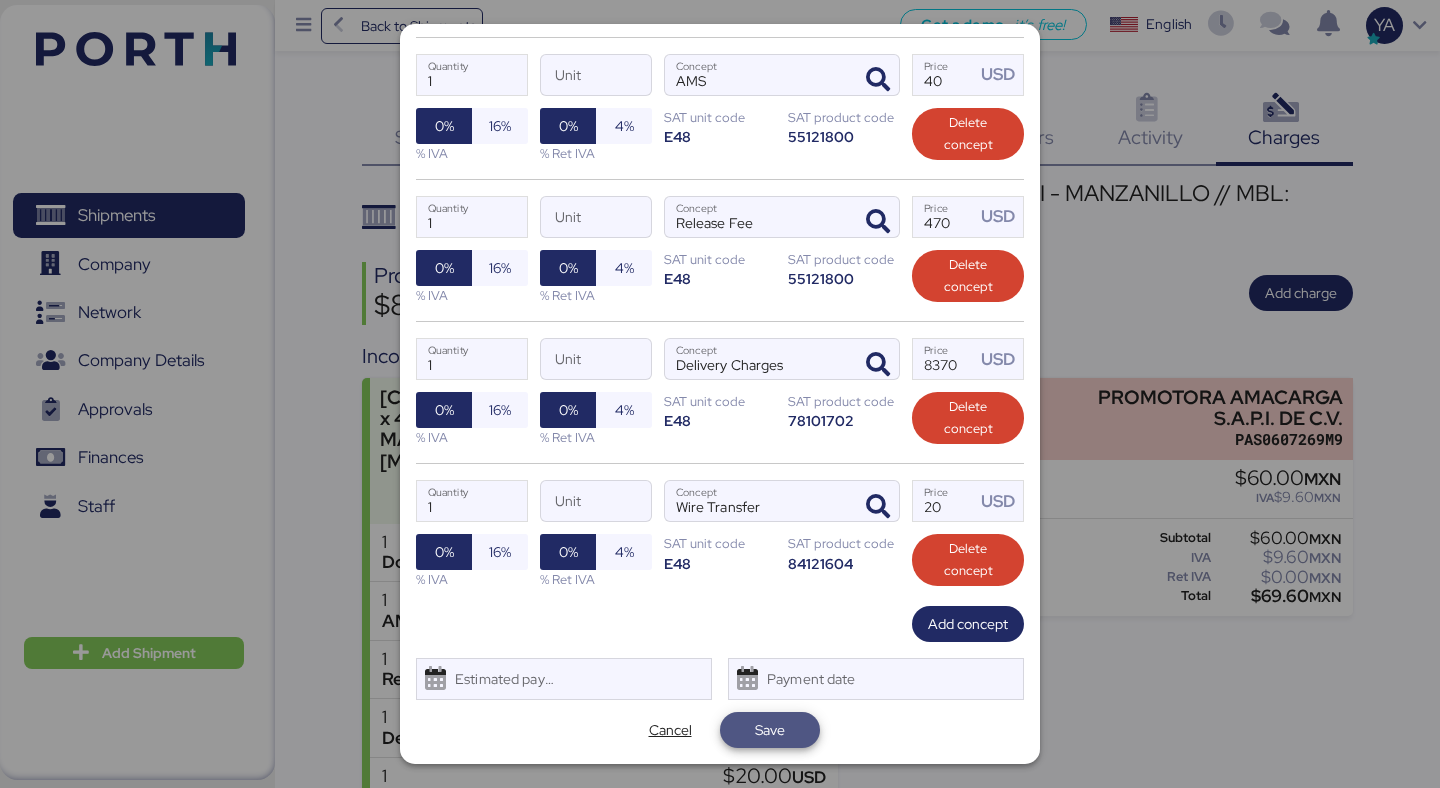 click on "Save" at bounding box center (770, 730) 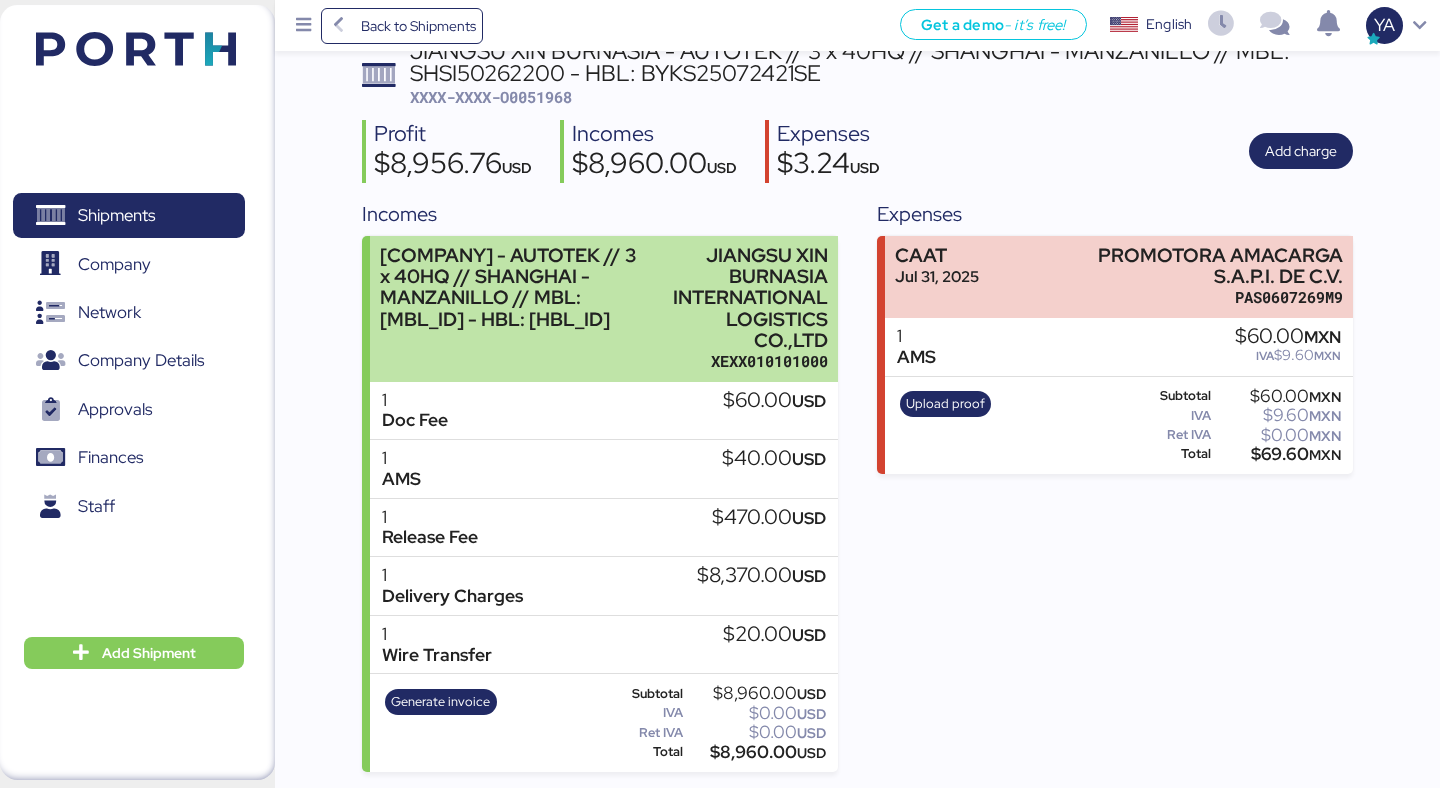 scroll, scrollTop: 0, scrollLeft: 0, axis: both 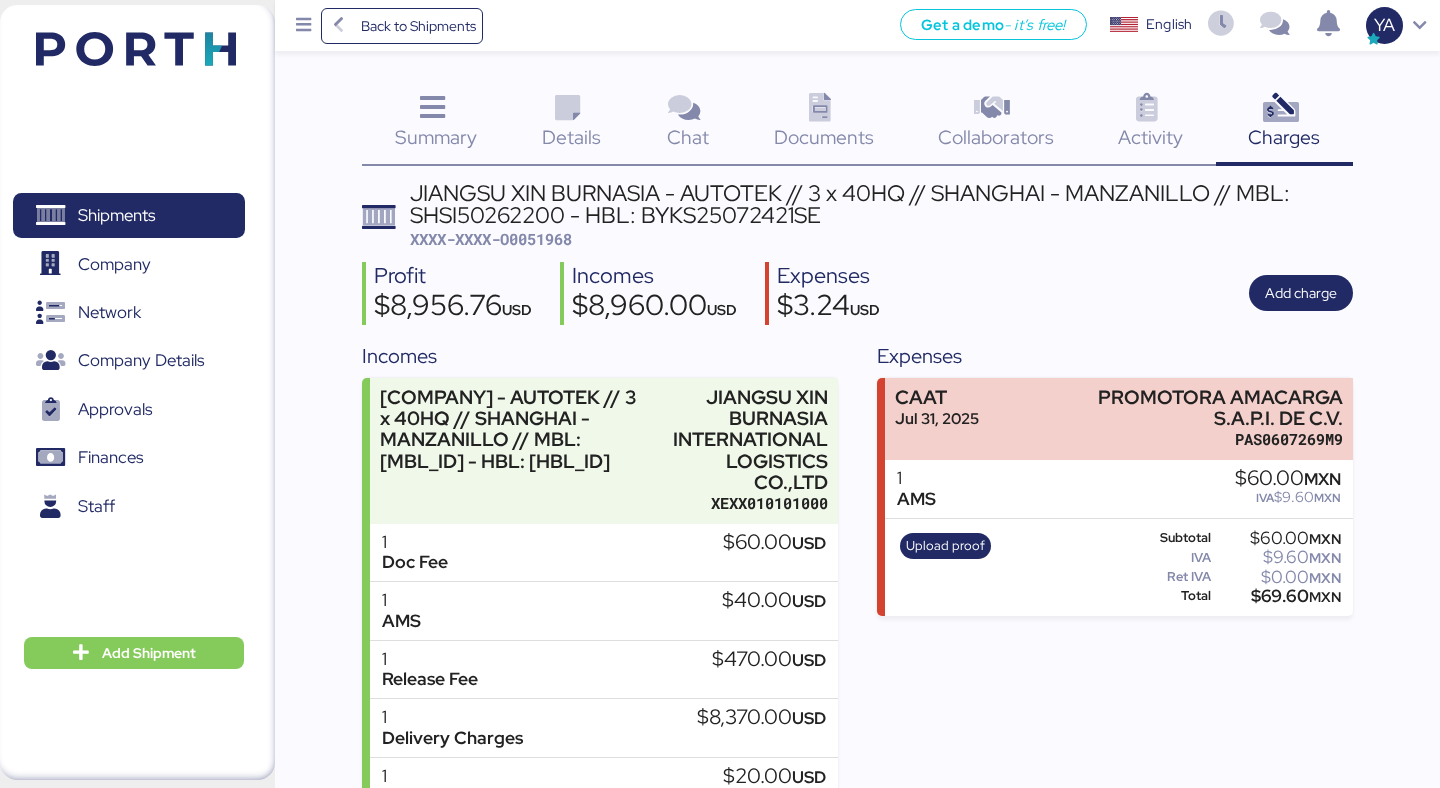 click on "XXXX-XXXX-O0051968" at bounding box center [491, 239] 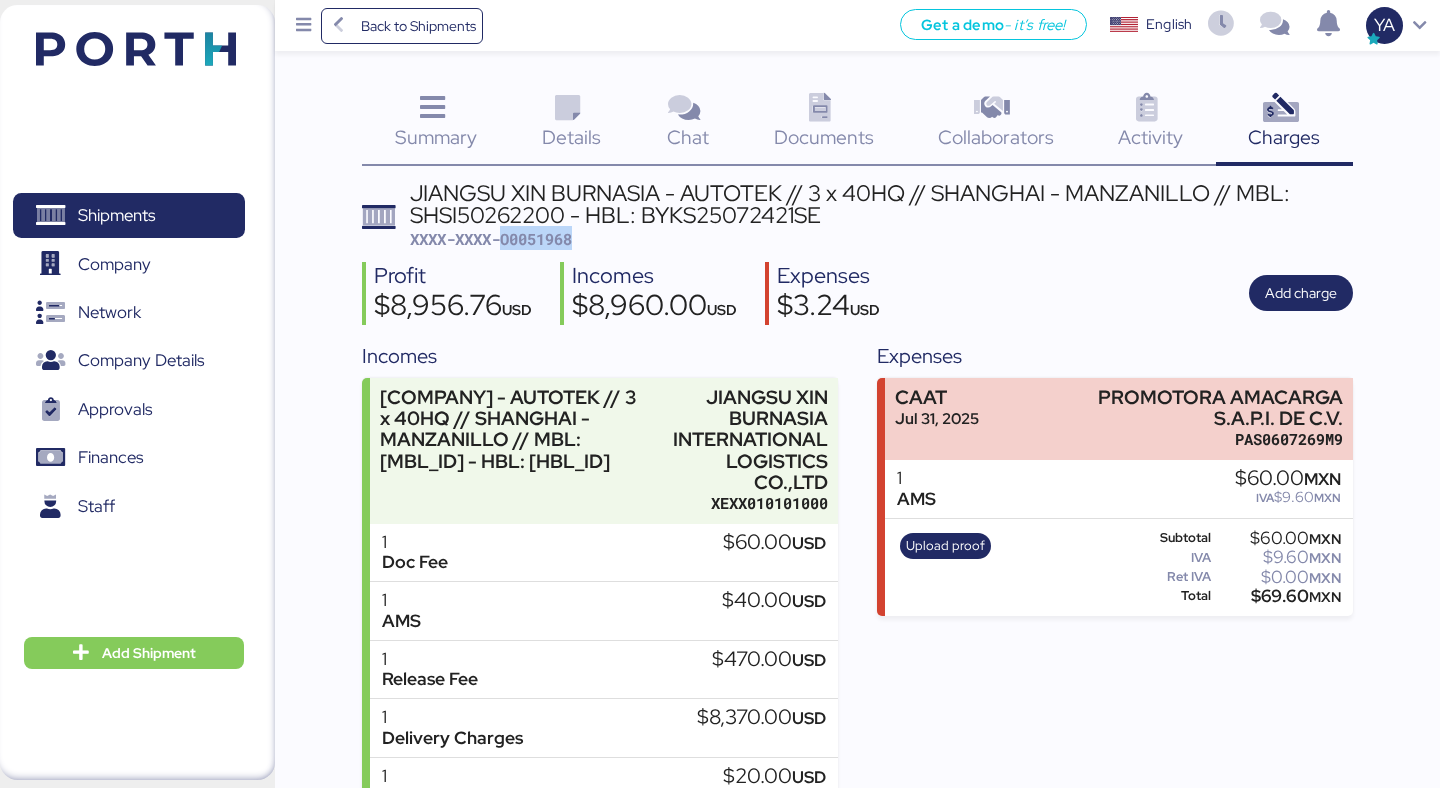 click on "XXXX-XXXX-O0051968" at bounding box center (491, 239) 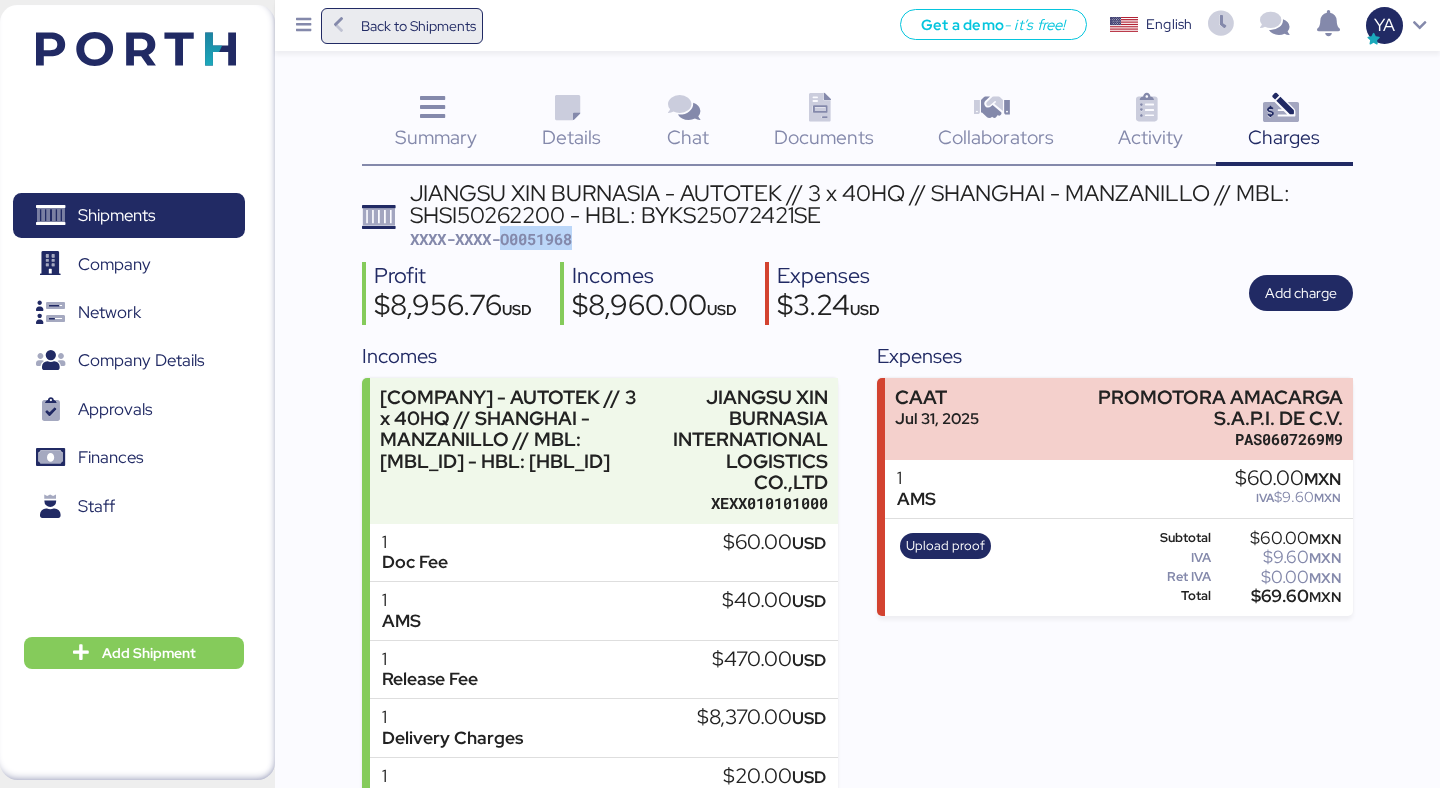click on "Back to Shipments" at bounding box center (418, 26) 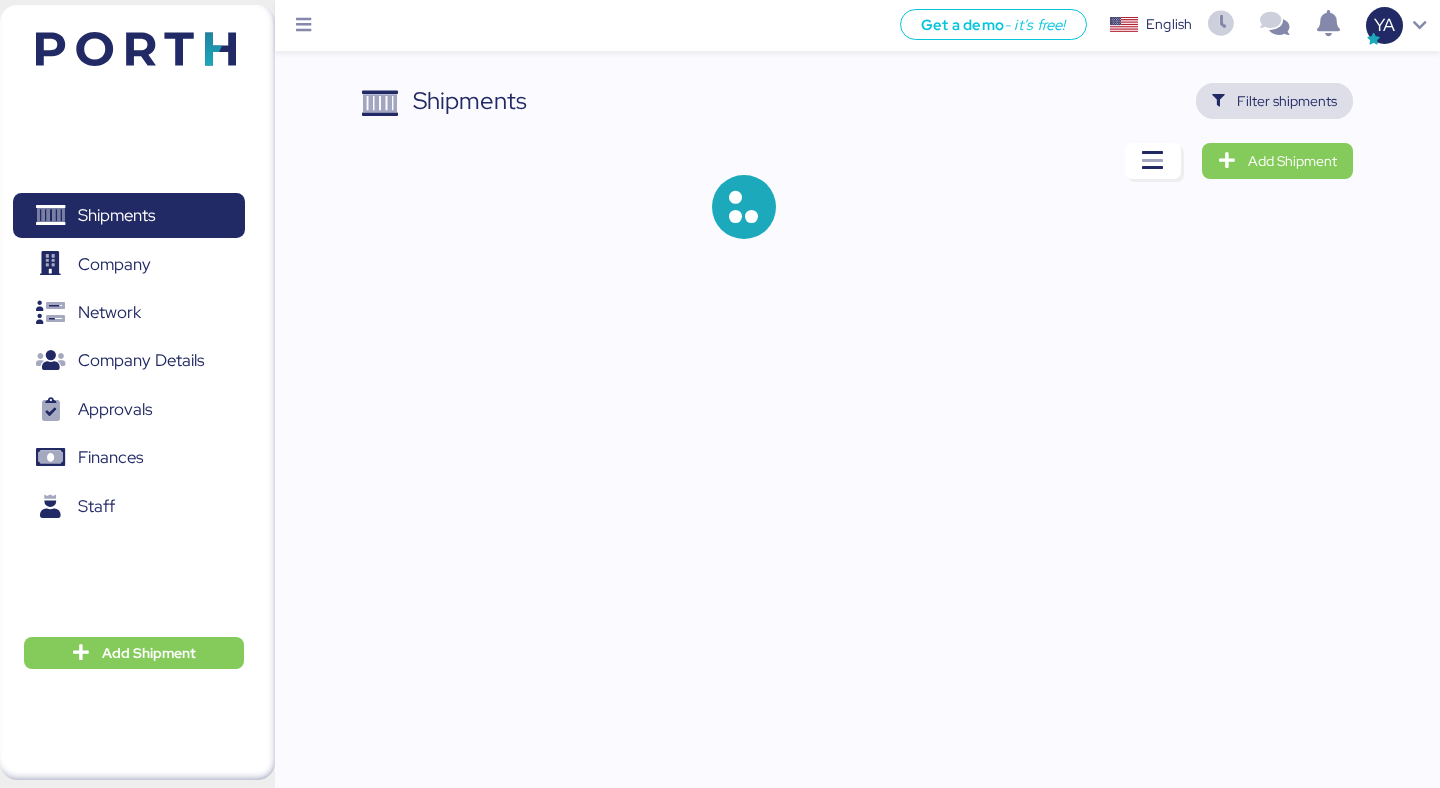 drag, startPoint x: 1321, startPoint y: 96, endPoint x: 1268, endPoint y: 104, distance: 53.600372 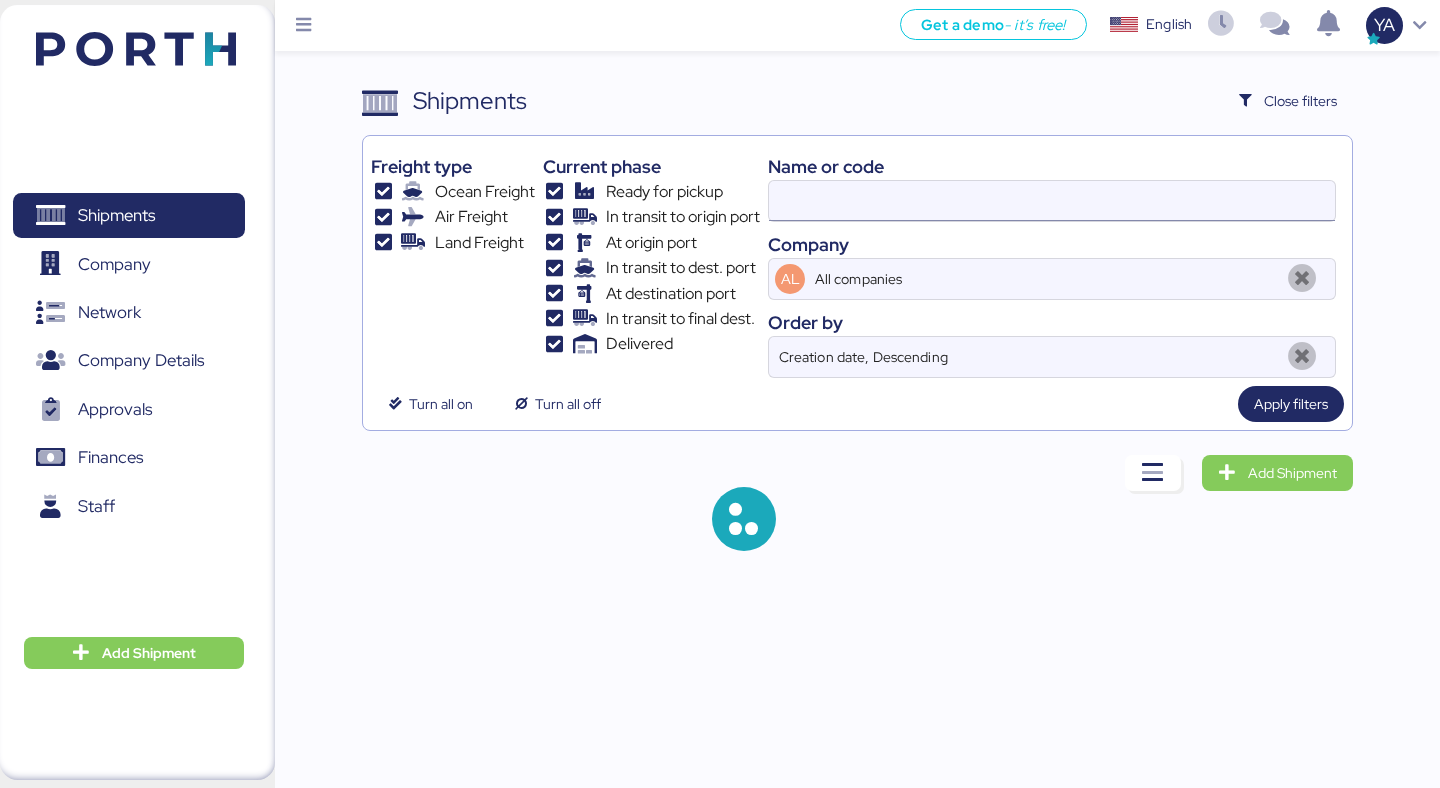 click at bounding box center (1052, 201) 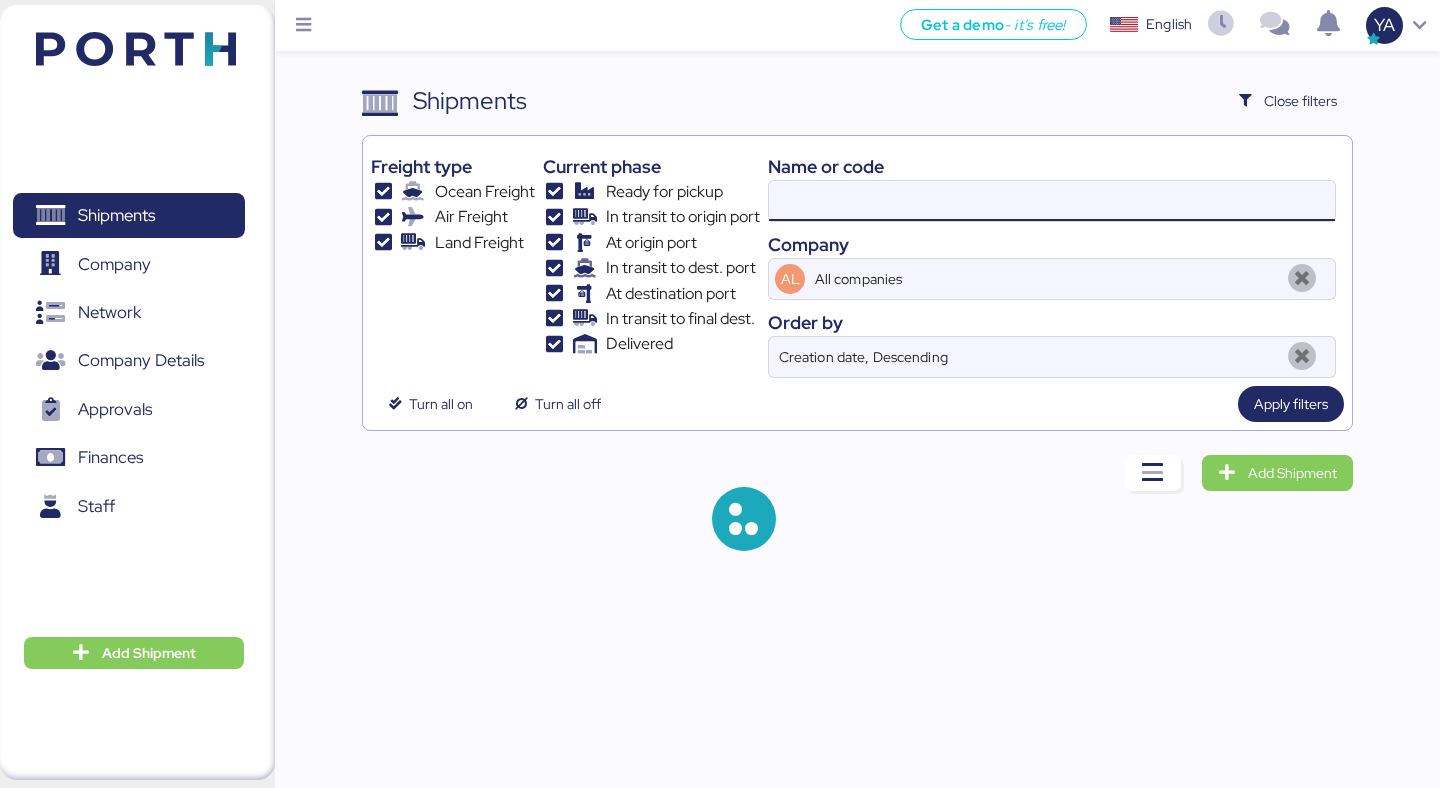 paste on "O0051969" 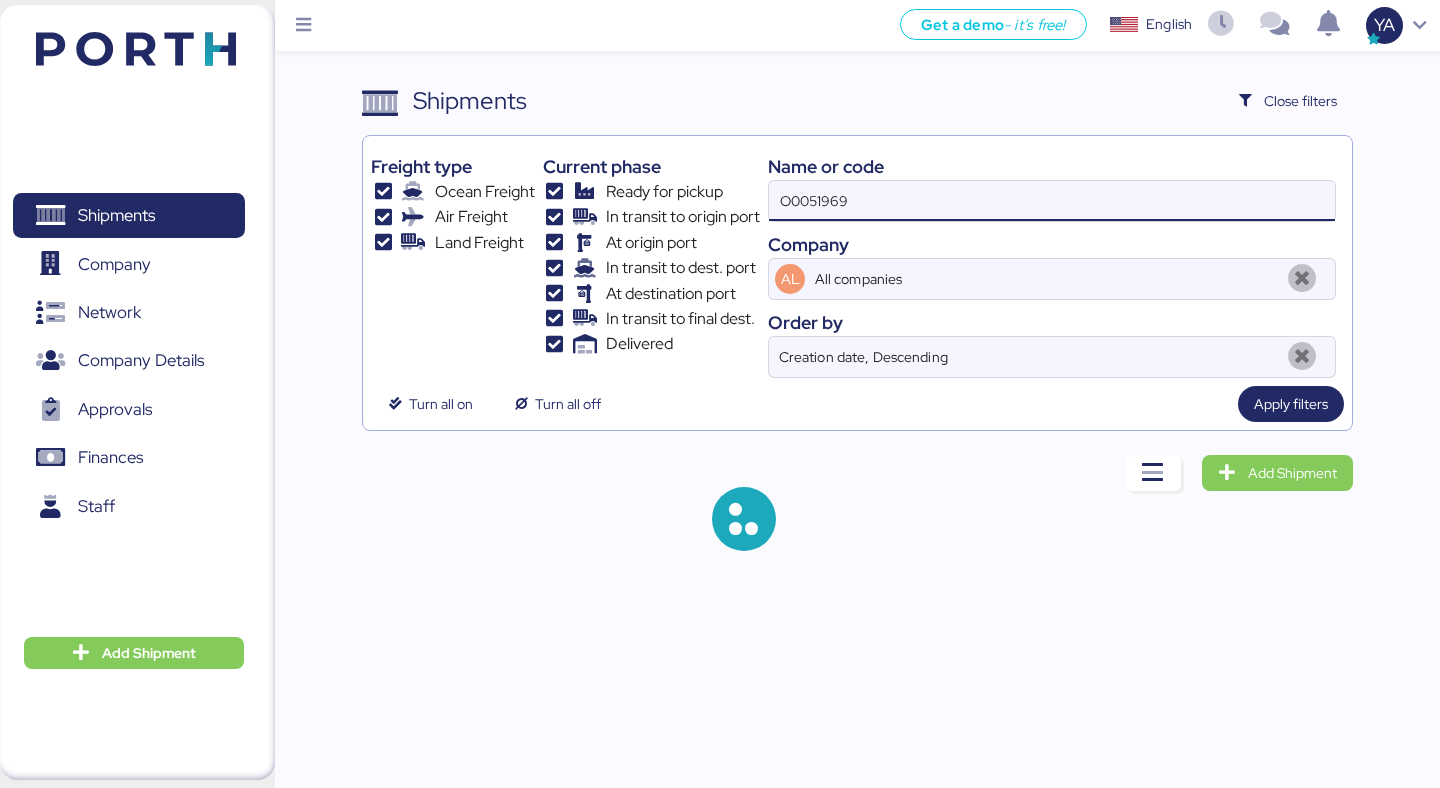 type on "O0051969" 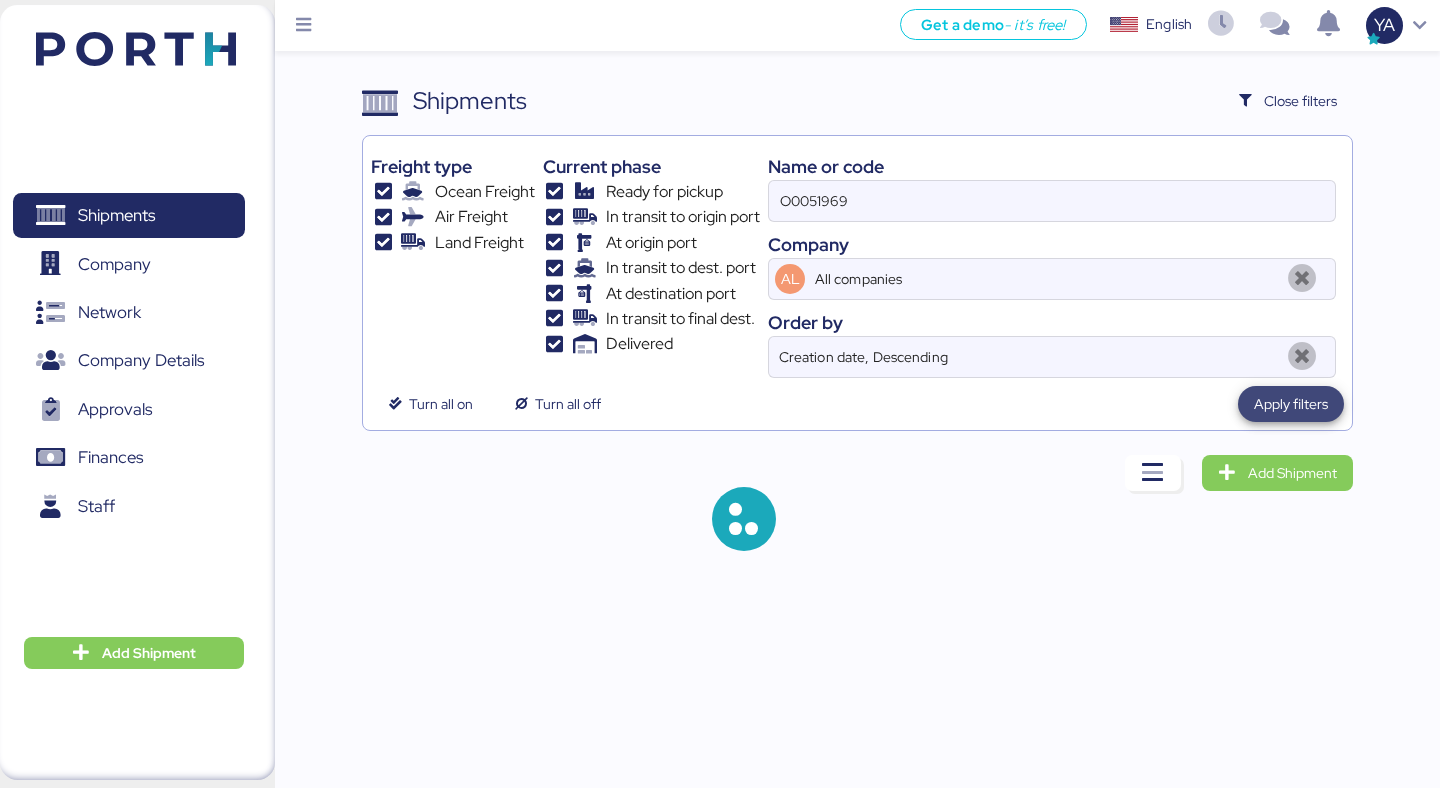 click on "Apply filters" at bounding box center (1291, 404) 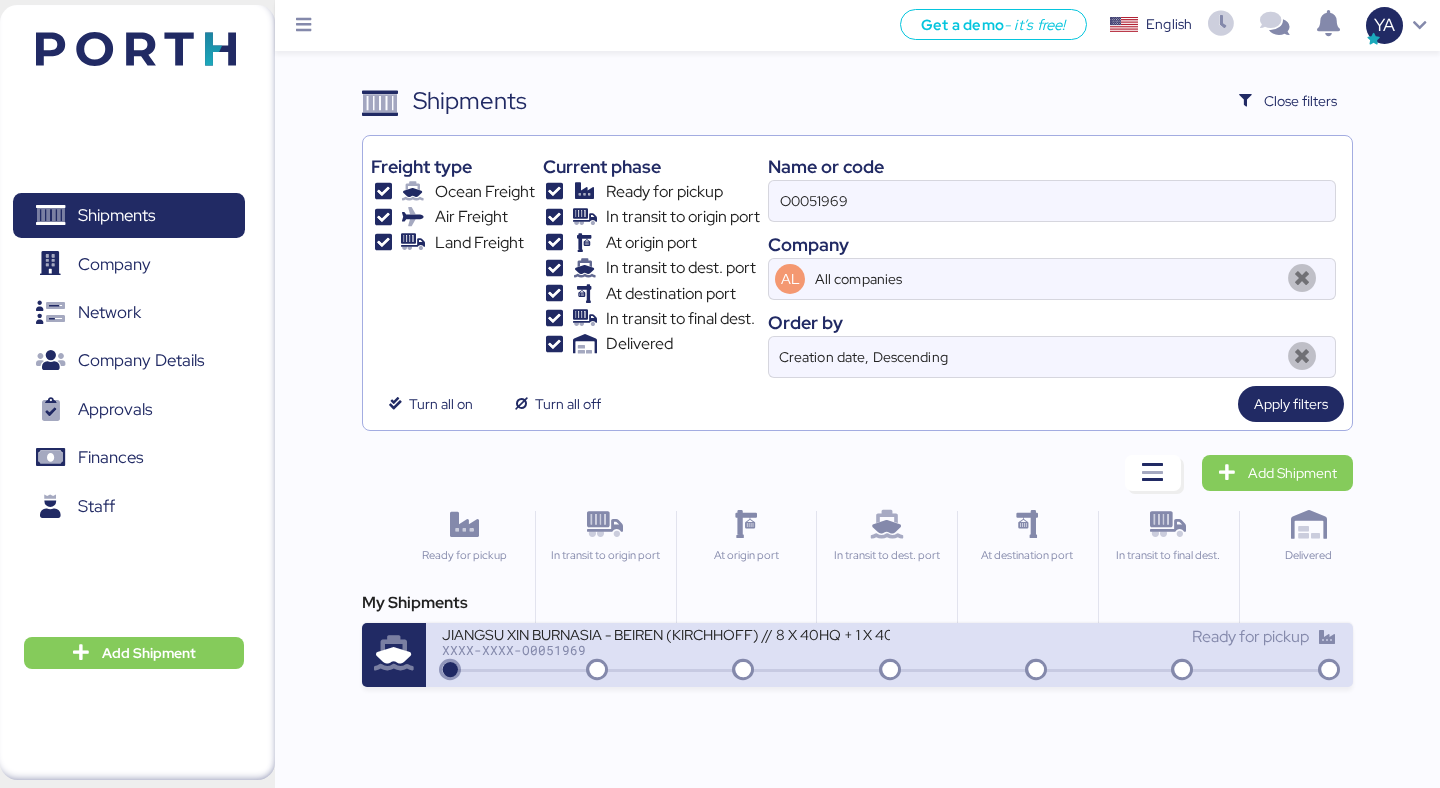 click on "JIANGSU XIN BURNASIA - BEIREN (KIRCHHOFF) // 8 X 40HQ + 1 X 40FR // SHANGHAI - MANZANILLO // MBL: SHSI50256100 - HBL: BYKS25072420SE" at bounding box center [665, 633] 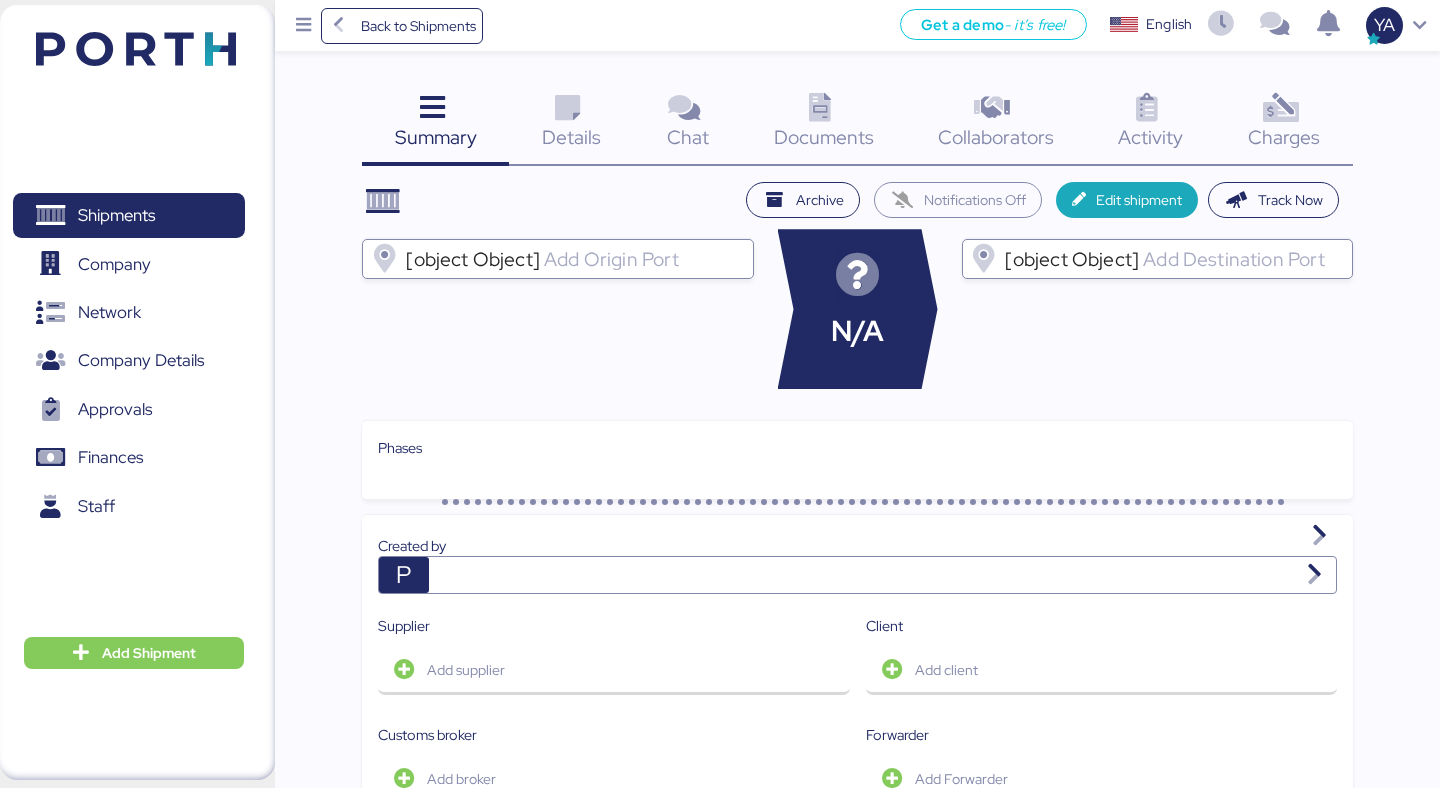 click at bounding box center (1280, 108) 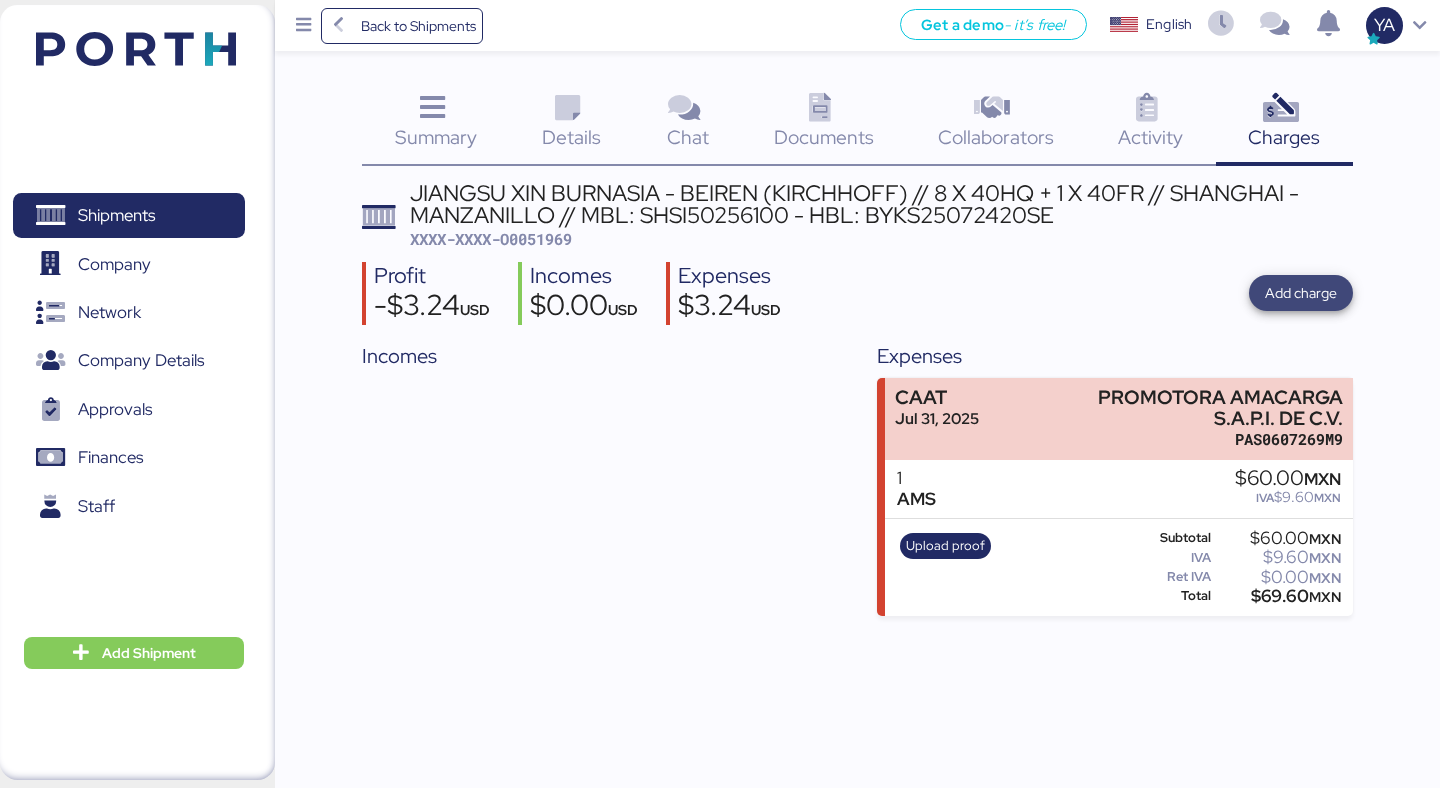 click on "Add charge" at bounding box center [1301, 293] 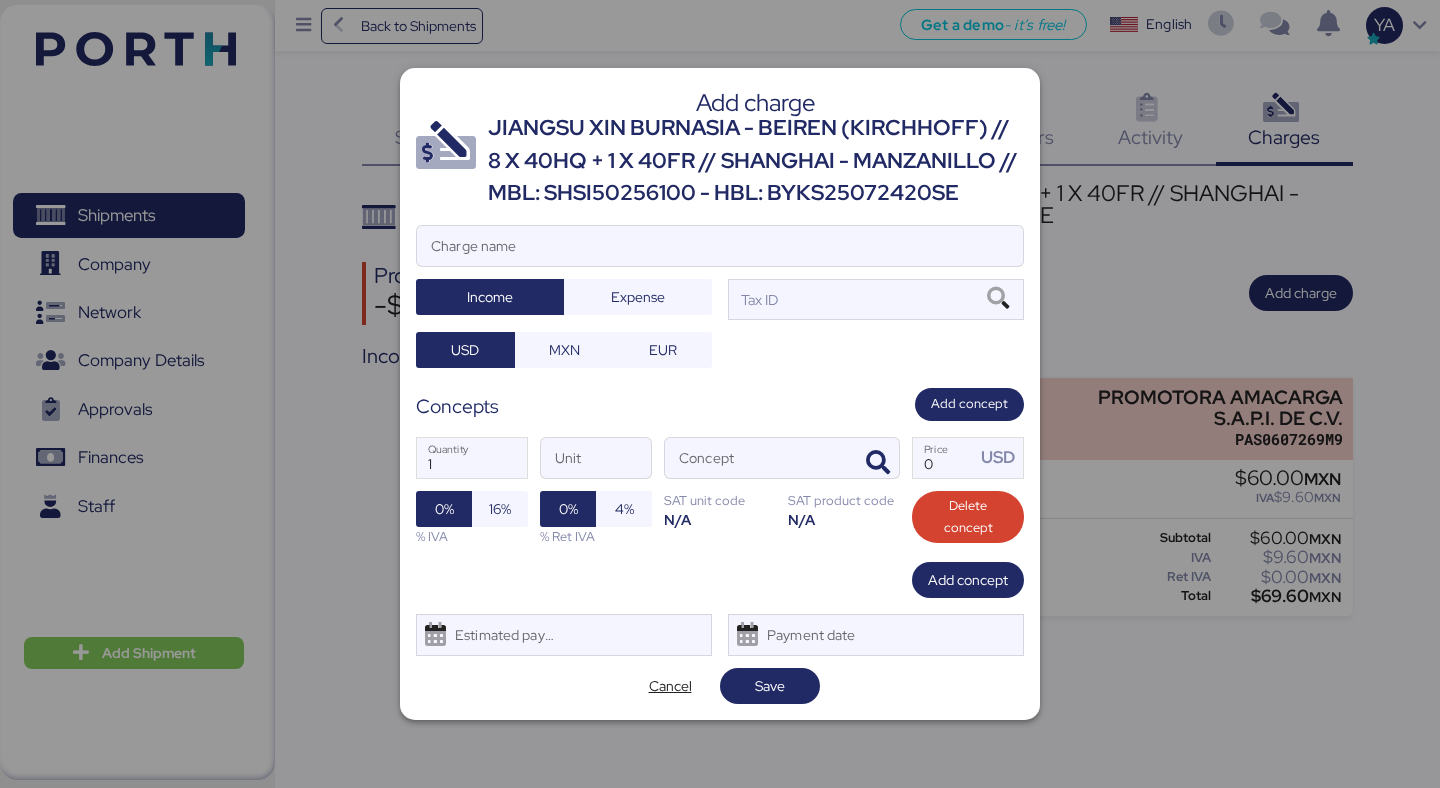 click on "JIANGSU XIN BURNASIA - BEIREN (KIRCHHOFF) // 8 X 40HQ + 1 X 40FR // SHANGHAI - MANZANILLO // MBL: SHSI50256100 - HBL: BYKS25072420SE" at bounding box center [756, 160] 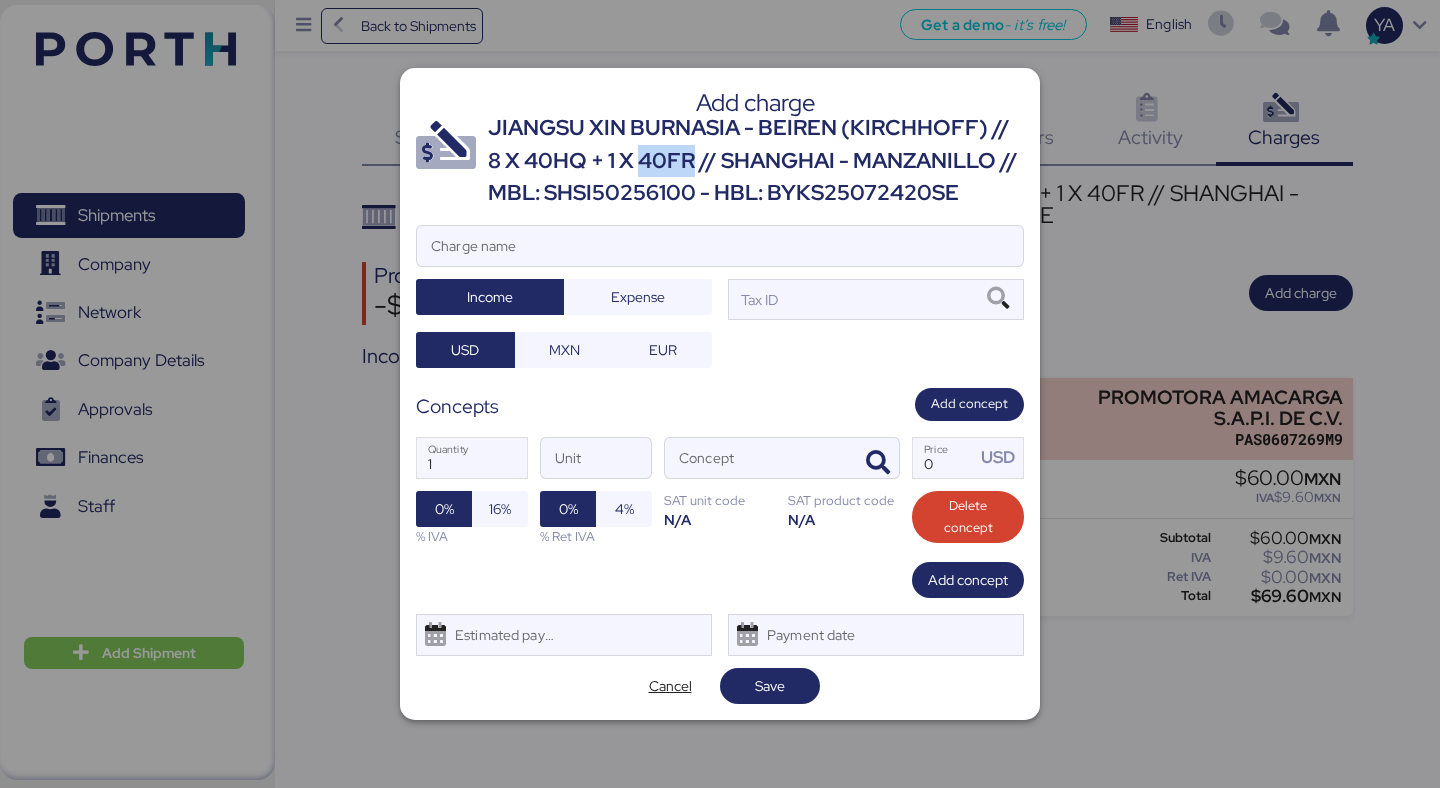 click on "JIANGSU XIN BURNASIA - BEIREN (KIRCHHOFF) // 8 X 40HQ + 1 X 40FR // SHANGHAI - MANZANILLO // MBL: SHSI50256100 - HBL: BYKS25072420SE" at bounding box center (756, 160) 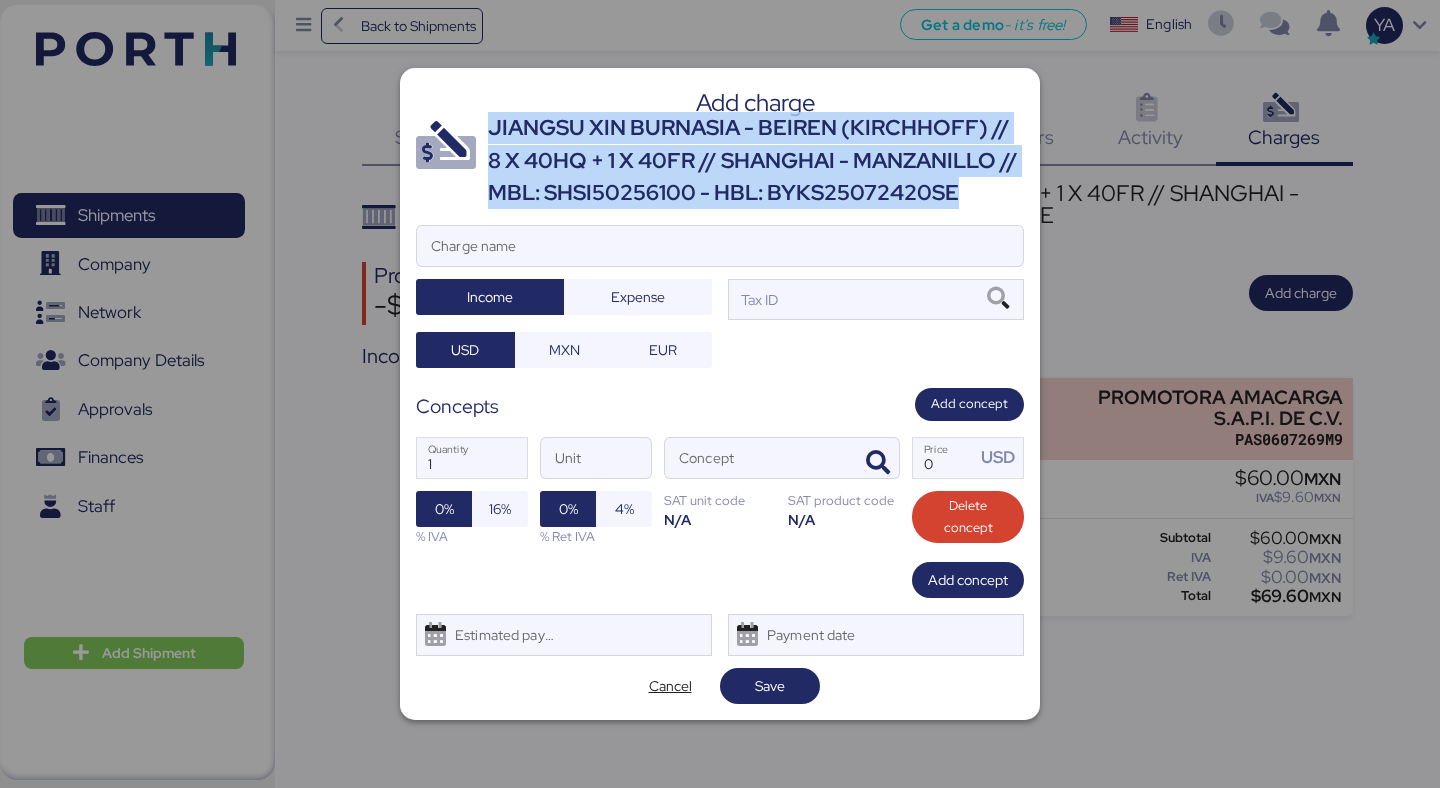 click on "JIANGSU XIN BURNASIA - BEIREN (KIRCHHOFF) // 8 X 40HQ + 1 X 40FR // SHANGHAI - MANZANILLO // MBL: SHSI50256100 - HBL: BYKS25072420SE" at bounding box center [756, 160] 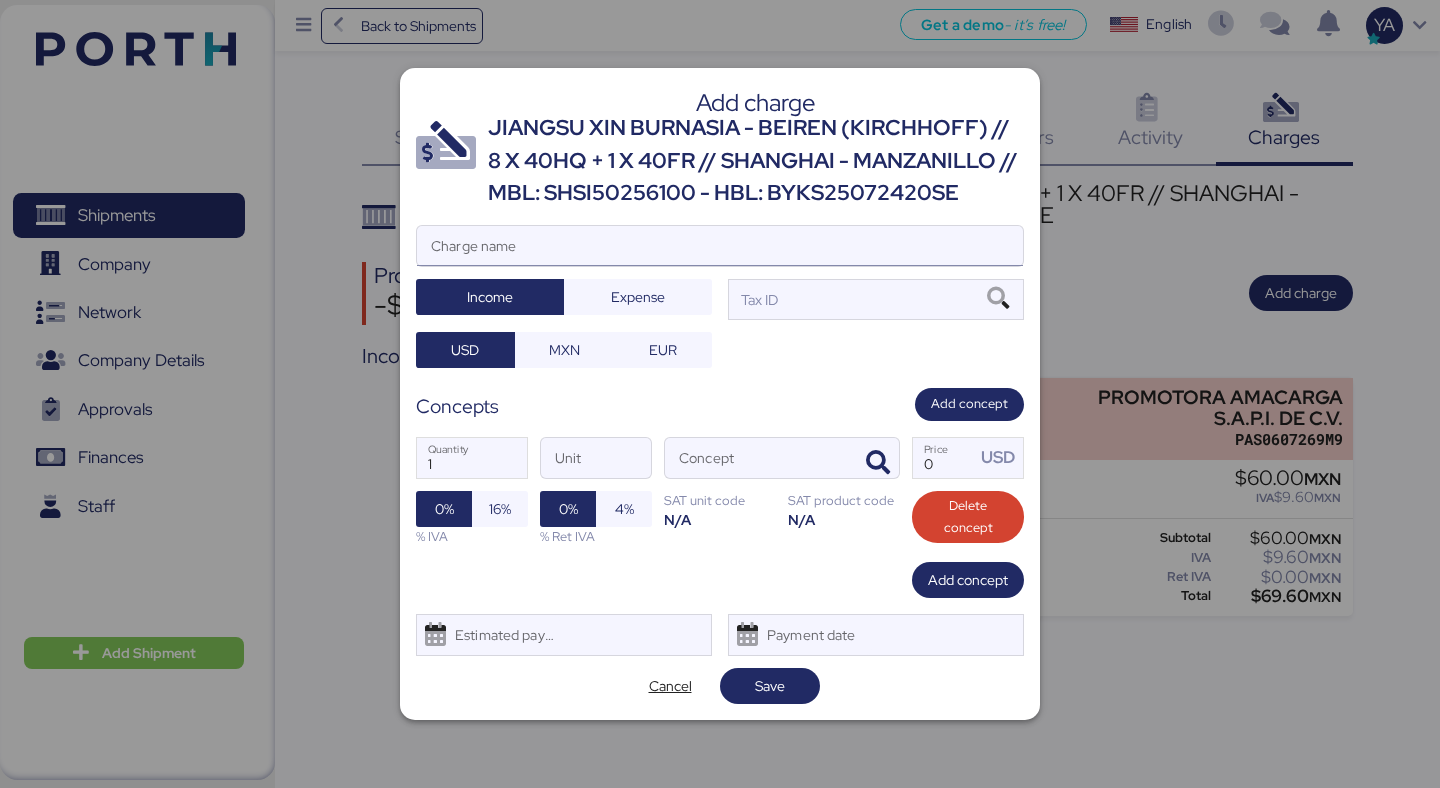 click on "Charge name" at bounding box center [720, 246] 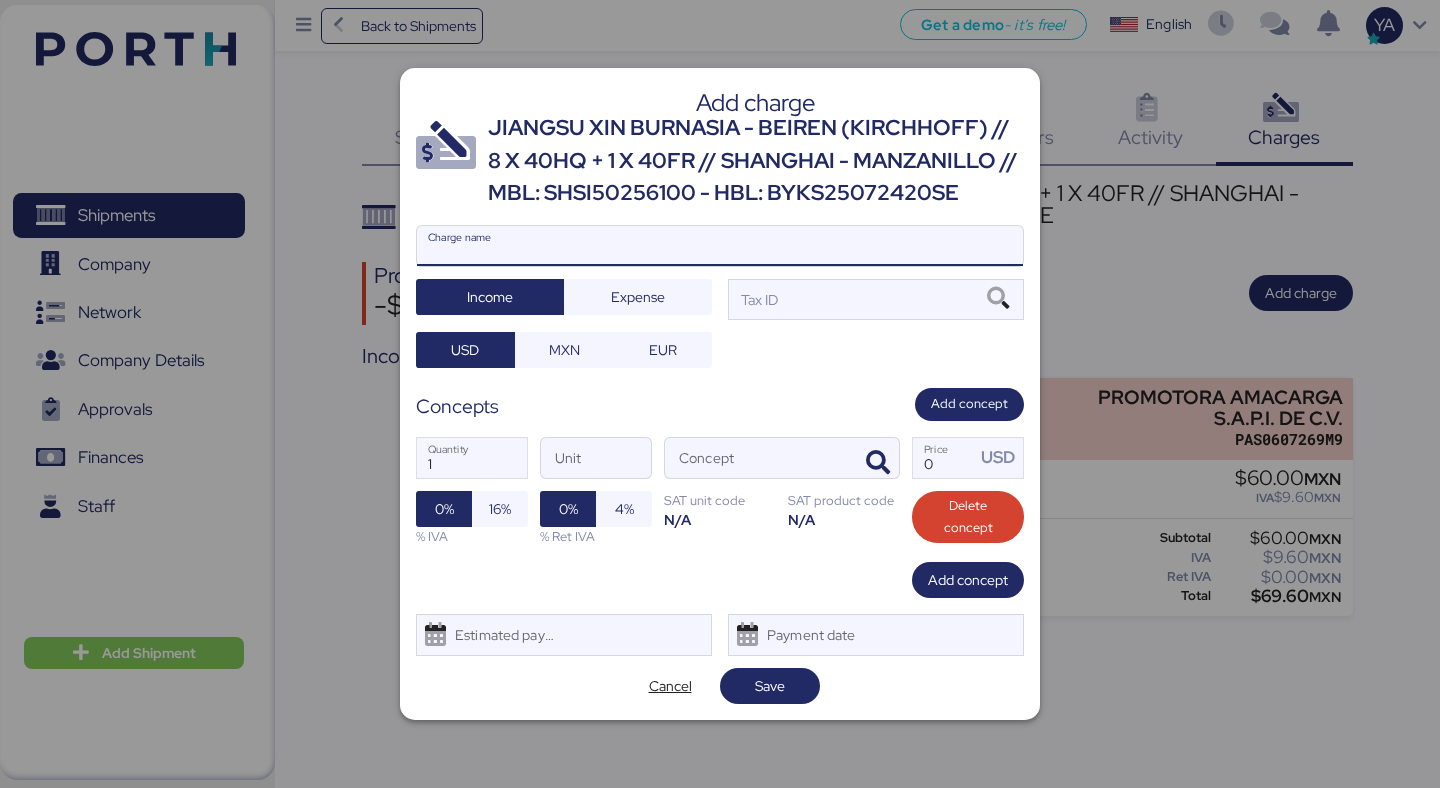 paste on "JIANGSU XIN BURNASIA - BEIREN (KIRCHHOFF) // 8 X 40HQ + 1 X 40FR // SHANGHAI - MANZANILLO // MBL: SHSI50256100 - HBL: BYKS25072420SE" 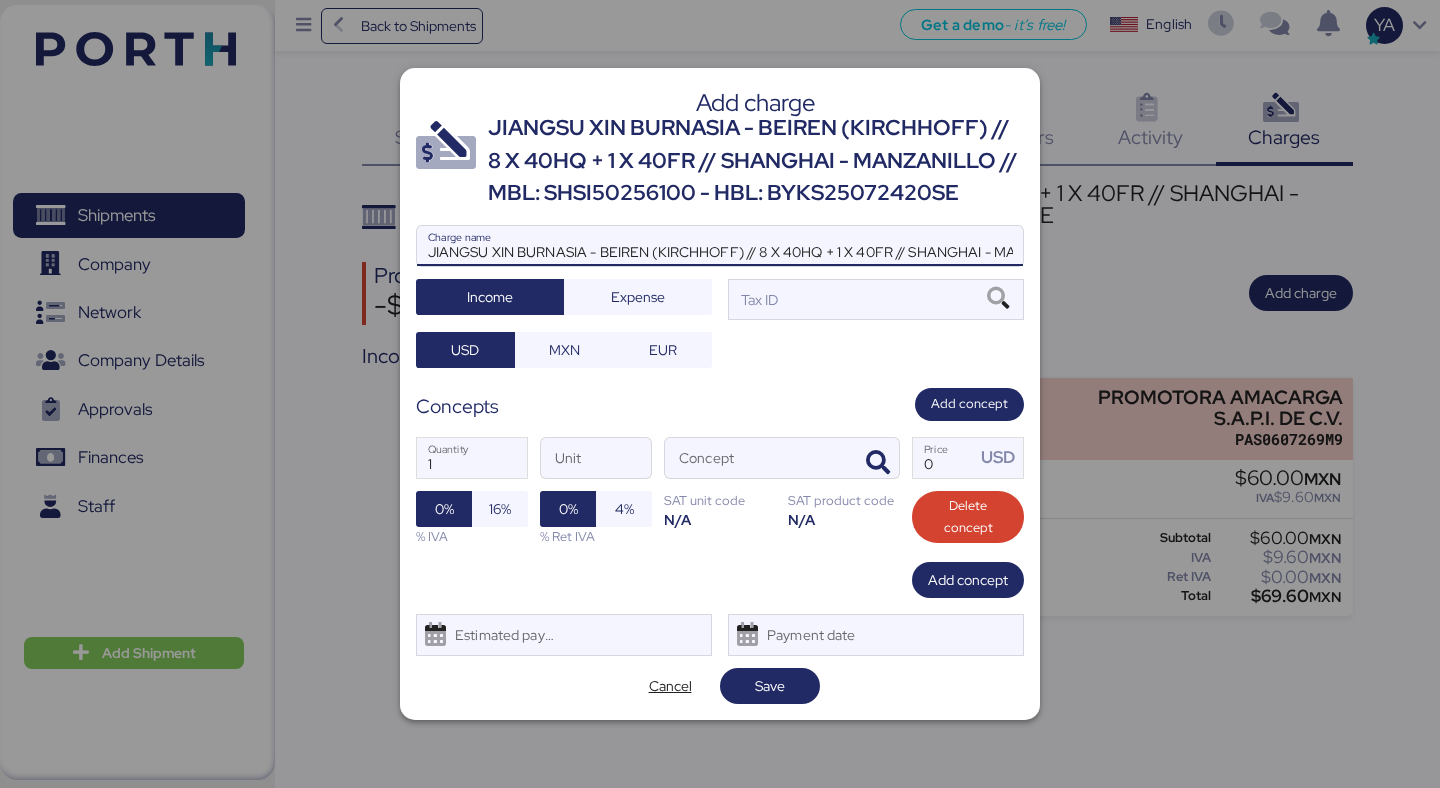scroll, scrollTop: 0, scrollLeft: 396, axis: horizontal 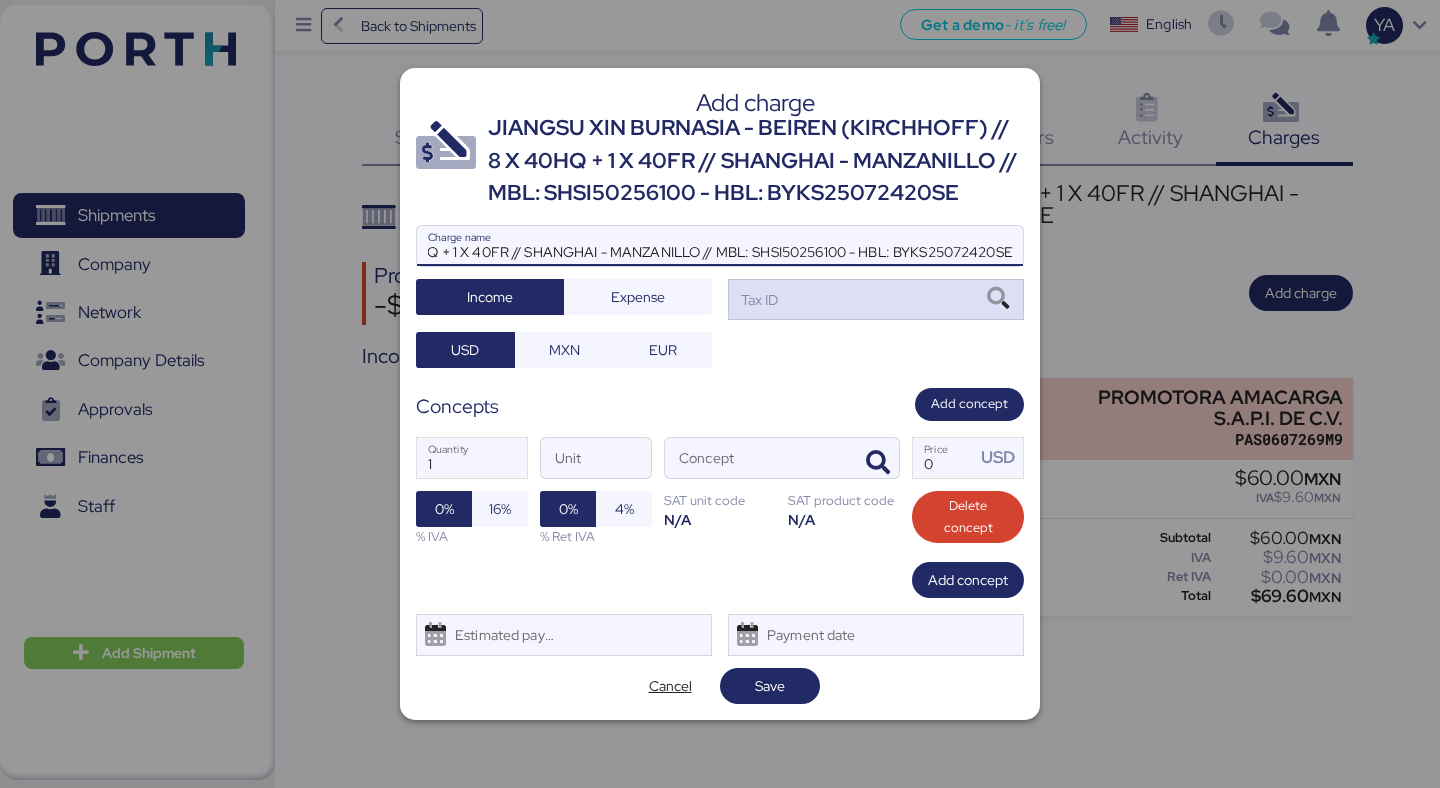 type on "JIANGSU XIN BURNASIA - BEIREN (KIRCHHOFF) // 8 X 40HQ + 1 X 40FR // SHANGHAI - MANZANILLO // MBL: SHSI50256100 - HBL: BYKS25072420SE" 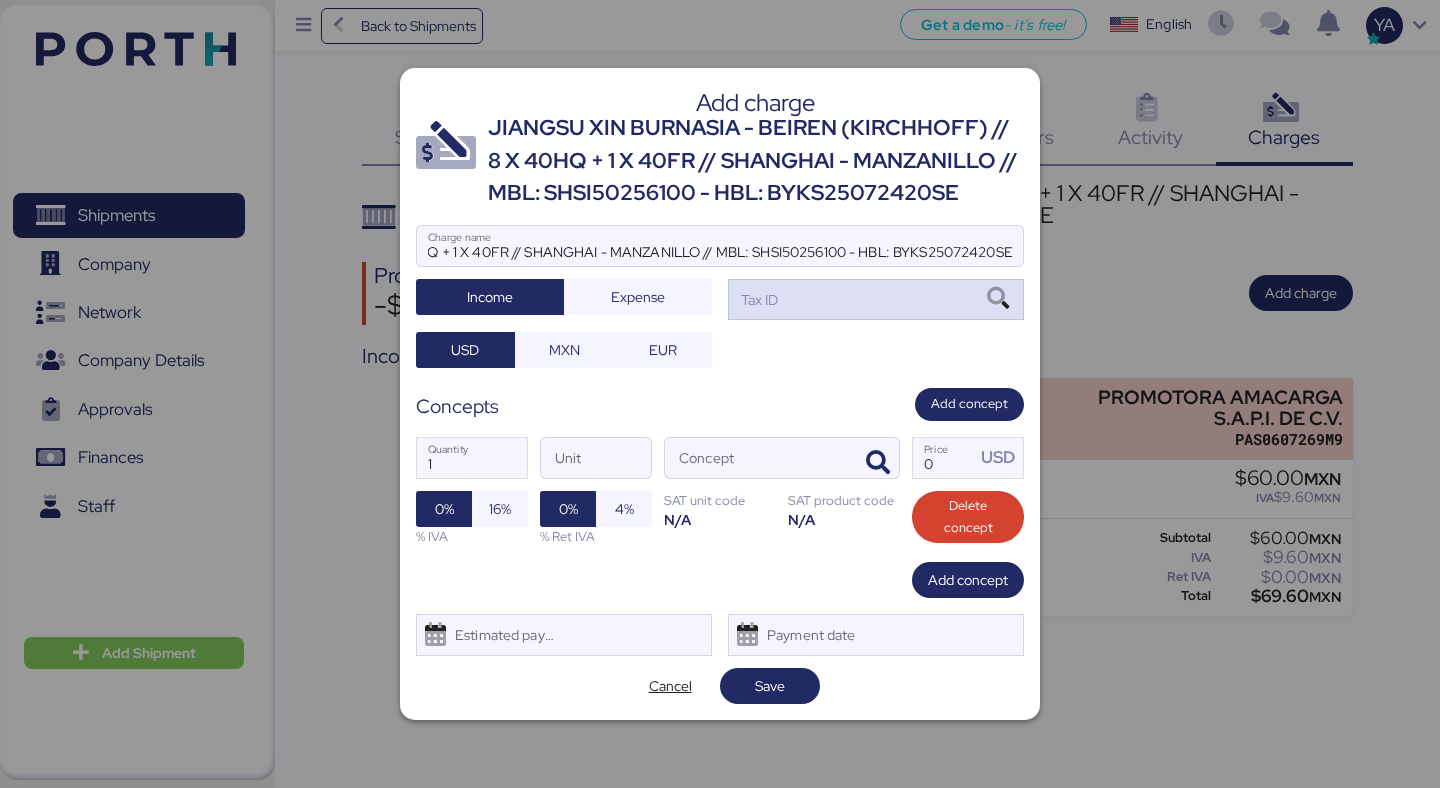 scroll, scrollTop: 0, scrollLeft: 0, axis: both 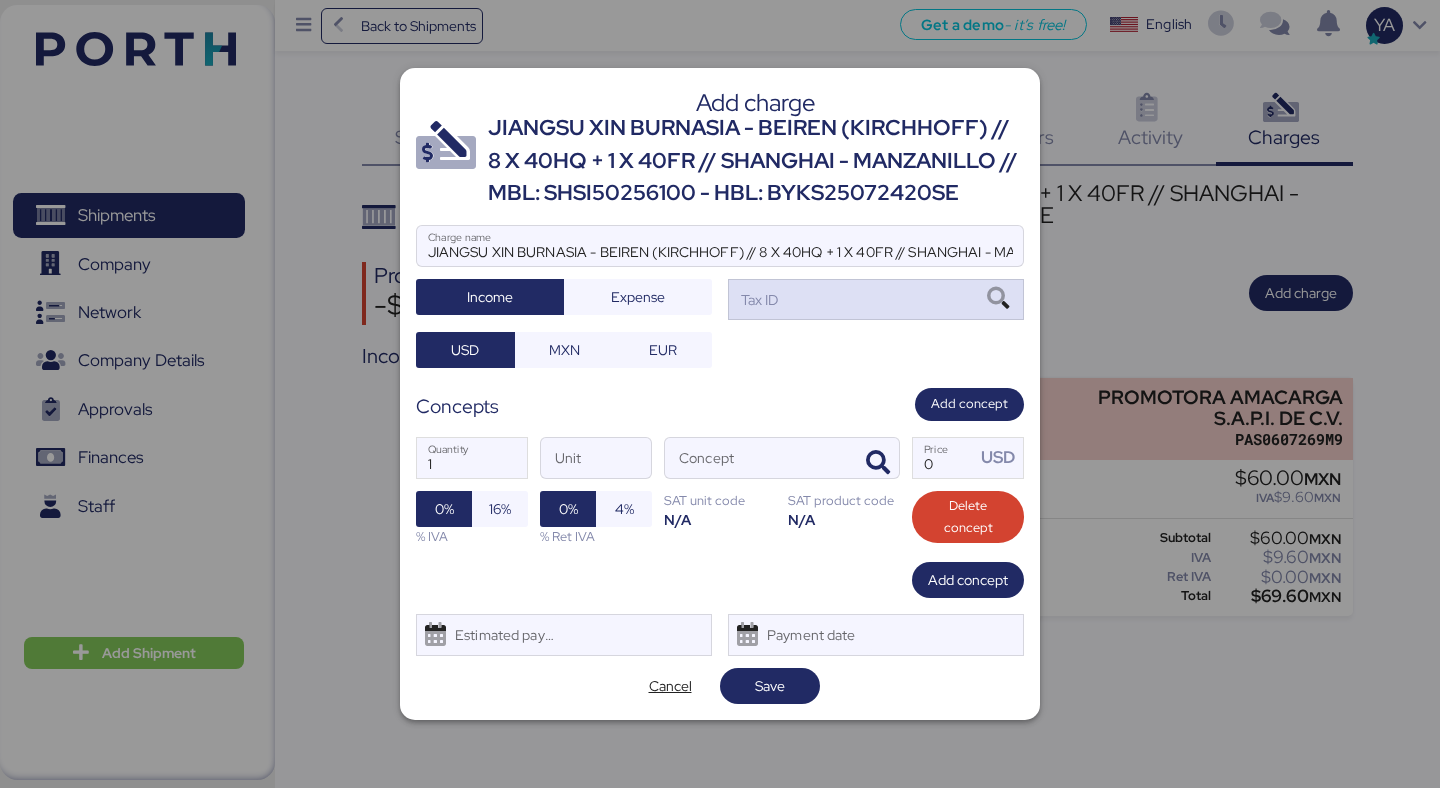 click on "Tax ID" at bounding box center (876, 299) 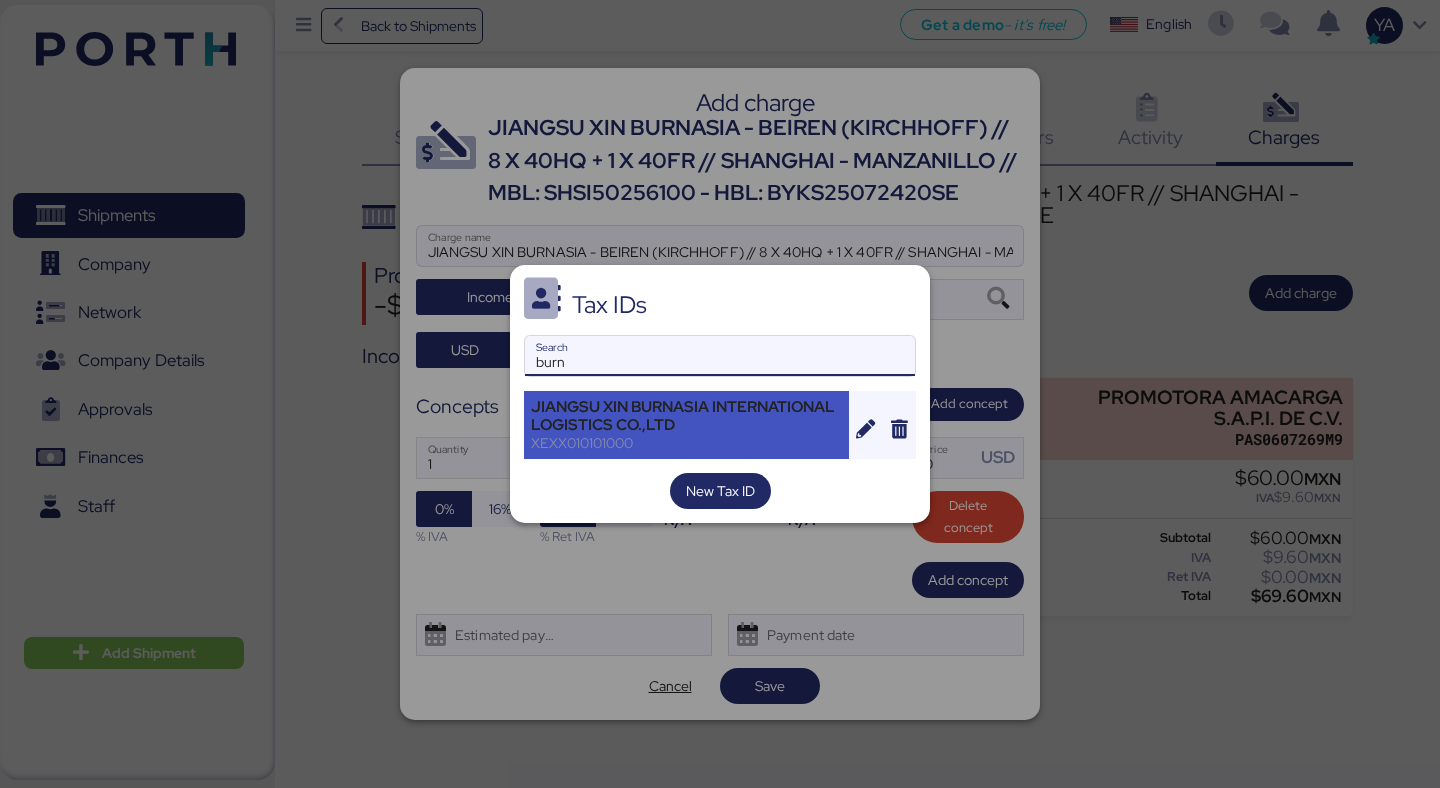 type on "burn" 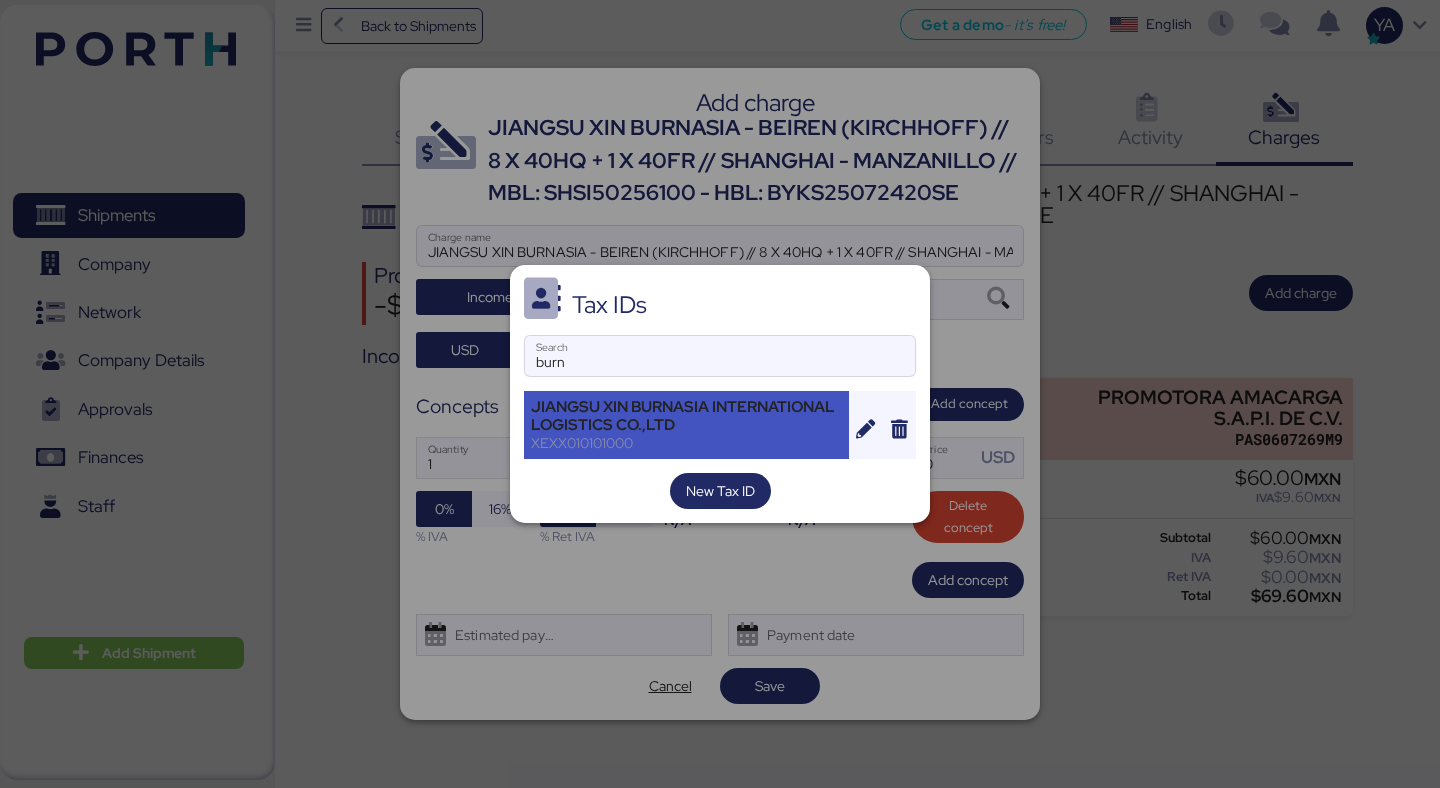 click on "[COMPANY] XEXX010101000" at bounding box center (686, 425) 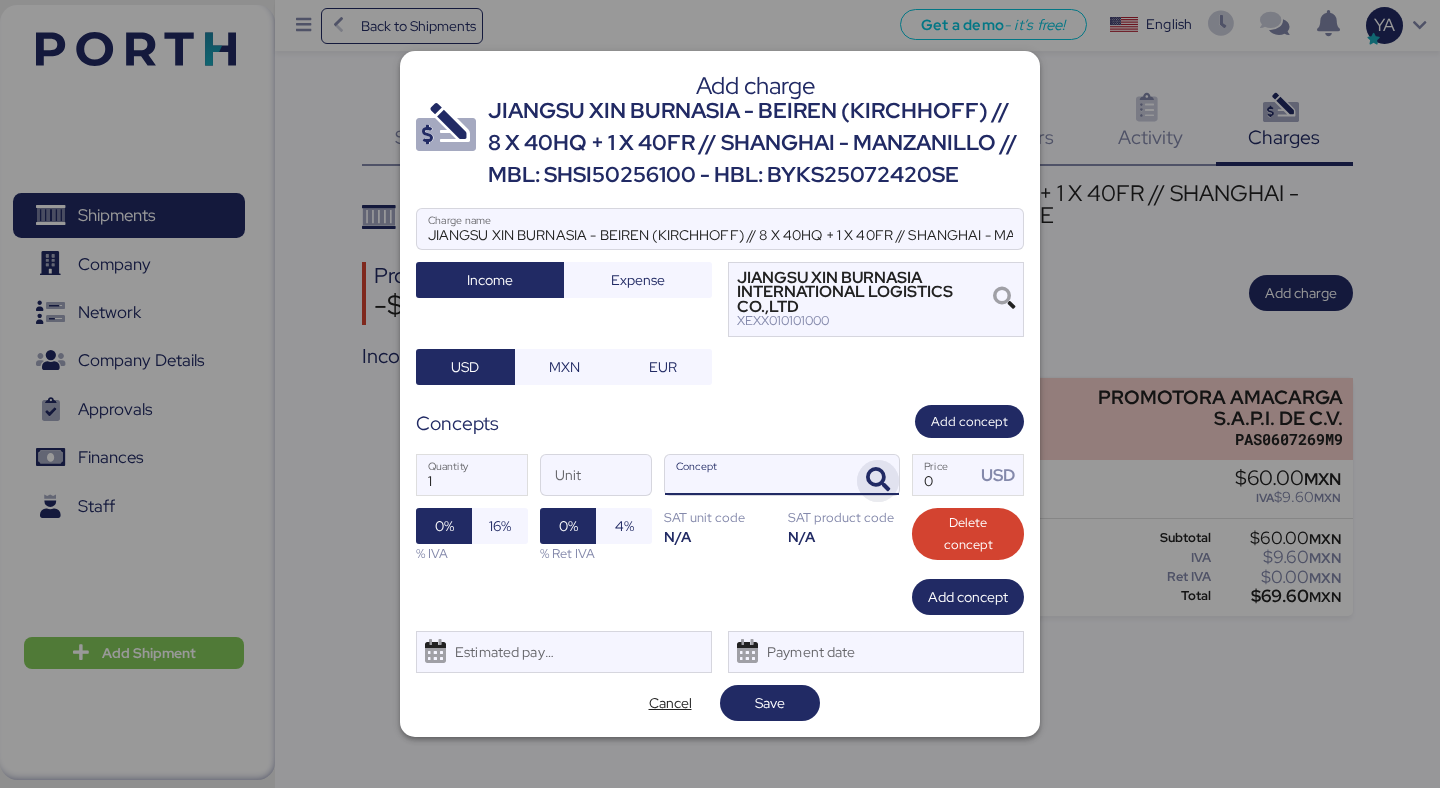 click at bounding box center [878, 480] 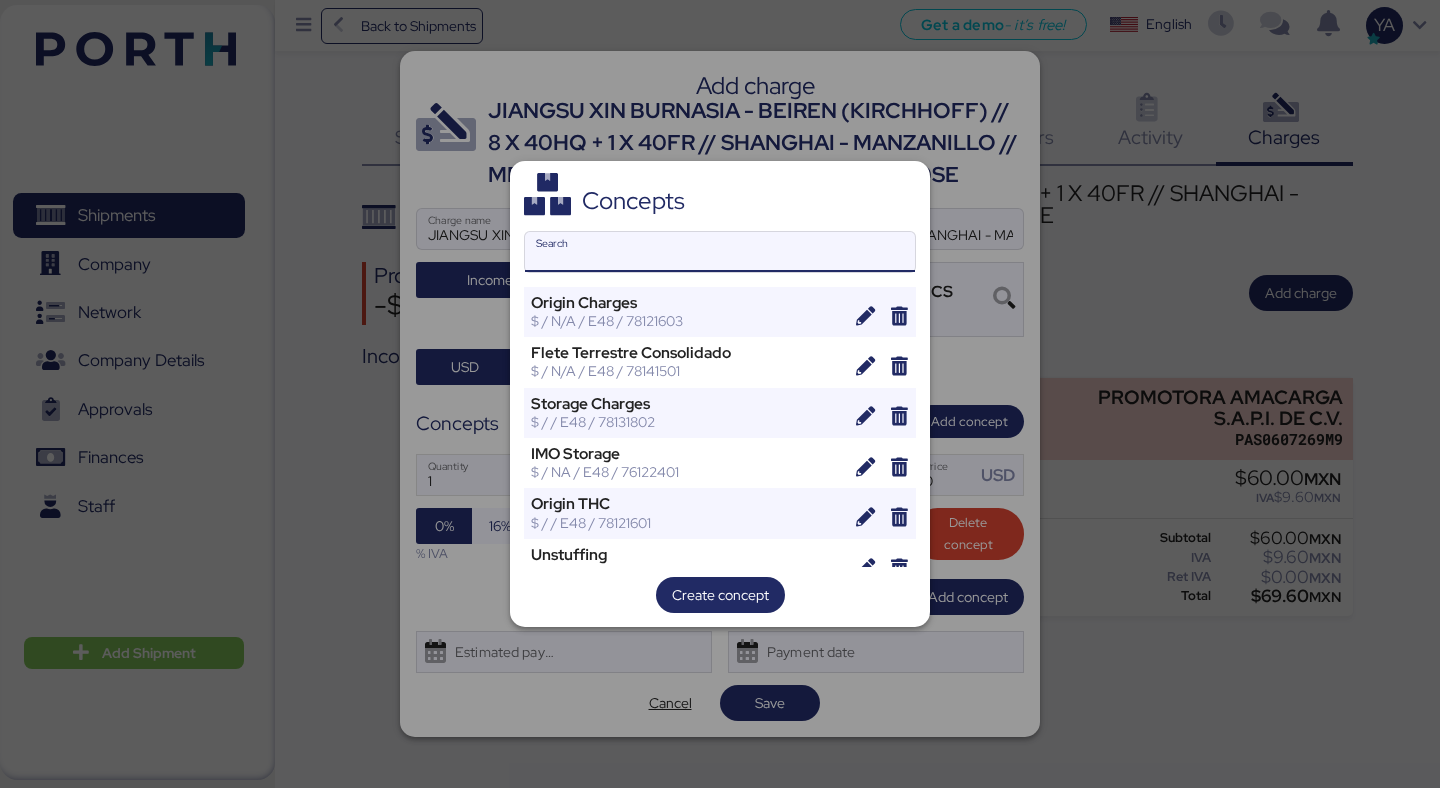 click on "Concepts Search Origin Charges
$ / N/A /
E48 / 78121603
Flete Terrestre Consolidado
$ / N/A /
E48 / 78141501
Storage Charges
$ /  /
E48 / 78131802
IMO Storage
$ / NA /
E48 / 76122401
Origin THC
$ /  /
E48 / 78121601
Unstuffing
$ / T/CBM /
E48 / 78131802
Transfer Fee
$ / T/CBM /
E48 / 78141501
IMO Surcharge
$ / N/A /
E48 / 76122401
International FTL Freight
$ / N/A /
E48 / 78141501
Low Sulphur Surchase
$ /  /
E48 / 76122401
Demoras
$ /  /
E48 / 76122401
Container Premium
$ /  /
E48 / 76111801
Security Fee     Marinefuel Recovery" at bounding box center [720, 394] 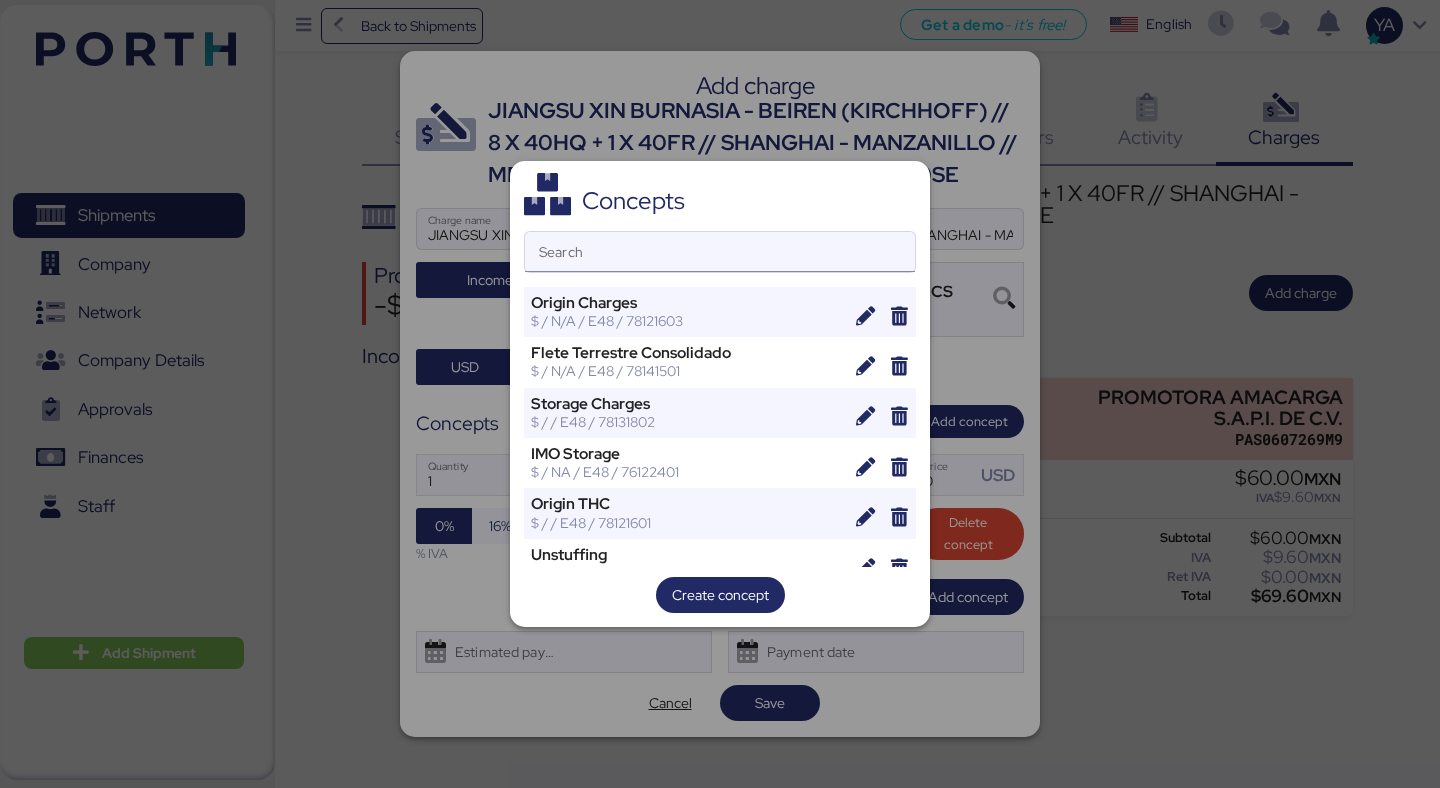 click on "Search" at bounding box center [720, 252] 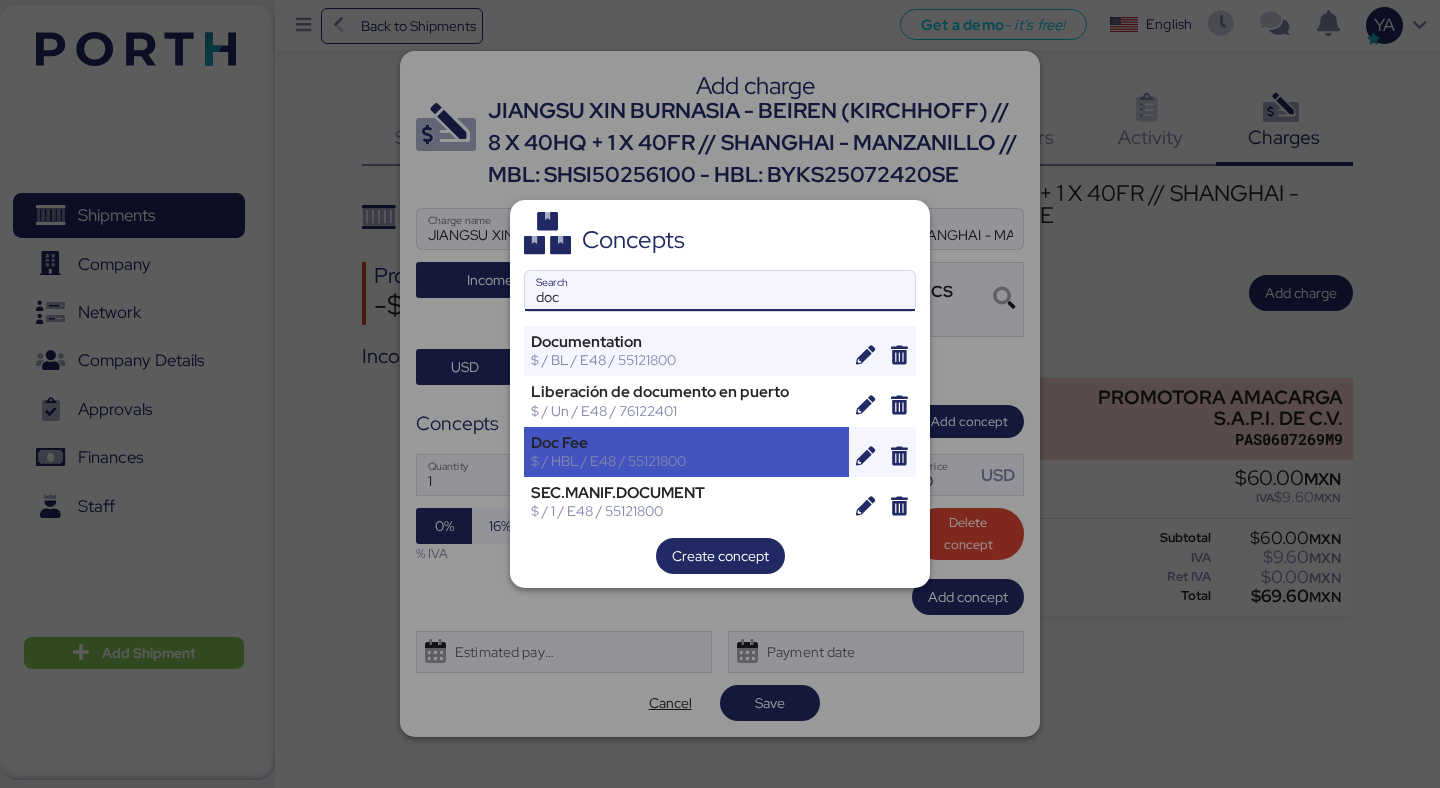 type on "doc" 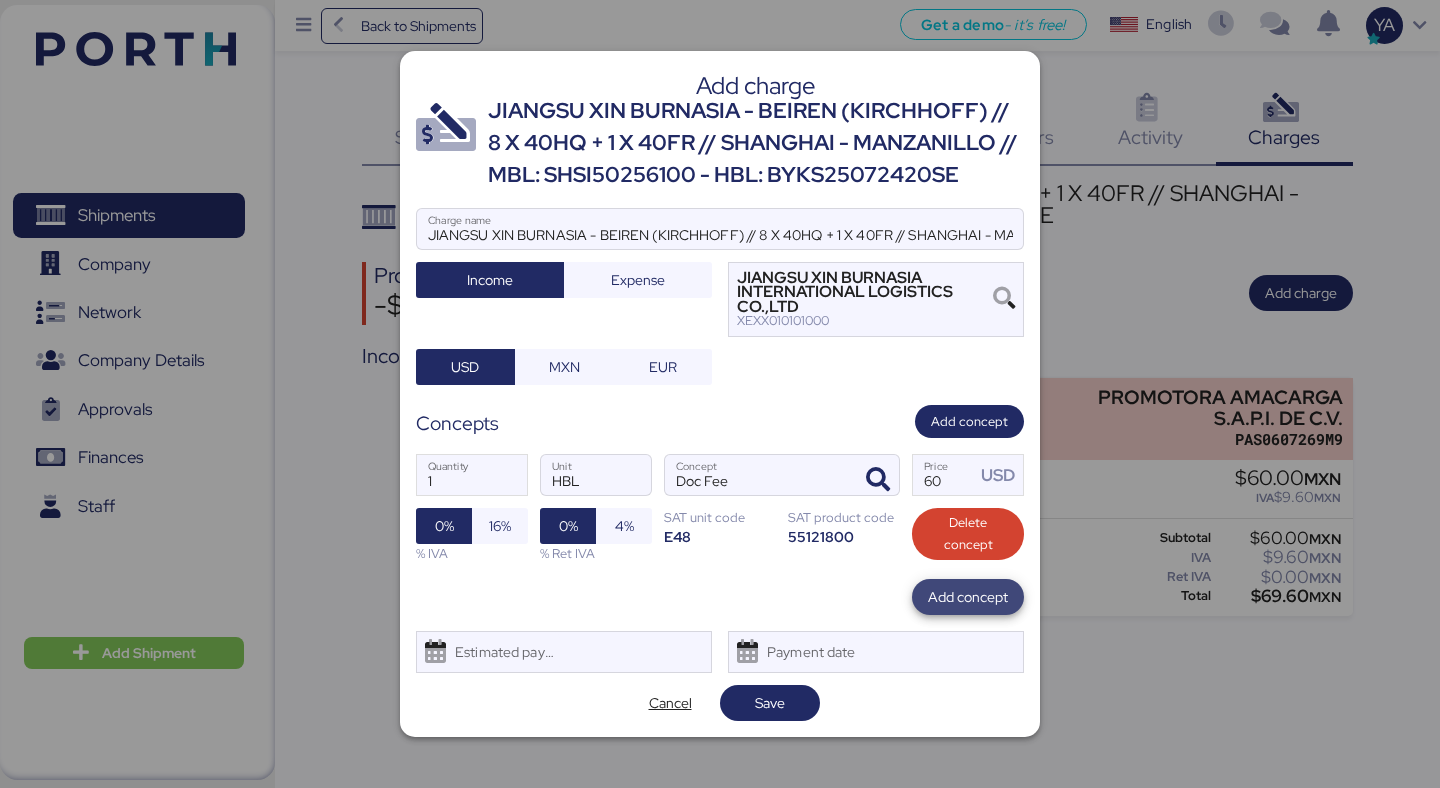 click on "Add concept" at bounding box center (968, 597) 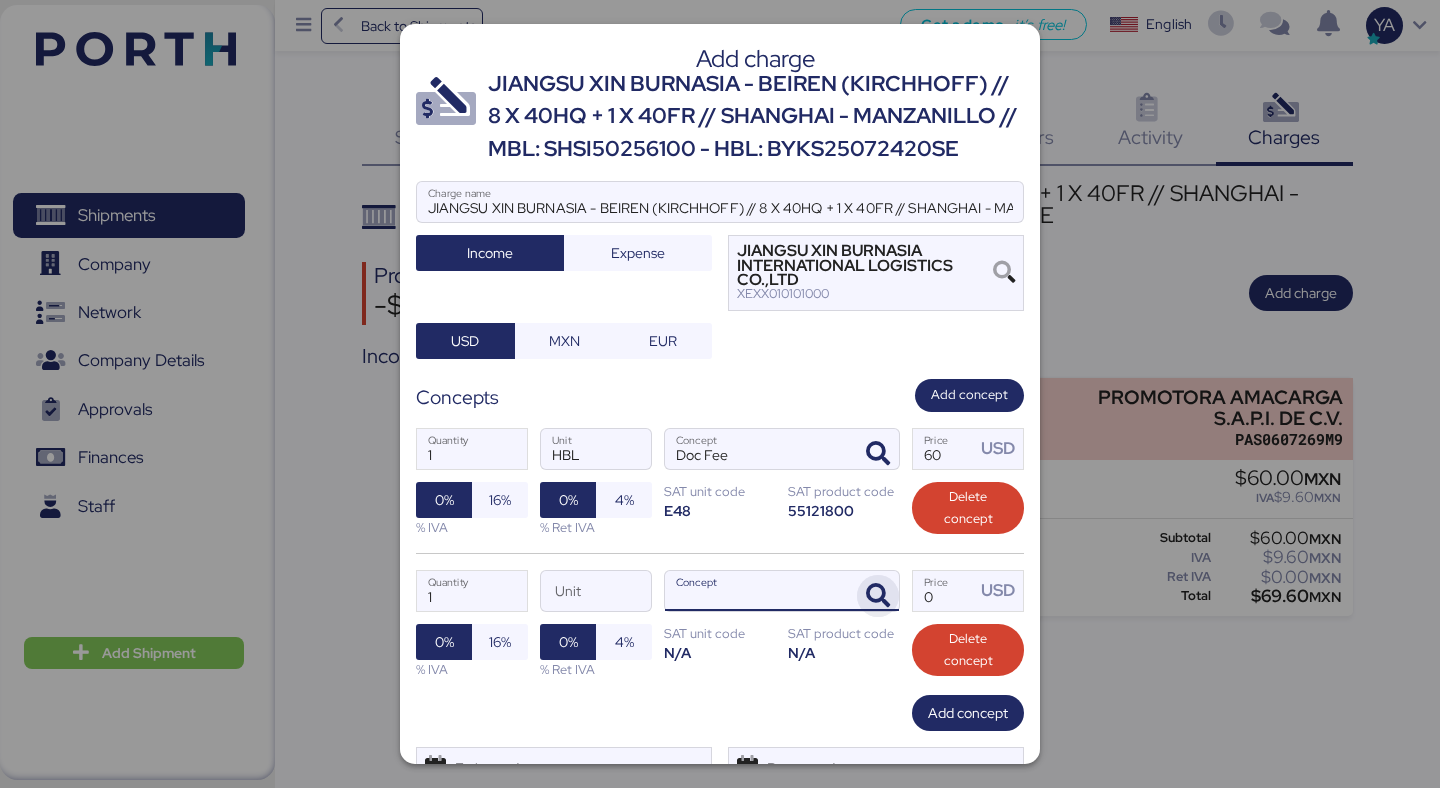 click at bounding box center (878, 596) 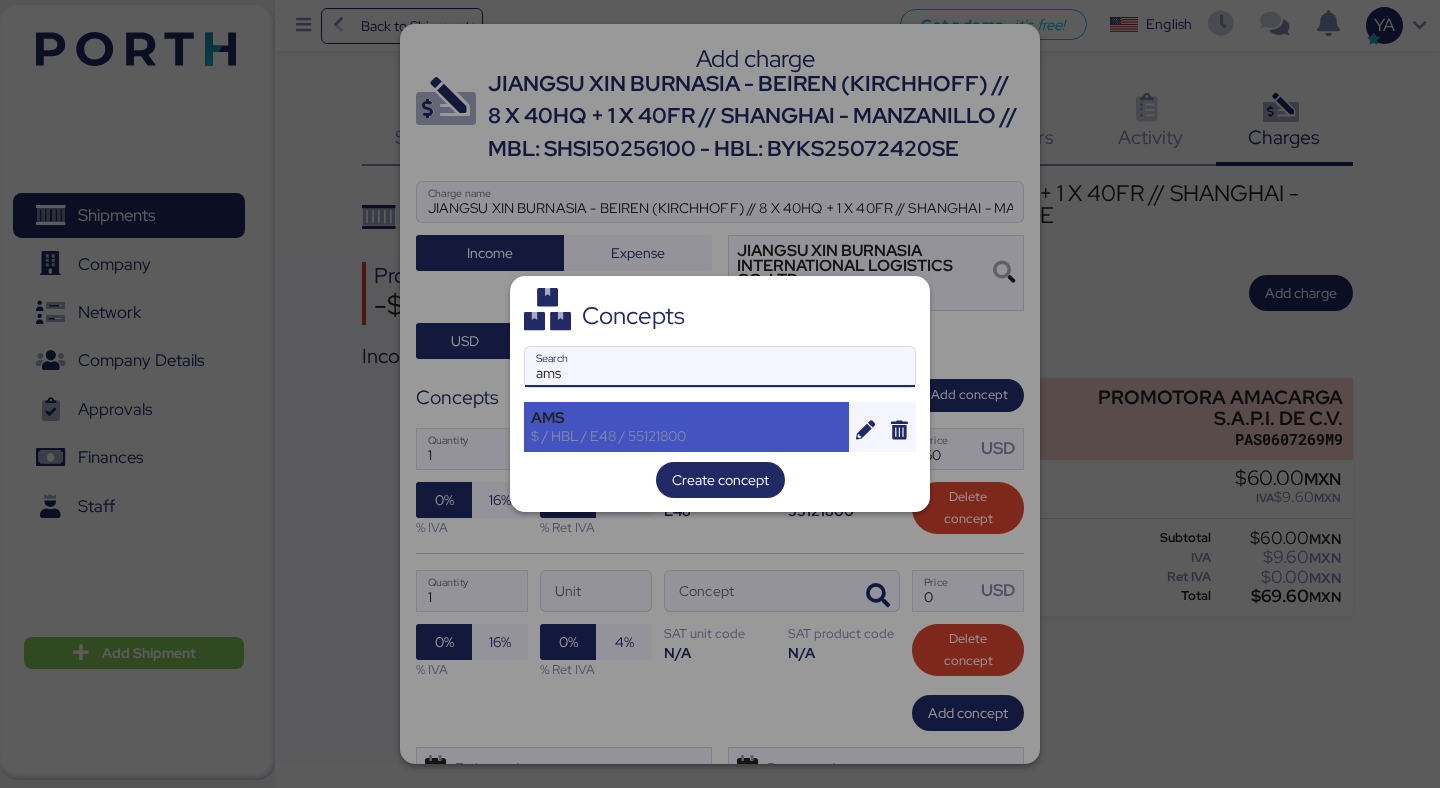 type on "ams" 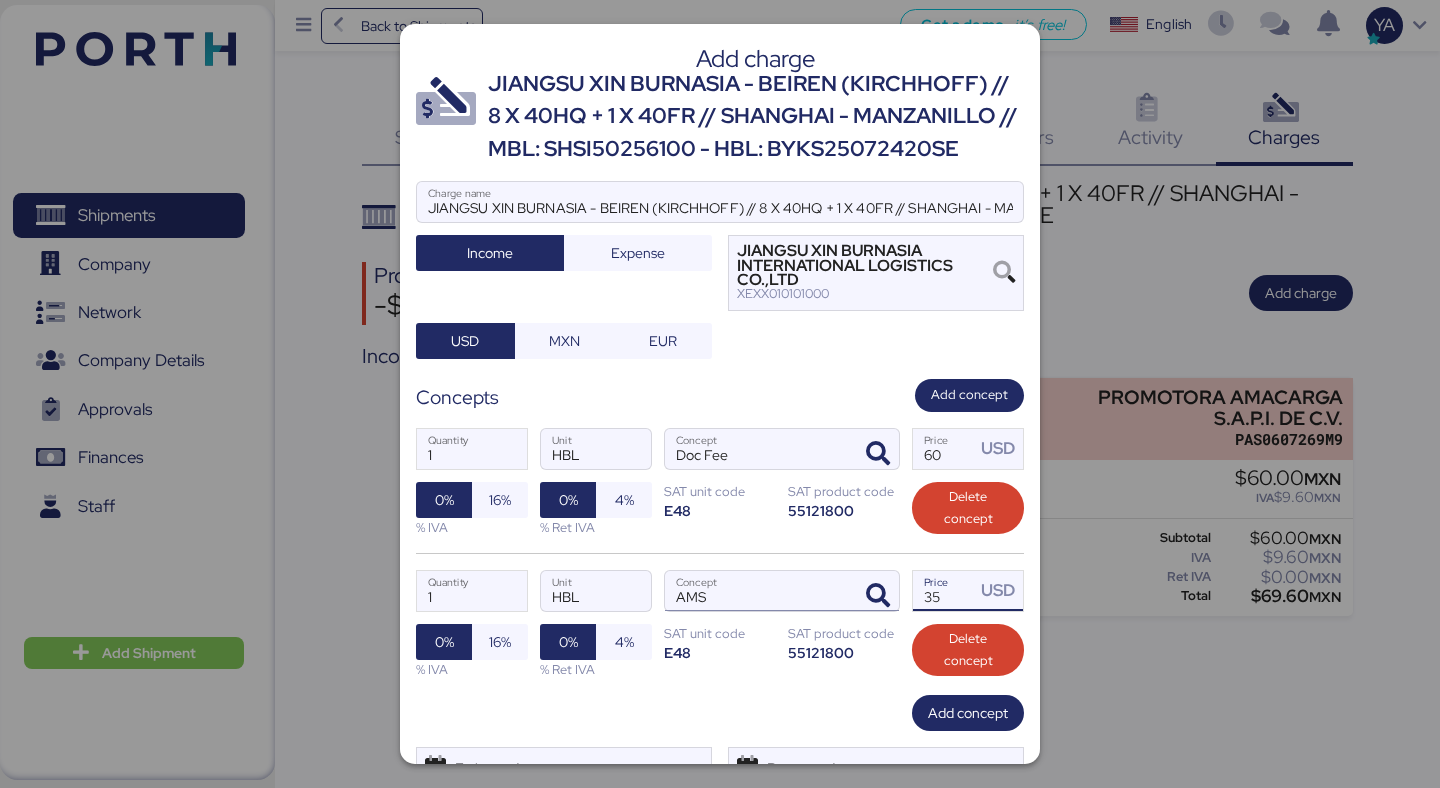 drag, startPoint x: 967, startPoint y: 579, endPoint x: 853, endPoint y: 577, distance: 114.01754 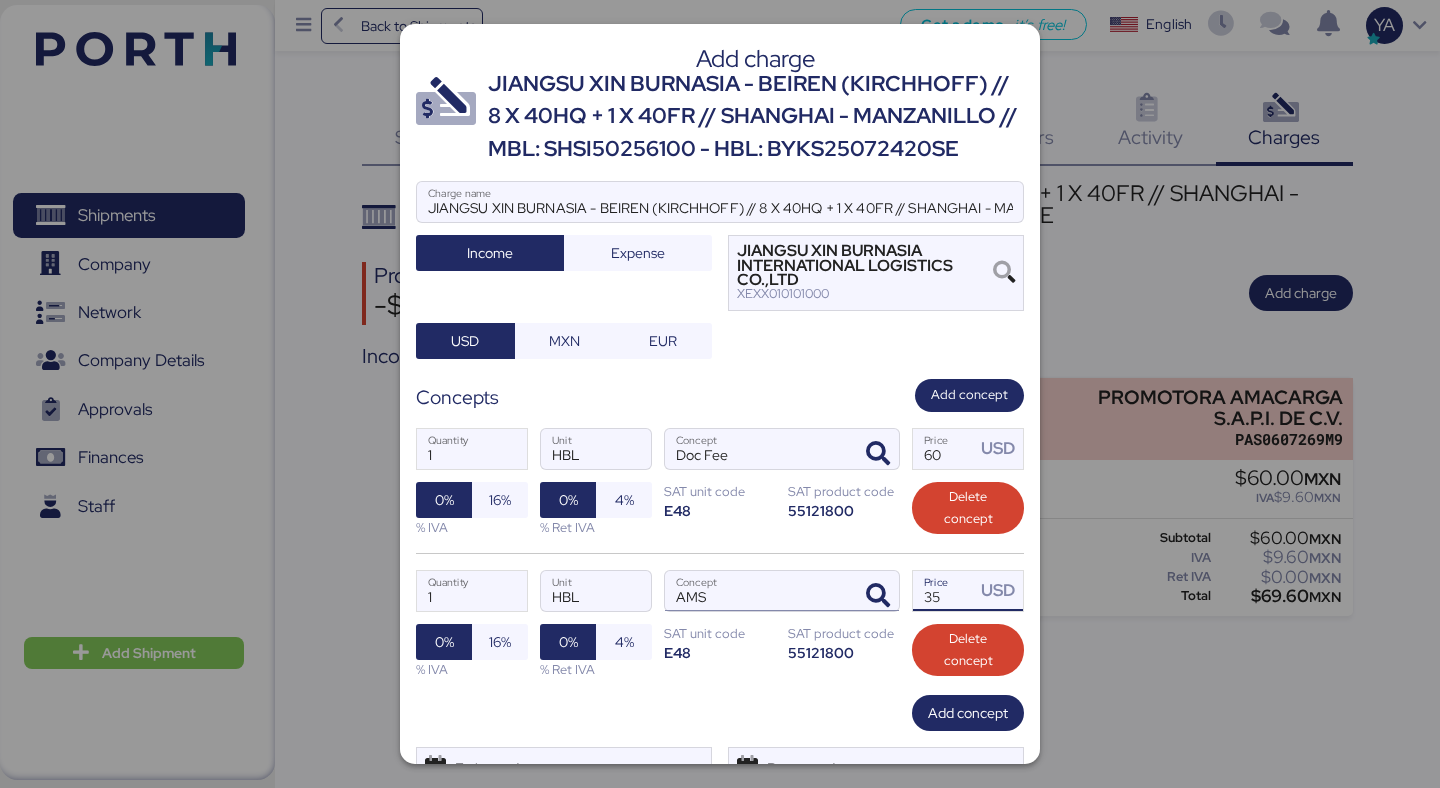 type on "3" 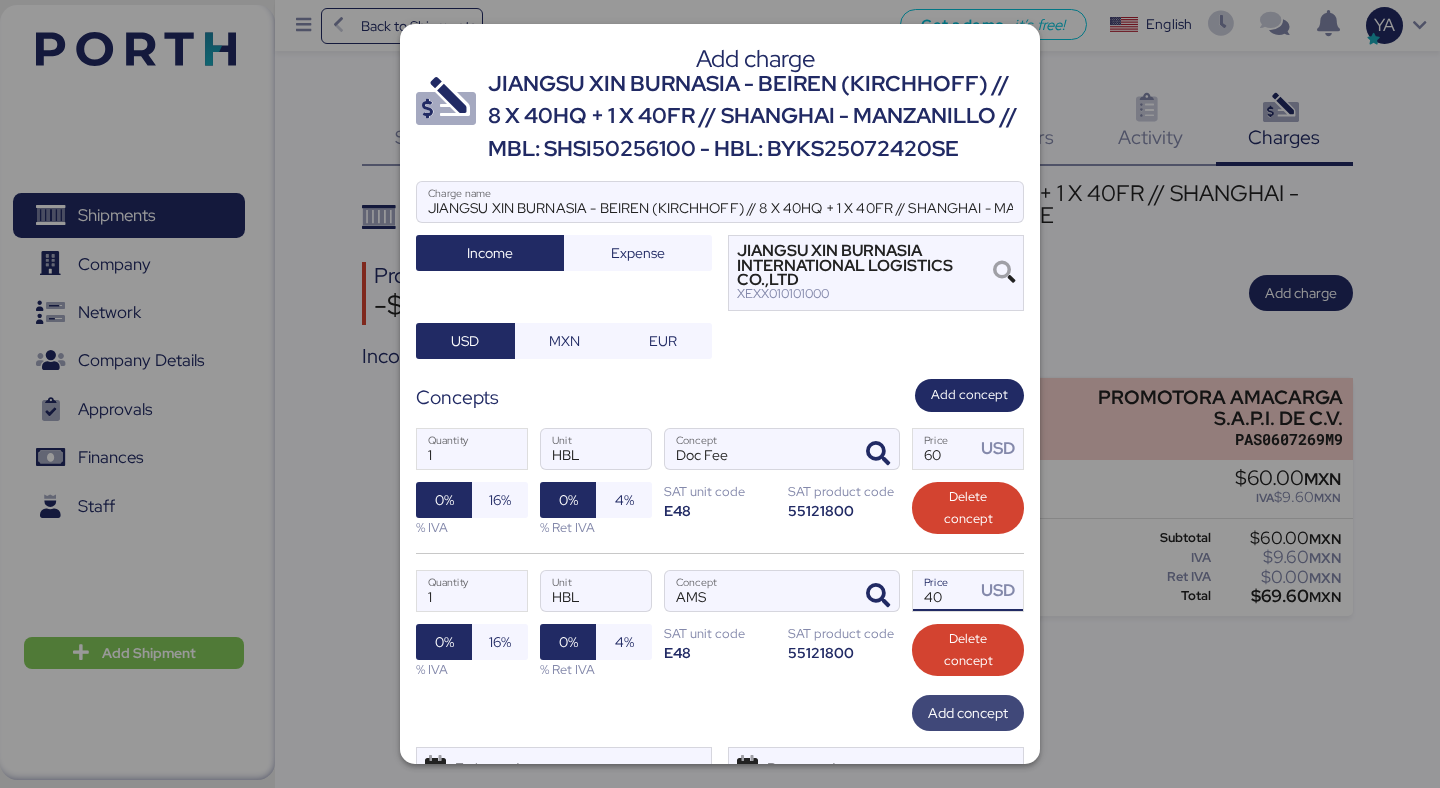 type on "40" 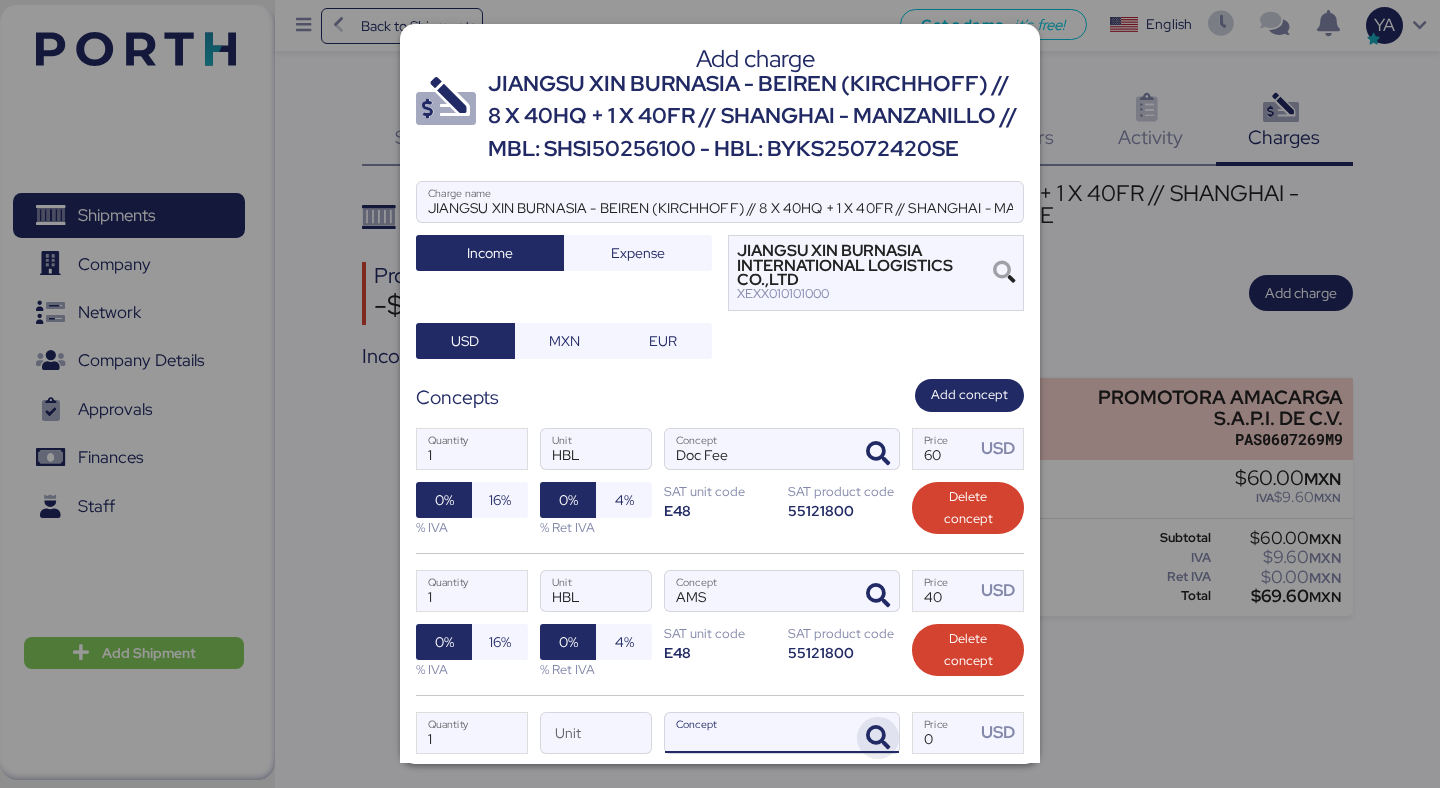click at bounding box center (878, 738) 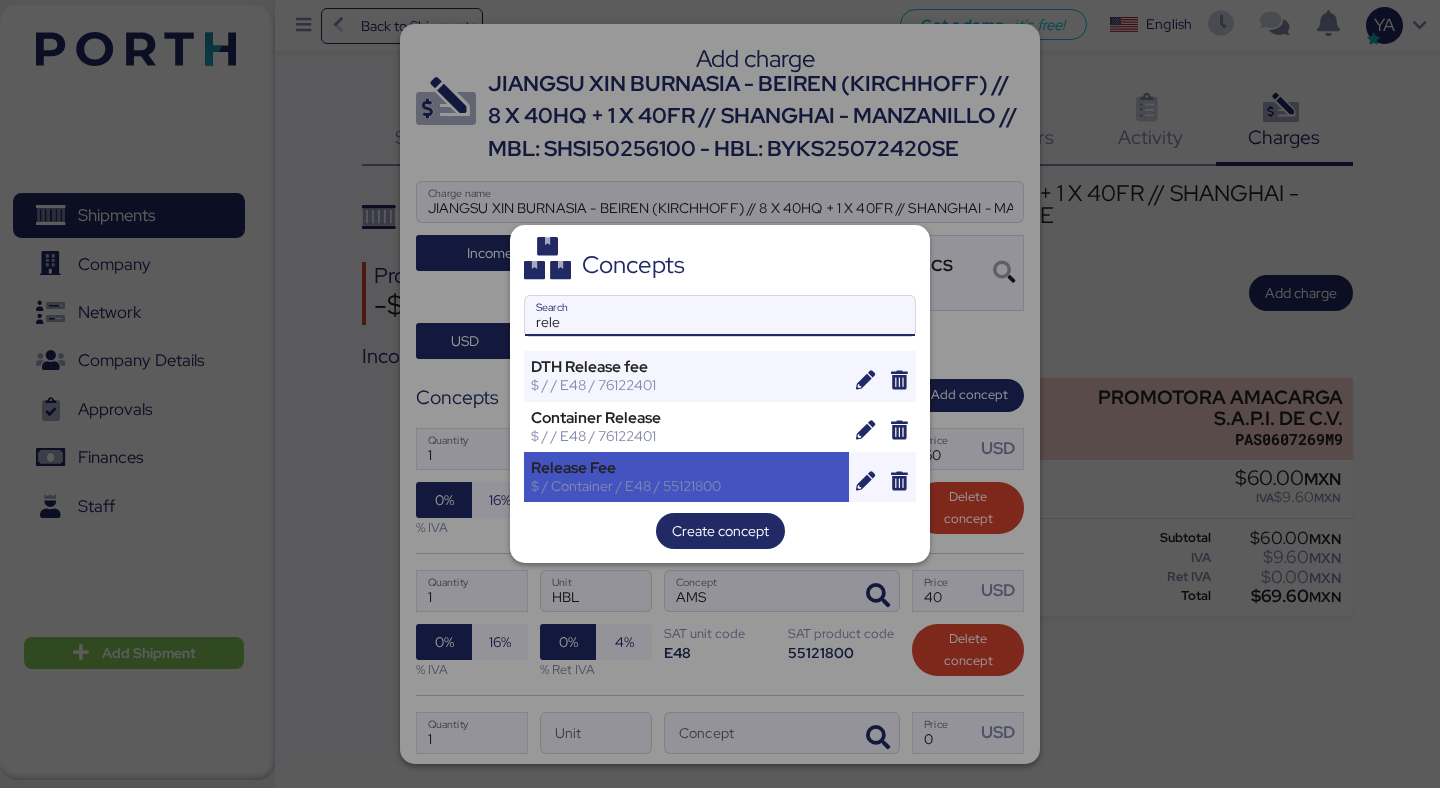 type on "rele" 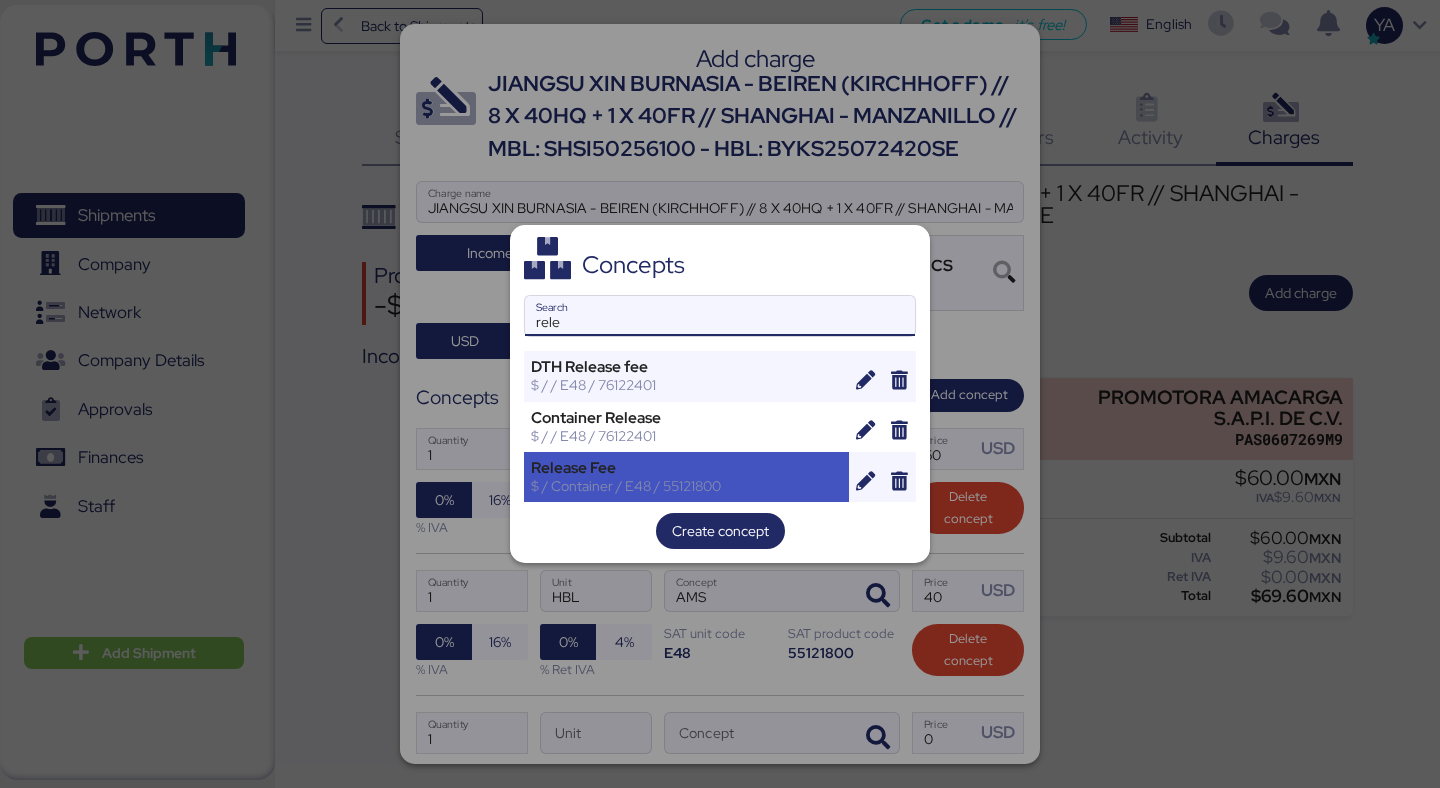 click on "$ / Container /
E48 / 55121800" at bounding box center [686, 486] 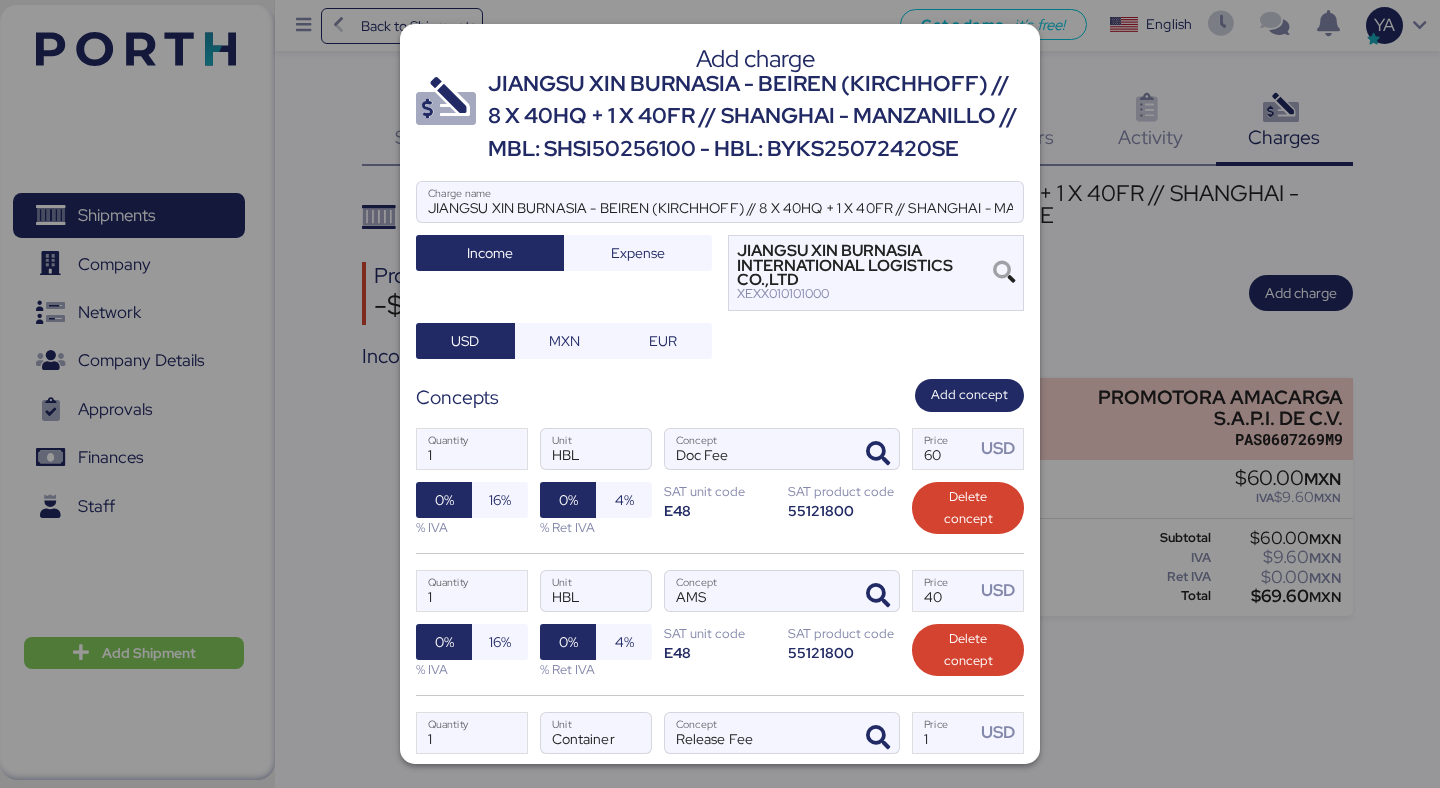 click on "1 Quantity HBL Unit AMS Concept   40 Price USD 0% 16% % IVA 0% 4% % Ret IVA SAT unit code E48 SAT product code 55121800 Delete concept" at bounding box center (720, 624) 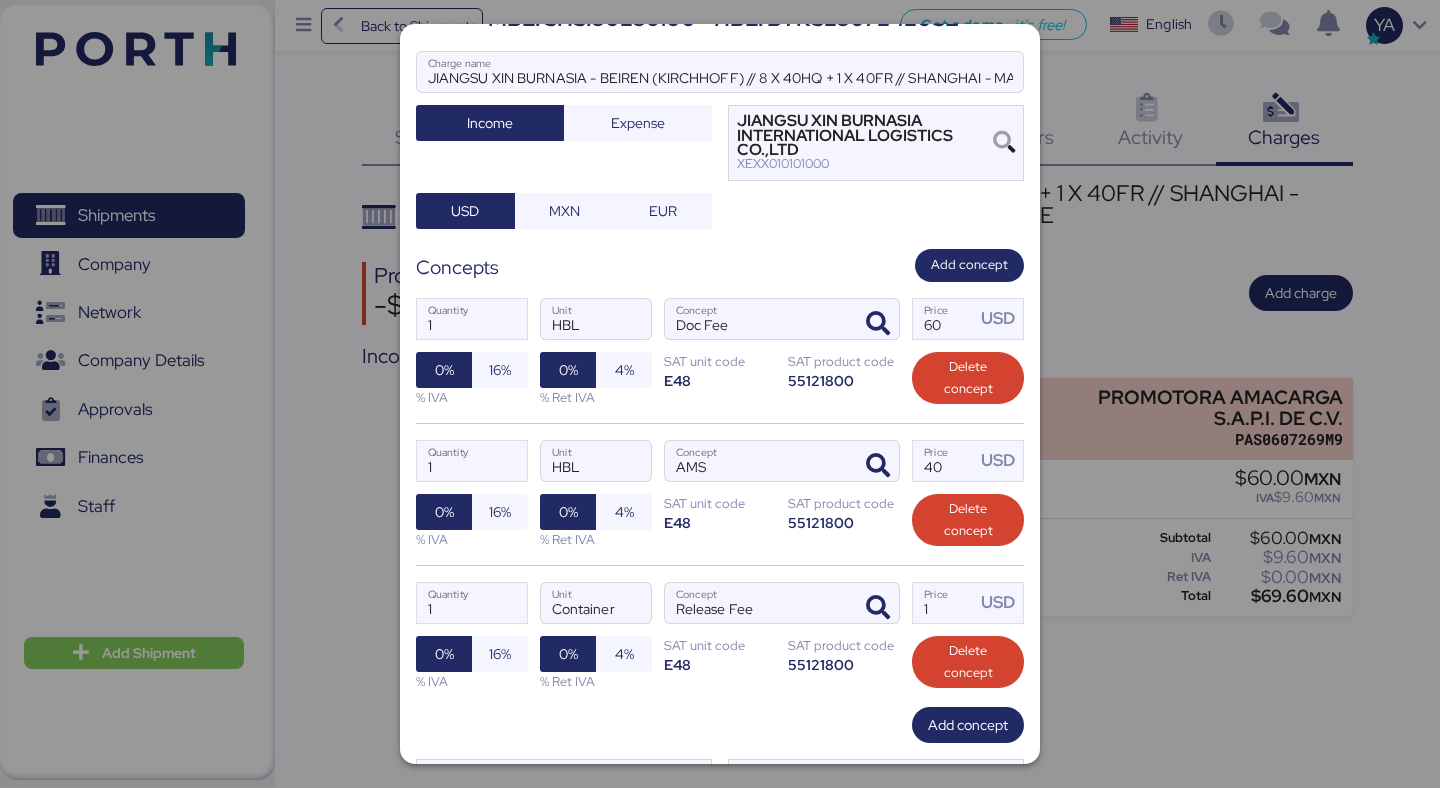 scroll, scrollTop: 231, scrollLeft: 0, axis: vertical 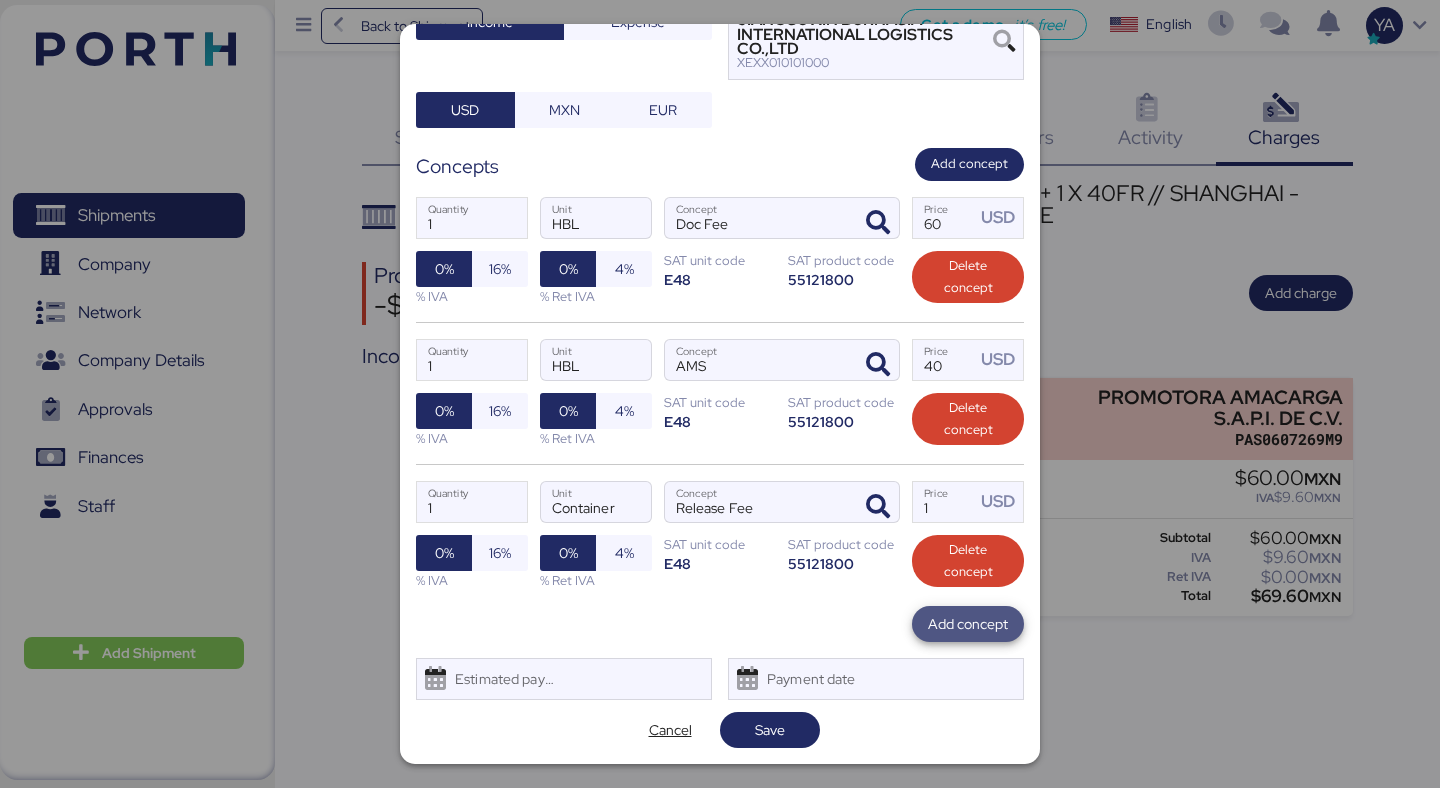 click on "Add concept" at bounding box center (968, 624) 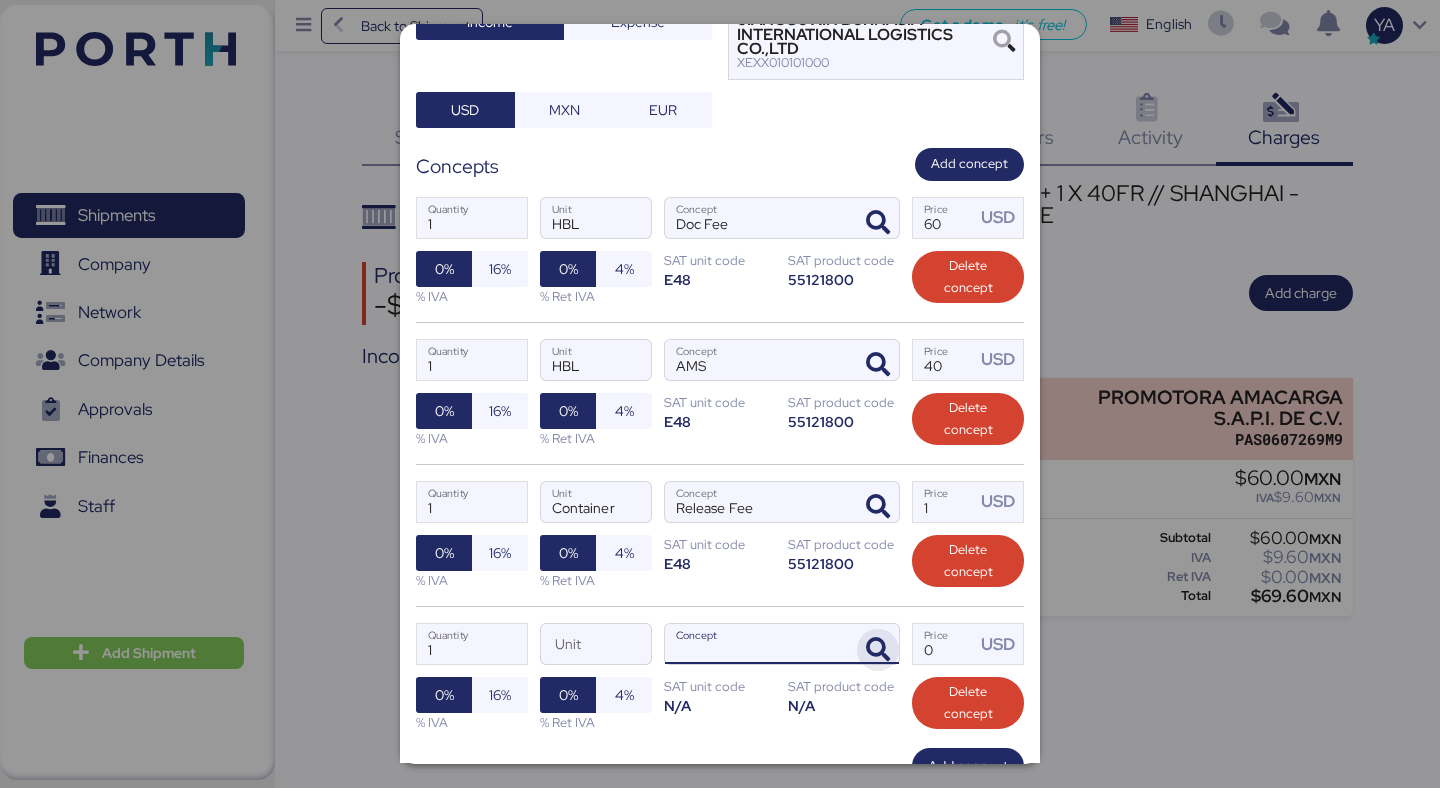 click at bounding box center (878, 650) 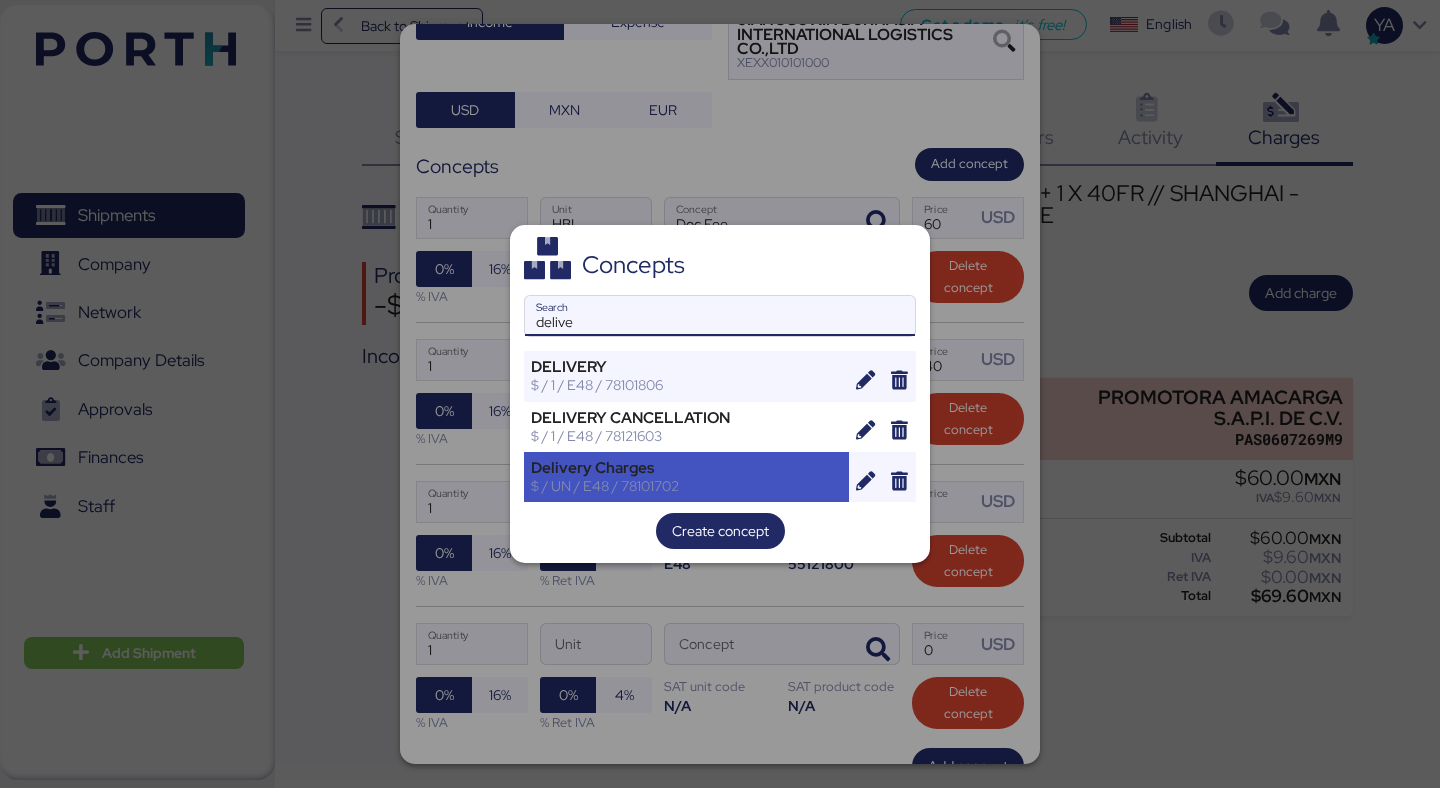 type on "delive" 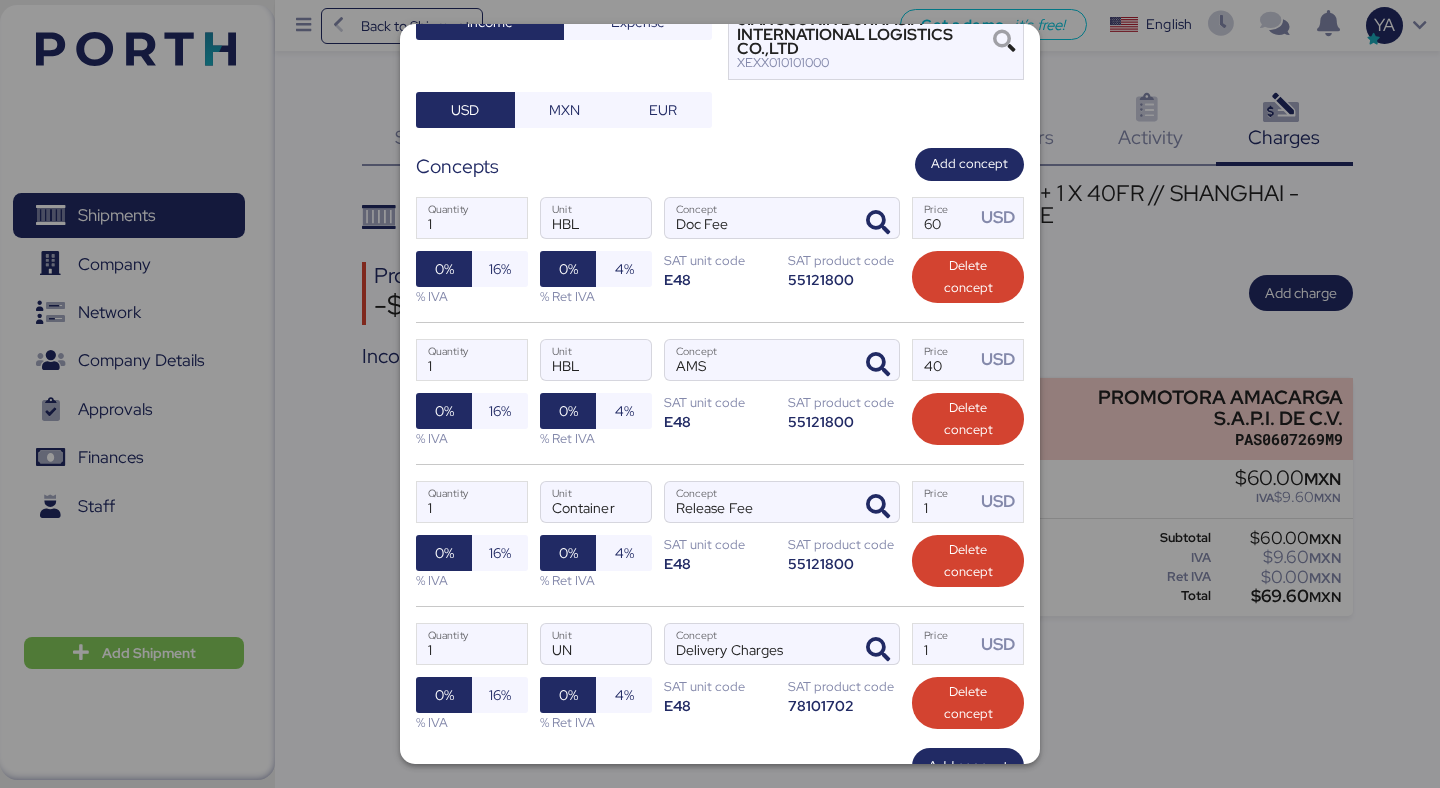 scroll, scrollTop: 373, scrollLeft: 0, axis: vertical 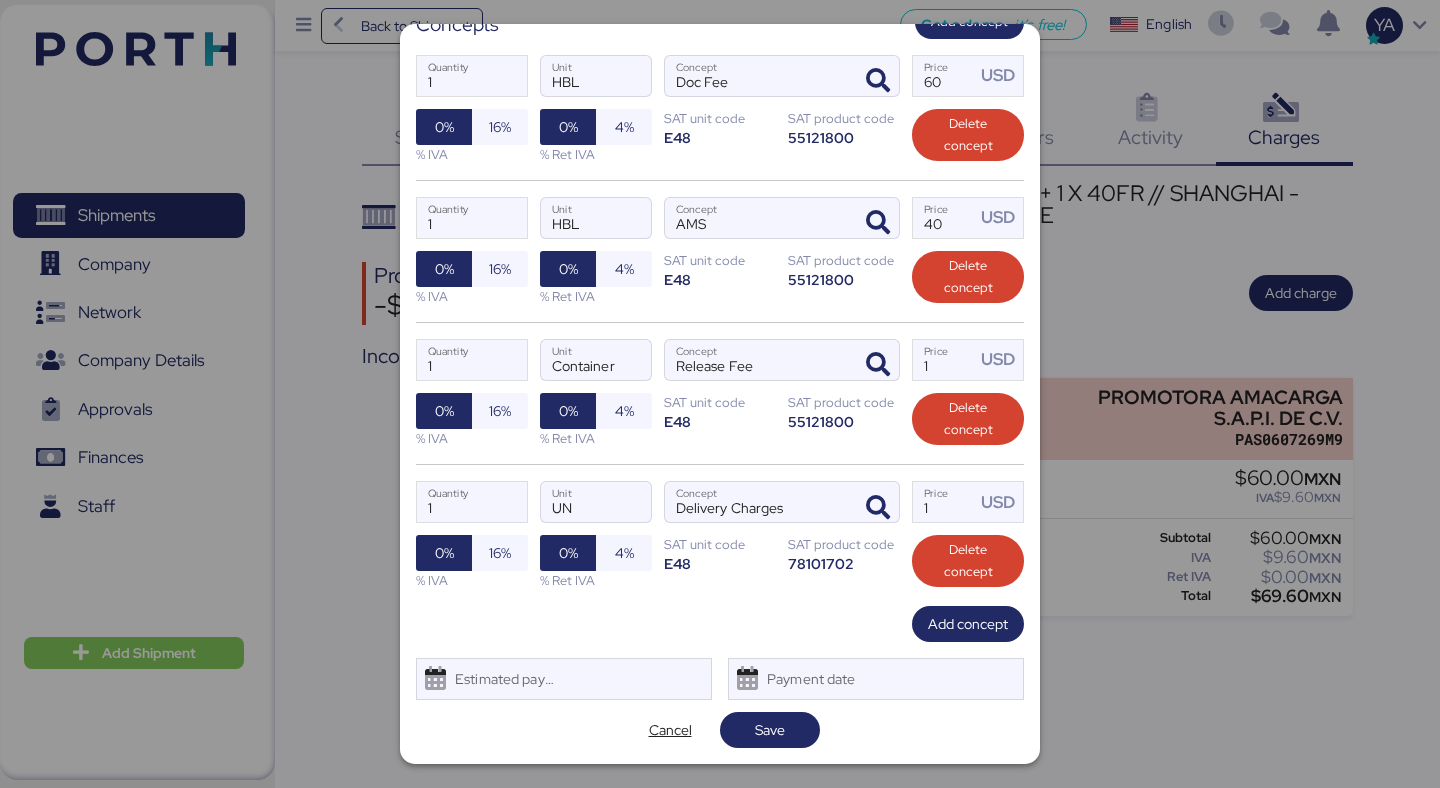 click on "1 Quantity UN Unit Delivery Charges Concept   1 Price USD 0% 16% % IVA 0% 4% % Ret IVA SAT unit code E48 SAT product code 78101702 Delete concept" at bounding box center [720, 535] 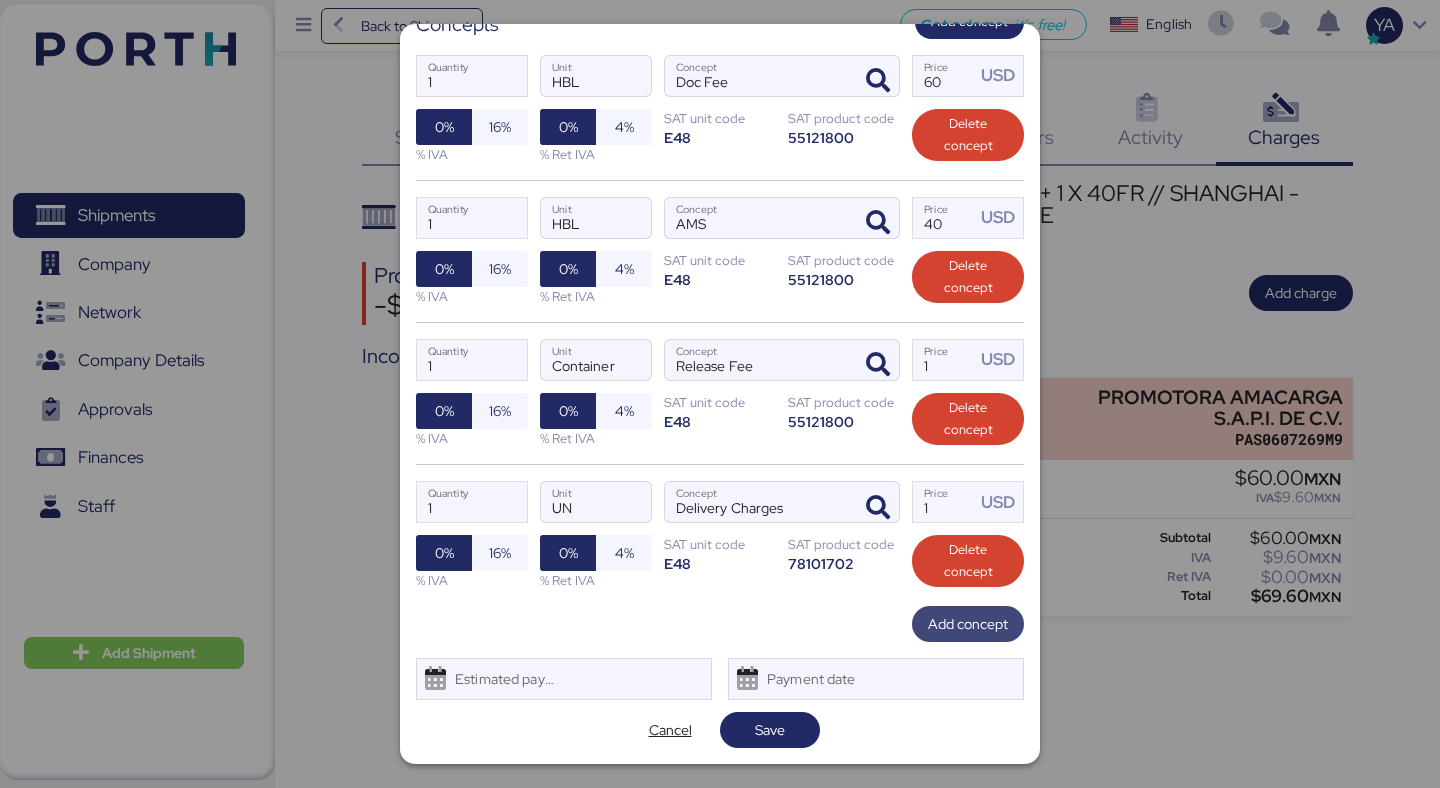 click on "Add concept" at bounding box center (968, 624) 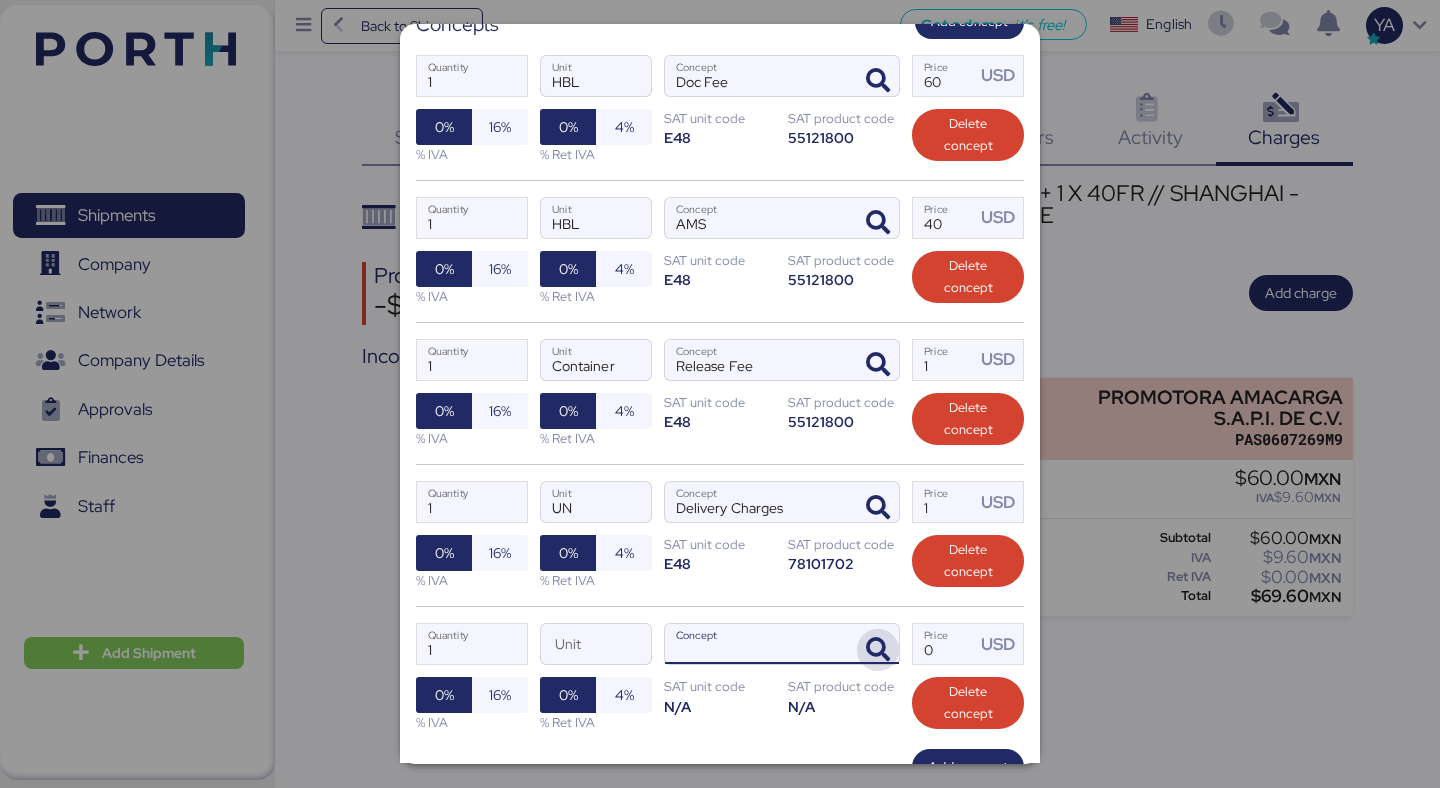 click at bounding box center (878, 650) 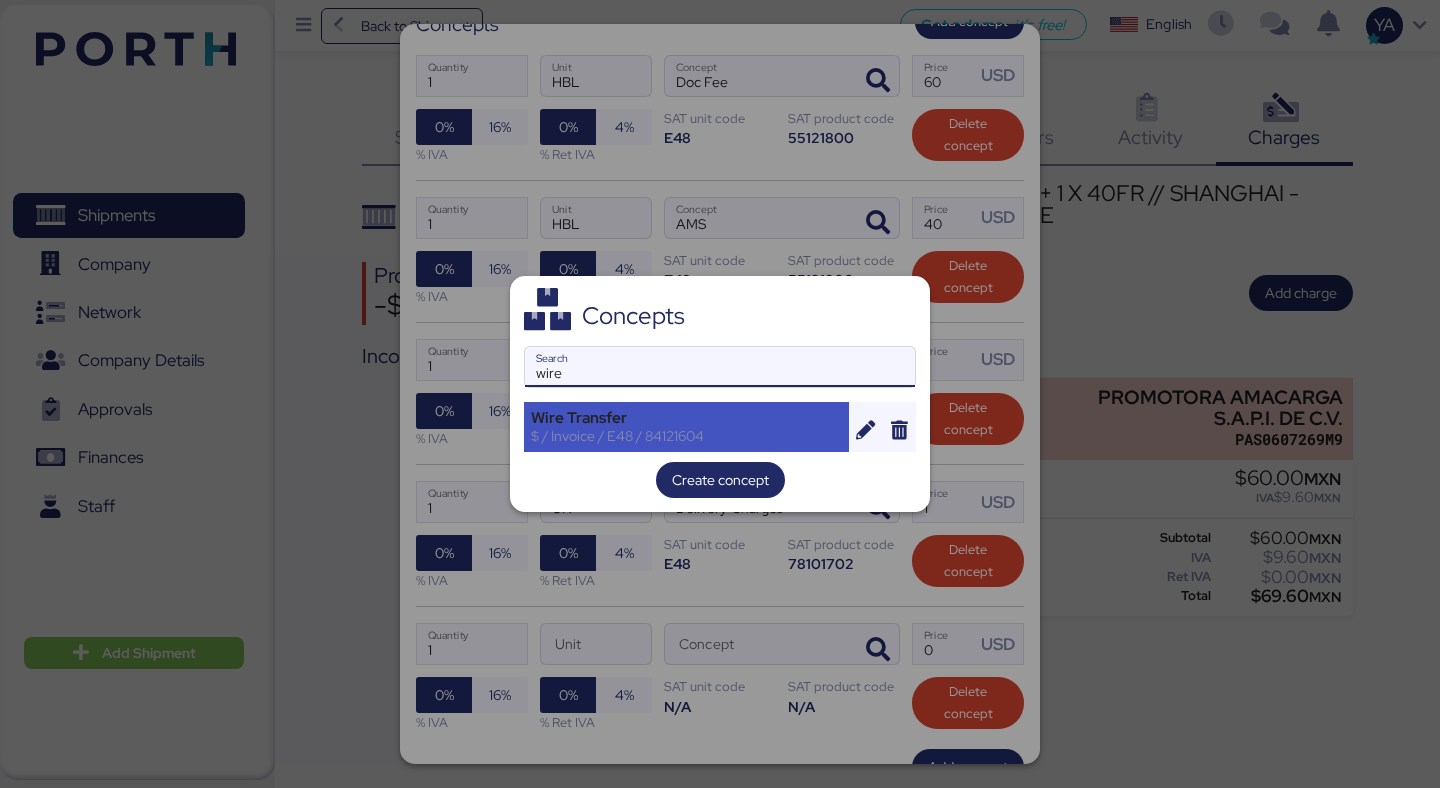 type on "wire" 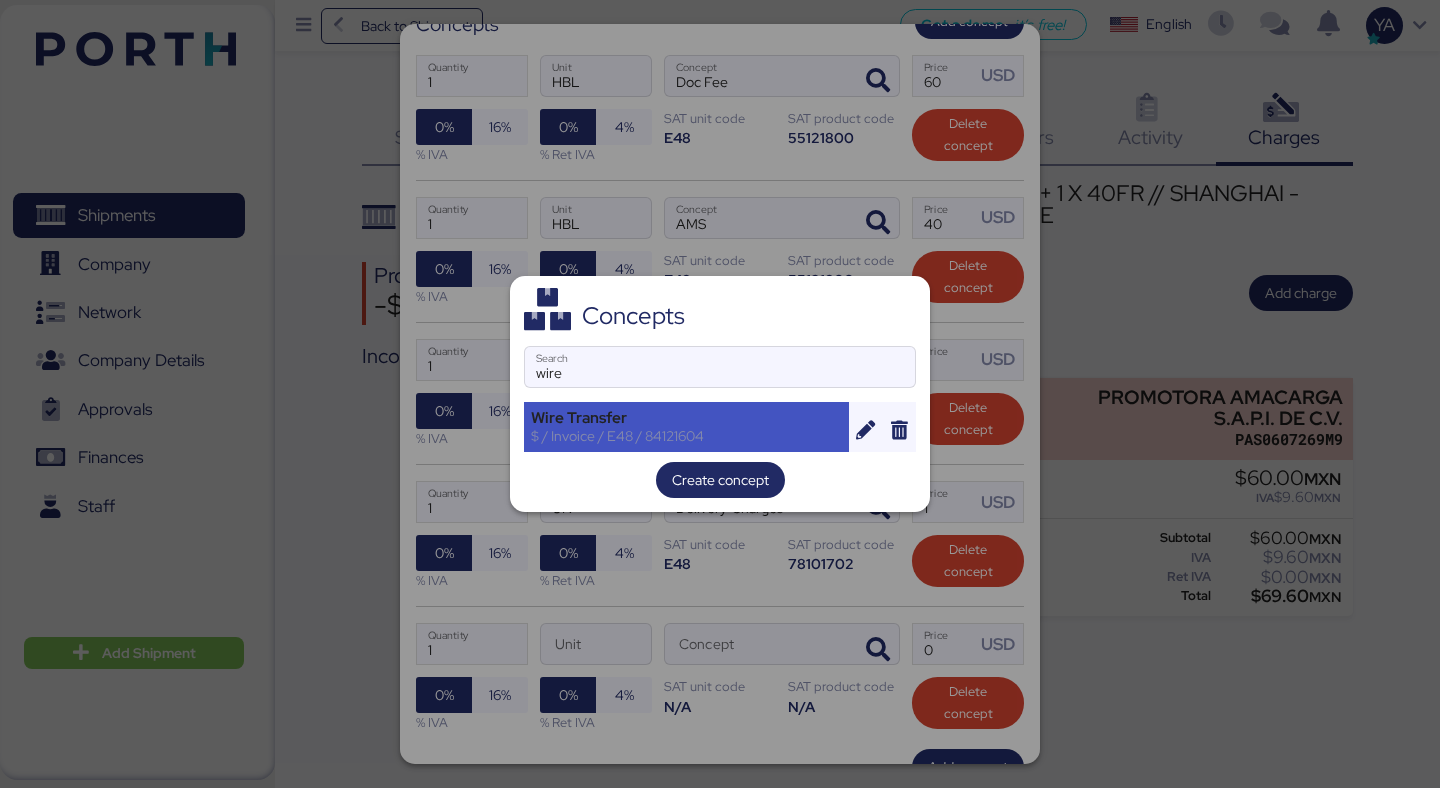 click on "Wire Transfer" at bounding box center (686, 418) 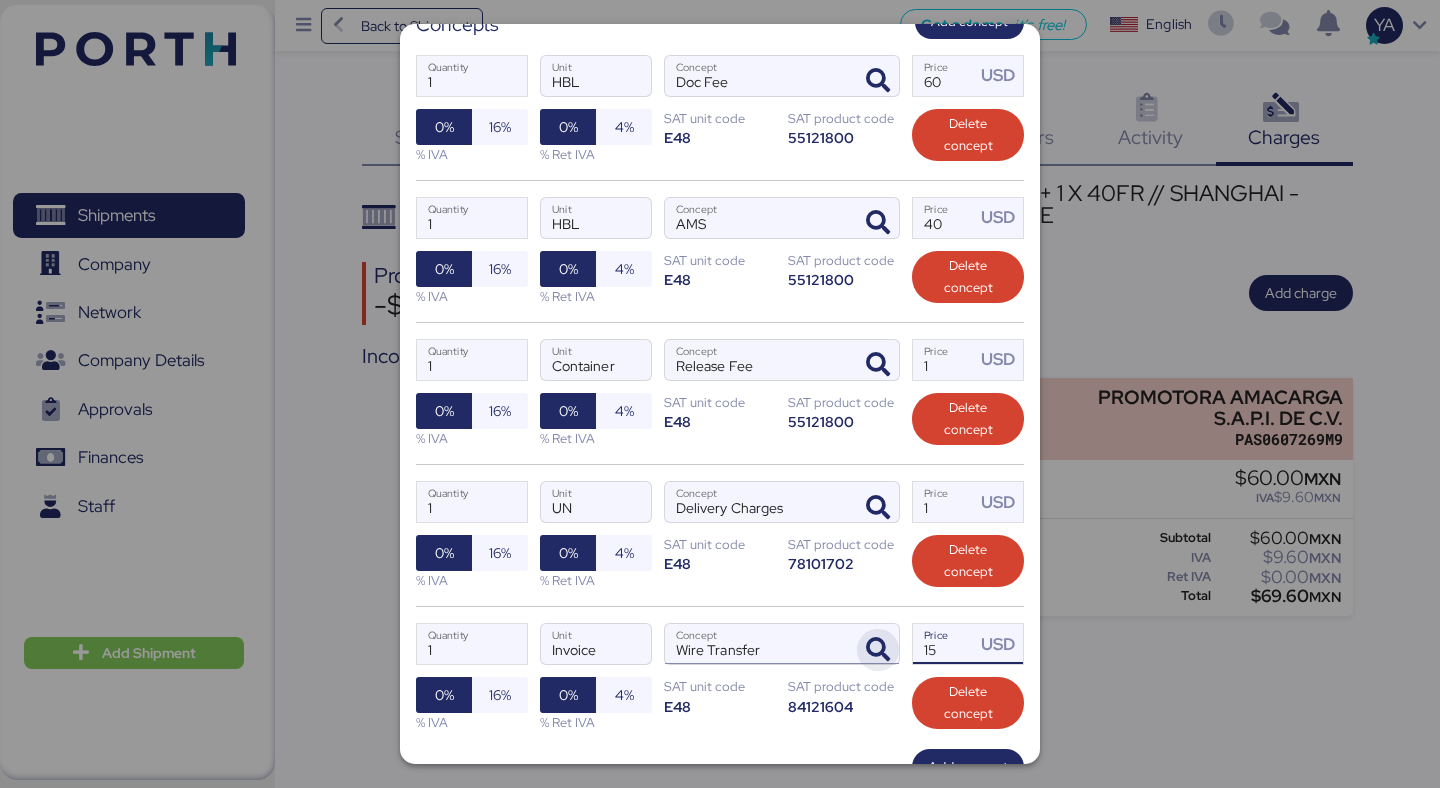 drag, startPoint x: 945, startPoint y: 653, endPoint x: 895, endPoint y: 644, distance: 50.803543 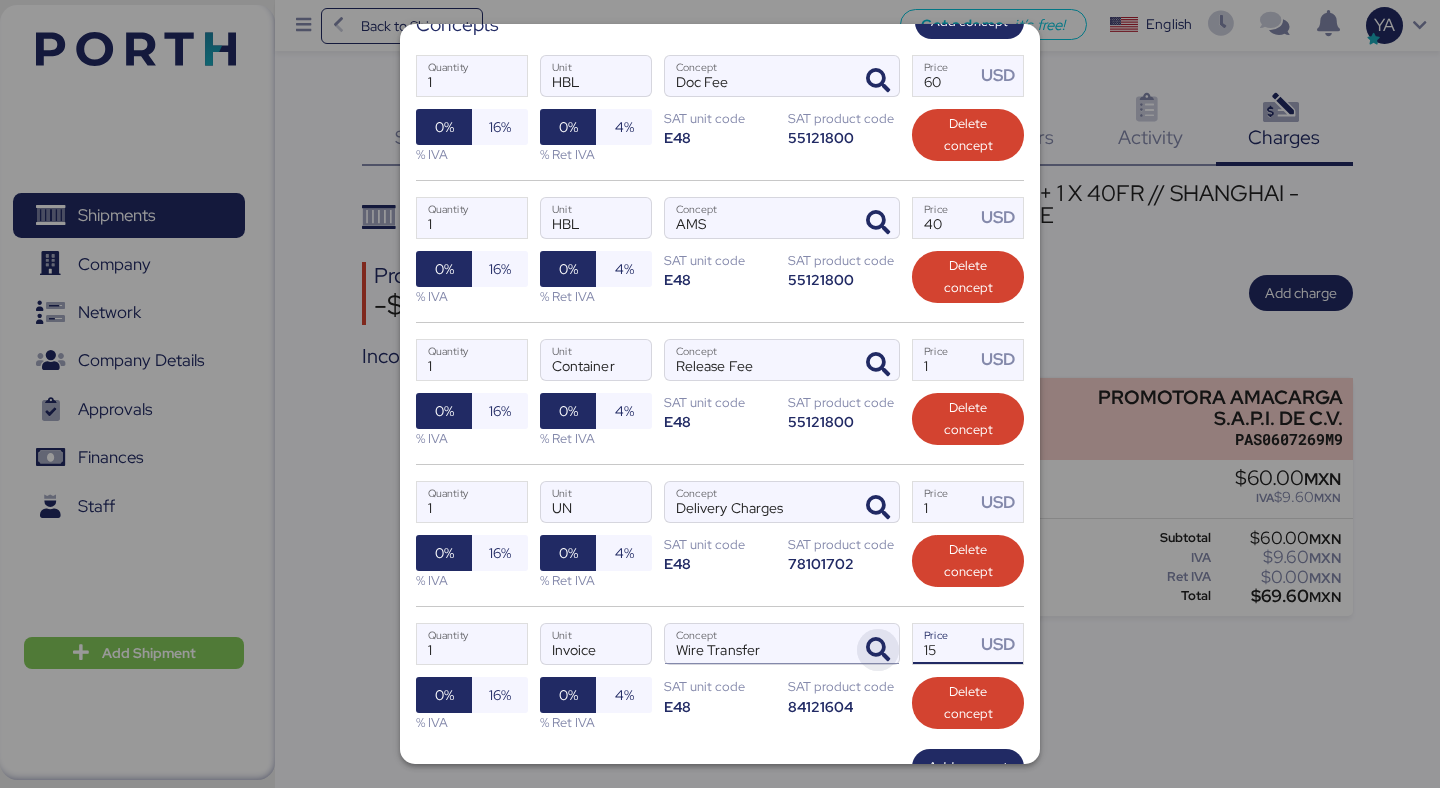 click on "1 Quantity Invoice Unit Wire Transfer Concept   15 Price USD 0% 16% % IVA 0% 4% % Ret IVA SAT unit code E48 SAT product code 84121604 Delete concept" at bounding box center [720, 677] 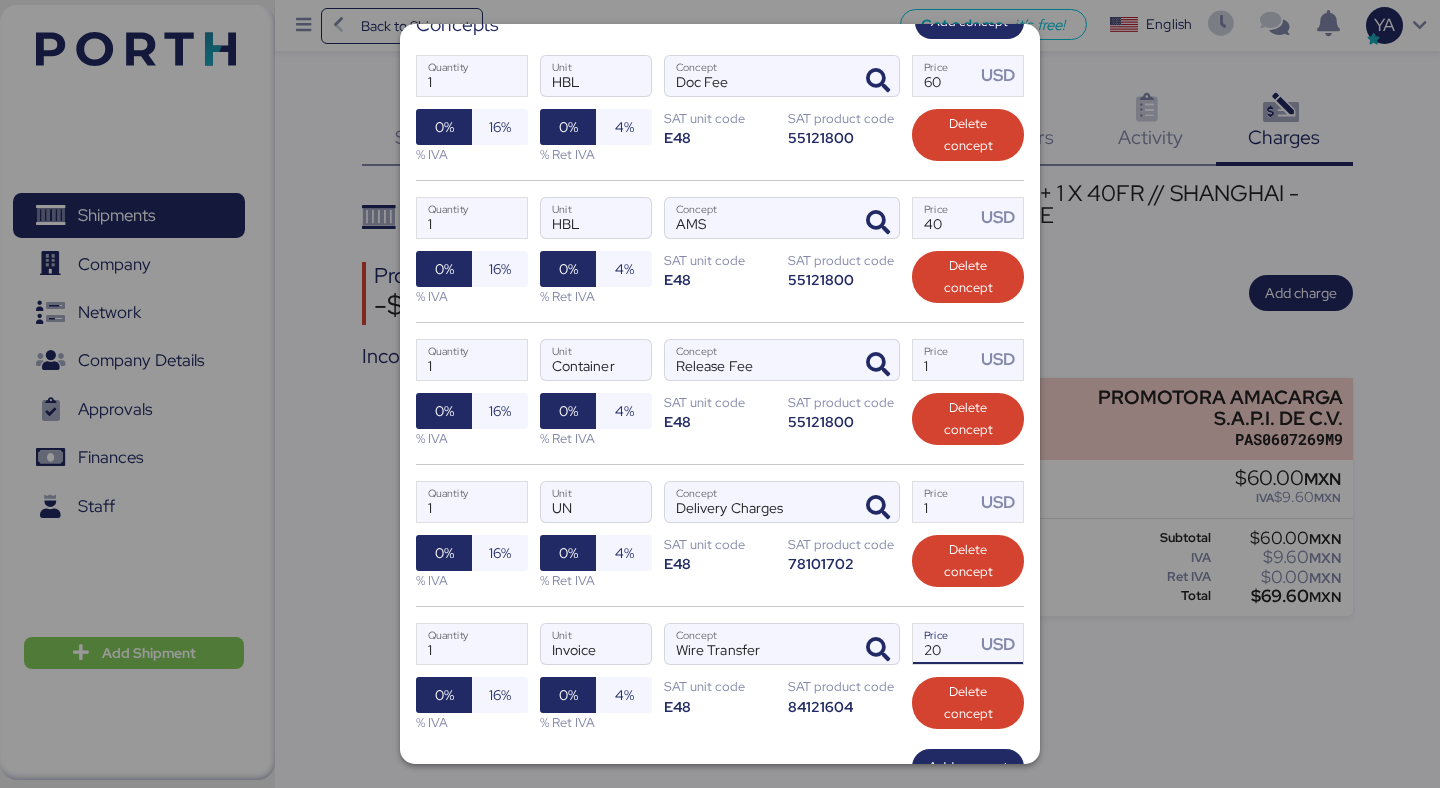 type on "20" 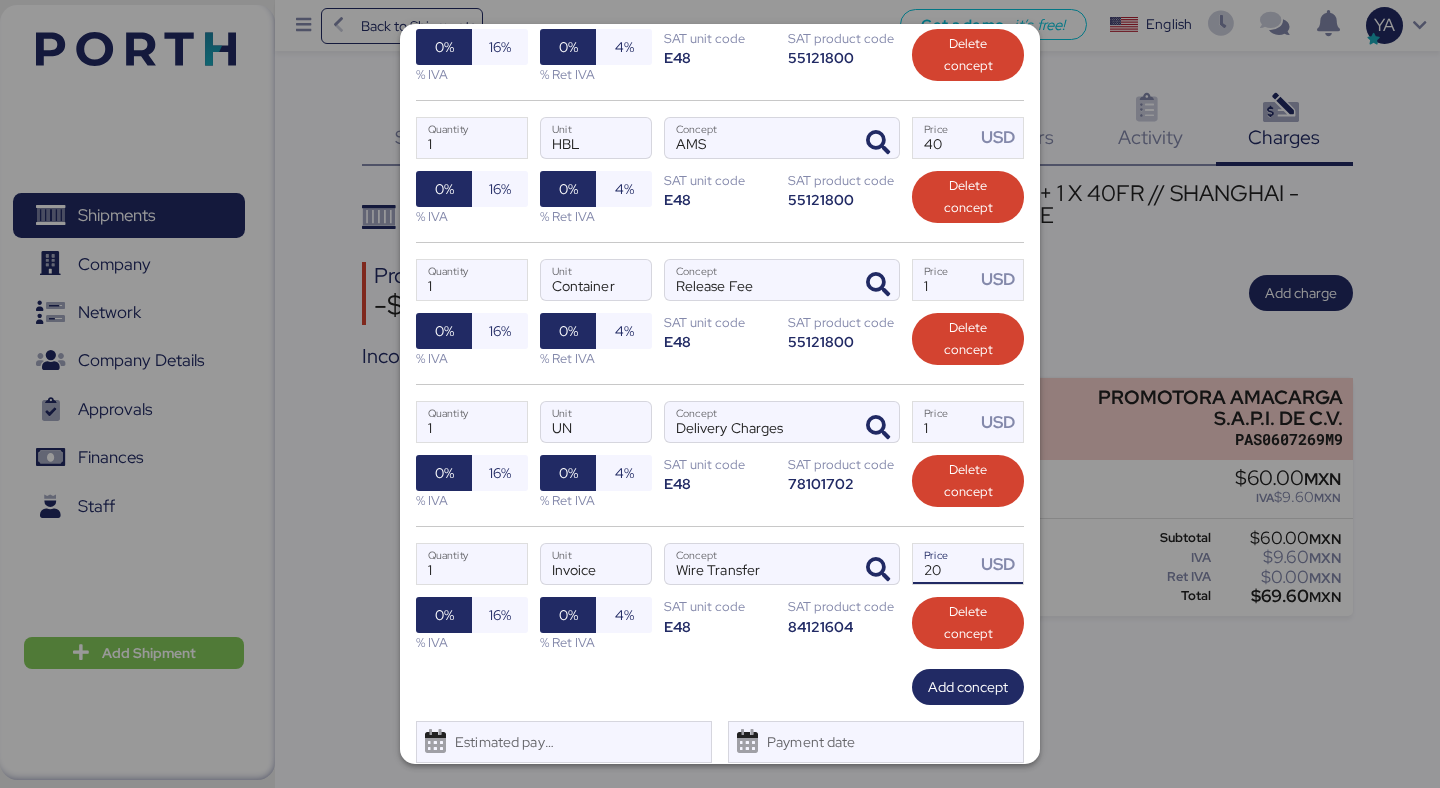 scroll, scrollTop: 515, scrollLeft: 0, axis: vertical 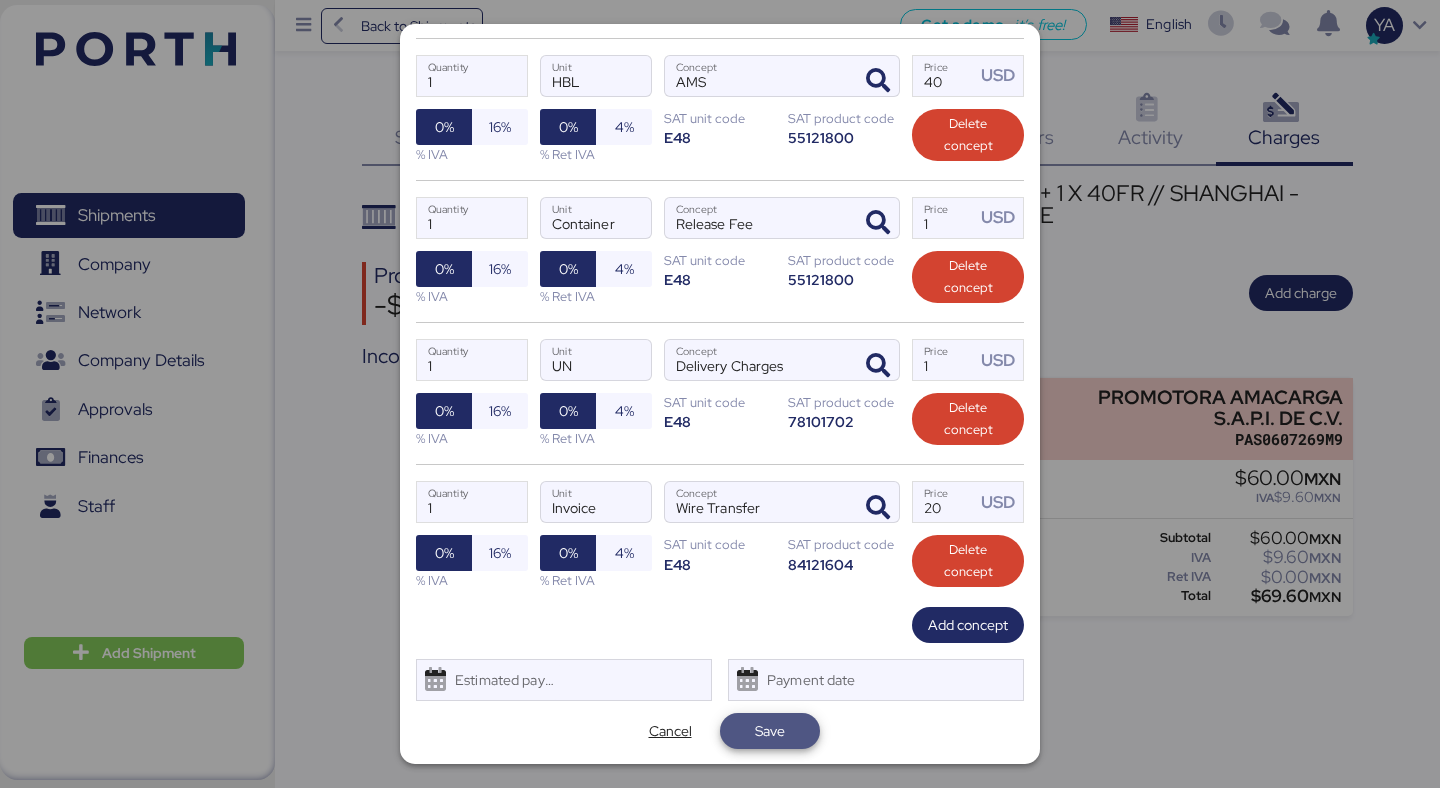 click on "Save" at bounding box center [770, 731] 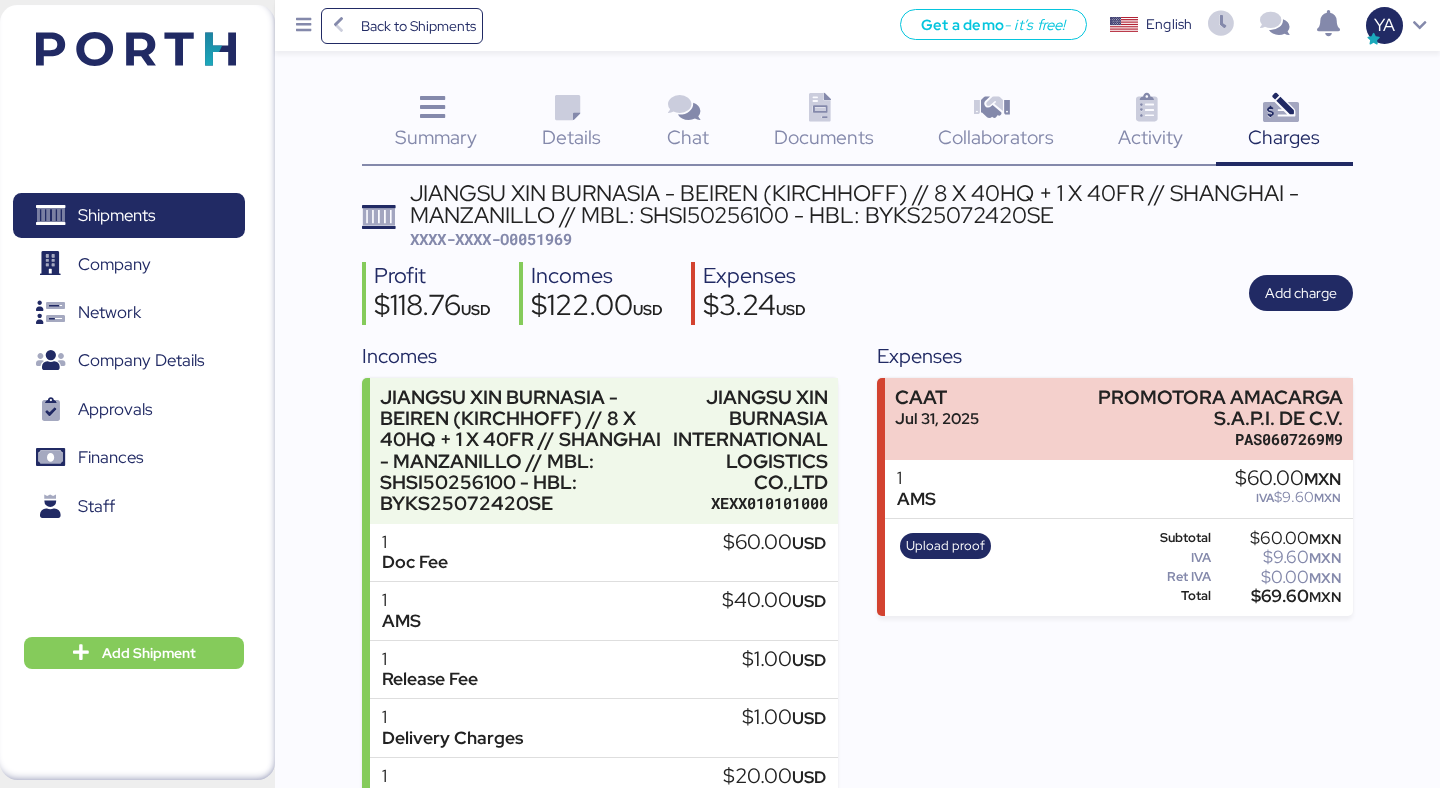 click on "JIANGSU XIN BURNASIA - BEIREN (KIRCHHOFF) // 8 X 40HQ + 1 X 40FR // SHANGHAI - MANZANILLO // MBL: SHSI50256100 - HBL: BYKS25072420SE XXXX-XXXX-O0051969 Profit $118.76  USD Incomes $122.00  USD Expenses $3.24  USD Add charge Incomes JIANGSU XIN BURNASIA - BEIREN (KIRCHHOFF) // 8 X 40HQ + 1 X 40FR // SHANGHAI - MANZANILLO // MBL: SHSI50256100 - HBL: BYKS25072420SE JIANGSU XIN BURNASIA INTERNATIONAL LOGISTICS CO.,LTD XEXX010101000 1  Doc Fee
$60.00  USD 1  AMS
$40.00  USD 1  Release Fee
$1.00  USD 1  Delivery Charges
$1.00  USD 1  Wire Transfer
$20.00  USD Generate invoice Subtotal
$122.00  USD IVA
$0.00  USD Ret IVA
$0.00  USD Total
$122.00  USD Expenses CAAT Jul 31, 2025 PROMOTORA AMACARGA S.A.P.I. DE C.V. PAS0607269M9 1  AMS
$60.00  MXN IVA
$9.60
MXN Upload proof Subtotal
$60.00  MXN IVA
$9.60  MXN Ret IVA
$0.00  MXN Total
$69.60  MXN" at bounding box center (857, 548) 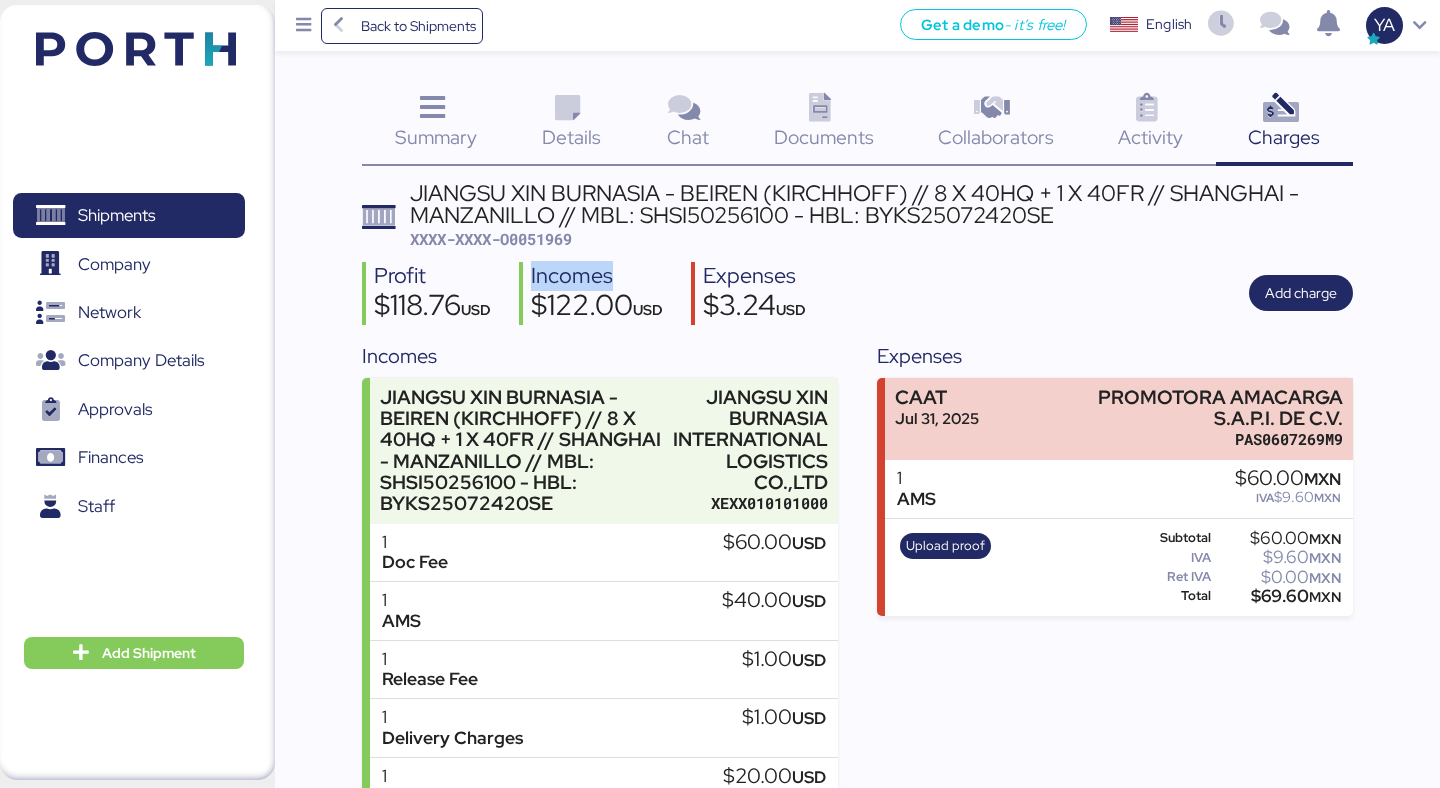 click on "JIANGSU XIN BURNASIA - BEIREN (KIRCHHOFF) // 8 X 40HQ + 1 X 40FR // SHANGHAI - MANZANILLO // MBL: SHSI50256100 - HBL: BYKS25072420SE XXXX-XXXX-O0051969 Profit $118.76  USD Incomes $122.00  USD Expenses $3.24  USD Add charge Incomes JIANGSU XIN BURNASIA - BEIREN (KIRCHHOFF) // 8 X 40HQ + 1 X 40FR // SHANGHAI - MANZANILLO // MBL: SHSI50256100 - HBL: BYKS25072420SE JIANGSU XIN BURNASIA INTERNATIONAL LOGISTICS CO.,LTD XEXX010101000 1  Doc Fee
$60.00  USD 1  AMS
$40.00  USD 1  Release Fee
$1.00  USD 1  Delivery Charges
$1.00  USD 1  Wire Transfer
$20.00  USD Generate invoice Subtotal
$122.00  USD IVA
$0.00  USD Ret IVA
$0.00  USD Total
$122.00  USD Expenses CAAT Jul 31, 2025 PROMOTORA AMACARGA S.A.P.I. DE C.V. PAS0607269M9 1  AMS
$60.00  MXN IVA
$9.60
MXN Upload proof Subtotal
$60.00  MXN IVA
$9.60  MXN Ret IVA
$0.00  MXN Total
$69.60  MXN" at bounding box center (857, 548) 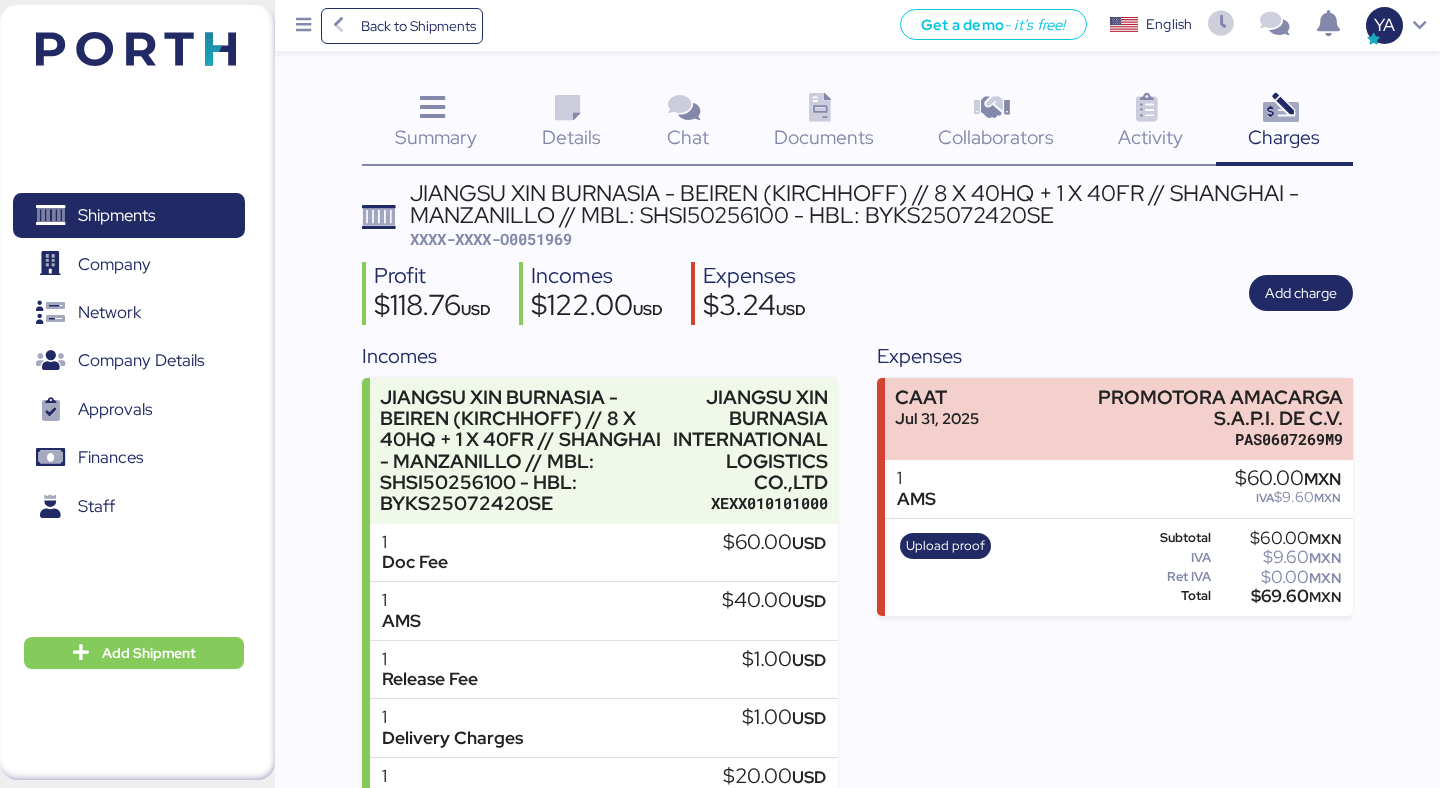 click on "XXXX-XXXX-O0051969" at bounding box center [491, 239] 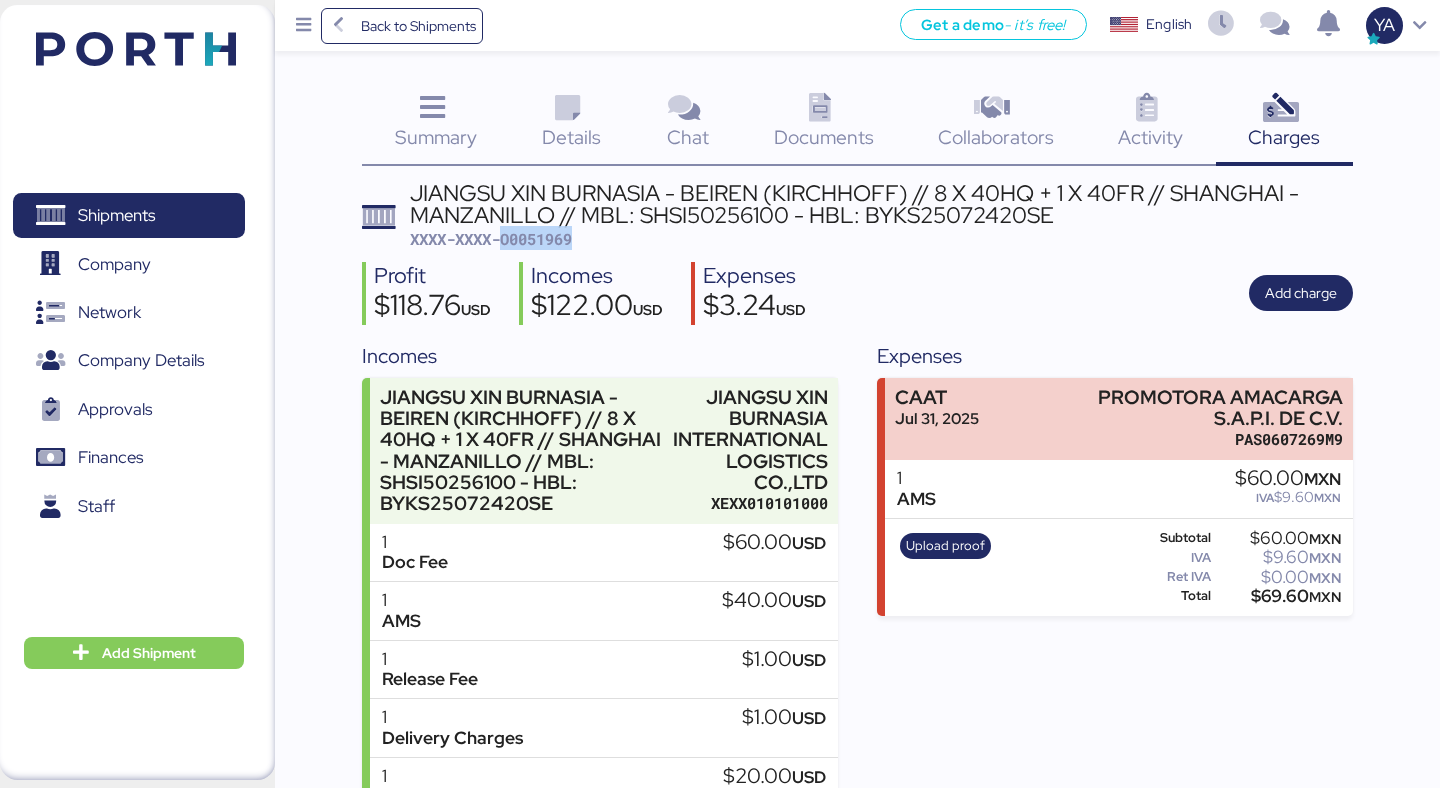 click on "XXXX-XXXX-O0051969" at bounding box center [491, 239] 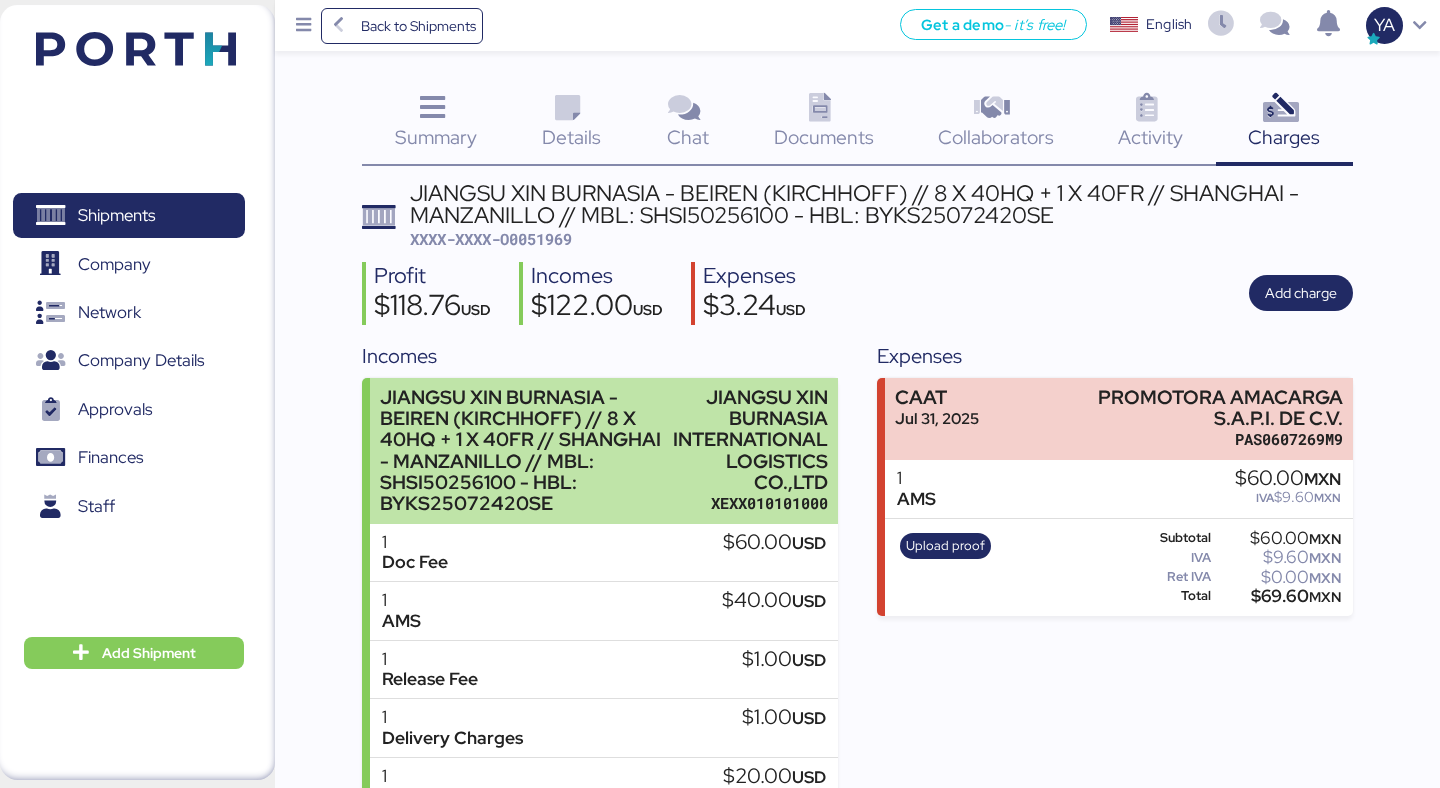 click on "JIANGSU XIN BURNASIA INTERNATIONAL LOGISTICS CO.,LTD" at bounding box center [750, 440] 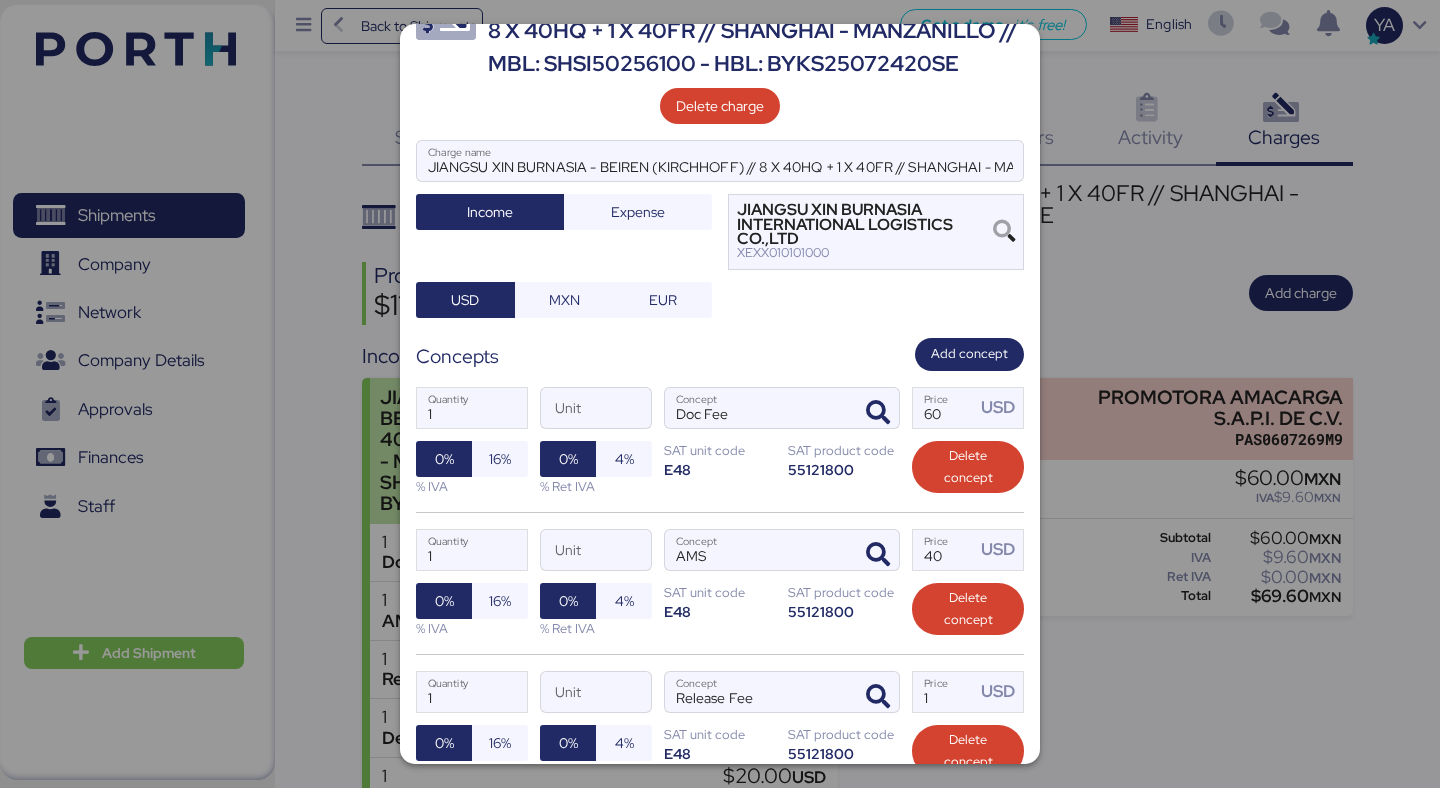 scroll, scrollTop: 560, scrollLeft: 0, axis: vertical 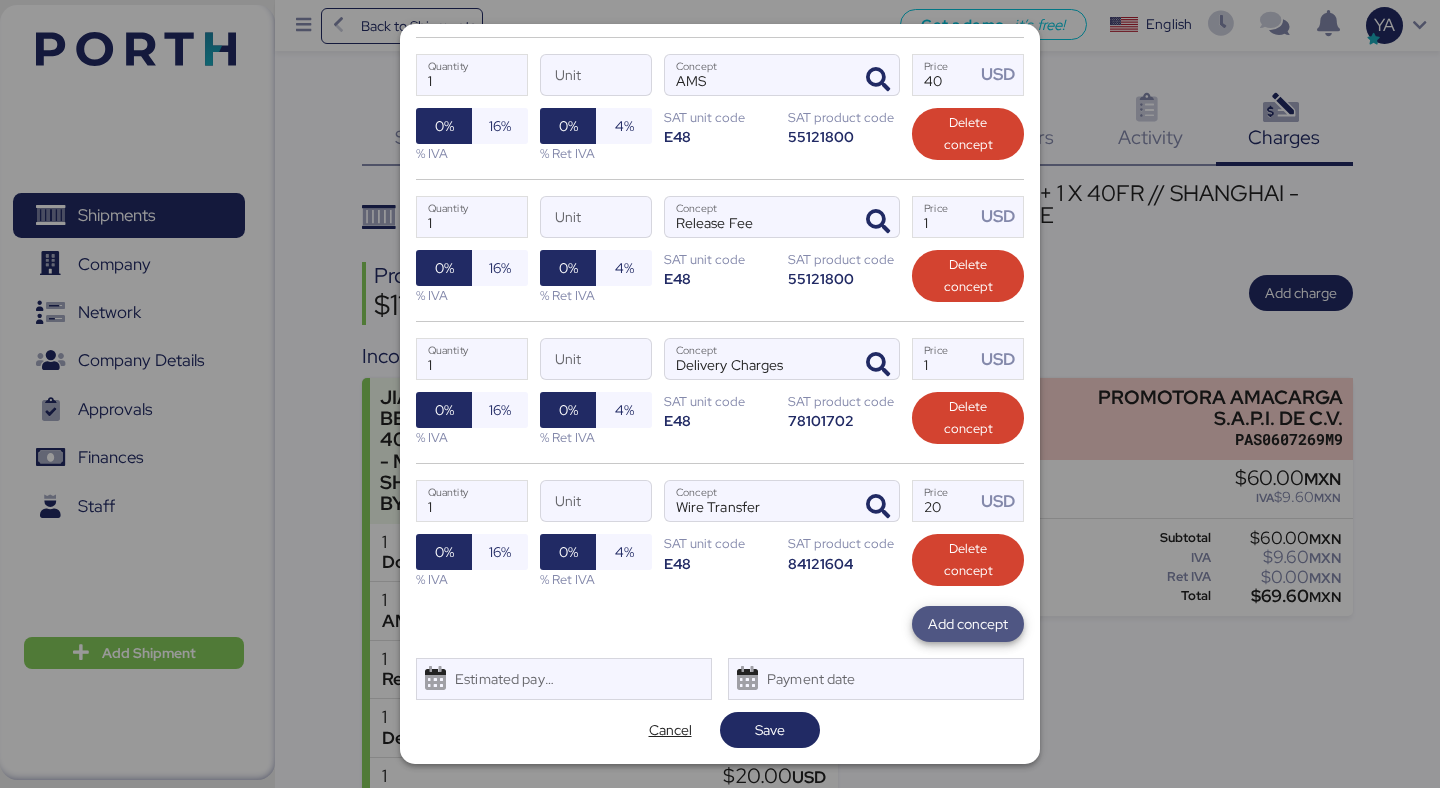 click on "Add concept" at bounding box center (968, 624) 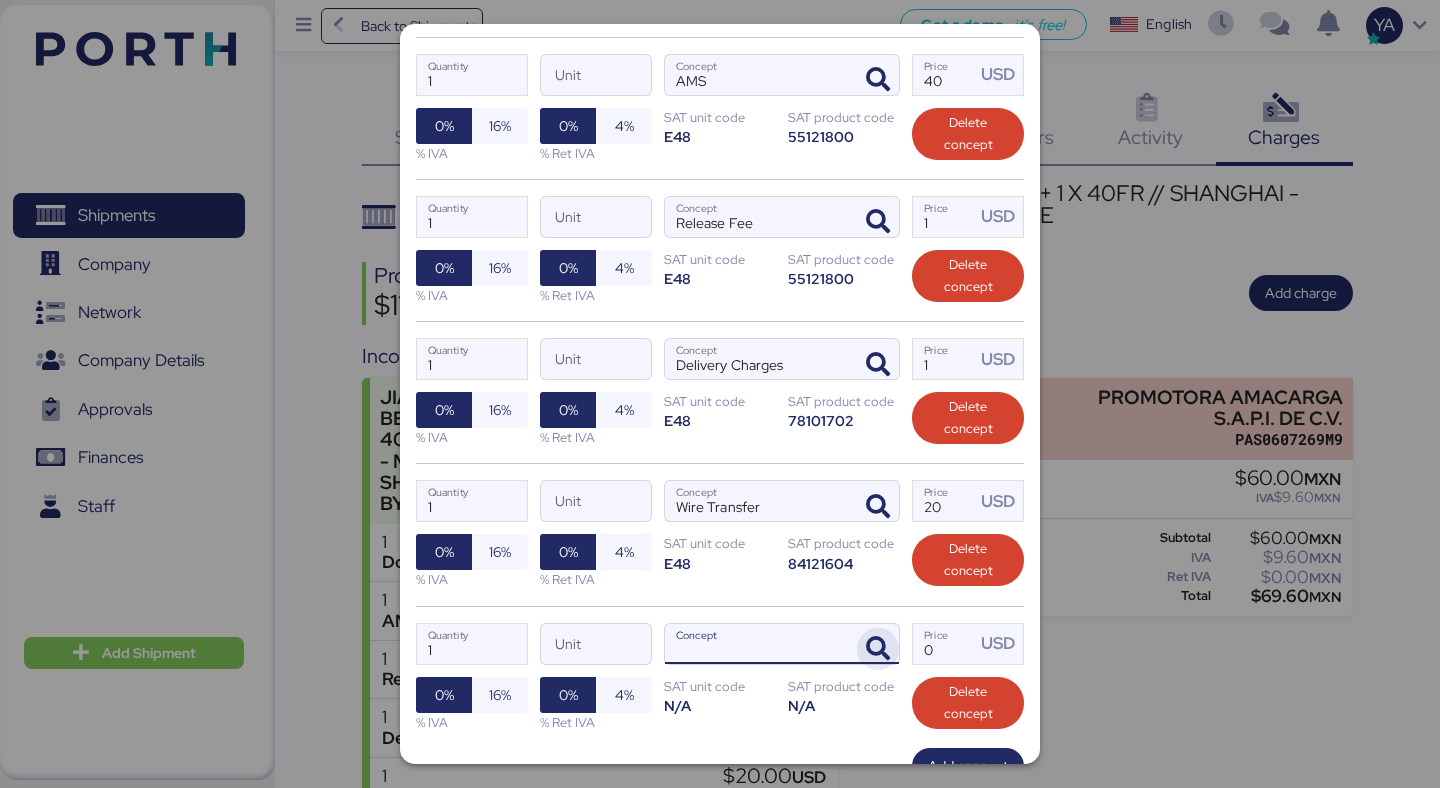 click at bounding box center (878, 649) 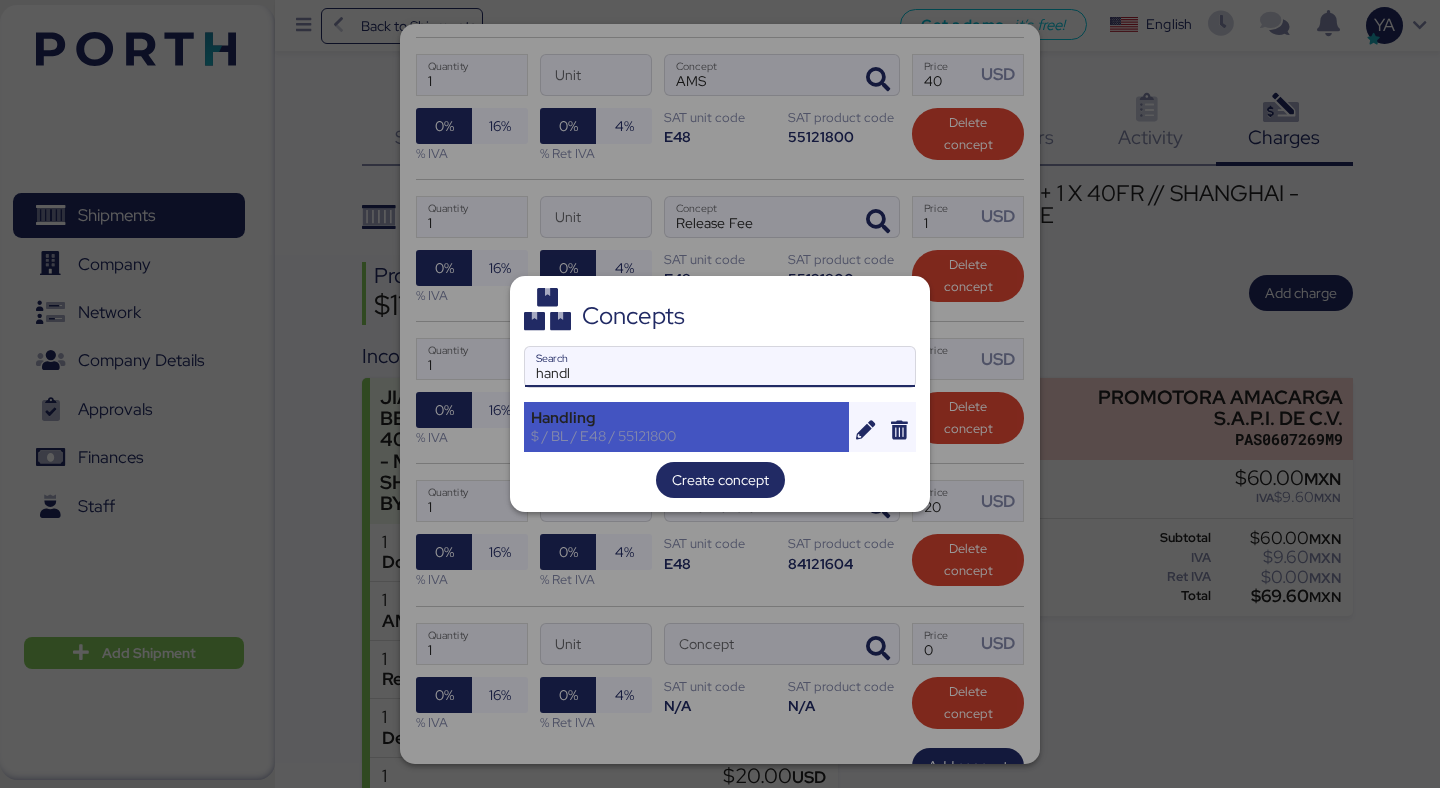 type on "handl" 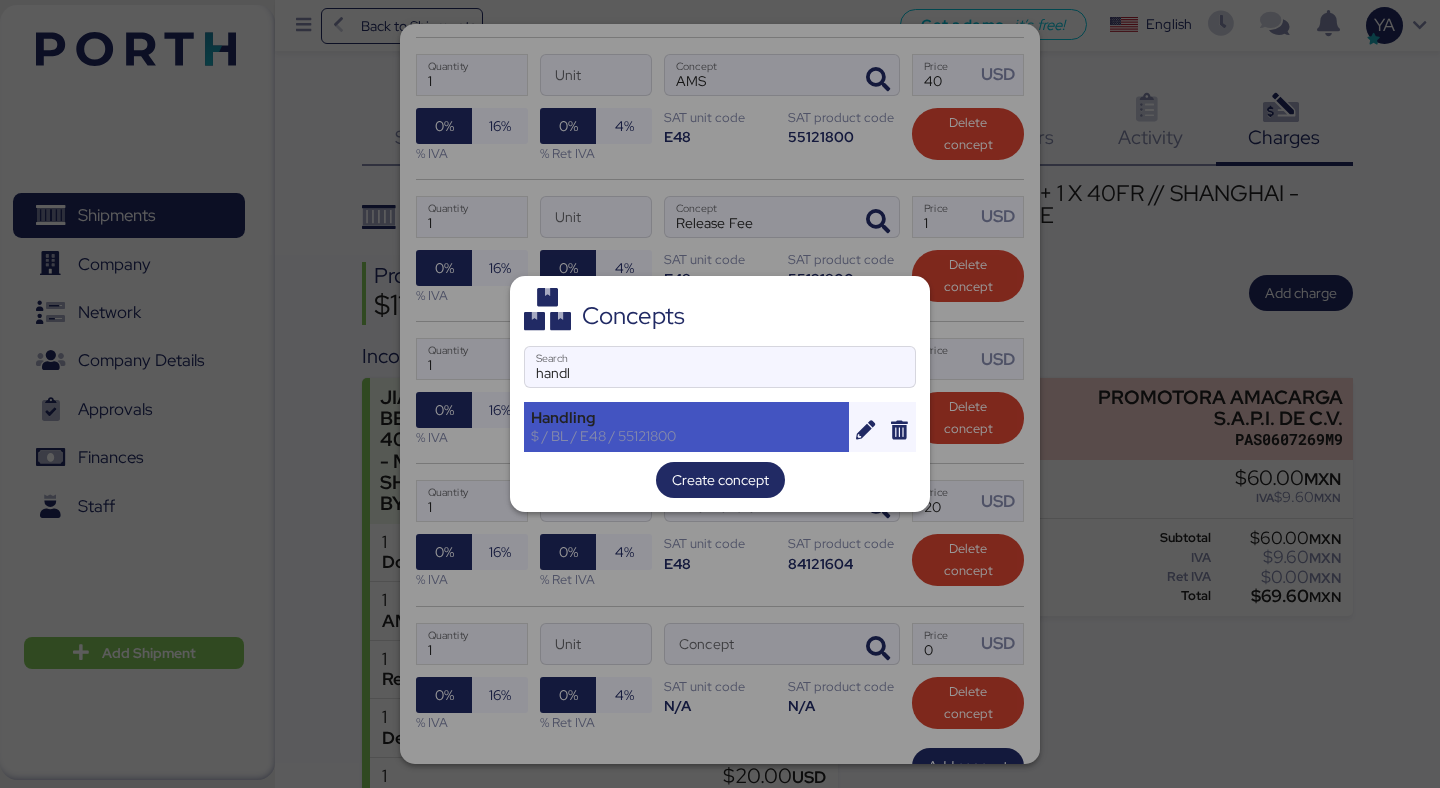 click on "$ / BL /
E48 / 55121800" at bounding box center (686, 436) 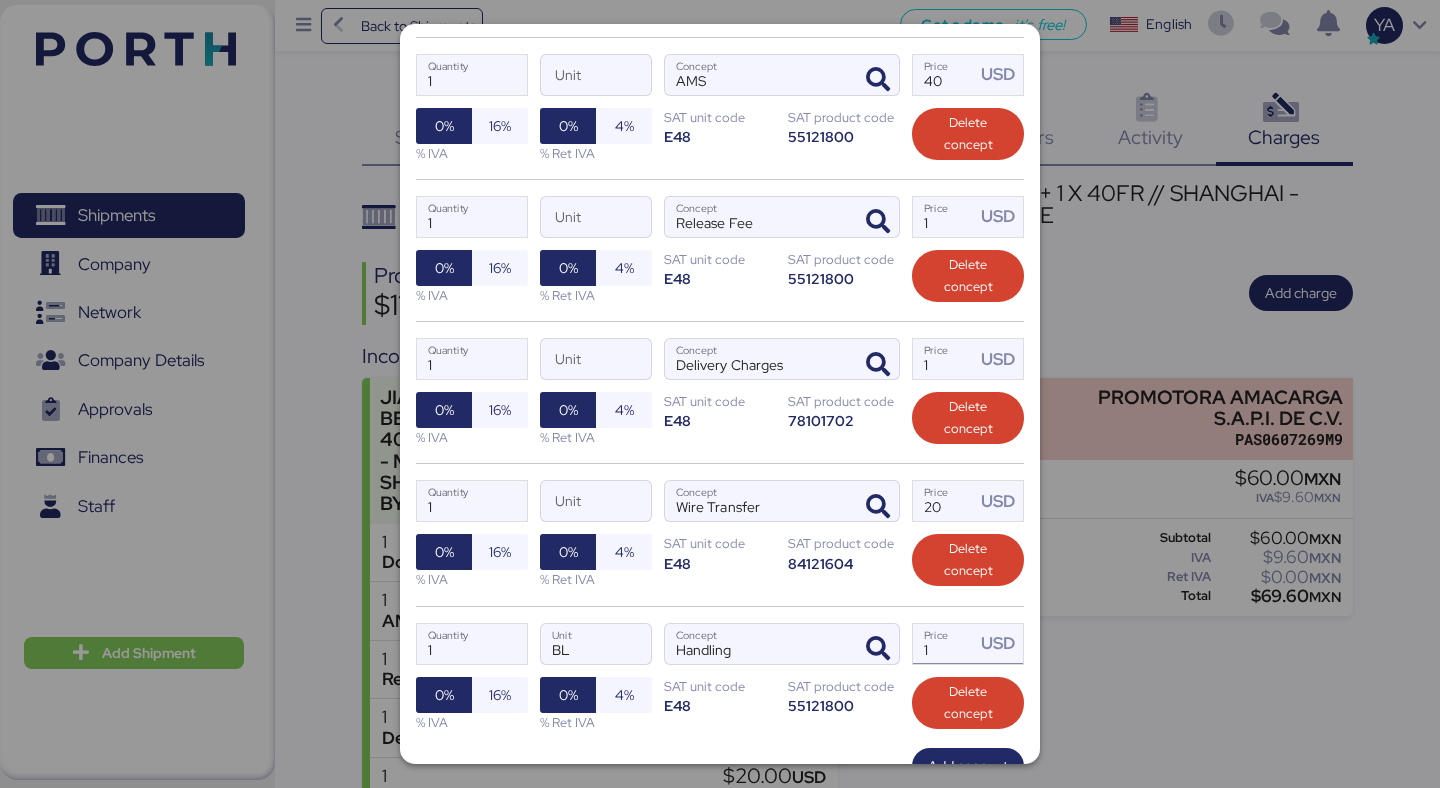 click on "1" at bounding box center [944, 644] 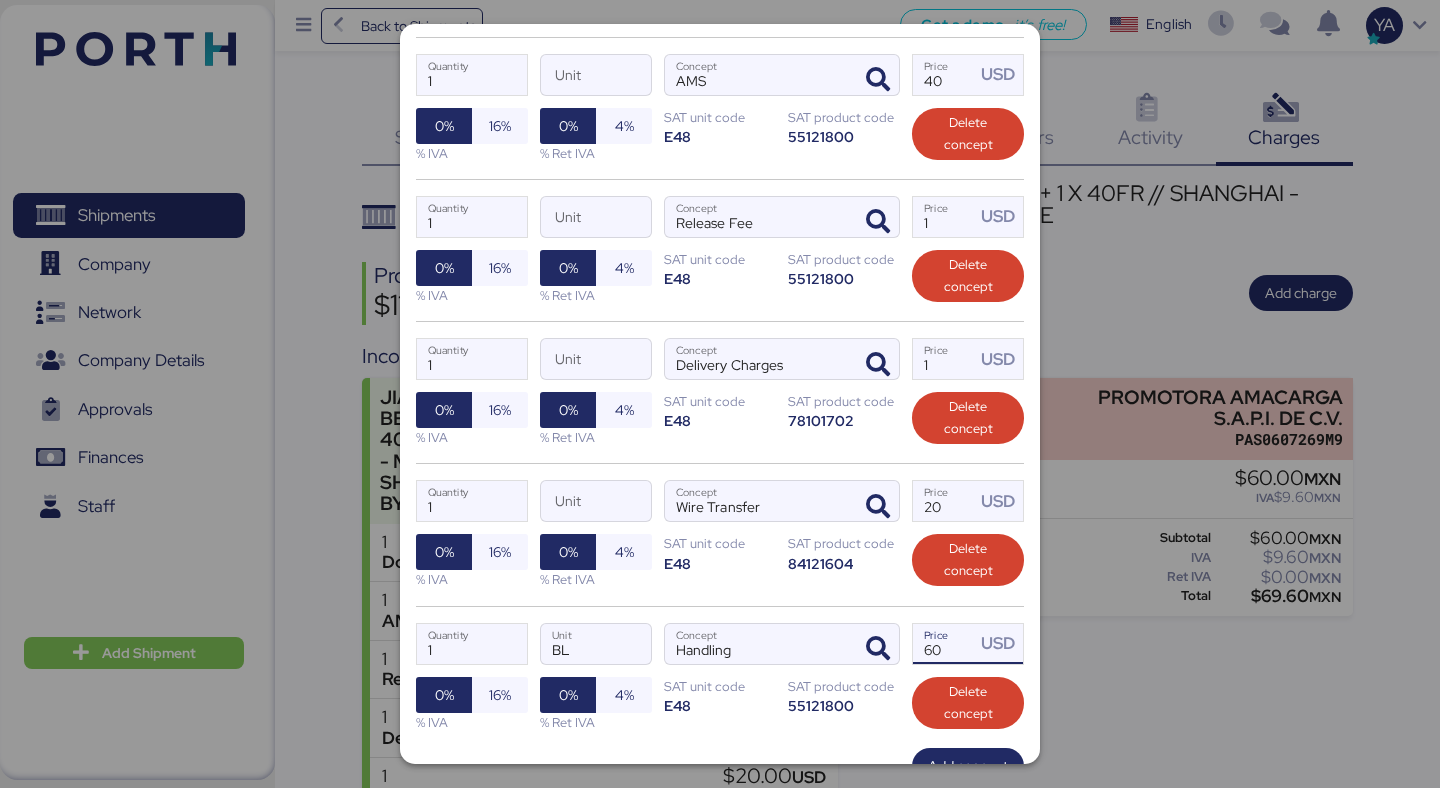 type on "60" 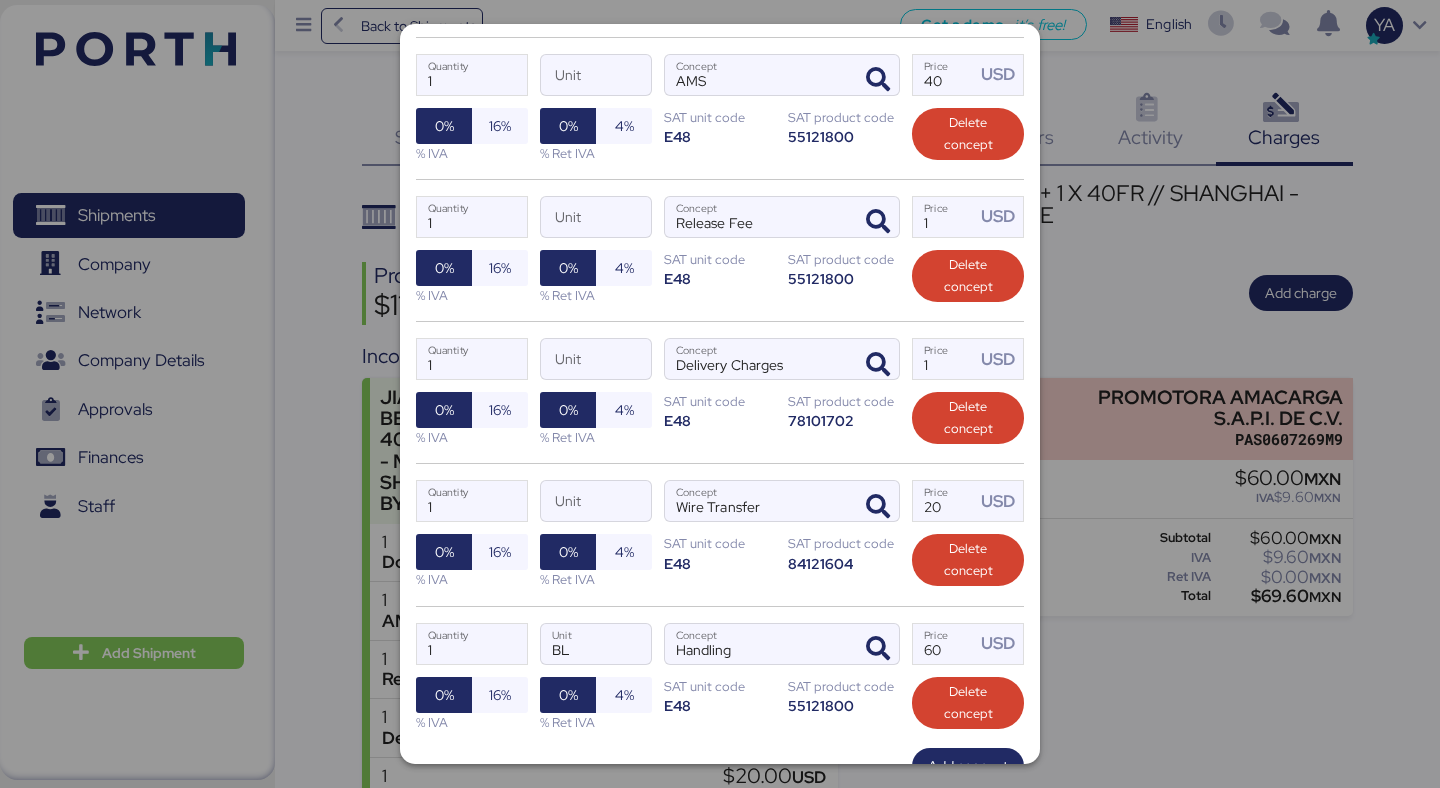 click on "1 Quantity Unit Wire Transfer Concept   20 Price USD 0% 16% % IVA 0% 4% % Ret IVA SAT unit code E48 SAT product code 84121604 Delete concept" at bounding box center (720, 534) 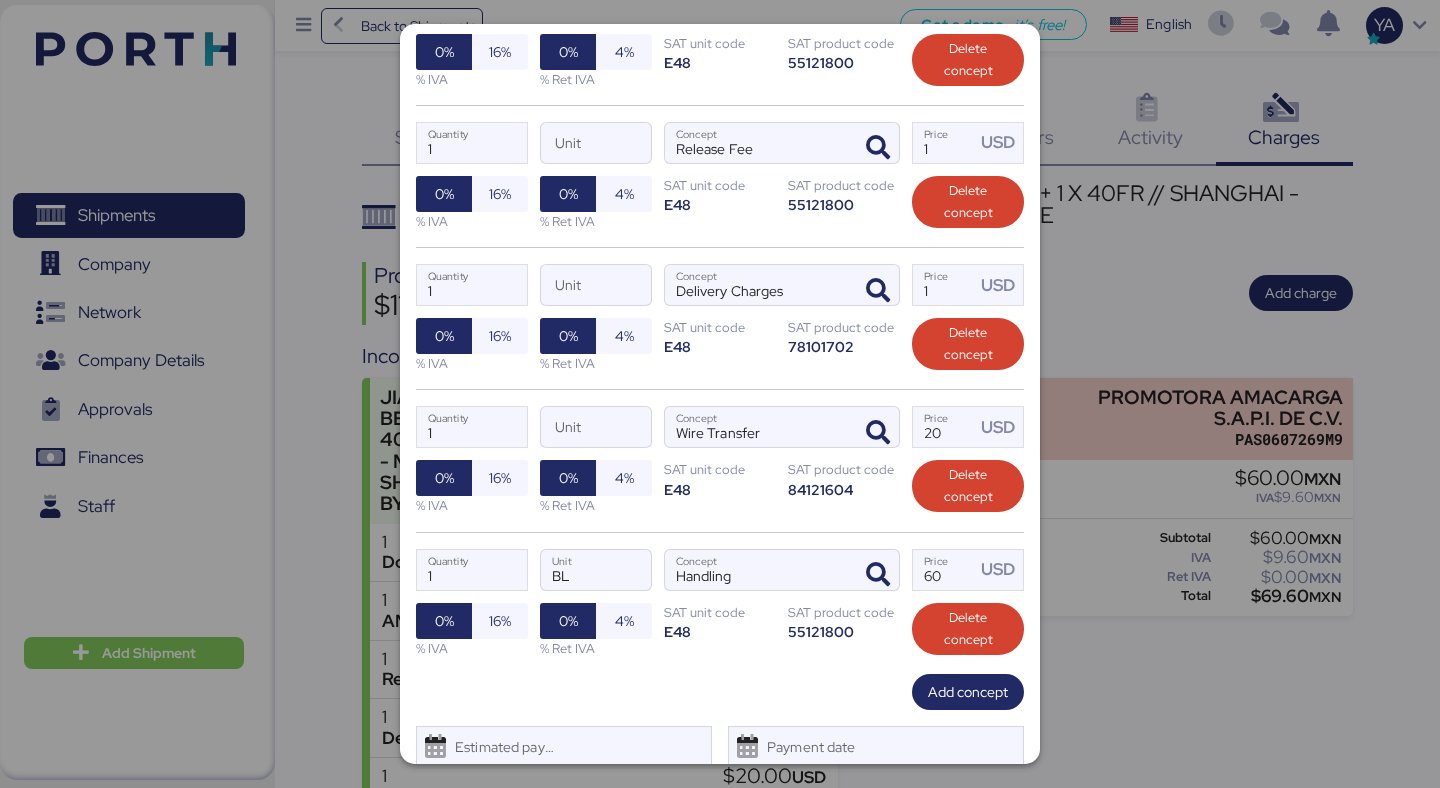 scroll, scrollTop: 687, scrollLeft: 0, axis: vertical 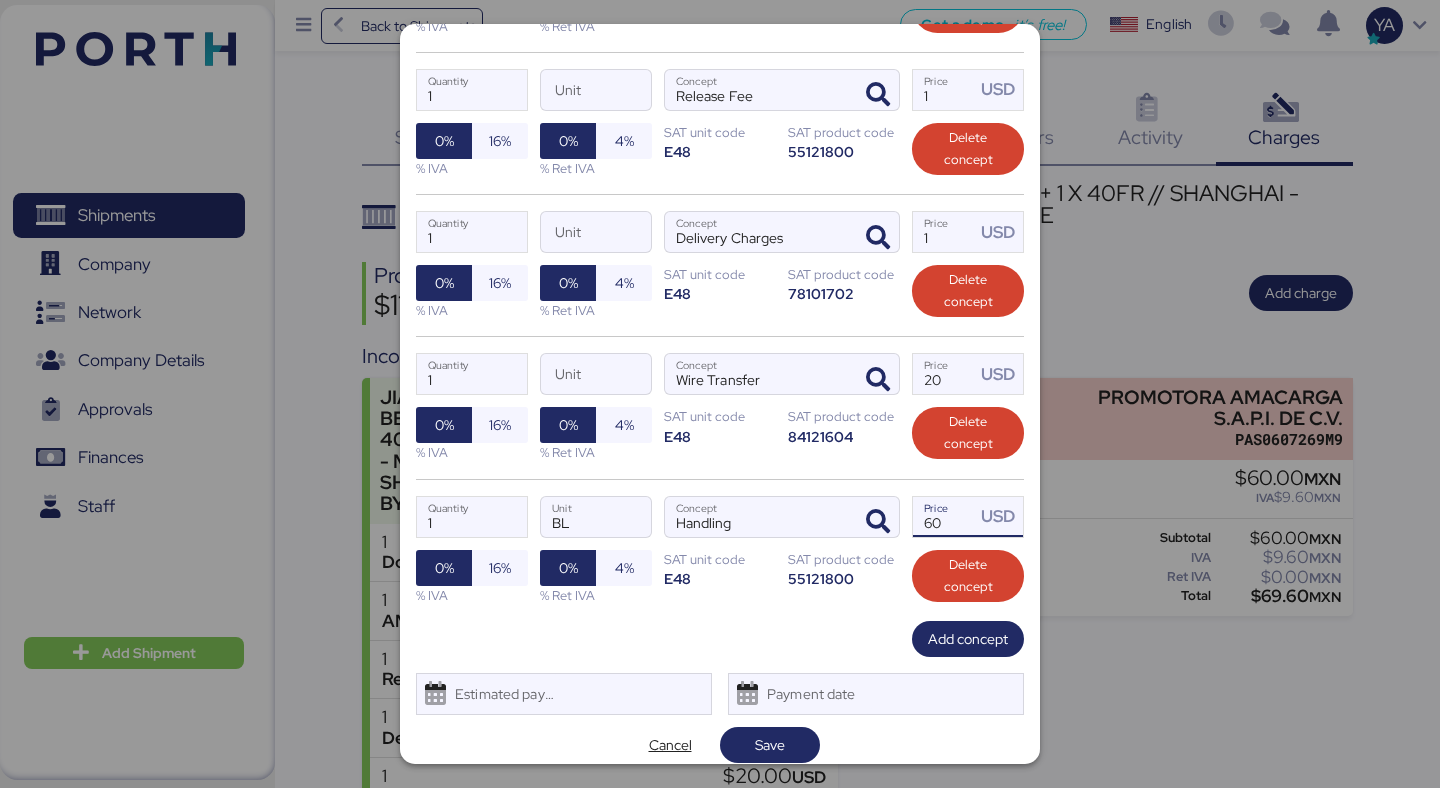 click on "USD" at bounding box center (999, 517) 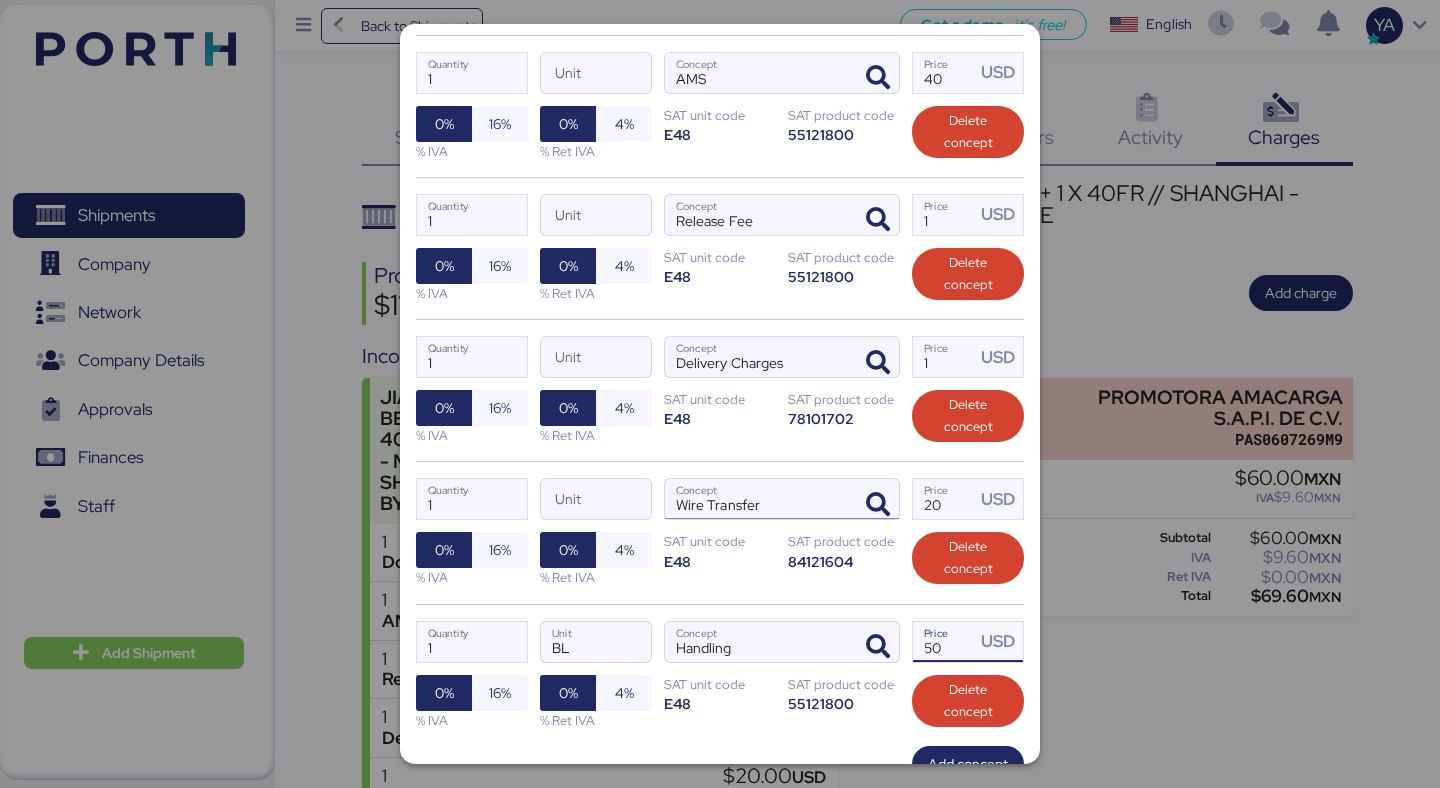 scroll, scrollTop: 532, scrollLeft: 0, axis: vertical 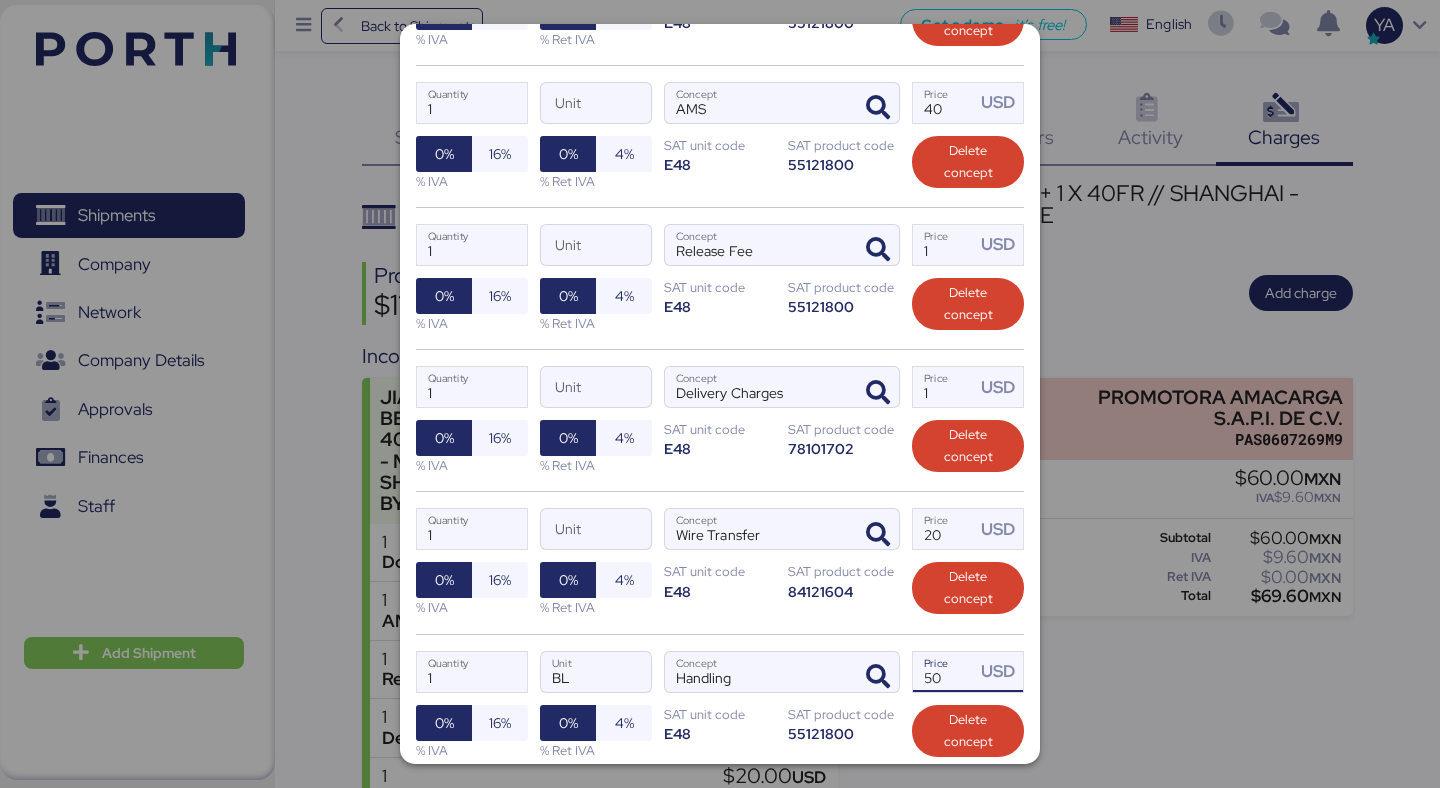 type on "50" 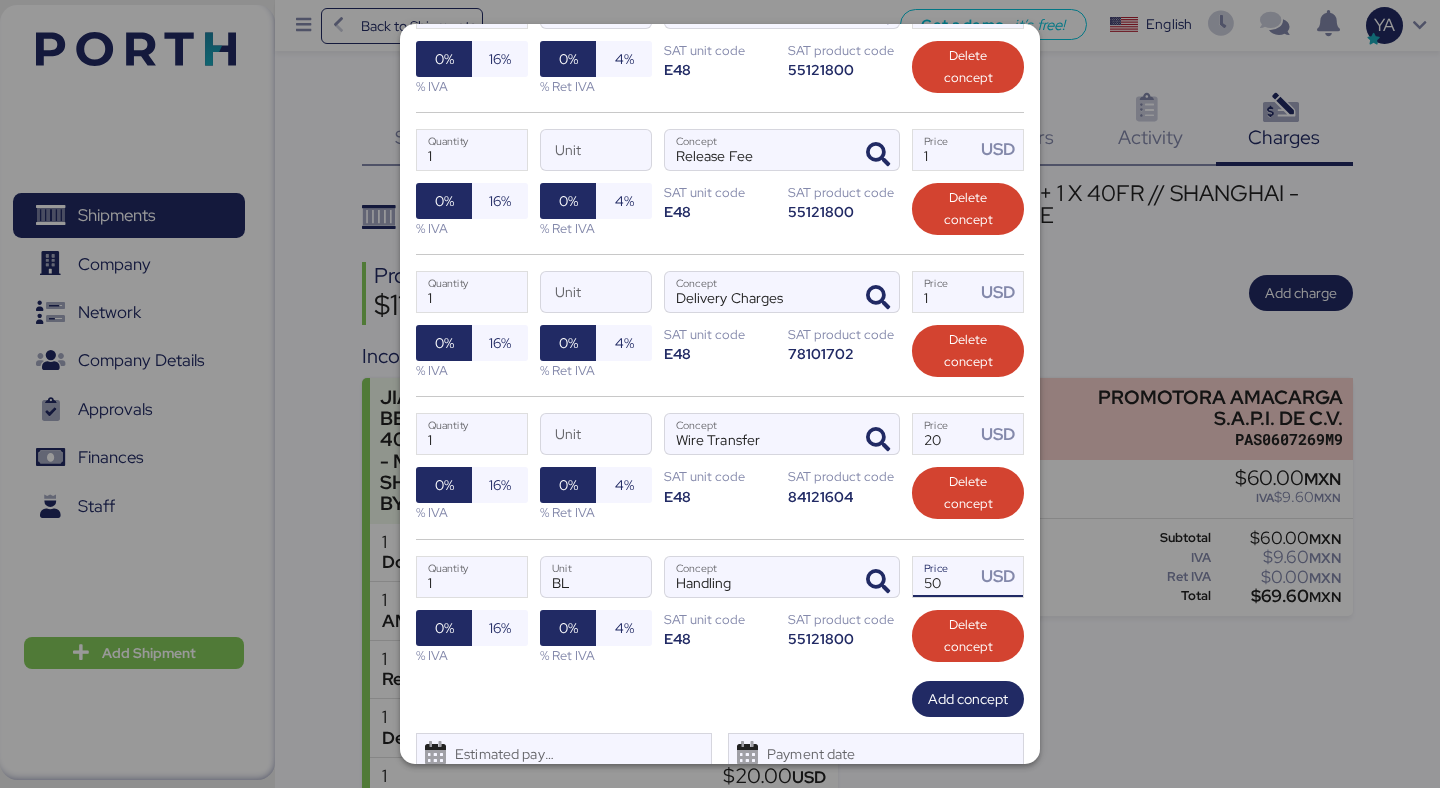 scroll, scrollTop: 702, scrollLeft: 0, axis: vertical 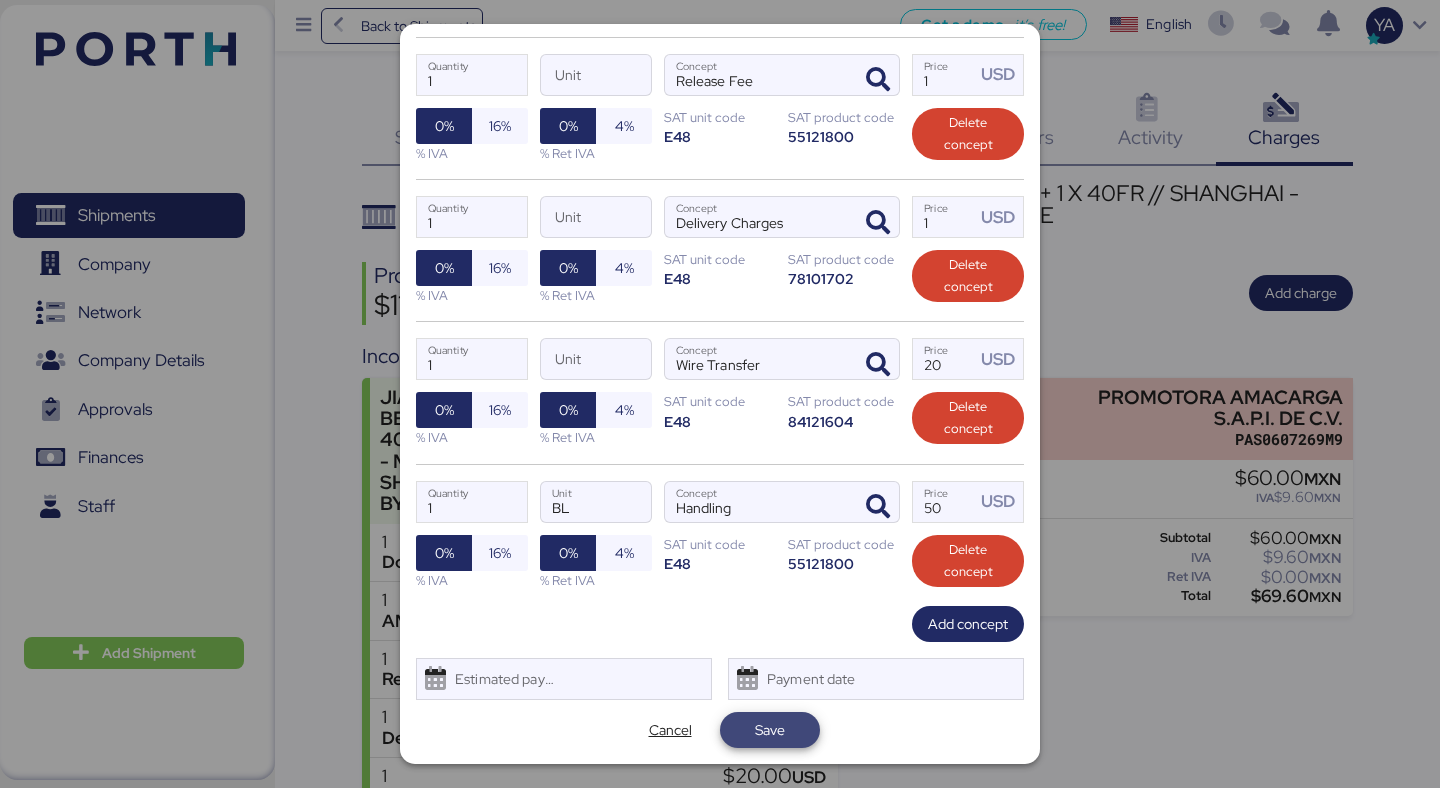 click on "Save" at bounding box center (770, 730) 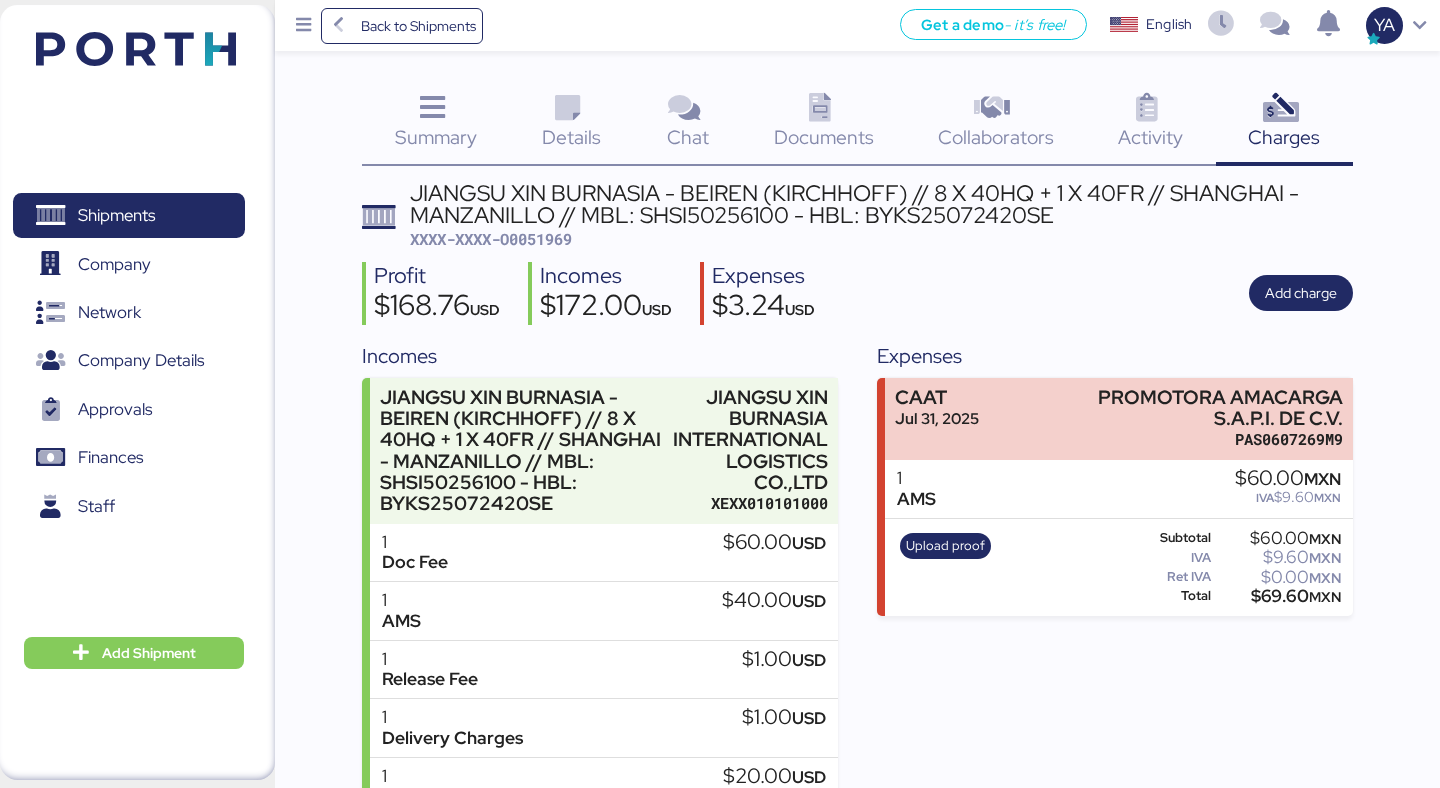 scroll, scrollTop: 0, scrollLeft: 0, axis: both 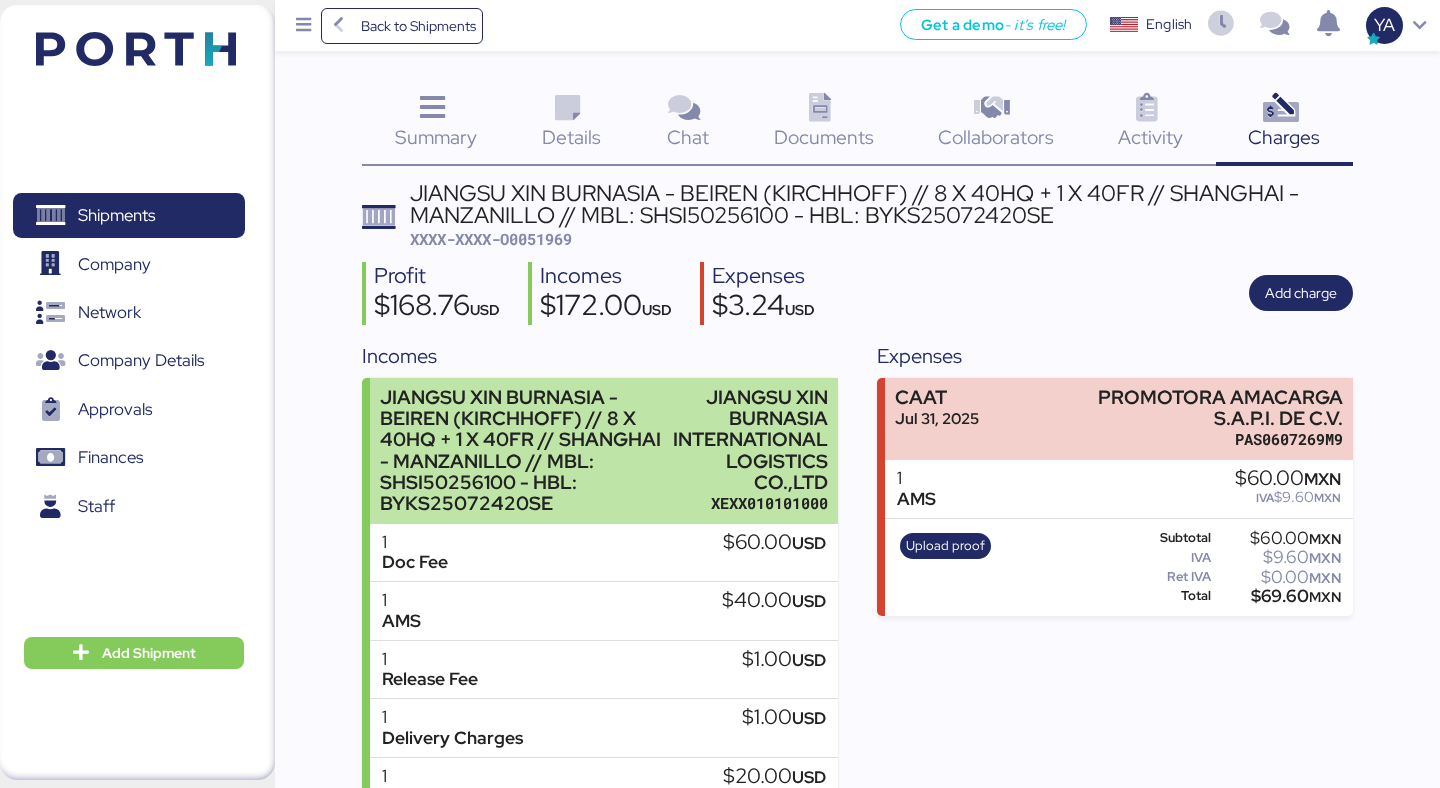 click on "JIANGSU XIN BURNASIA INTERNATIONAL LOGISTICS CO.,LTD" at bounding box center [750, 440] 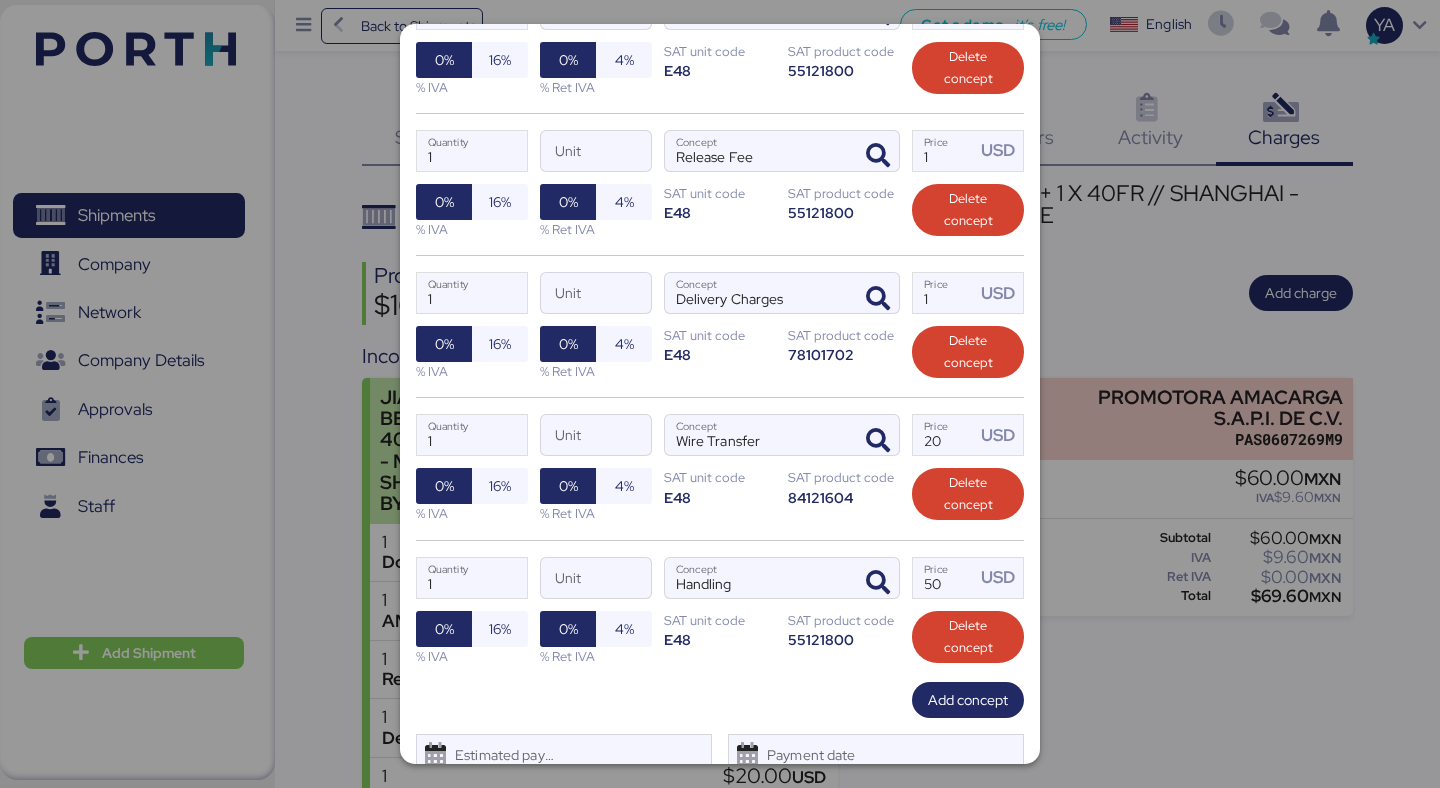 scroll, scrollTop: 584, scrollLeft: 0, axis: vertical 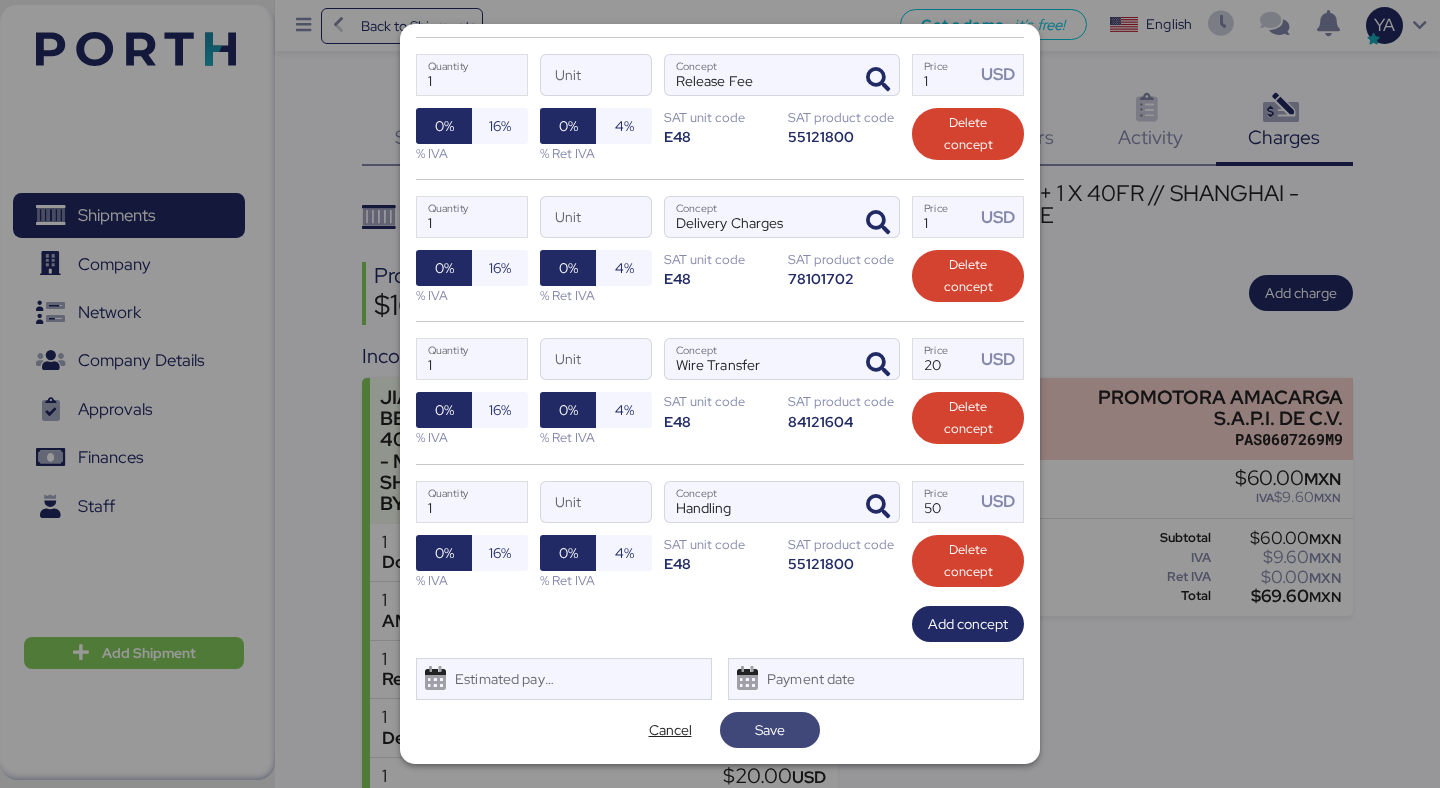 click on "Save" at bounding box center (770, 730) 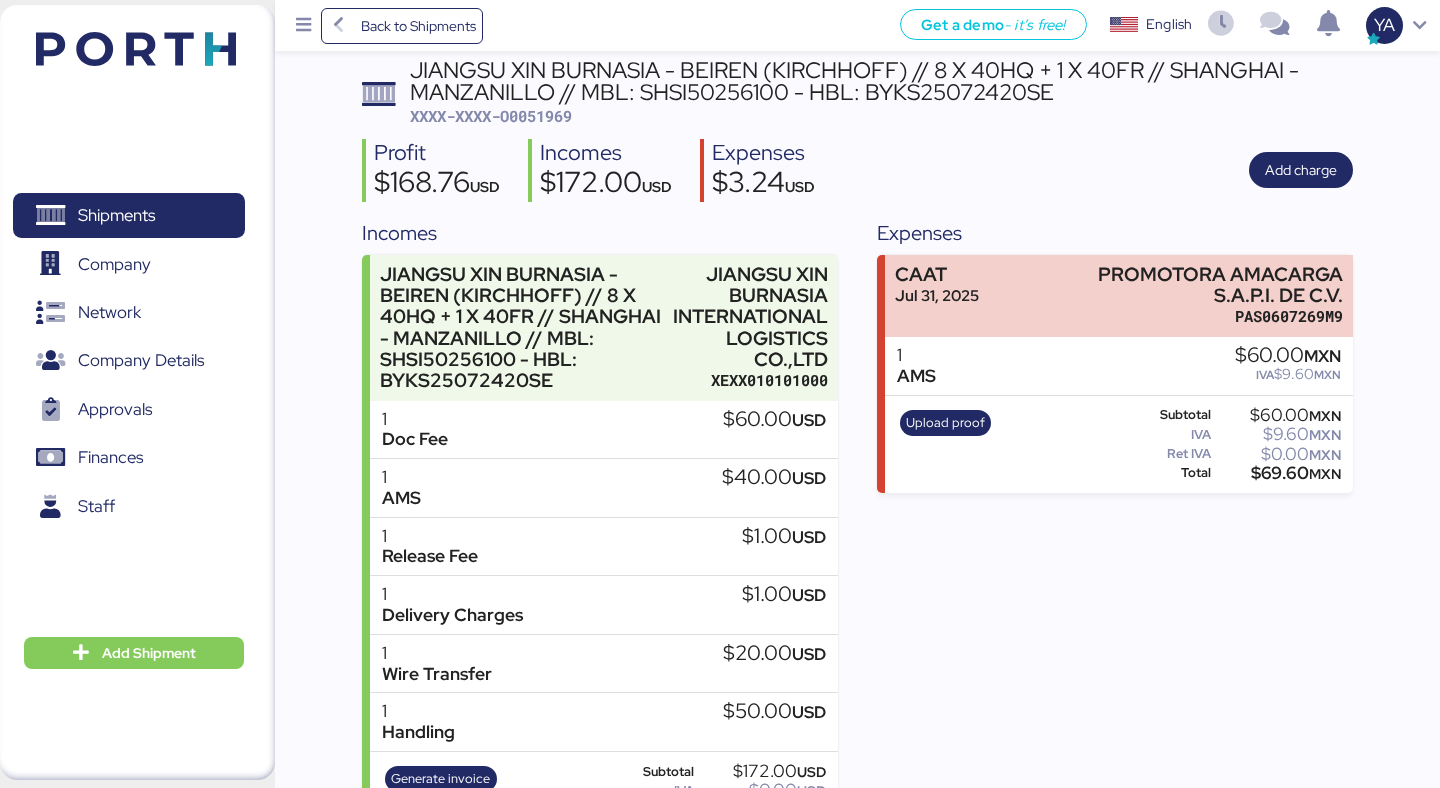 scroll, scrollTop: 201, scrollLeft: 0, axis: vertical 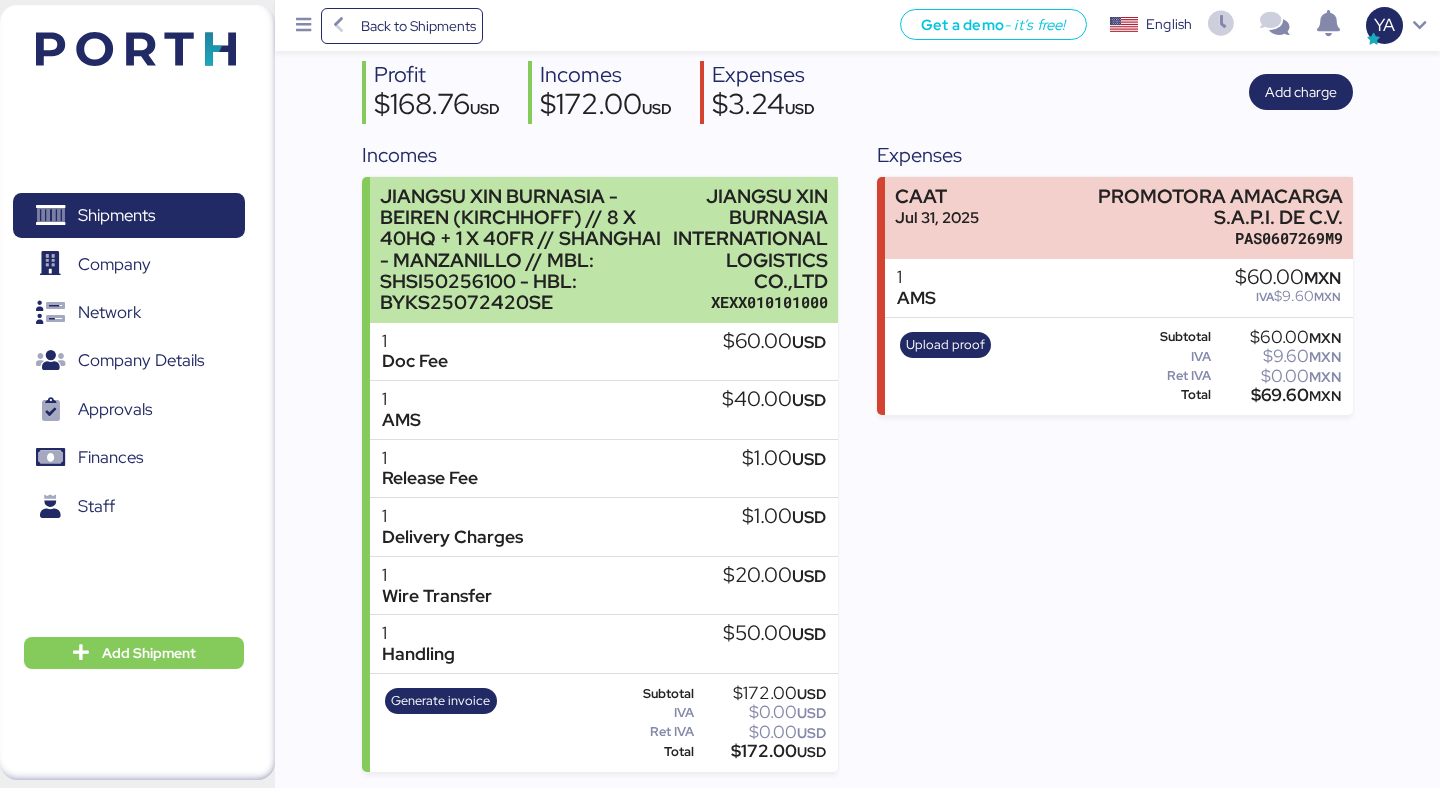 click on "JIANGSU XIN BURNASIA INTERNATIONAL LOGISTICS CO.,LTD" at bounding box center (750, 239) 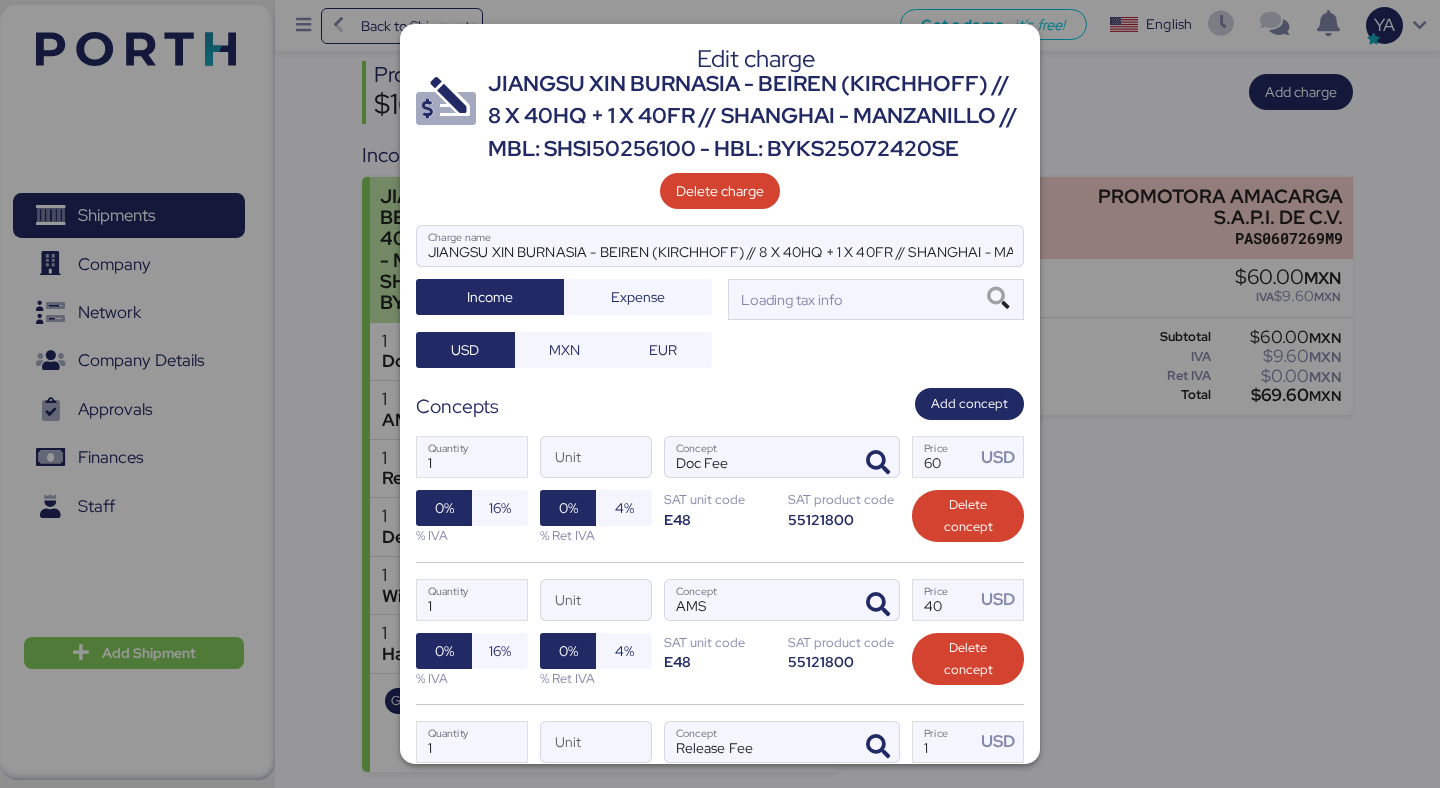scroll, scrollTop: 0, scrollLeft: 0, axis: both 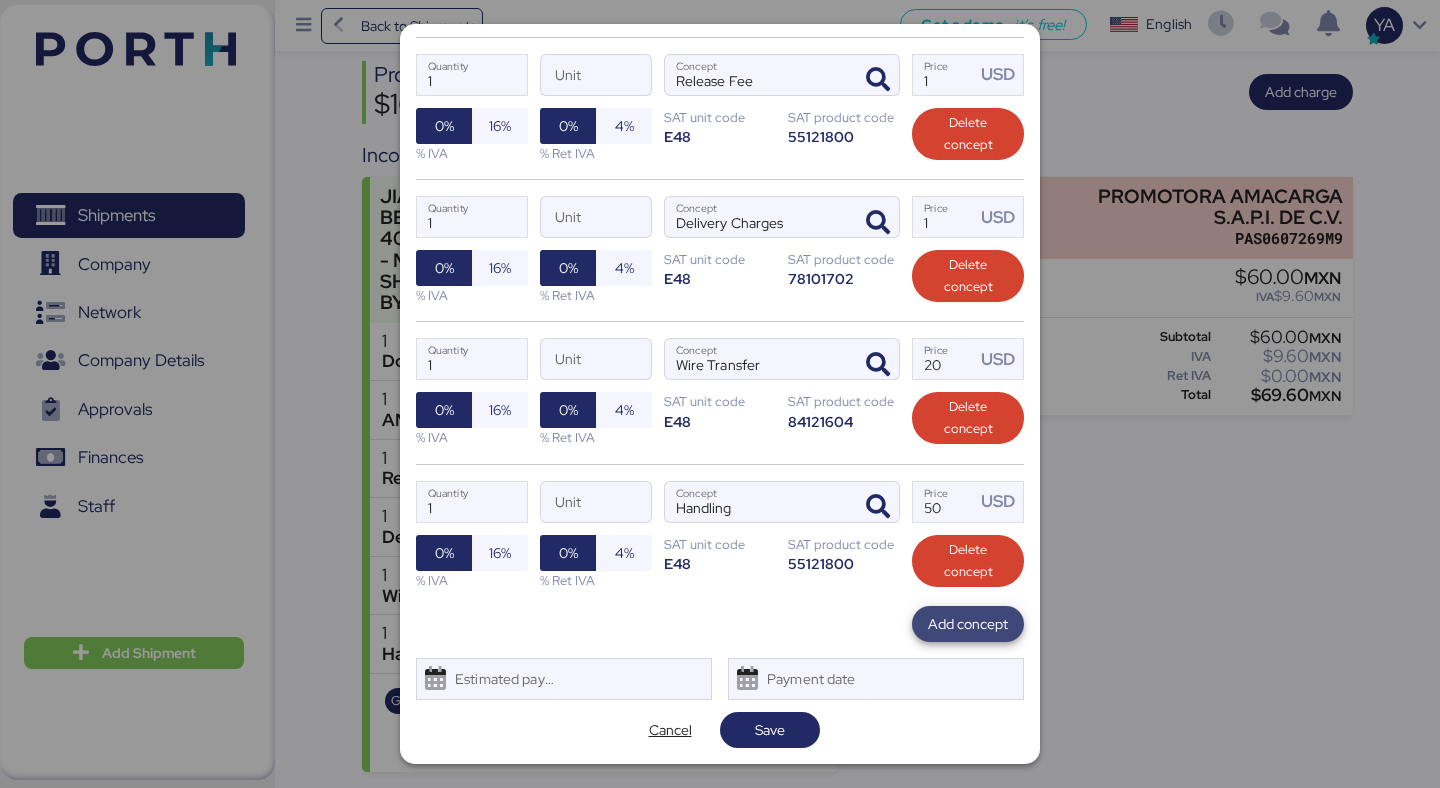 click on "Add concept" at bounding box center [968, 624] 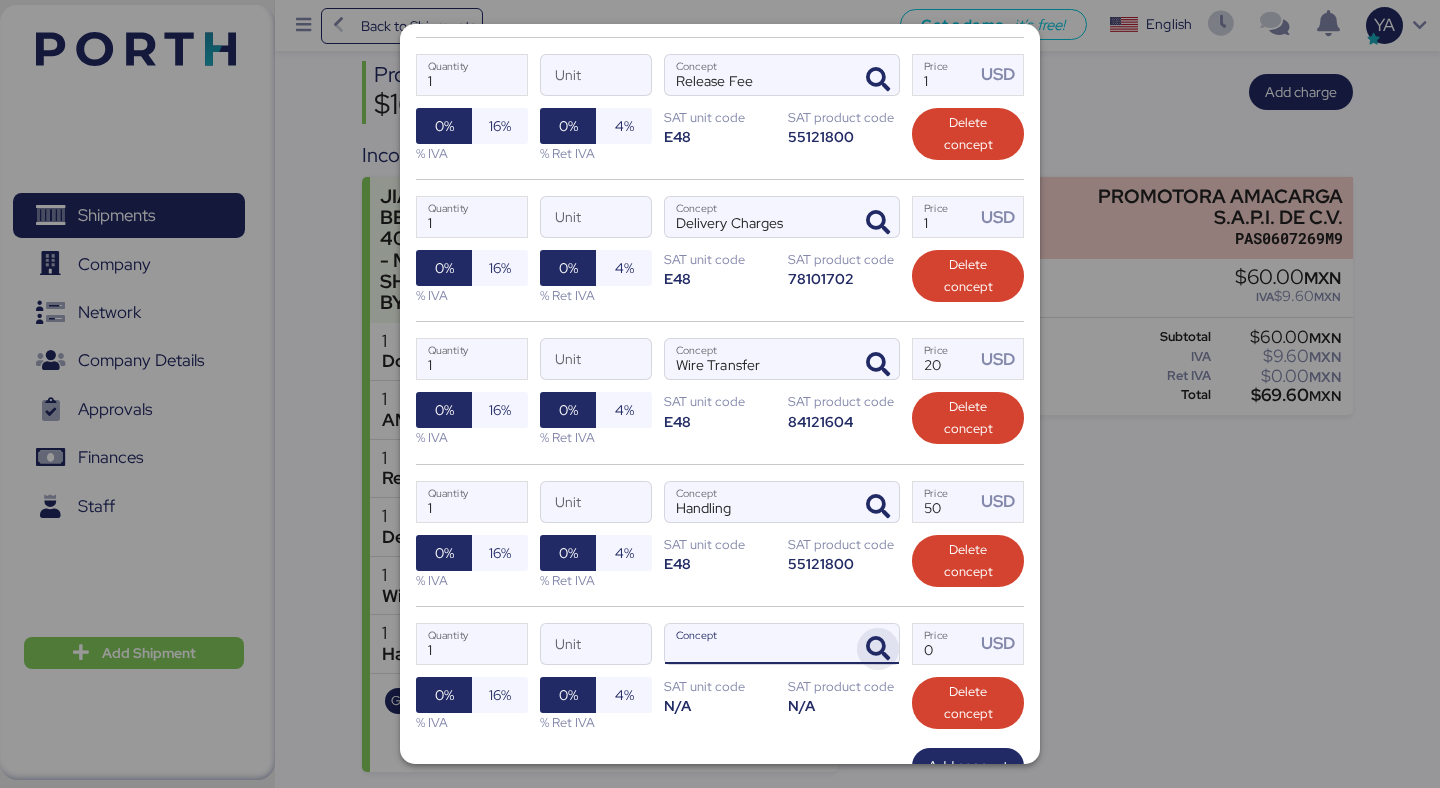 click at bounding box center [878, 649] 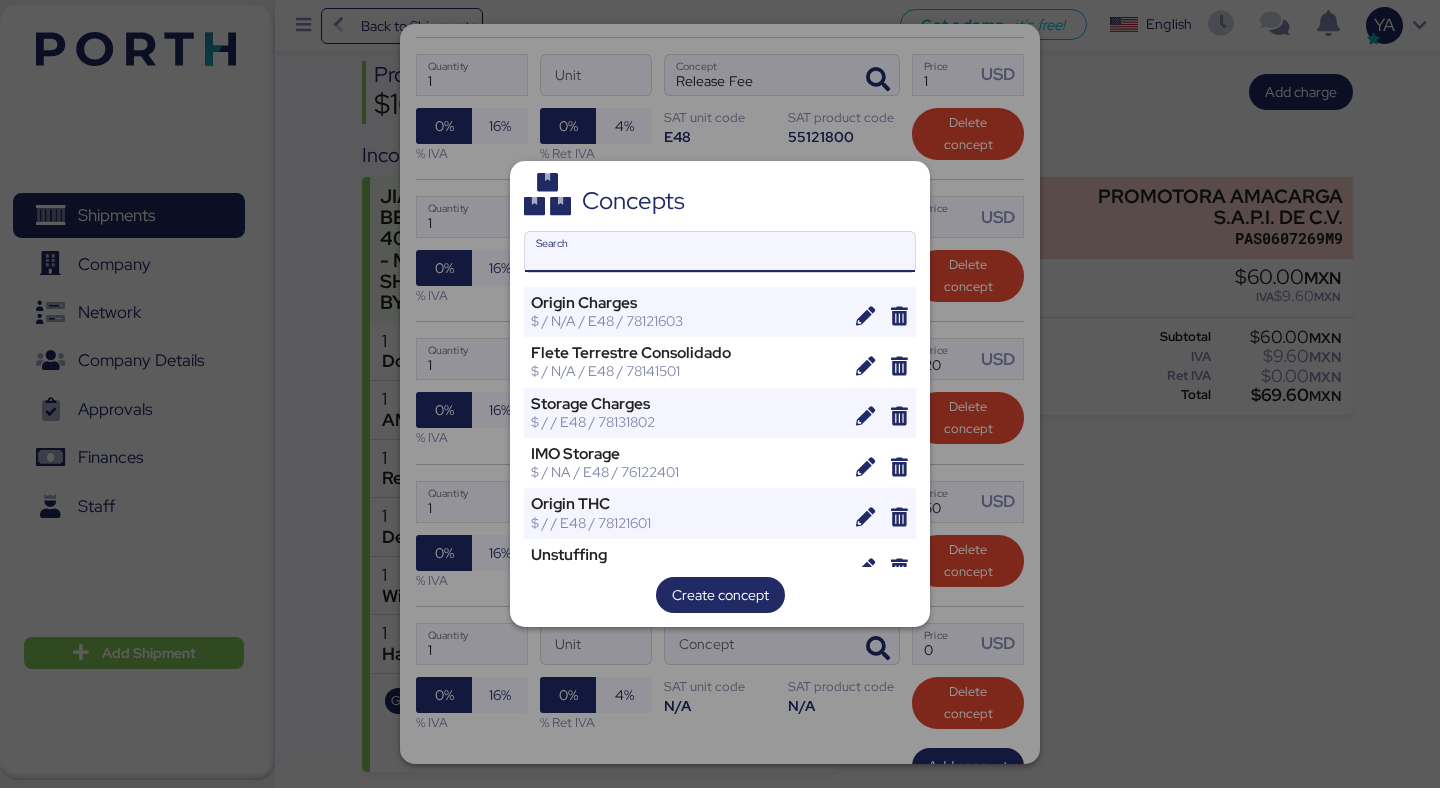 click on "Search" at bounding box center (720, 252) 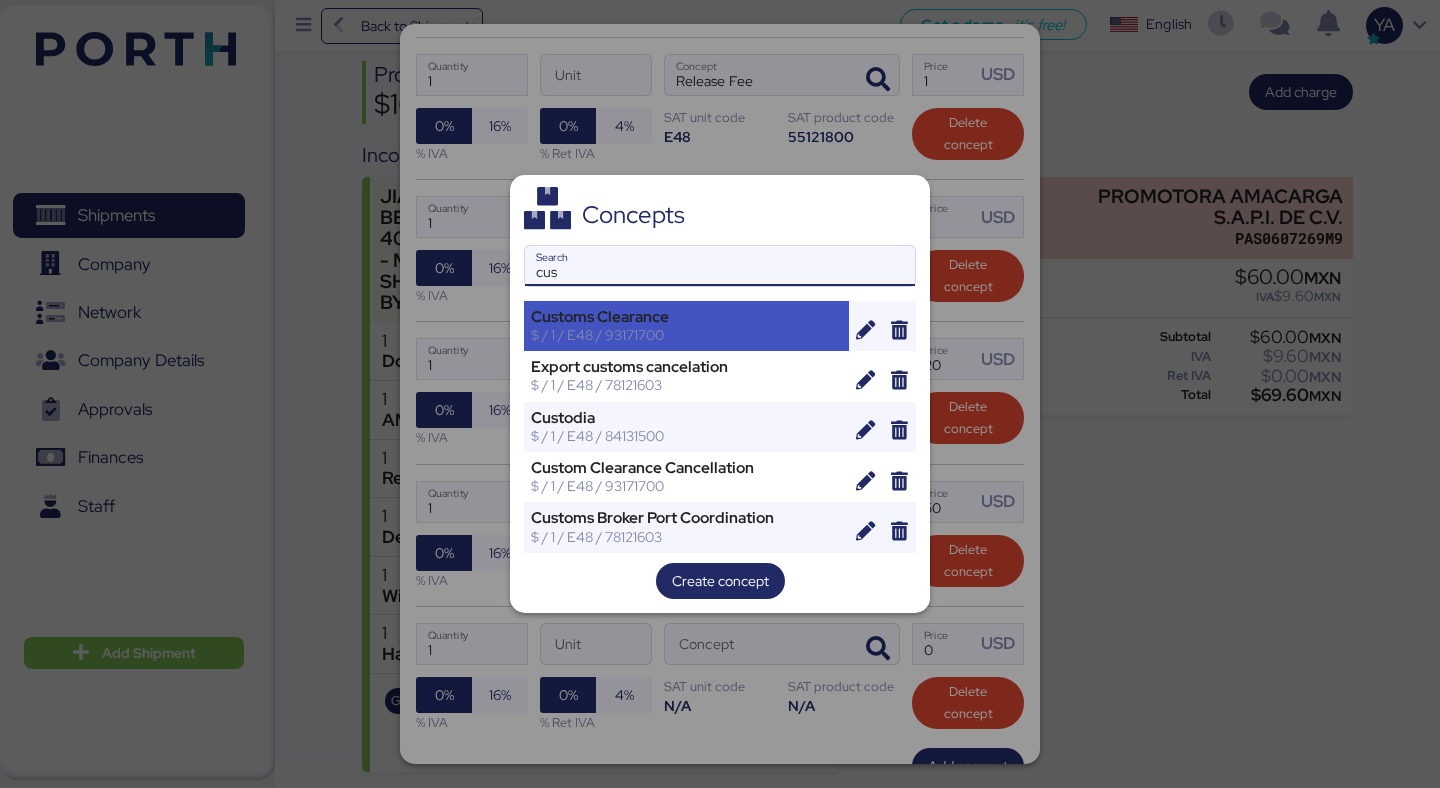 type on "cus" 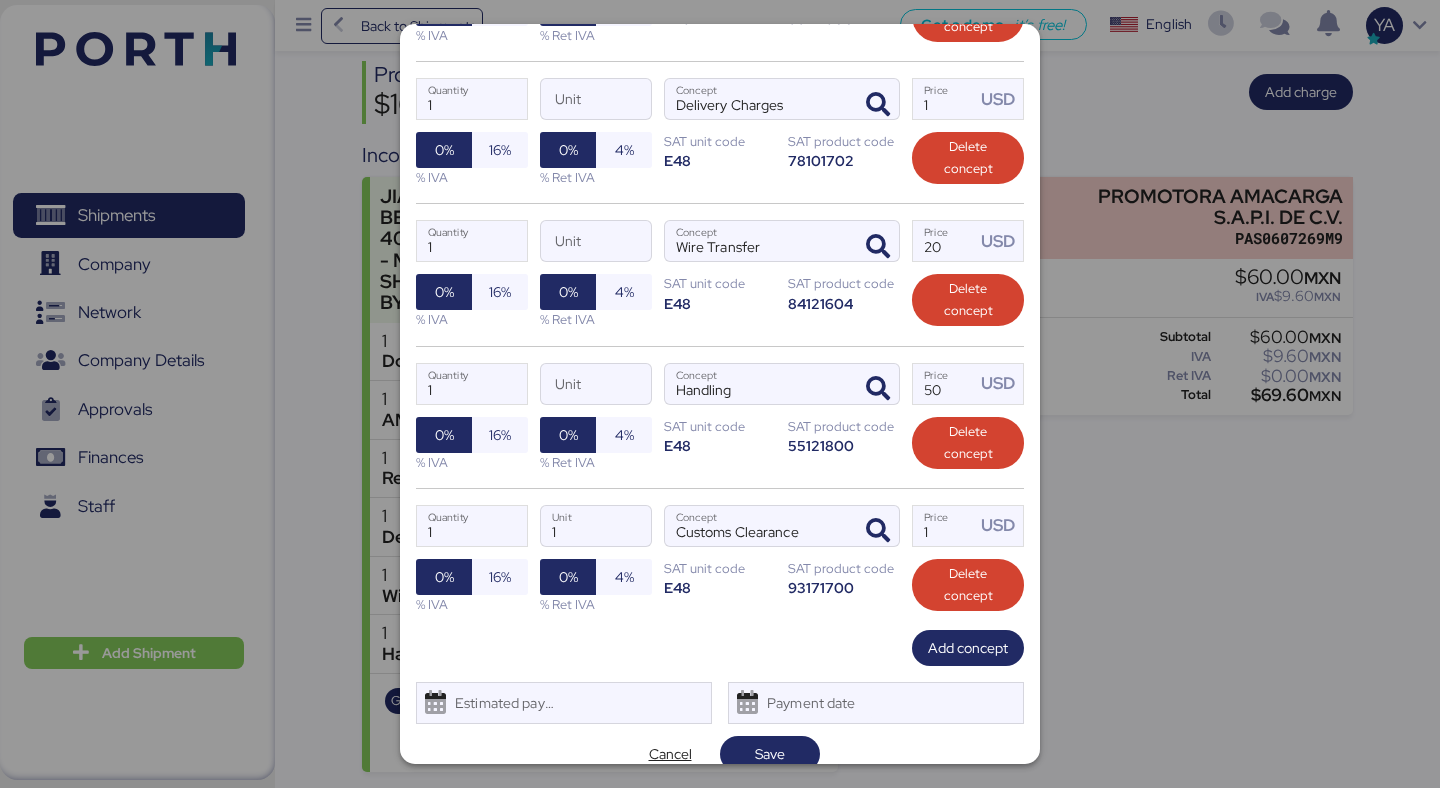scroll, scrollTop: 844, scrollLeft: 0, axis: vertical 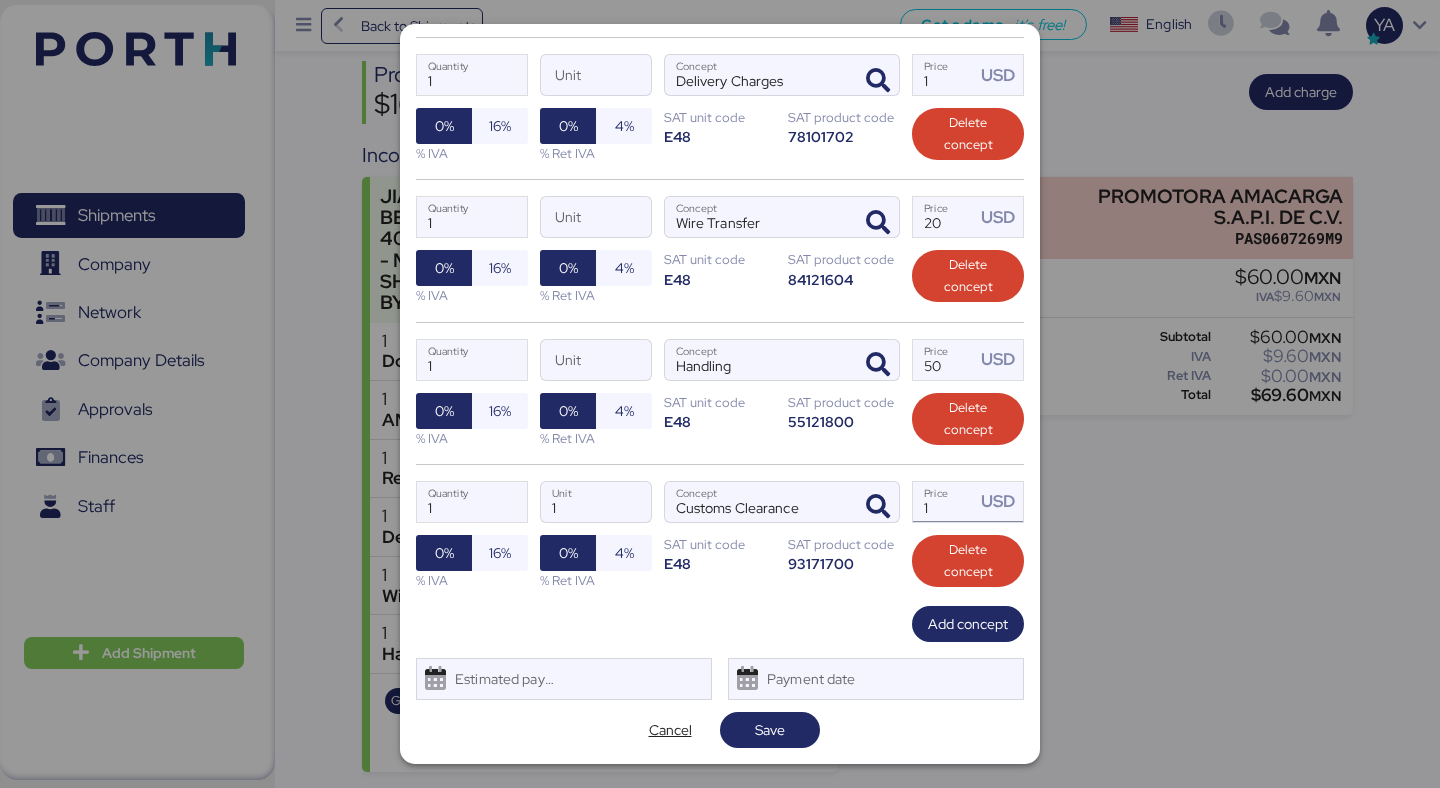 click on "1" at bounding box center [944, 502] 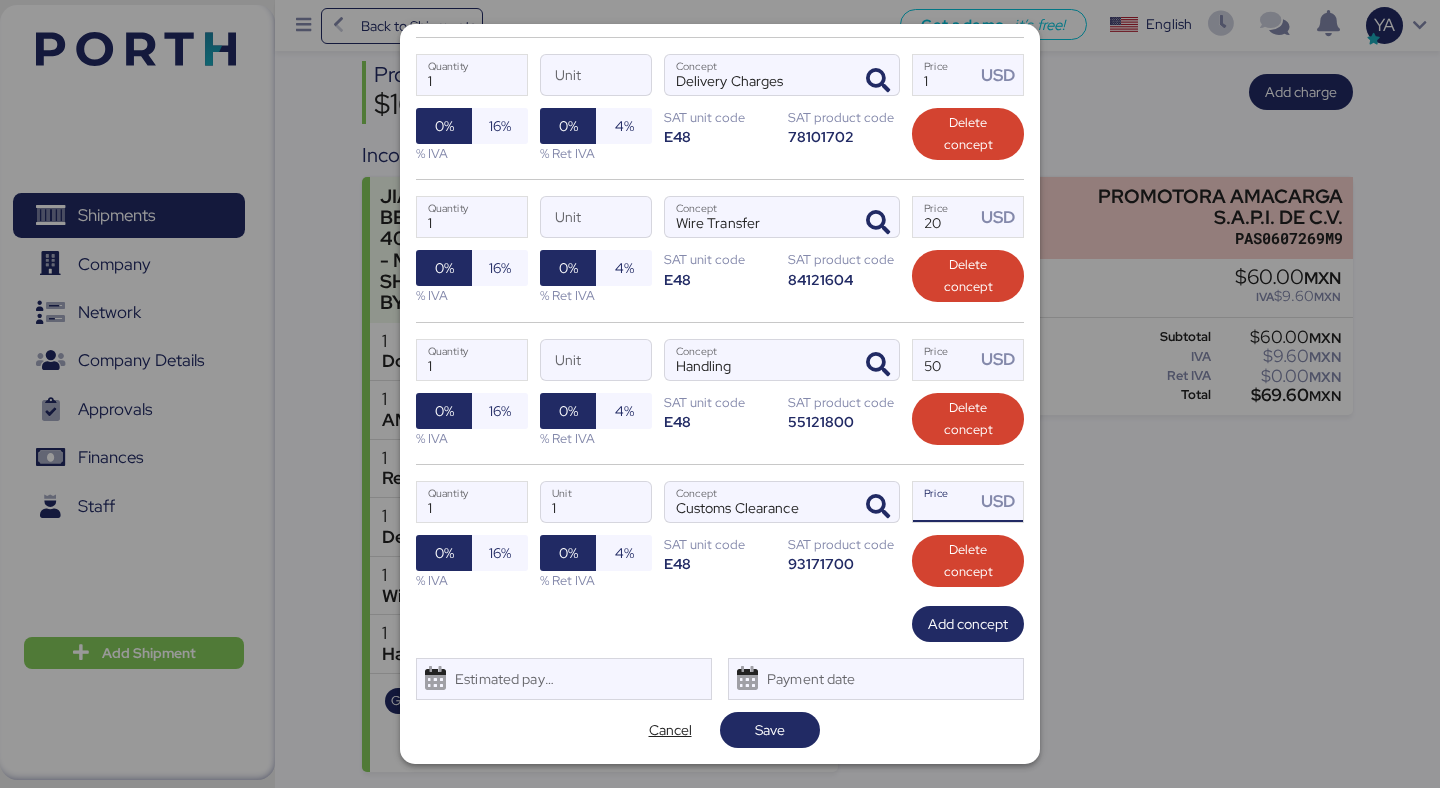 paste on "5175" 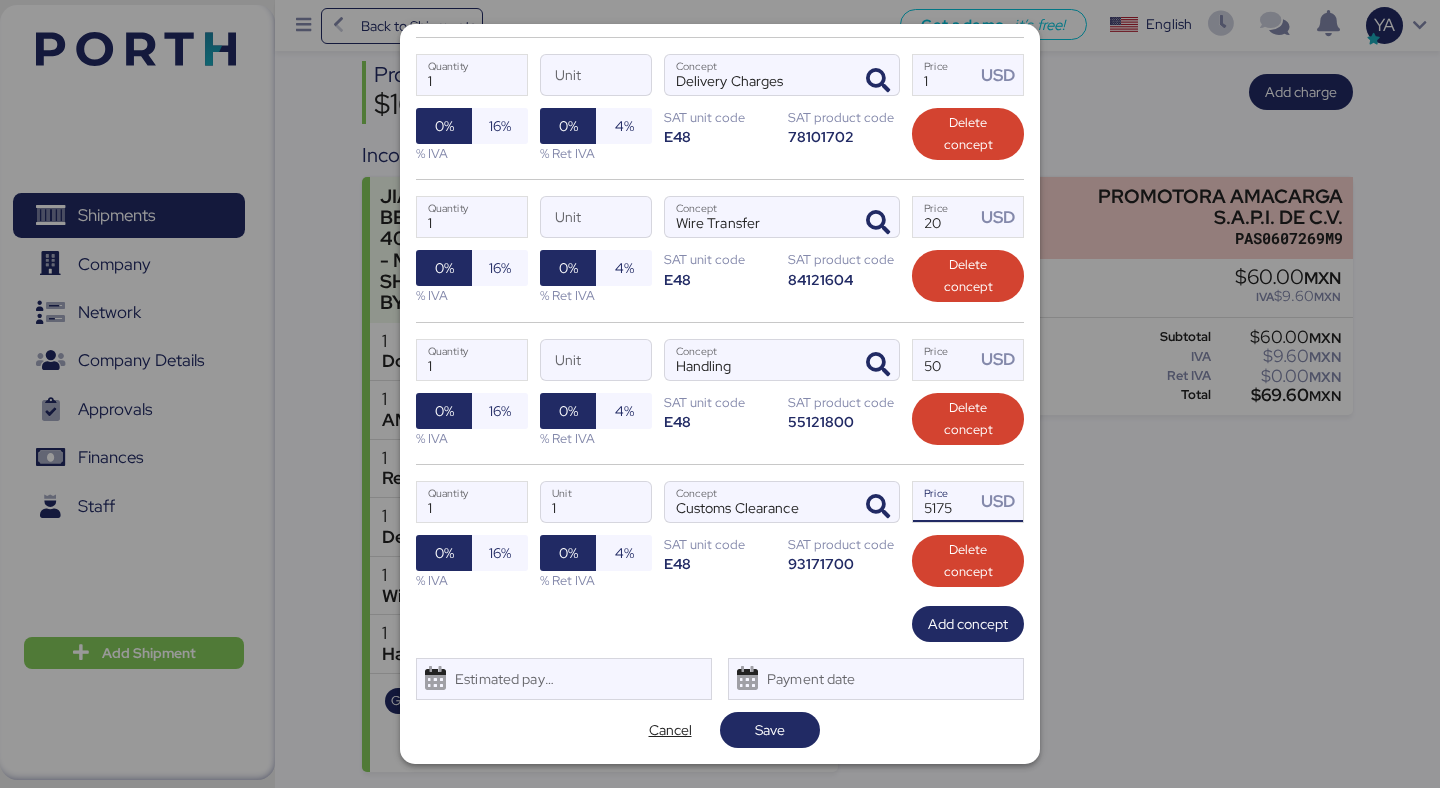 type on "5175" 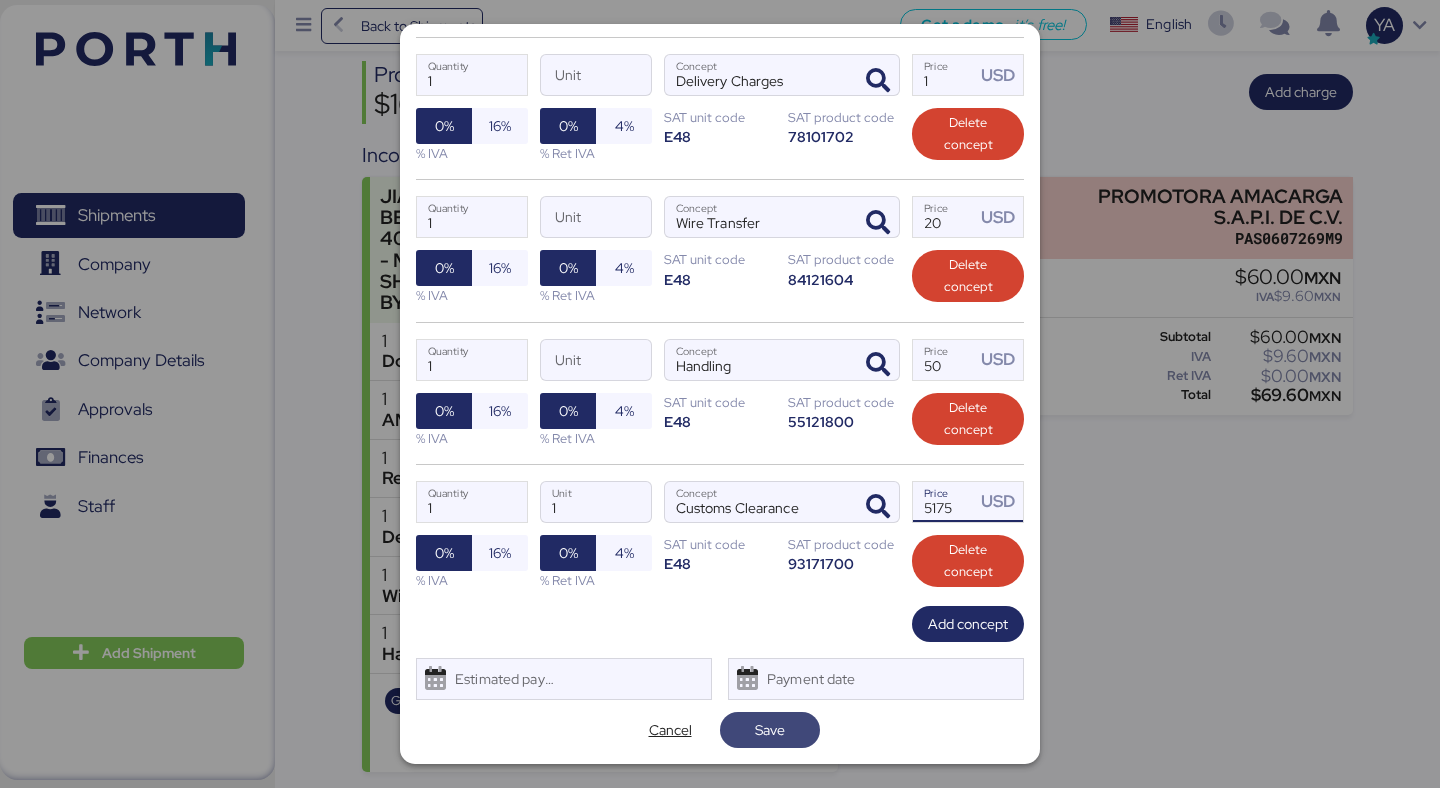 click on "Save" at bounding box center (770, 730) 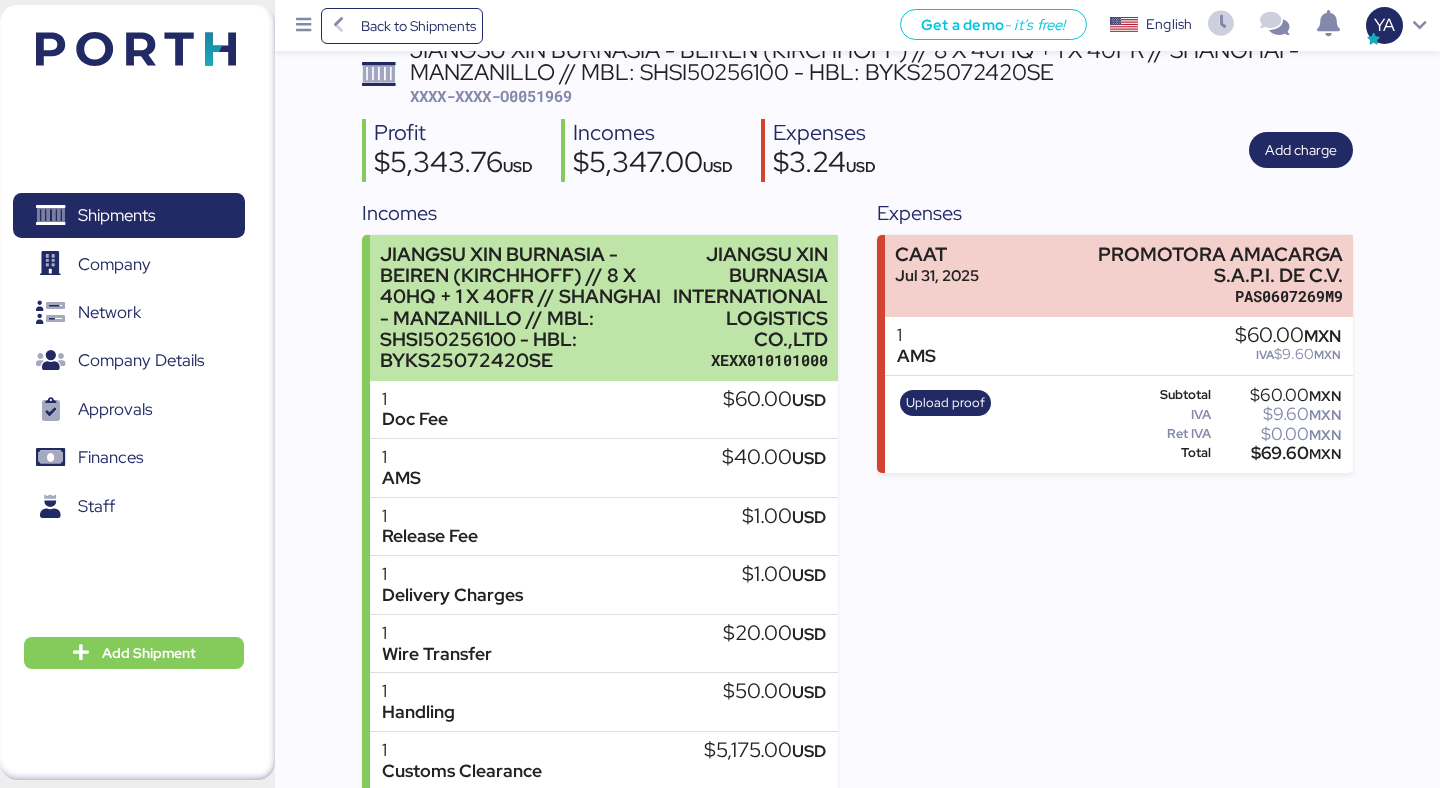 scroll, scrollTop: 0, scrollLeft: 0, axis: both 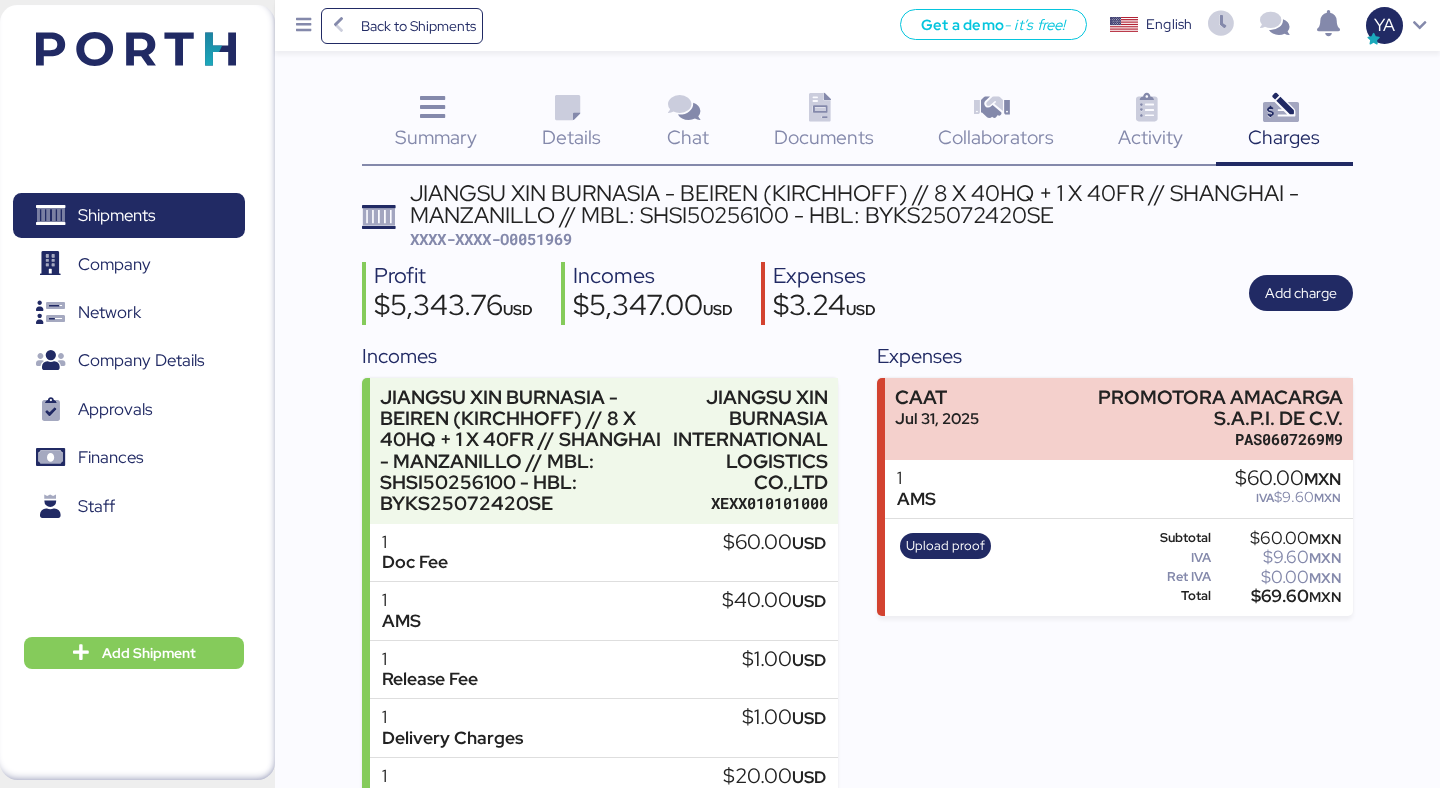 click on "Details" at bounding box center (571, 137) 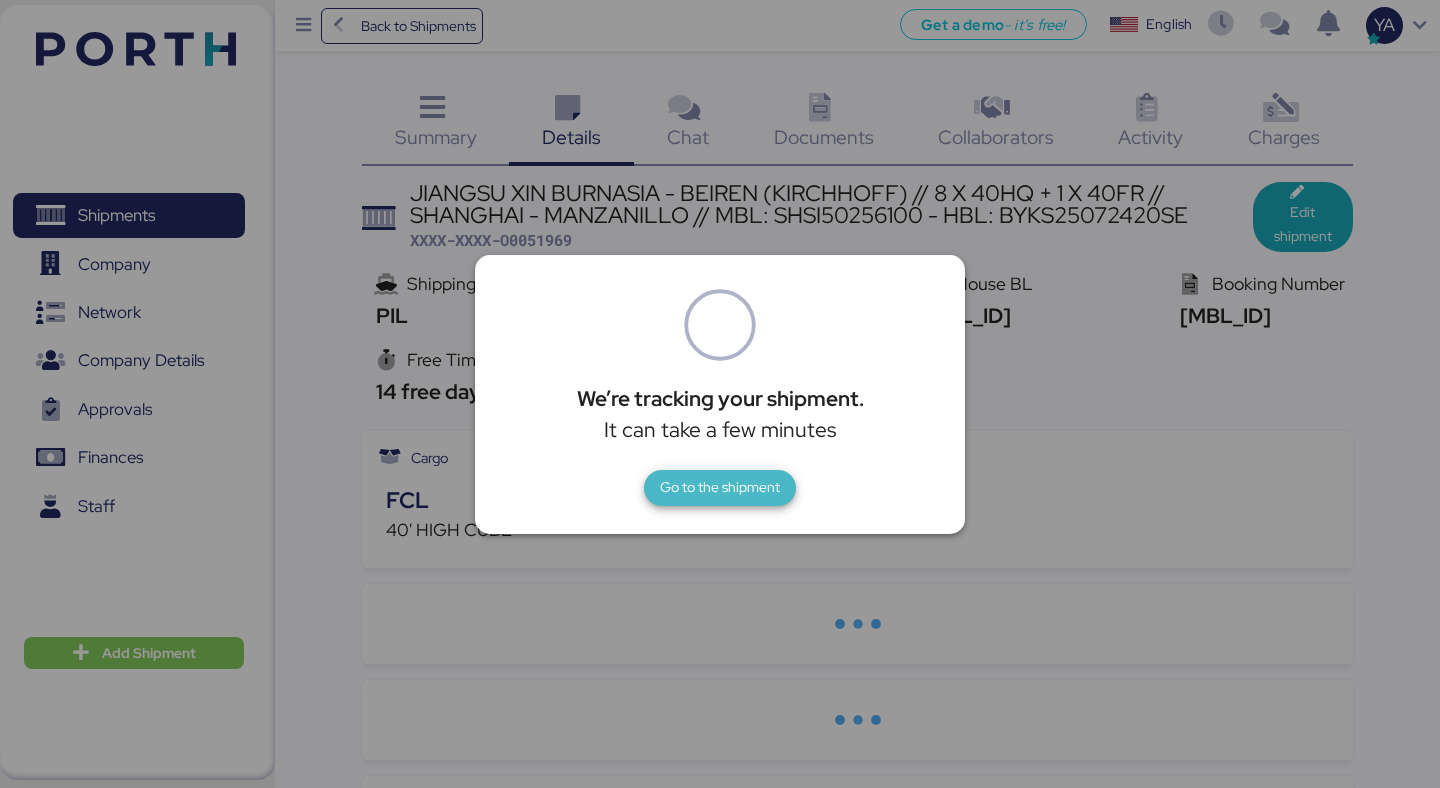 click on "Go to the shipment" at bounding box center (720, 487) 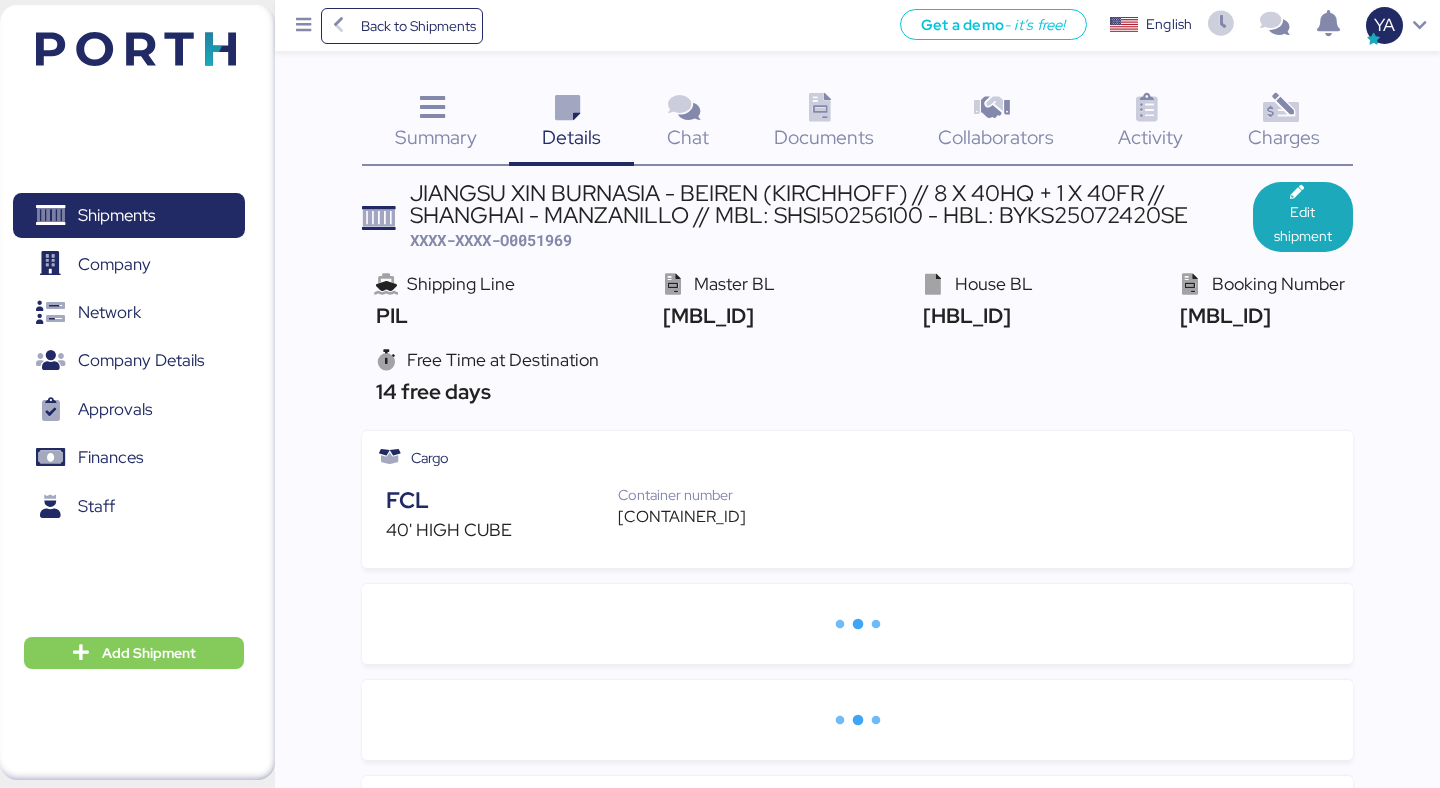 click at bounding box center (1280, 108) 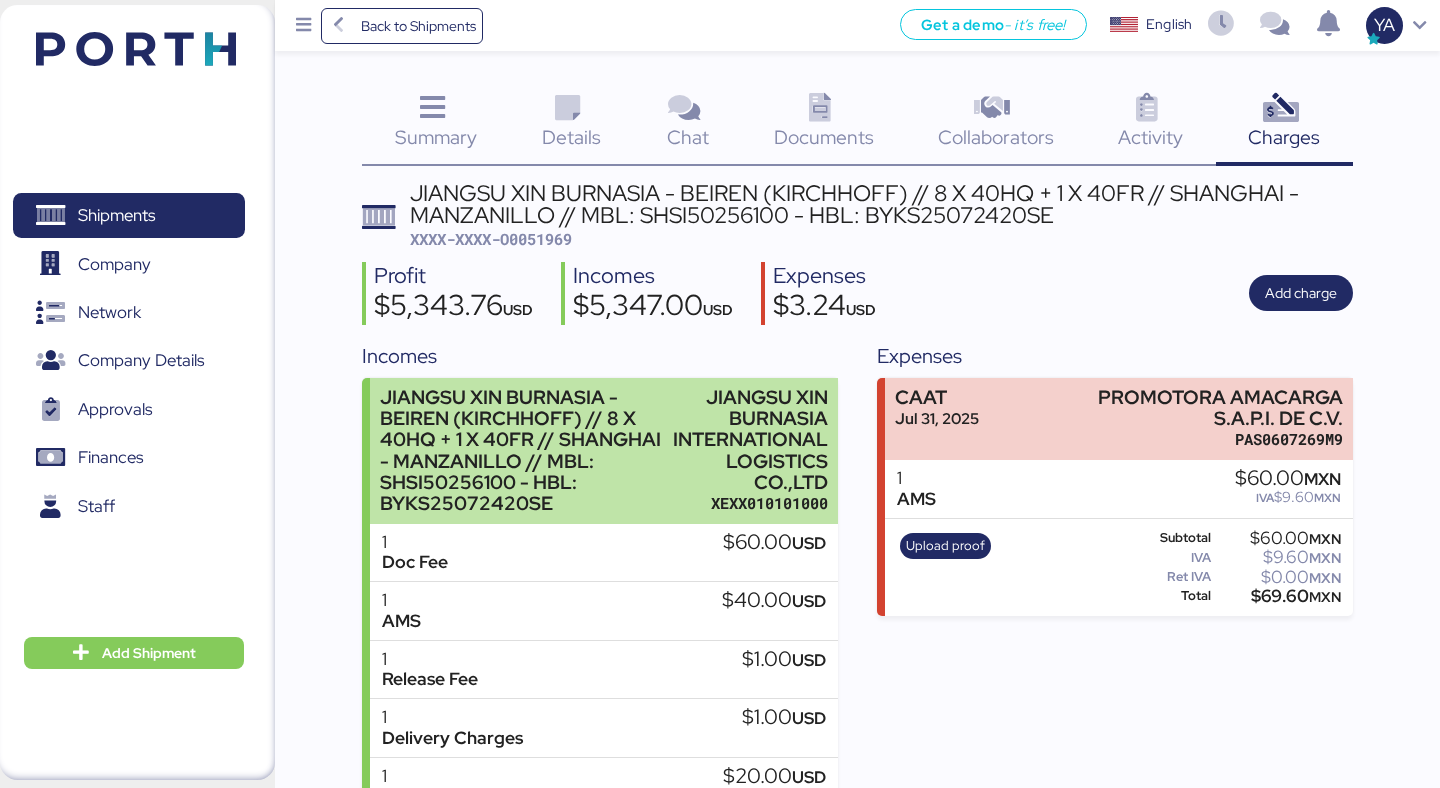 click on "[COMPANY] - BEIREN (KIRCHHOFF) // 8 X 40HQ + 1 X 40FR // SHANGHAI - MANZANILLO // MBL: [MBL_ID] - HBL: [HBL_ID] [COMPANY] XEXX010101000" at bounding box center [603, 451] 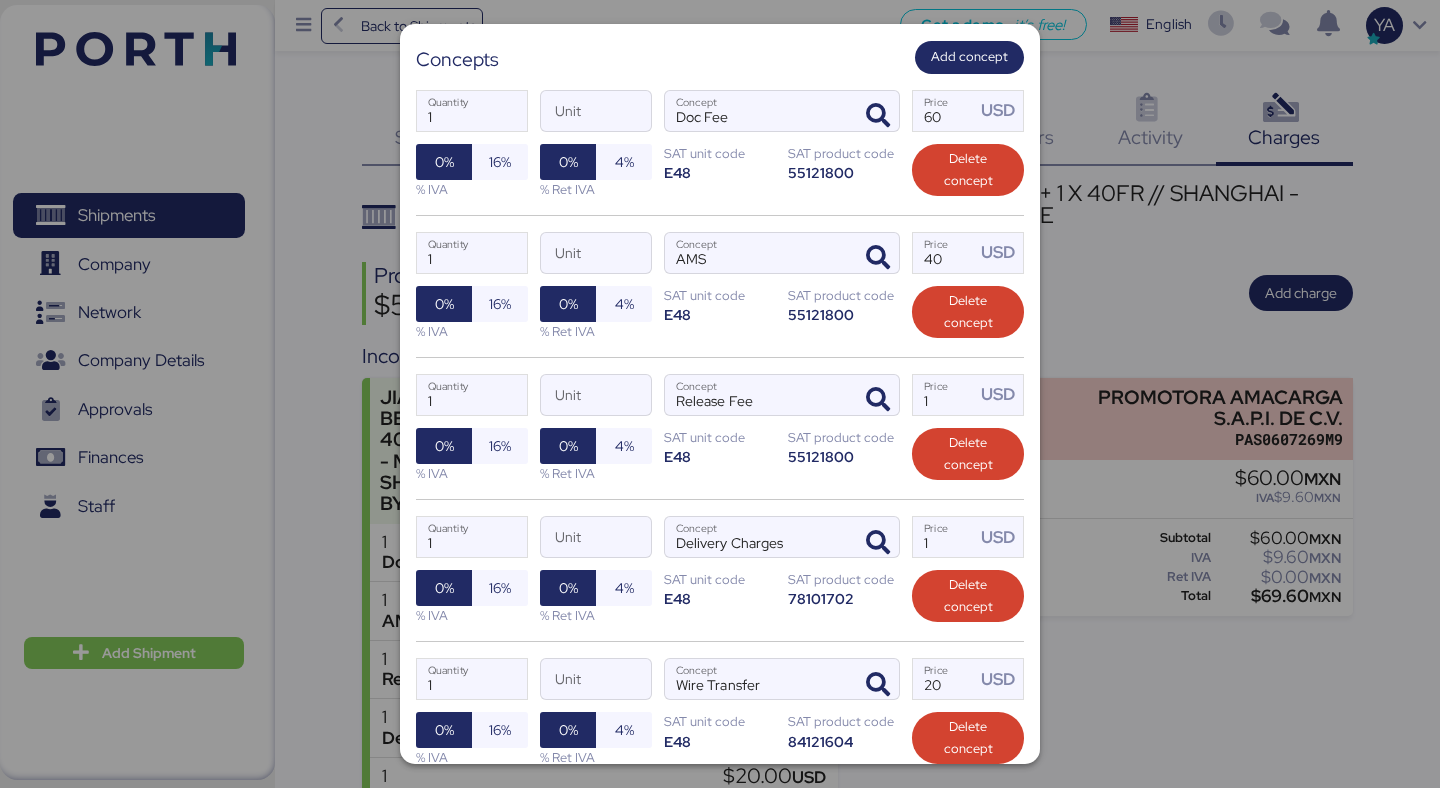 scroll, scrollTop: 434, scrollLeft: 0, axis: vertical 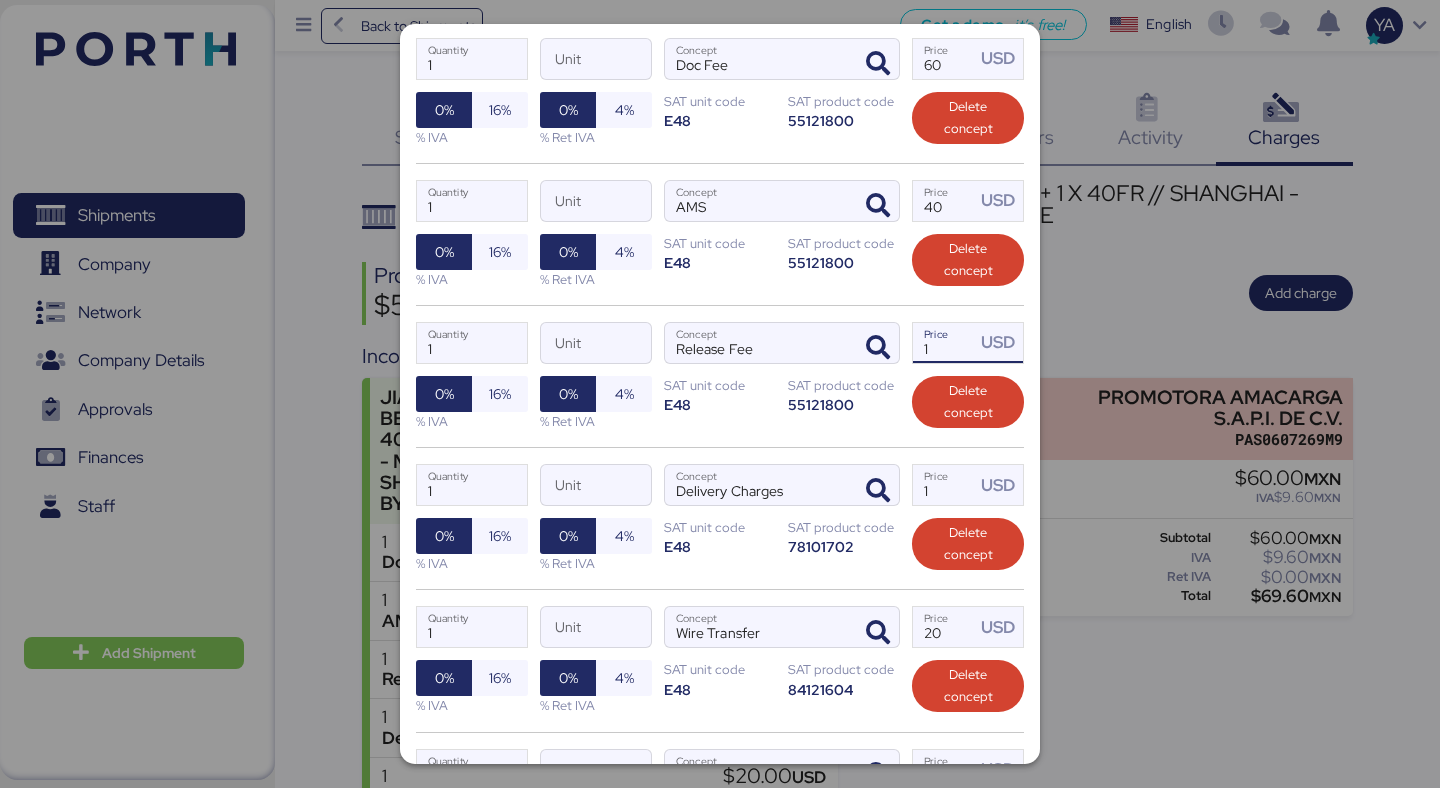 click on "1" at bounding box center [944, 343] 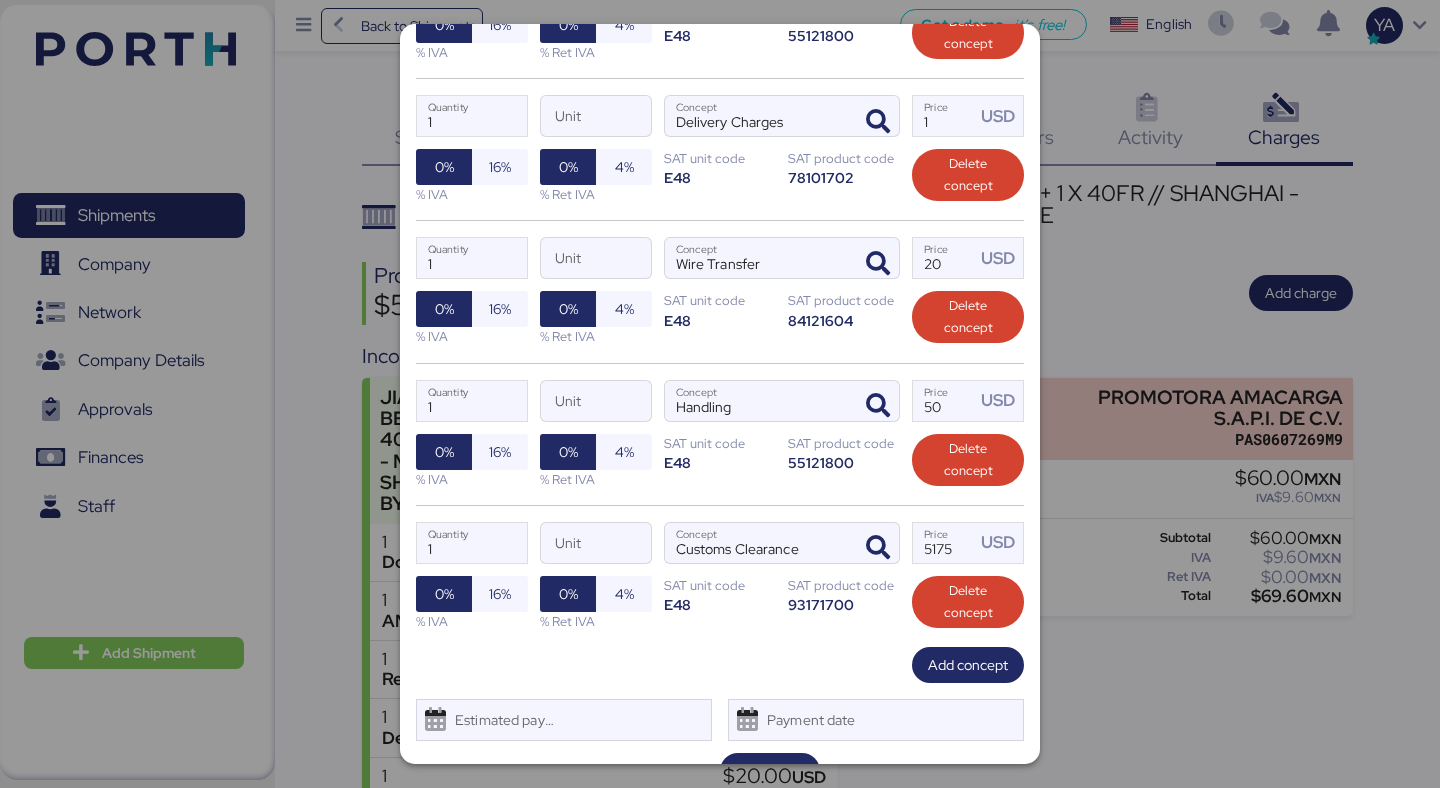 scroll, scrollTop: 844, scrollLeft: 0, axis: vertical 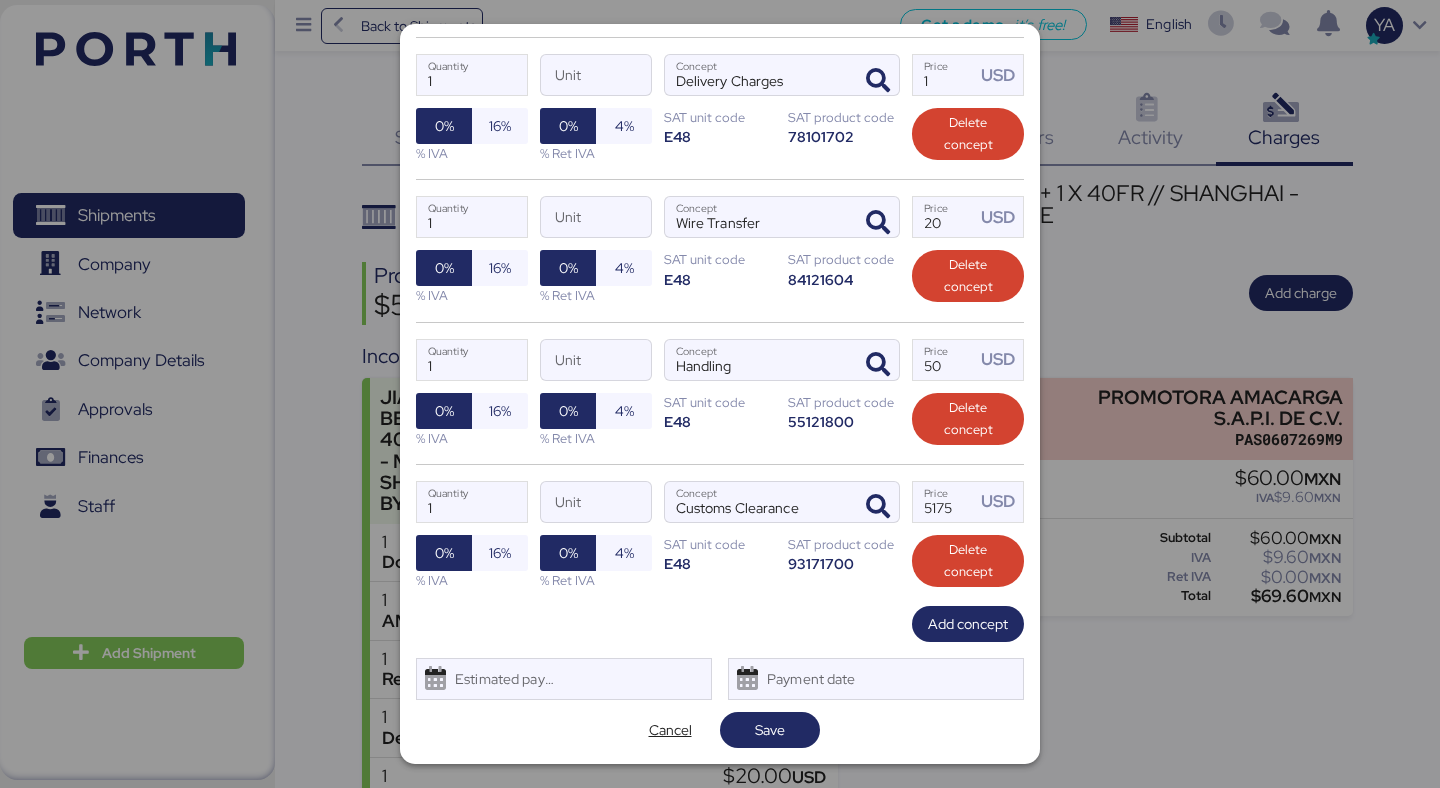 type on "1640" 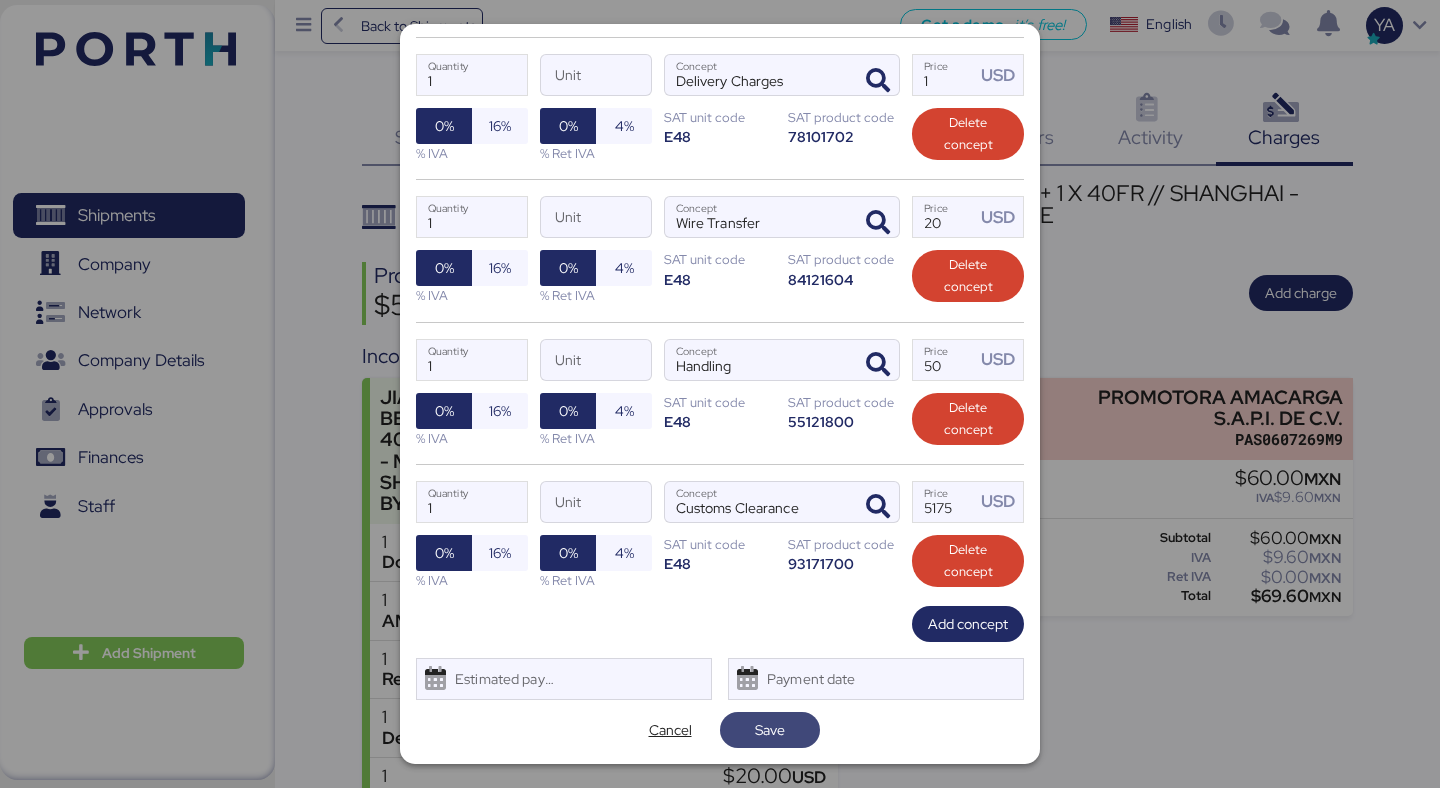 click on "Save" at bounding box center [770, 730] 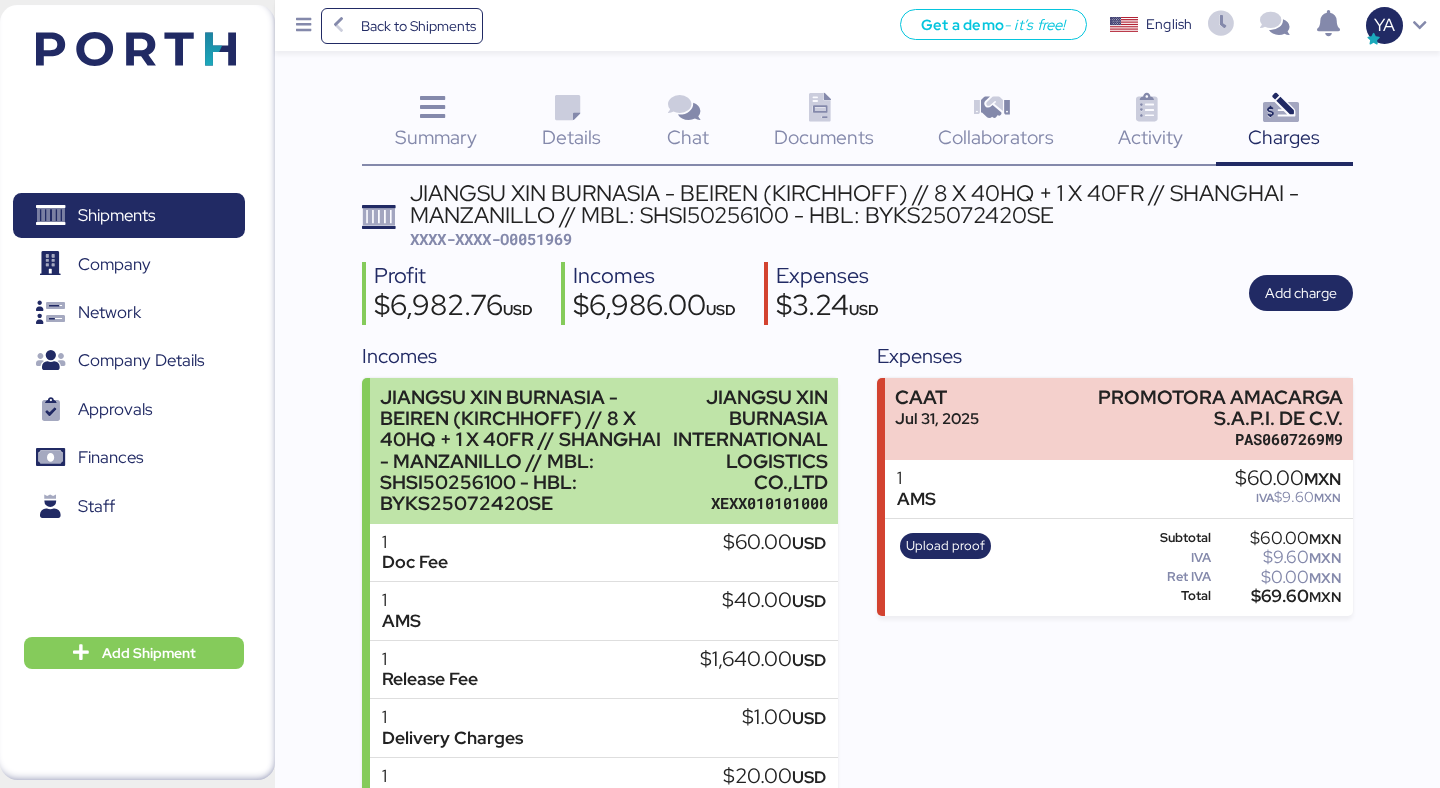 click on "JIANGSU XIN BURNASIA INTERNATIONAL LOGISTICS CO.,LTD" at bounding box center [750, 440] 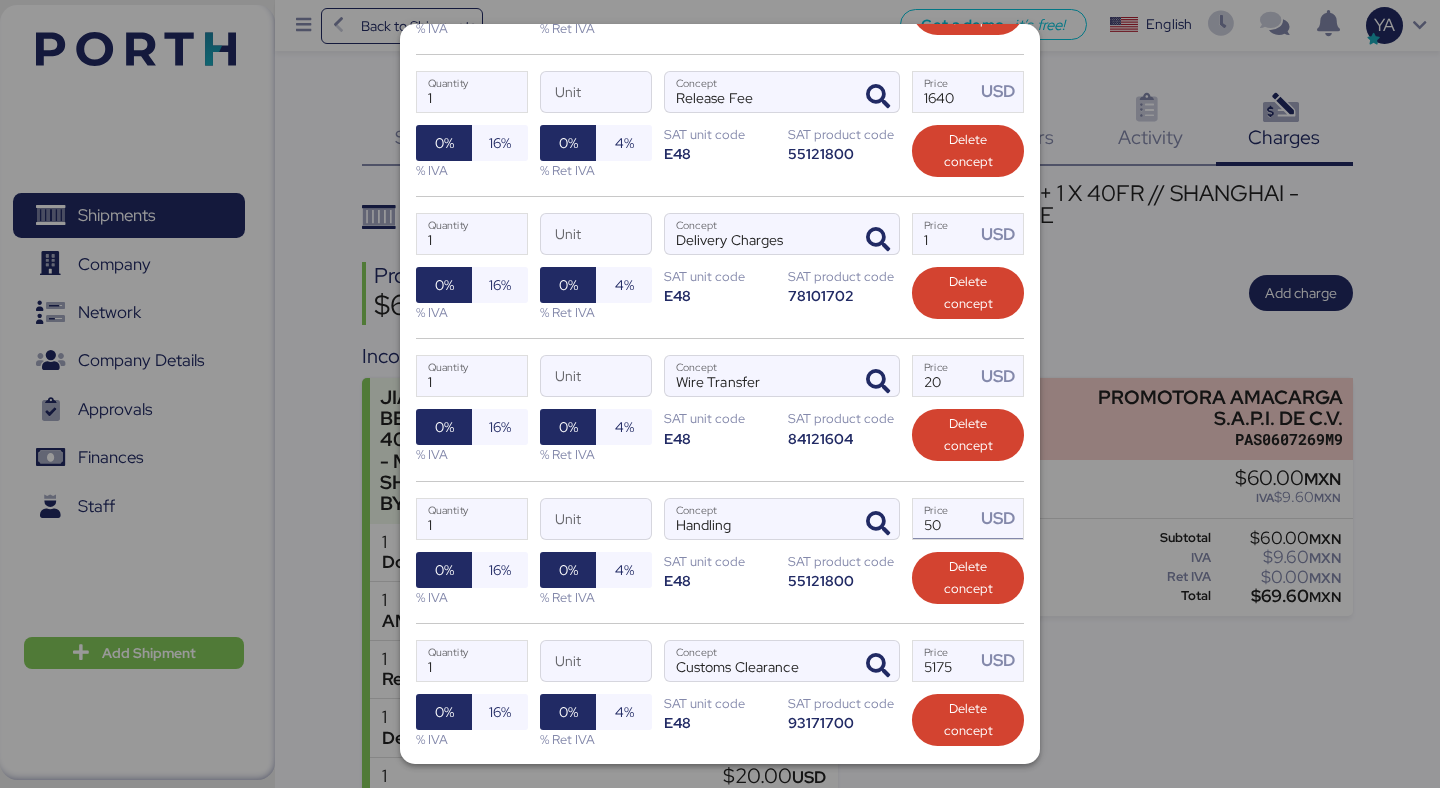scroll, scrollTop: 668, scrollLeft: 0, axis: vertical 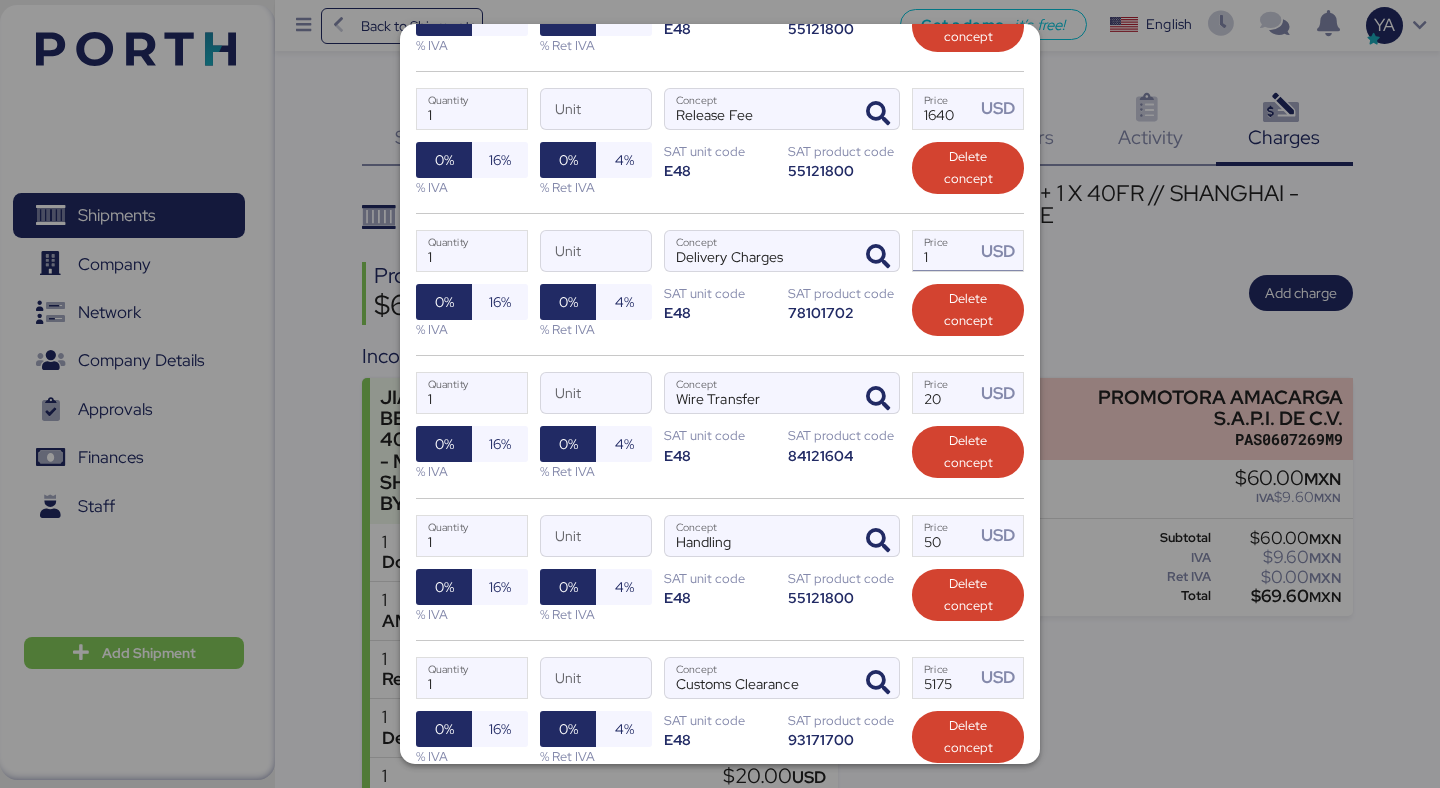 click on "1" at bounding box center [944, 251] 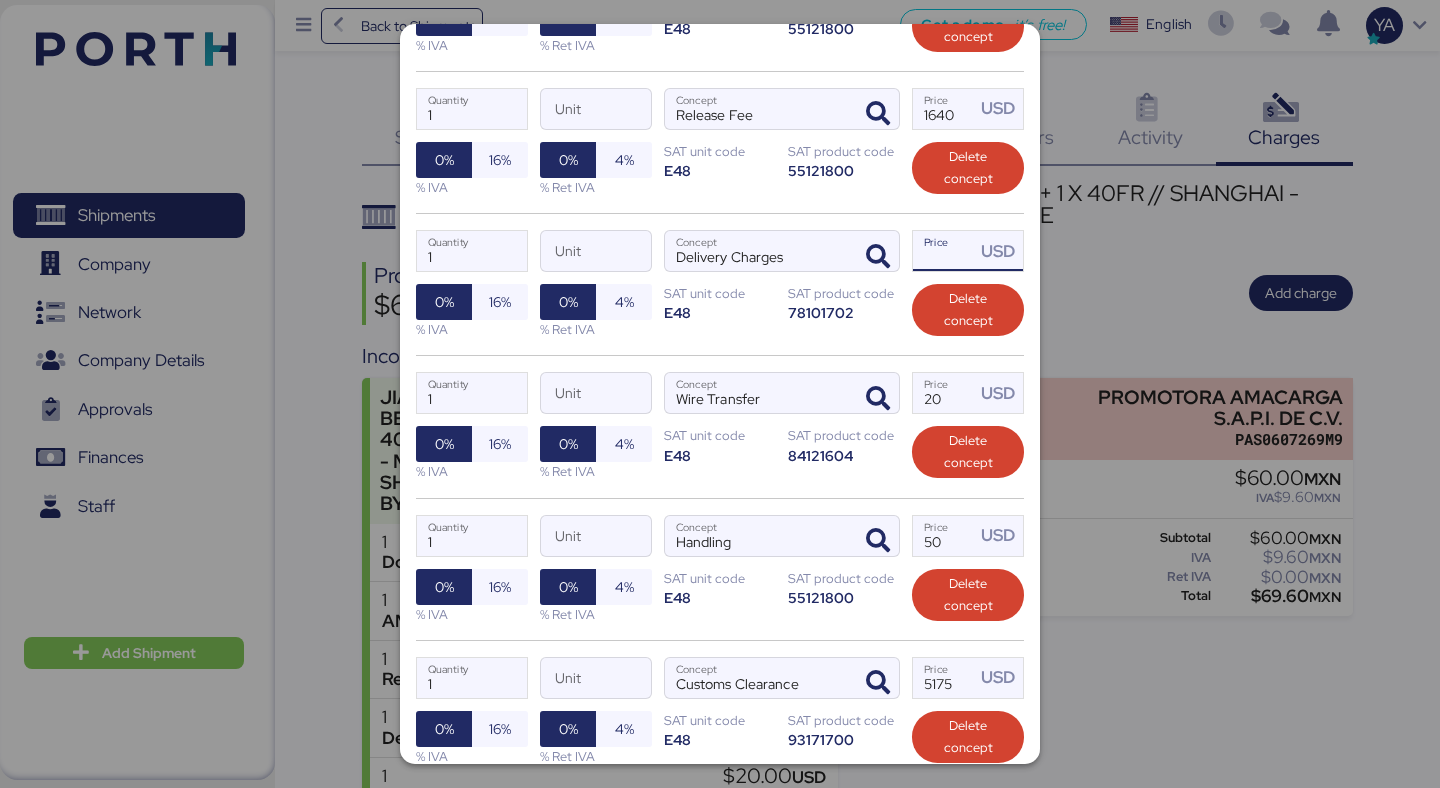 paste on "16935" 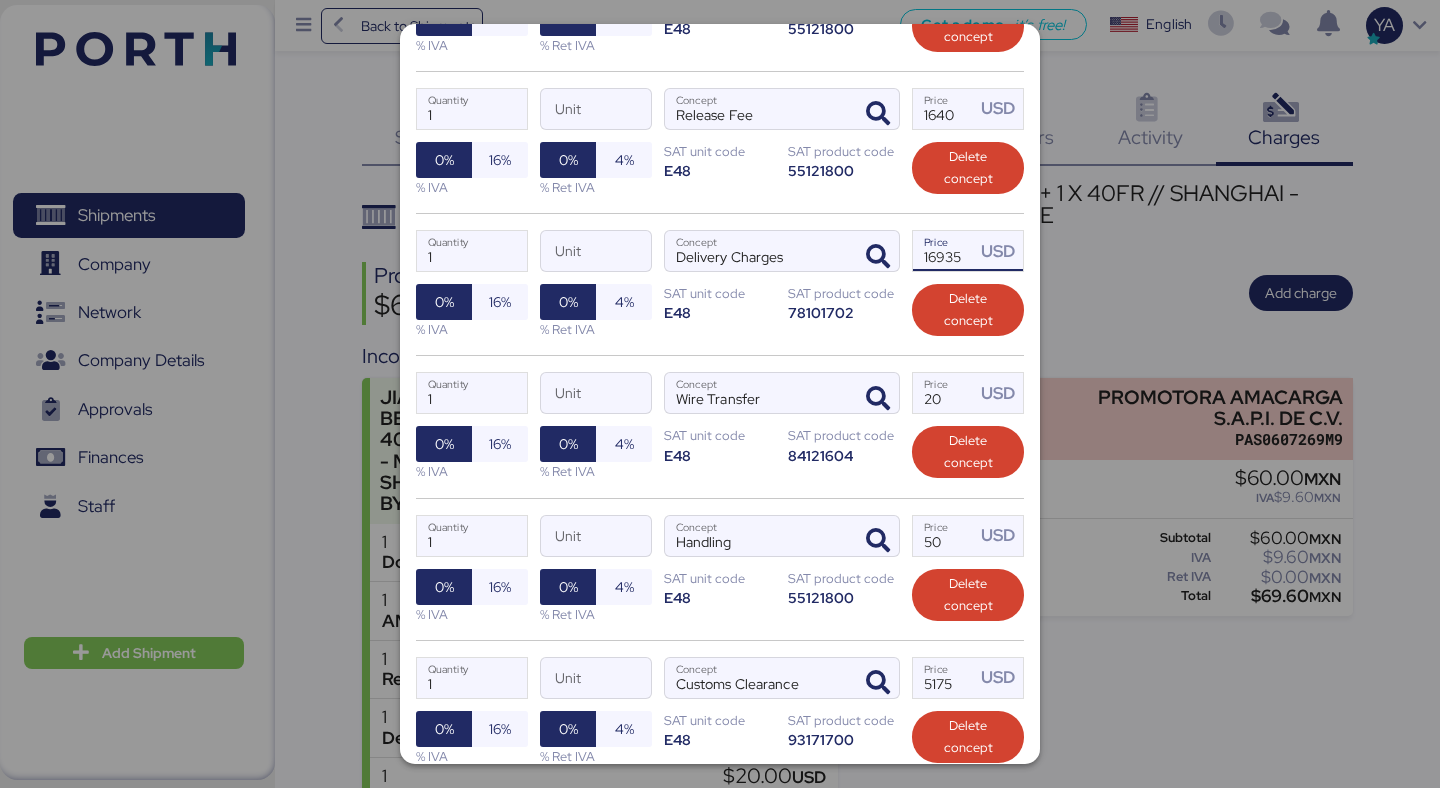 type on "16935" 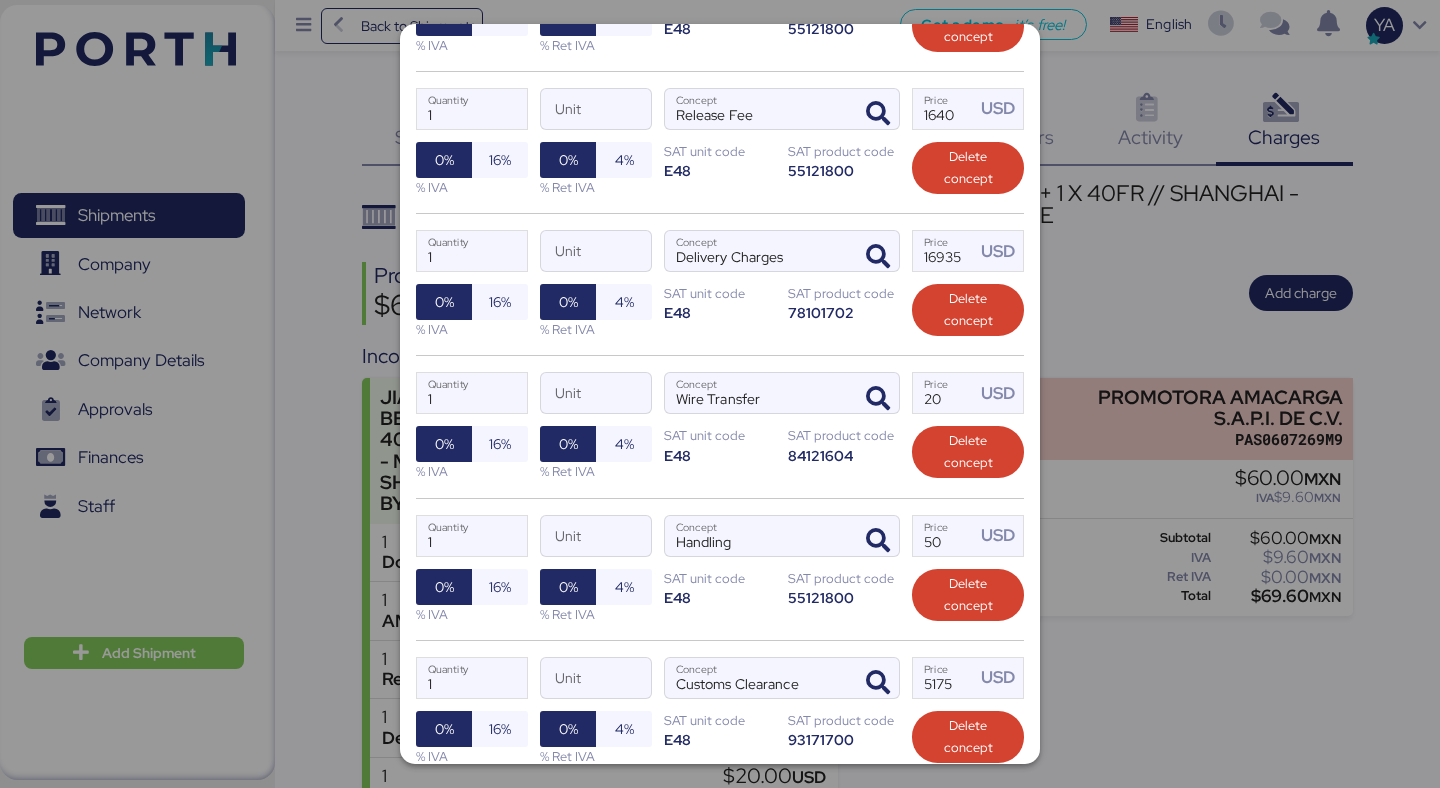 click on "1 Quantity Unit Release Fee Concept   1640 Price USD 0% 16% % IVA 0% 4% % Ret IVA SAT unit code E48 SAT product code 55121800 Delete concept" at bounding box center [720, 142] 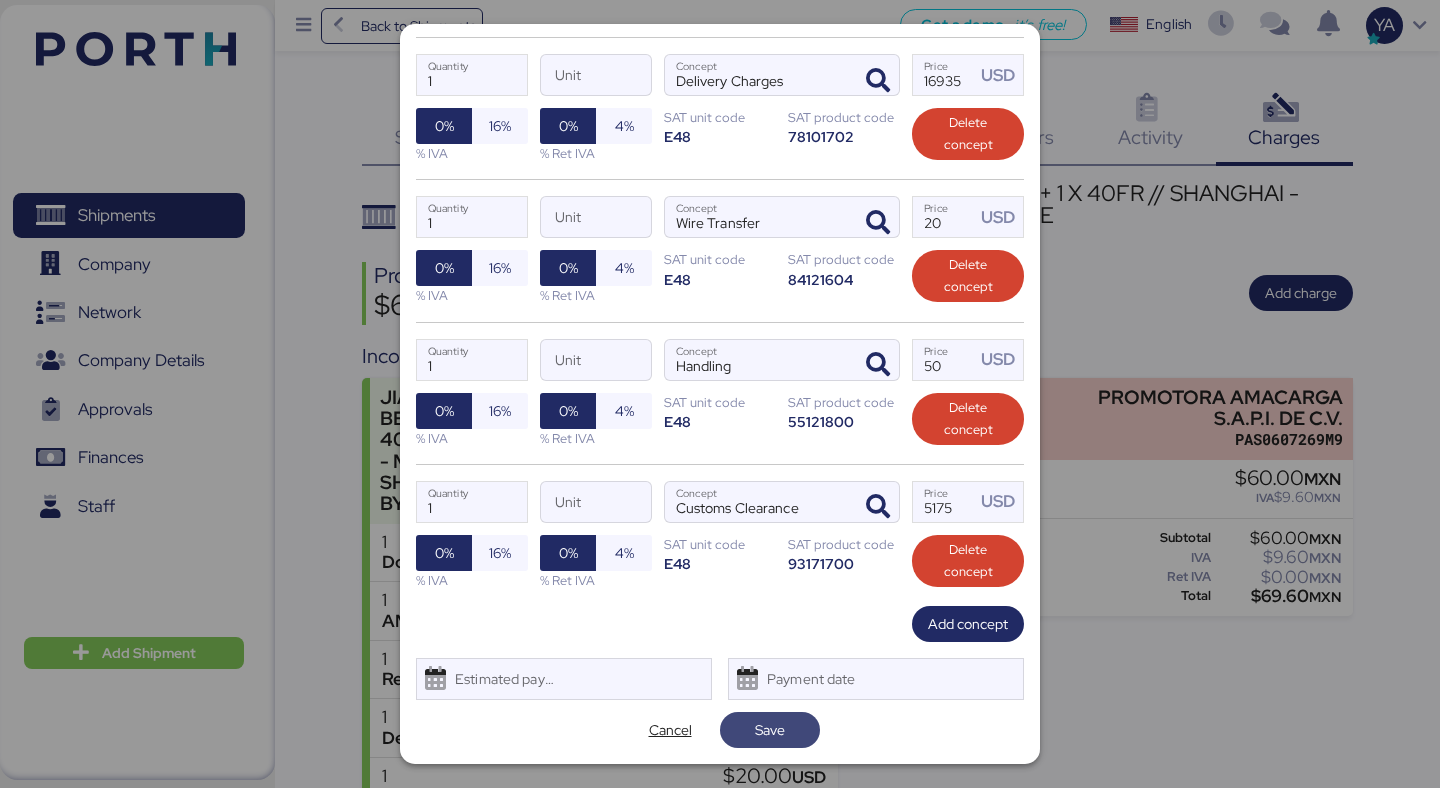 click on "Save" at bounding box center (770, 730) 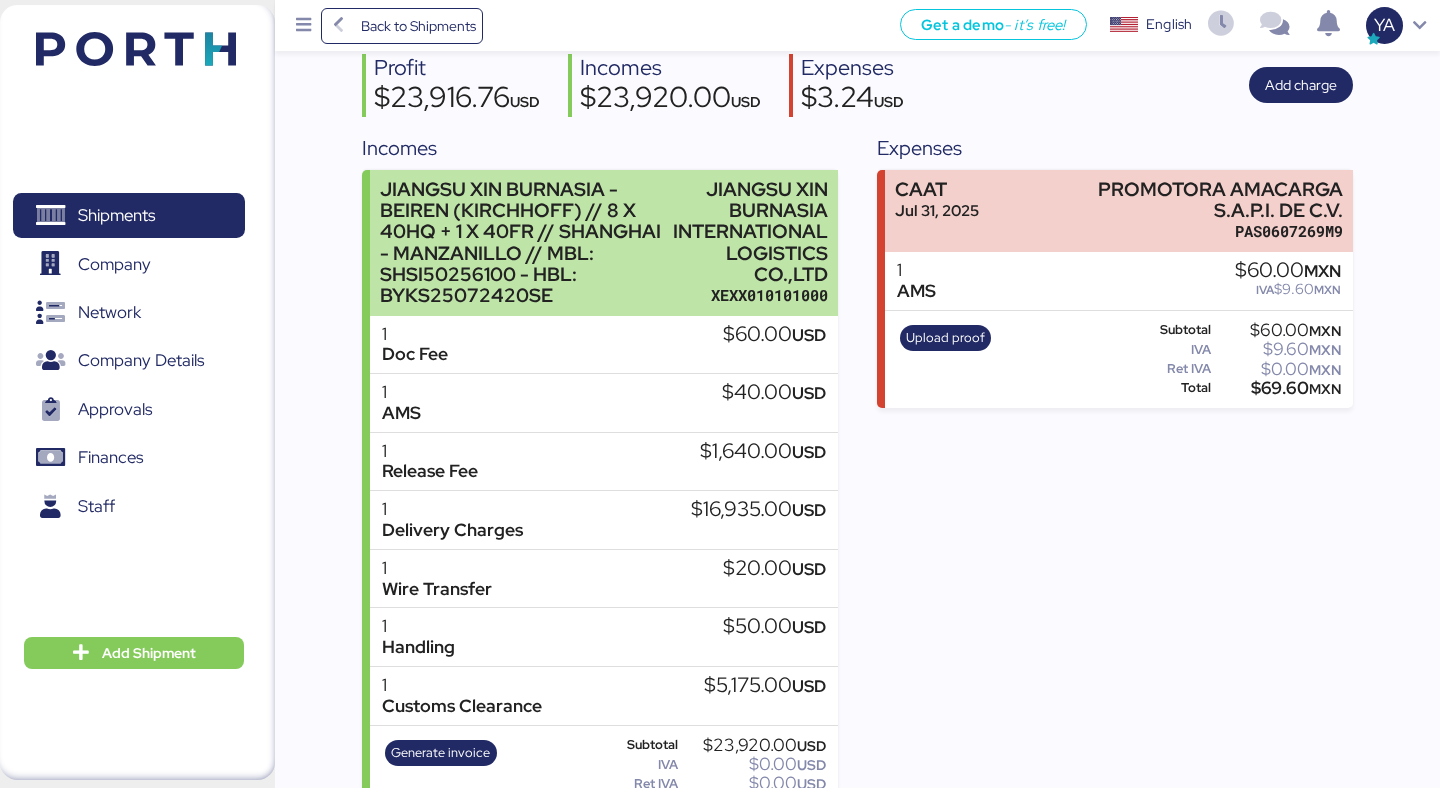 scroll, scrollTop: 259, scrollLeft: 0, axis: vertical 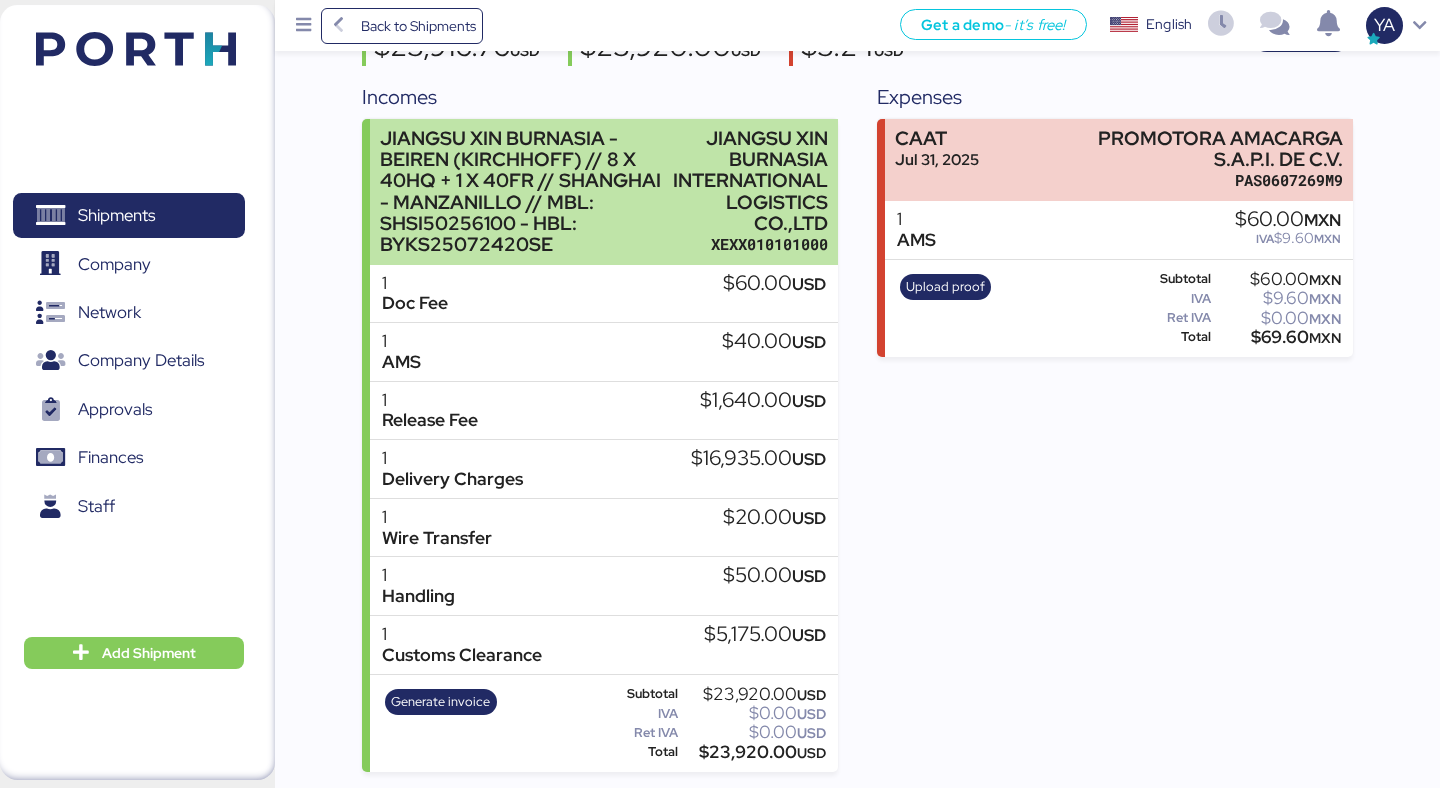 click on "JIANGSU XIN BURNASIA INTERNATIONAL LOGISTICS CO.,LTD" at bounding box center [750, 181] 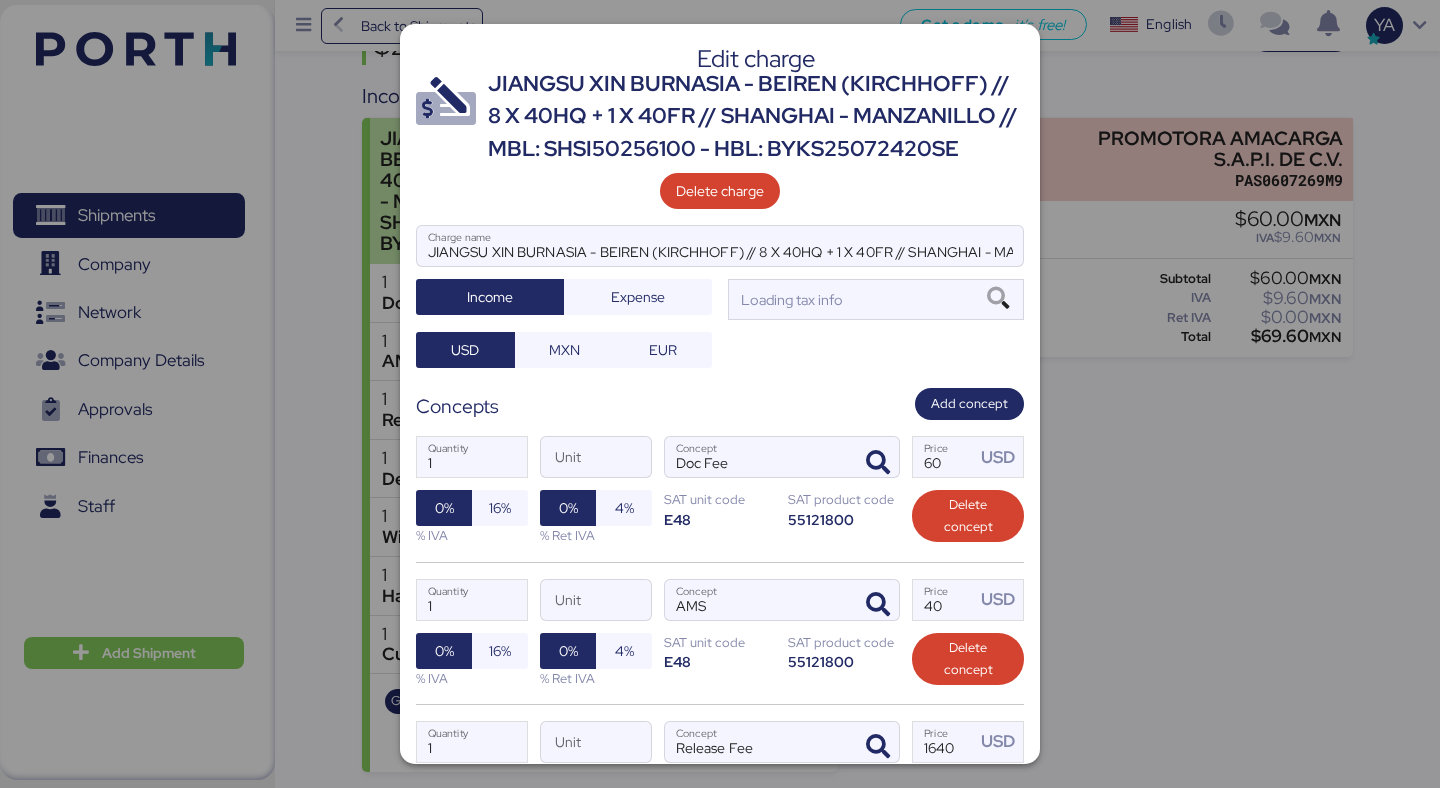 scroll, scrollTop: 0, scrollLeft: 0, axis: both 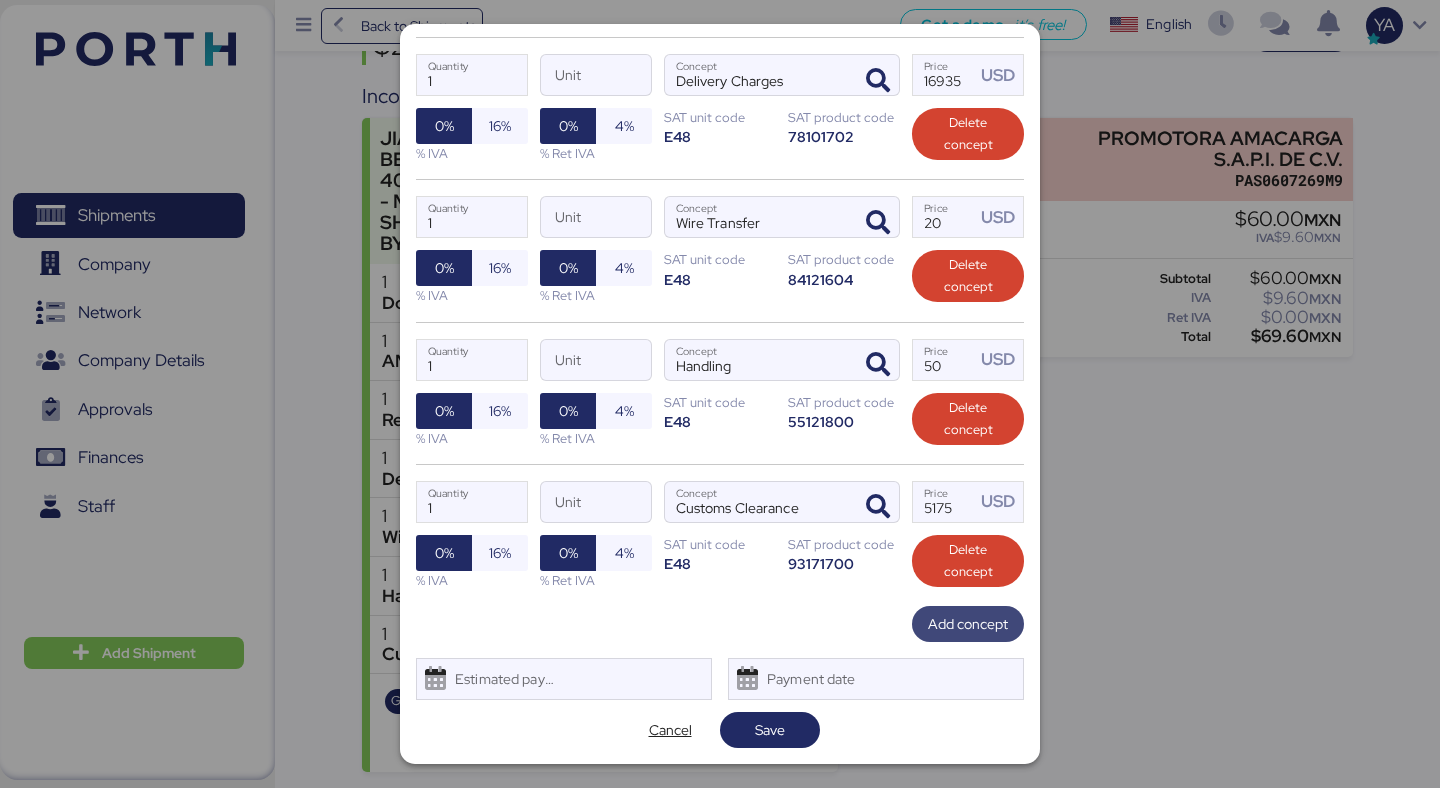 click on "Add concept" at bounding box center (968, 624) 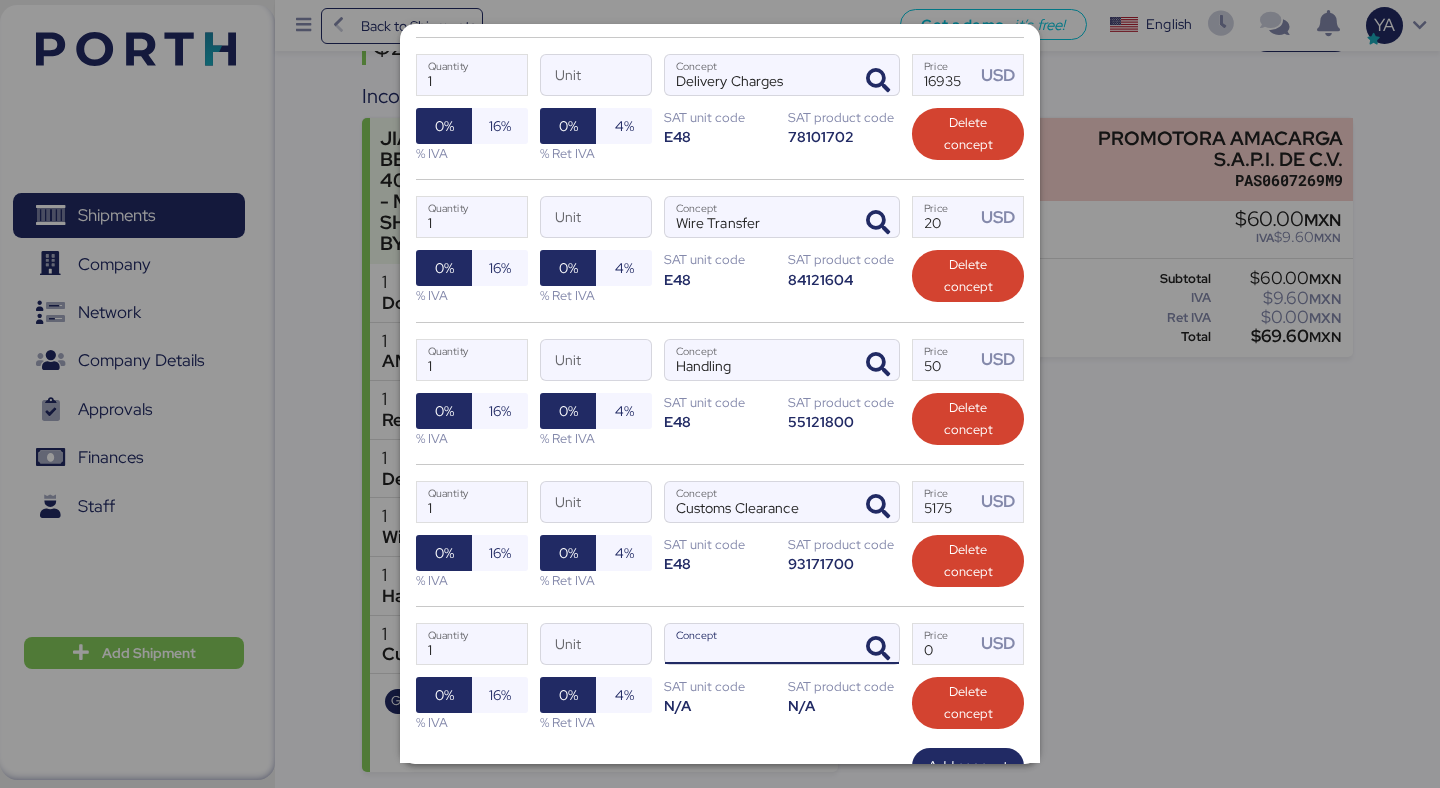 click at bounding box center [875, 644] 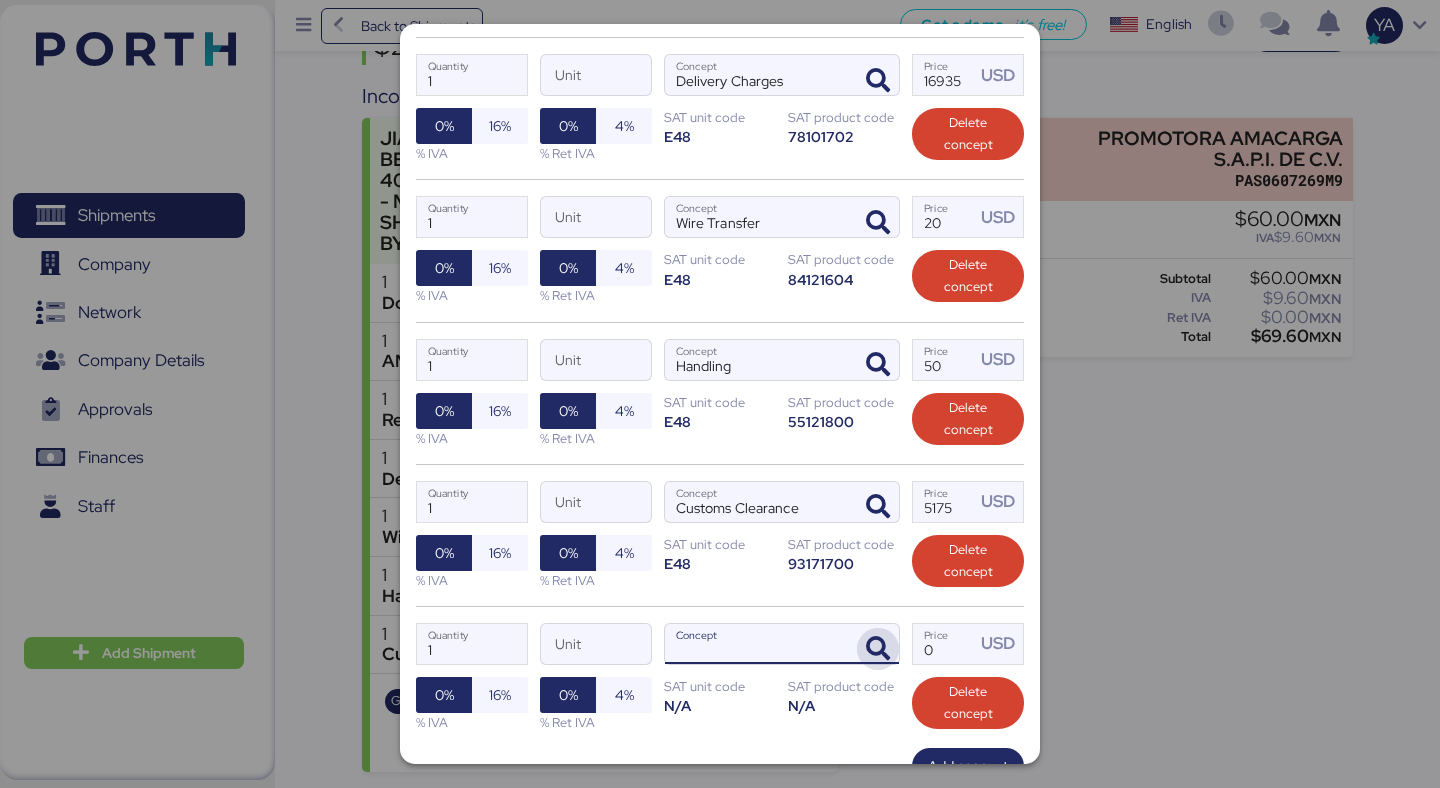 click at bounding box center [878, 649] 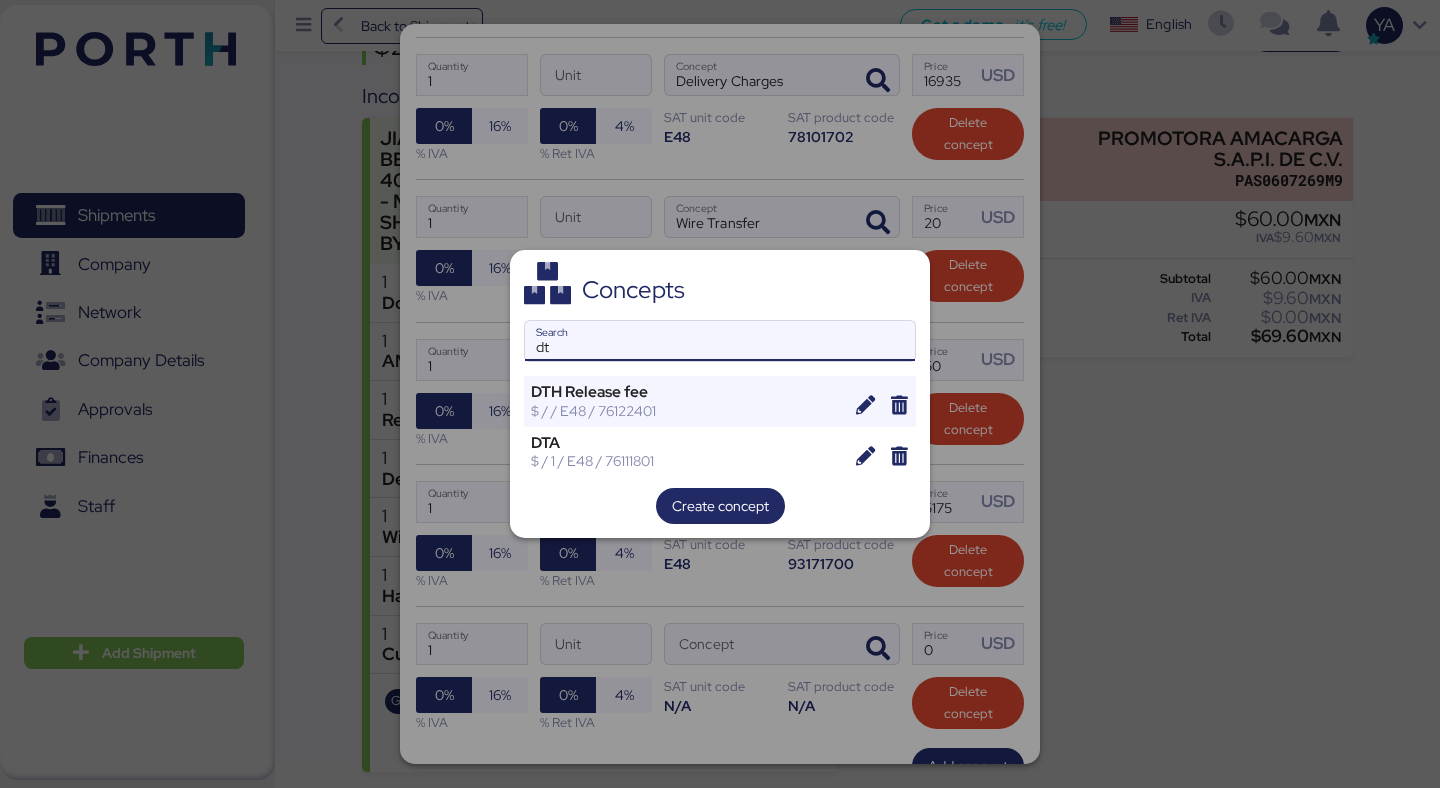 type on "d" 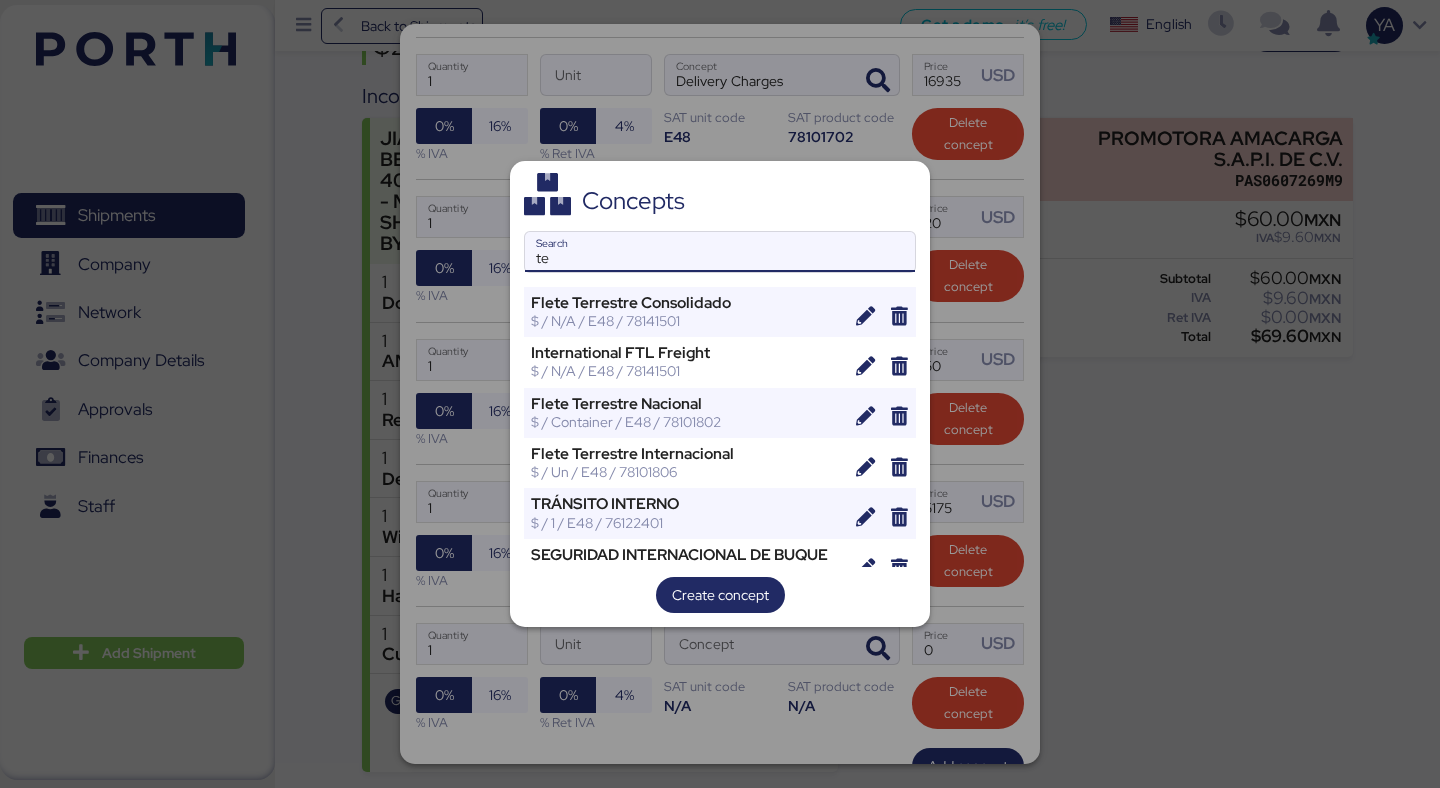 type on "t" 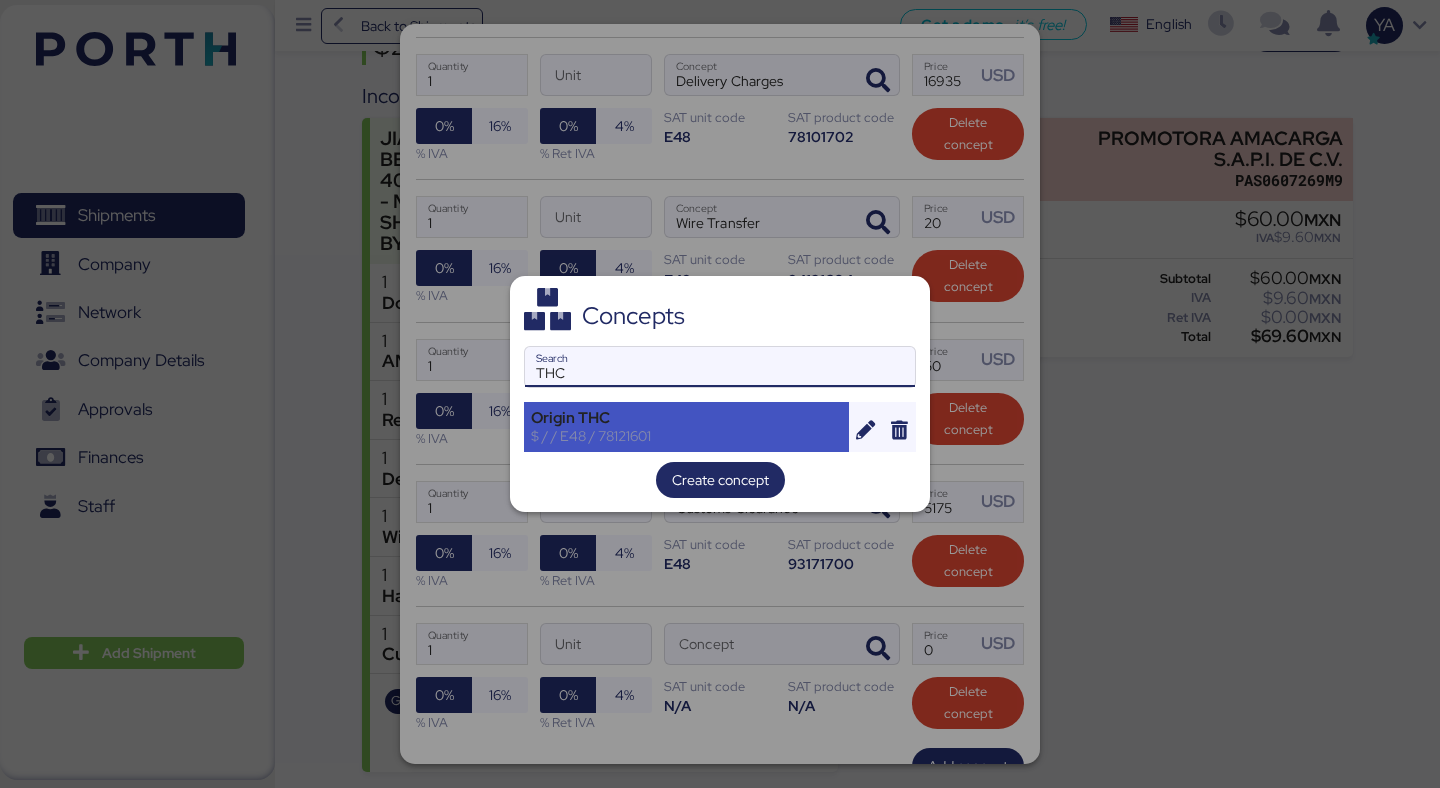 type on "THC" 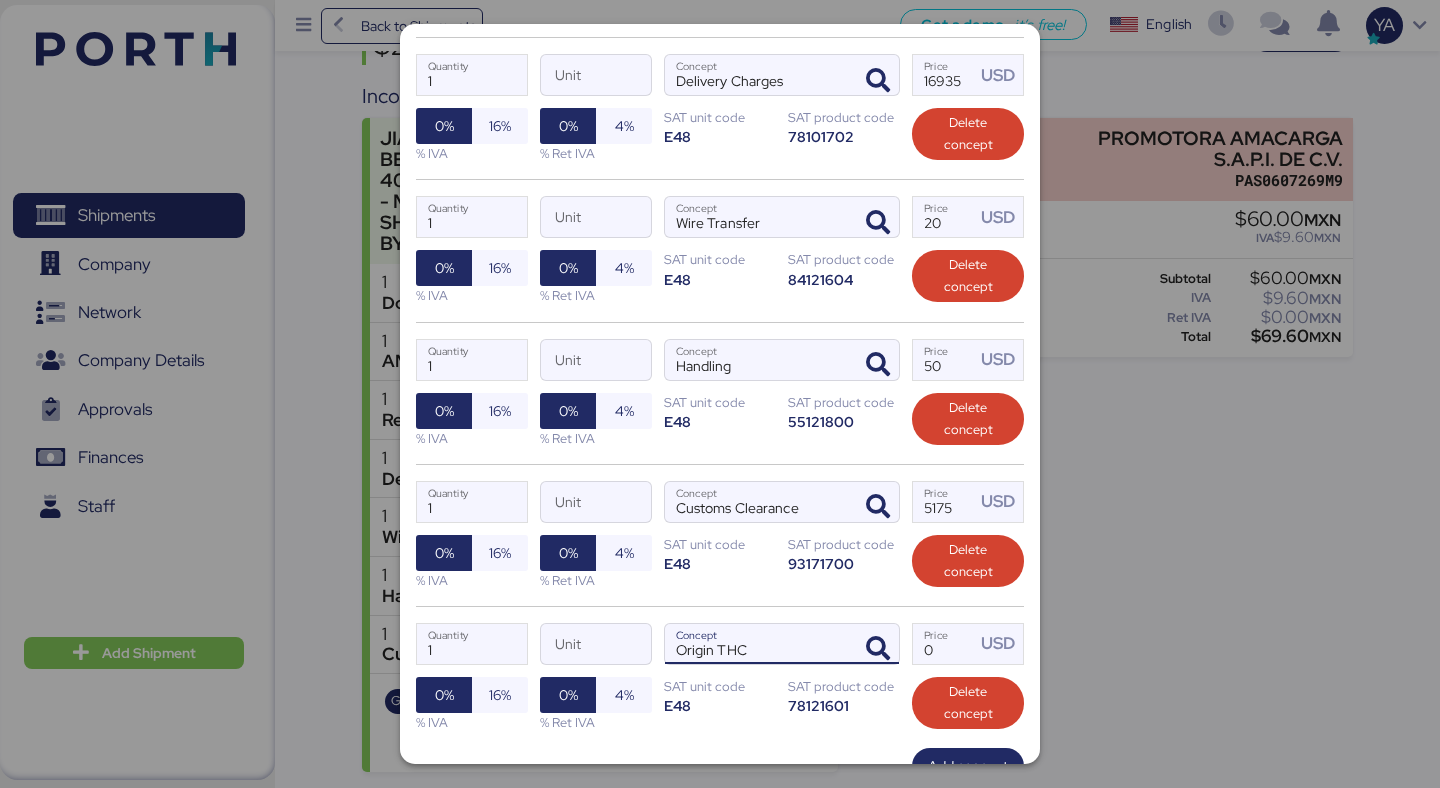 click on "Origin THC" at bounding box center [758, 644] 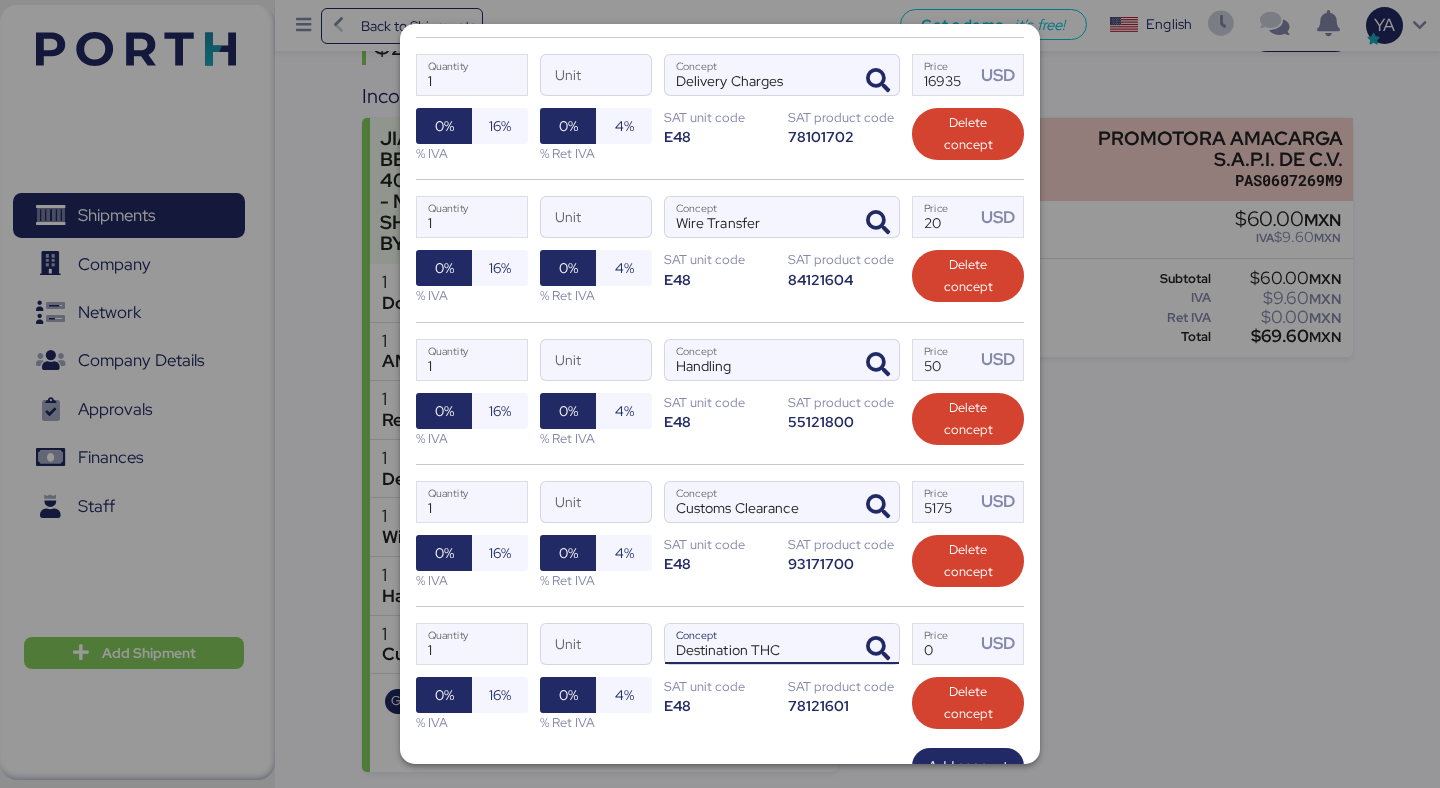 type on "Destination THC" 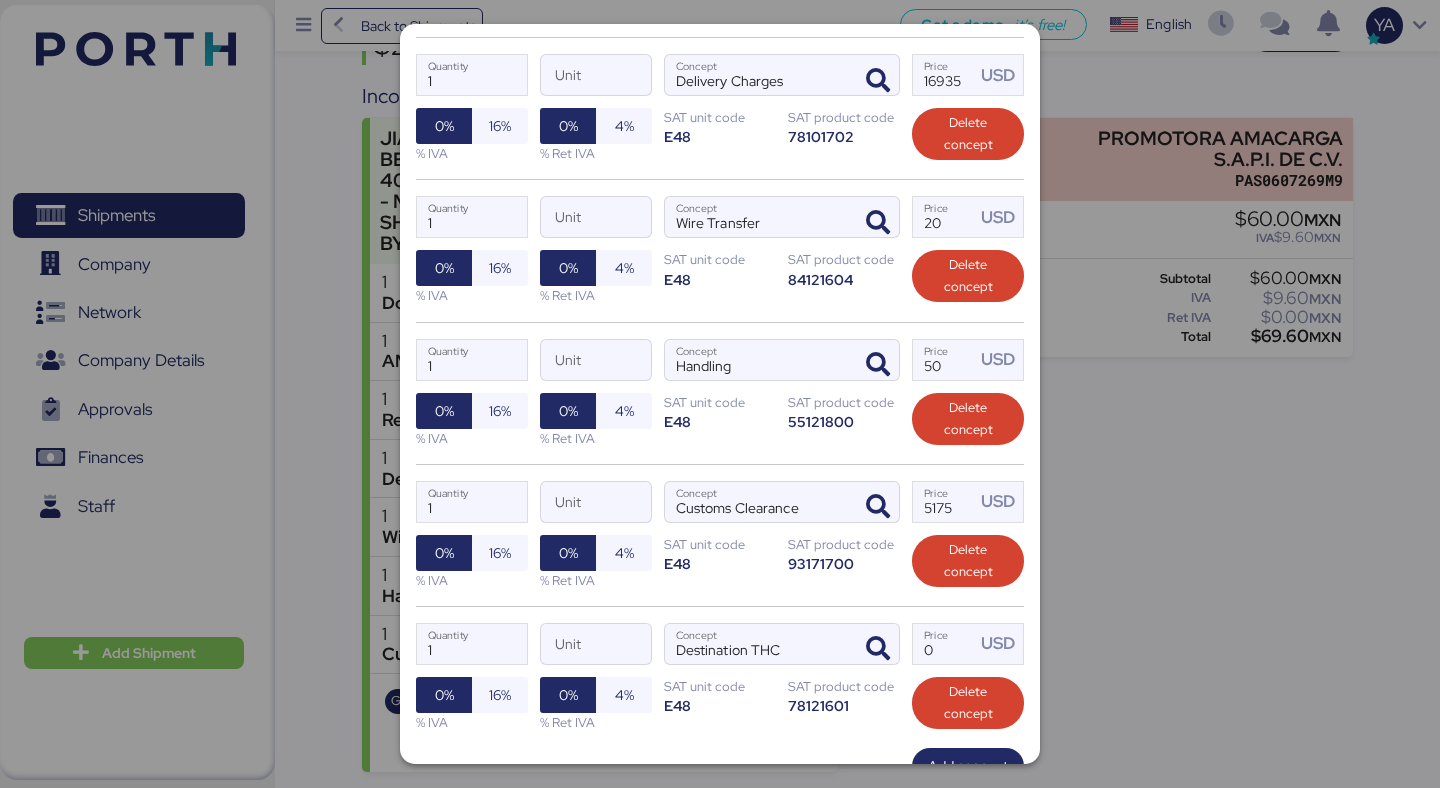 click on "E48" at bounding box center (720, 705) 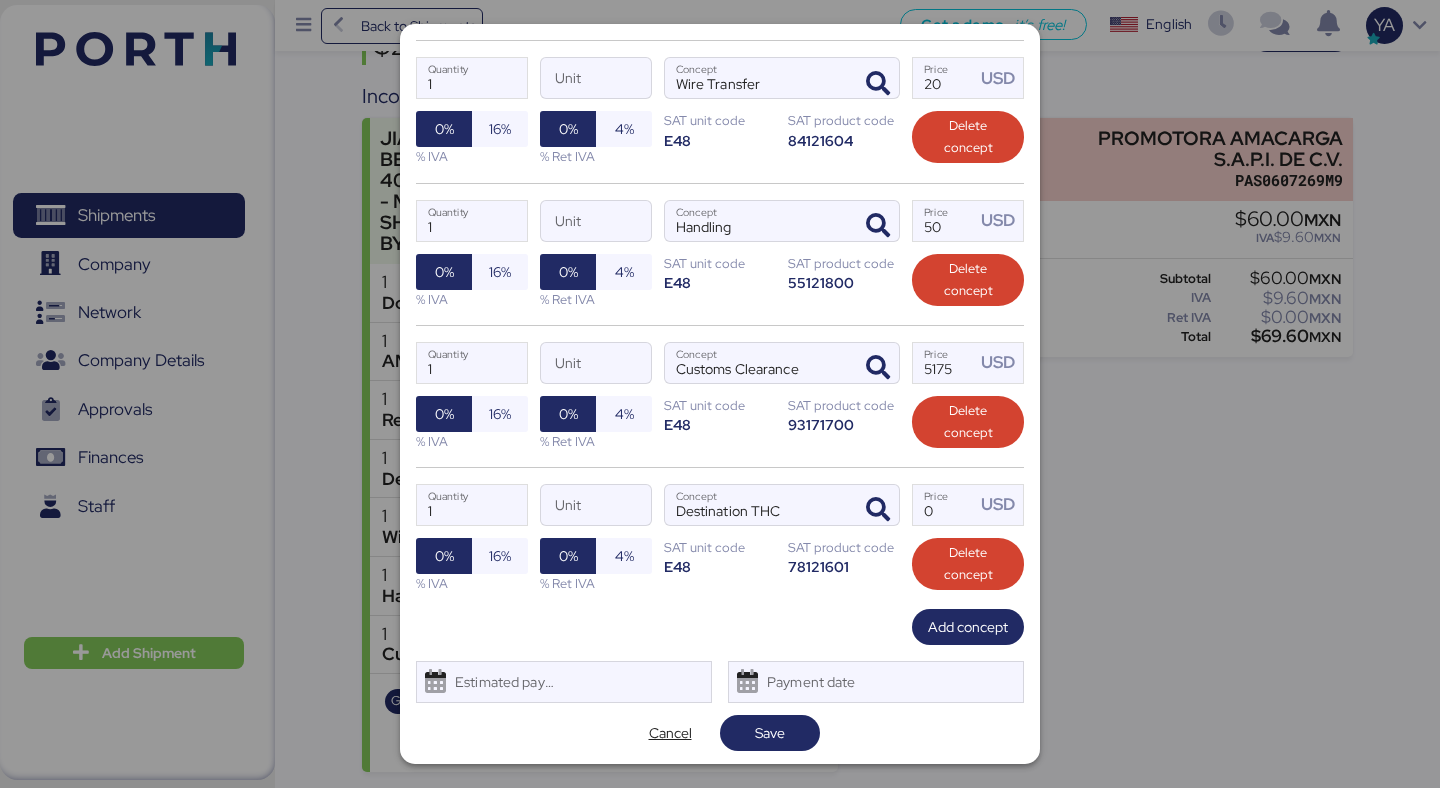 scroll, scrollTop: 986, scrollLeft: 0, axis: vertical 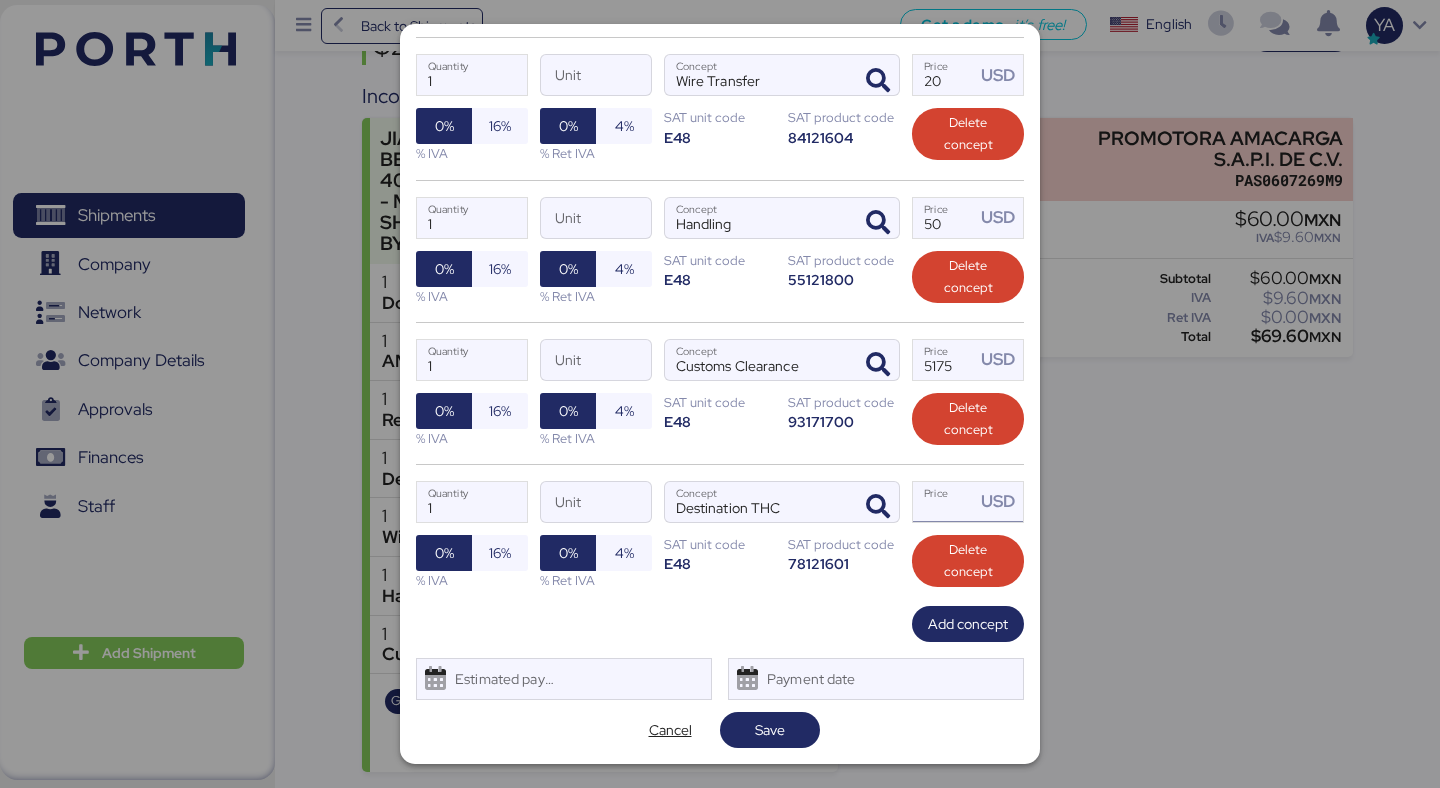 click on "Price USD" at bounding box center (944, 502) 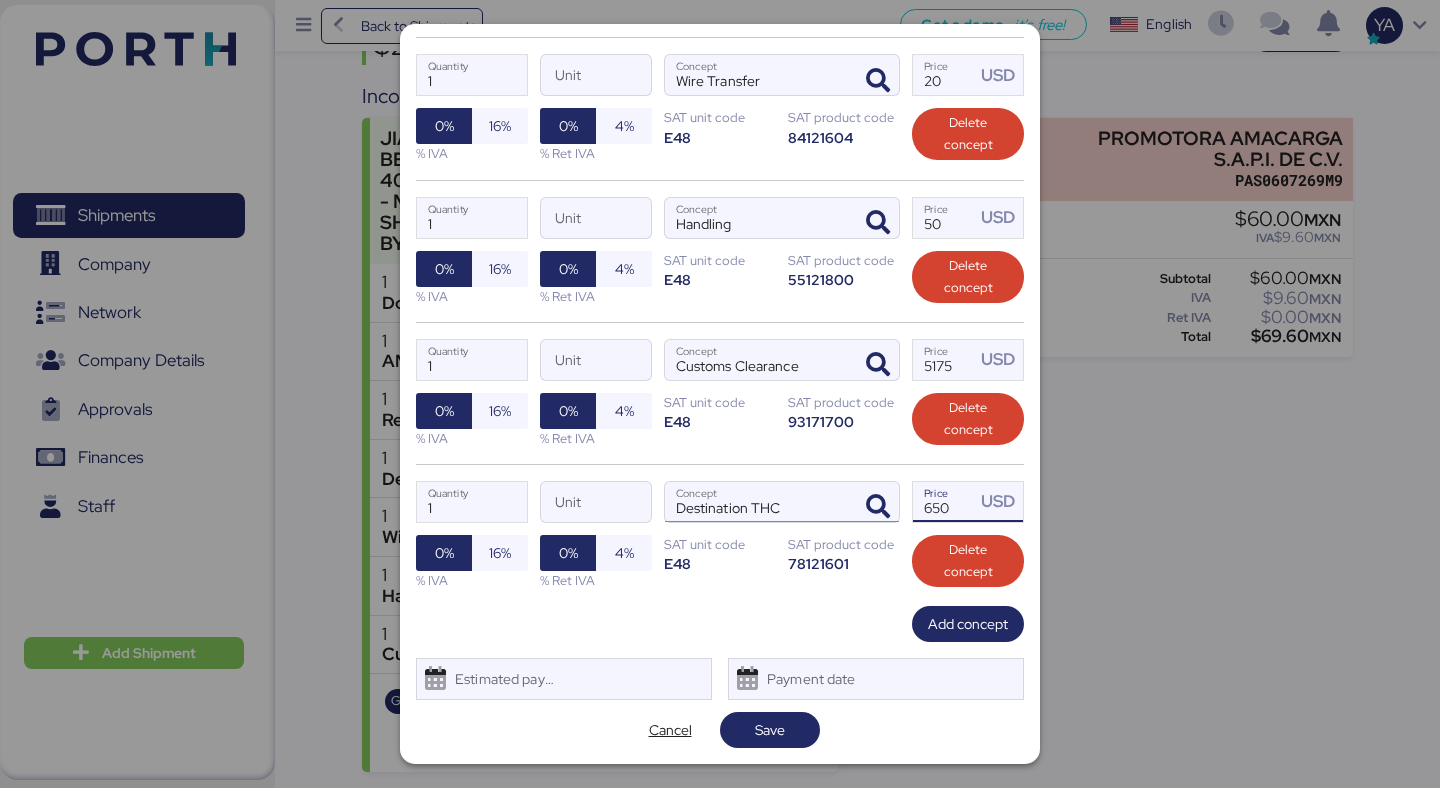 type on "650" 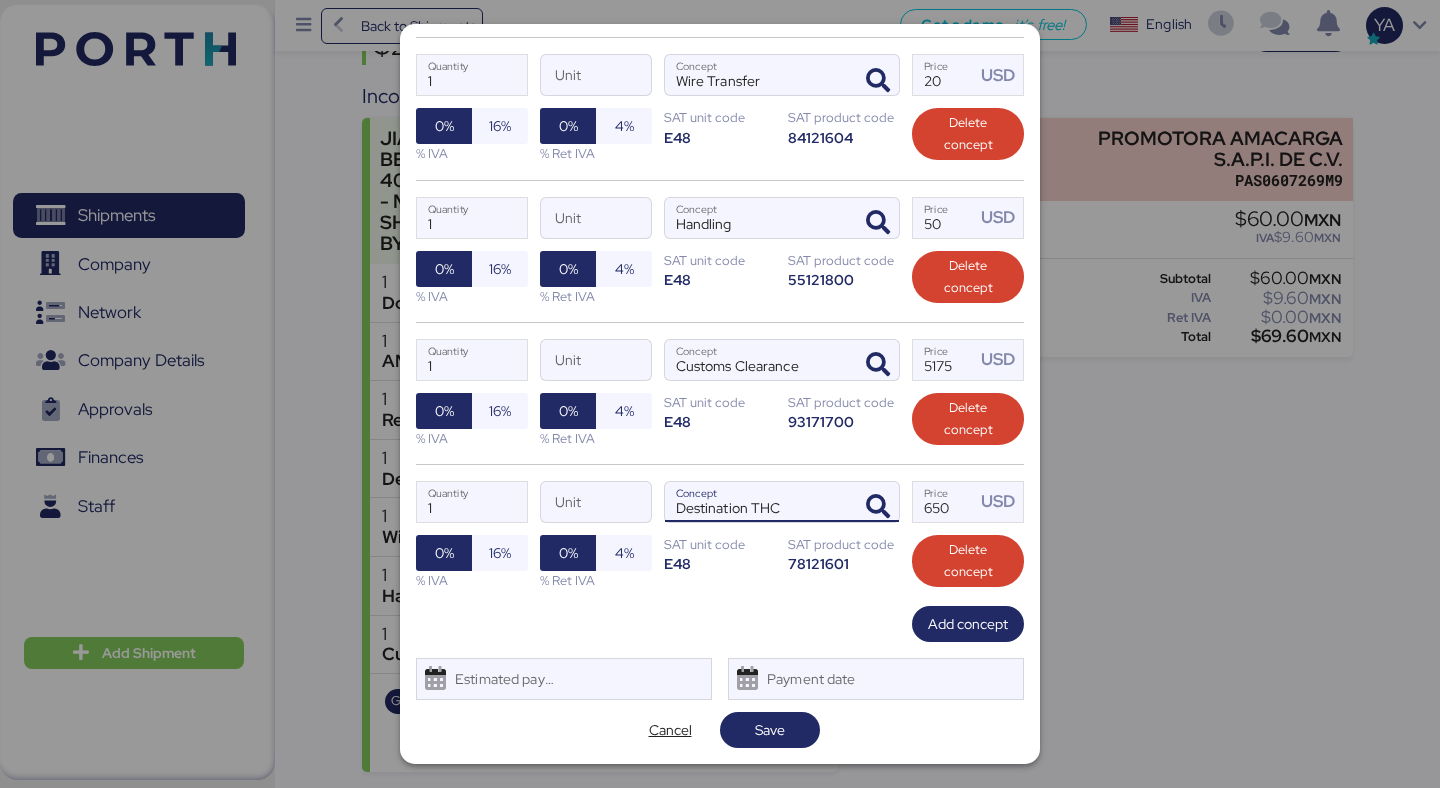 type on "Destination THC" 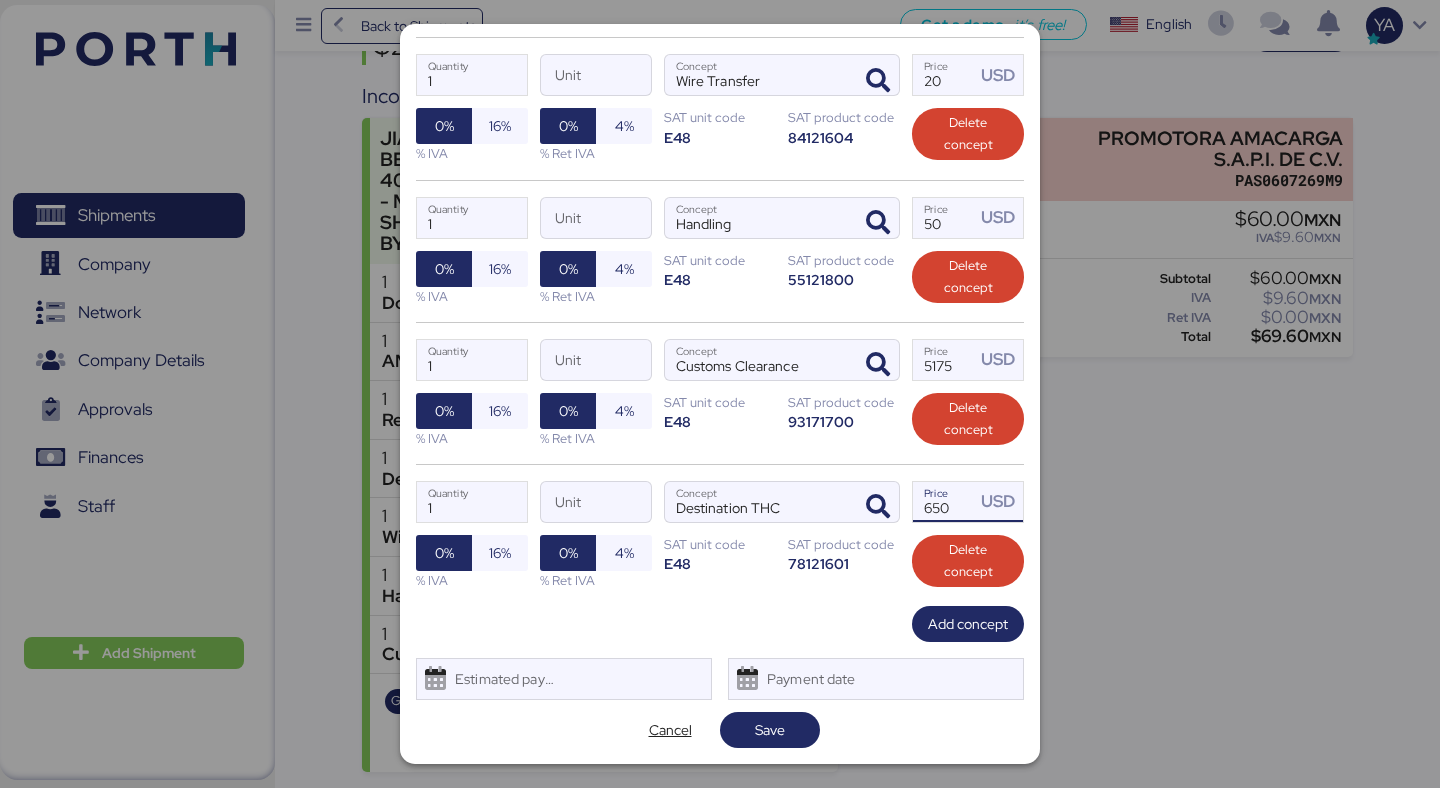 click on "650" at bounding box center (944, 502) 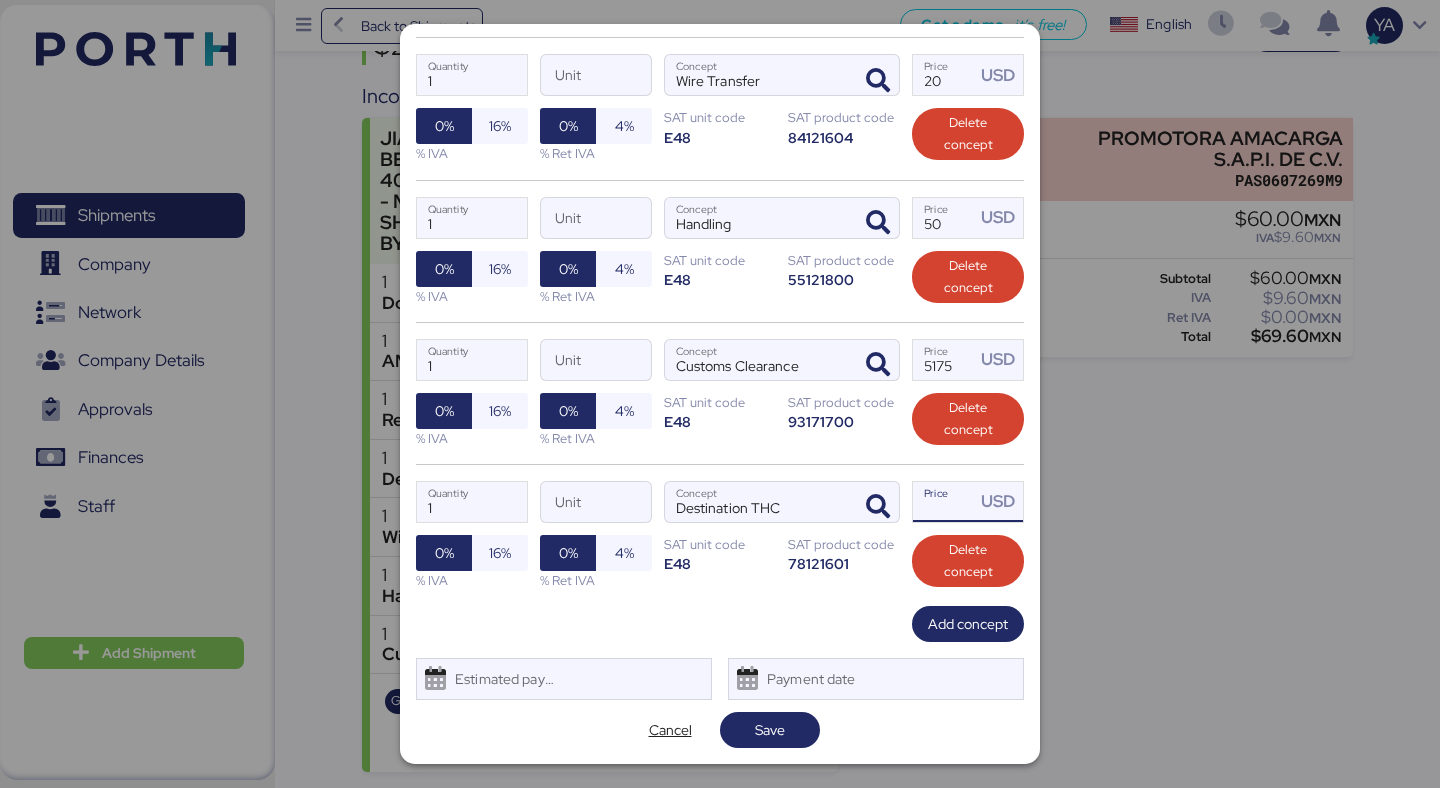 paste on "5940" 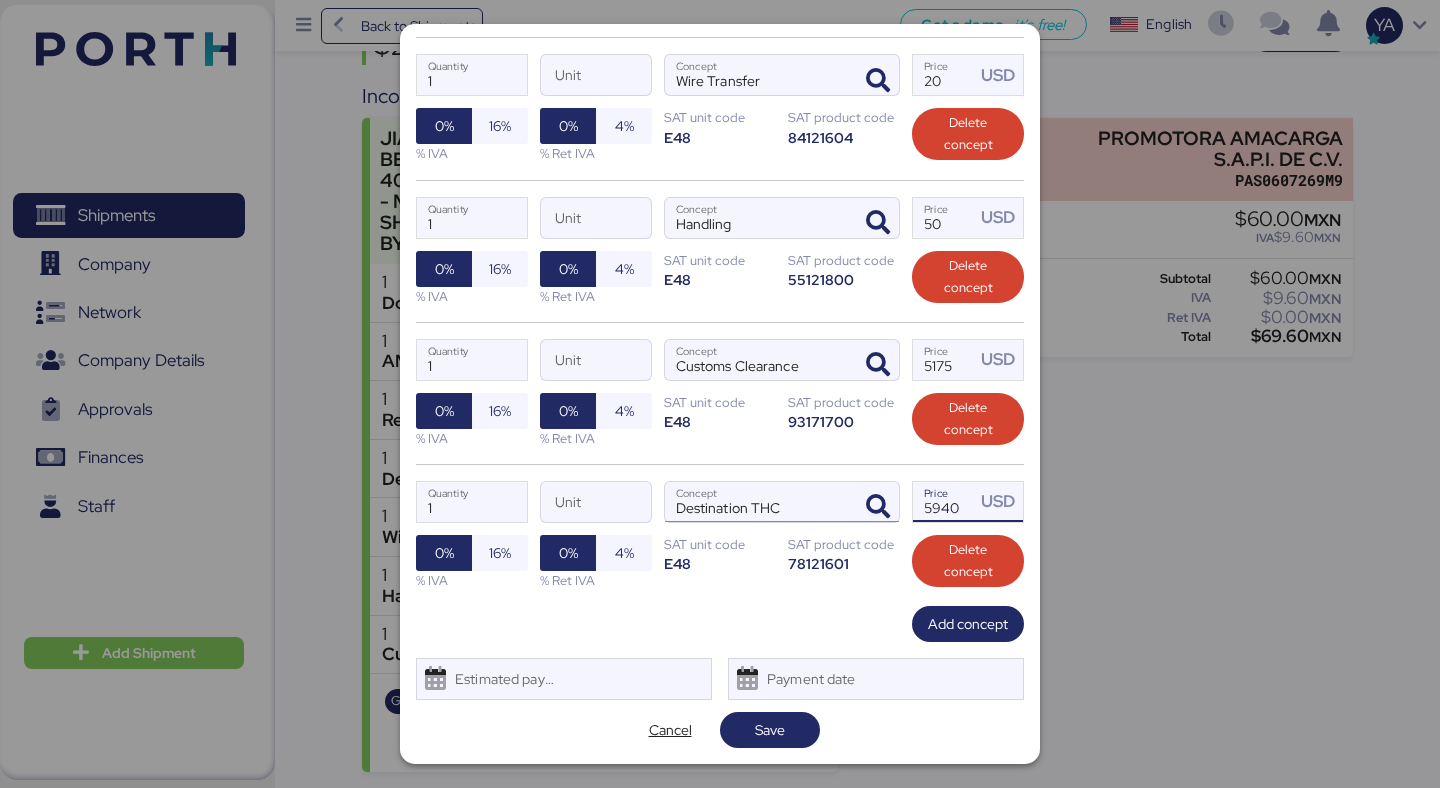 type on "5940" 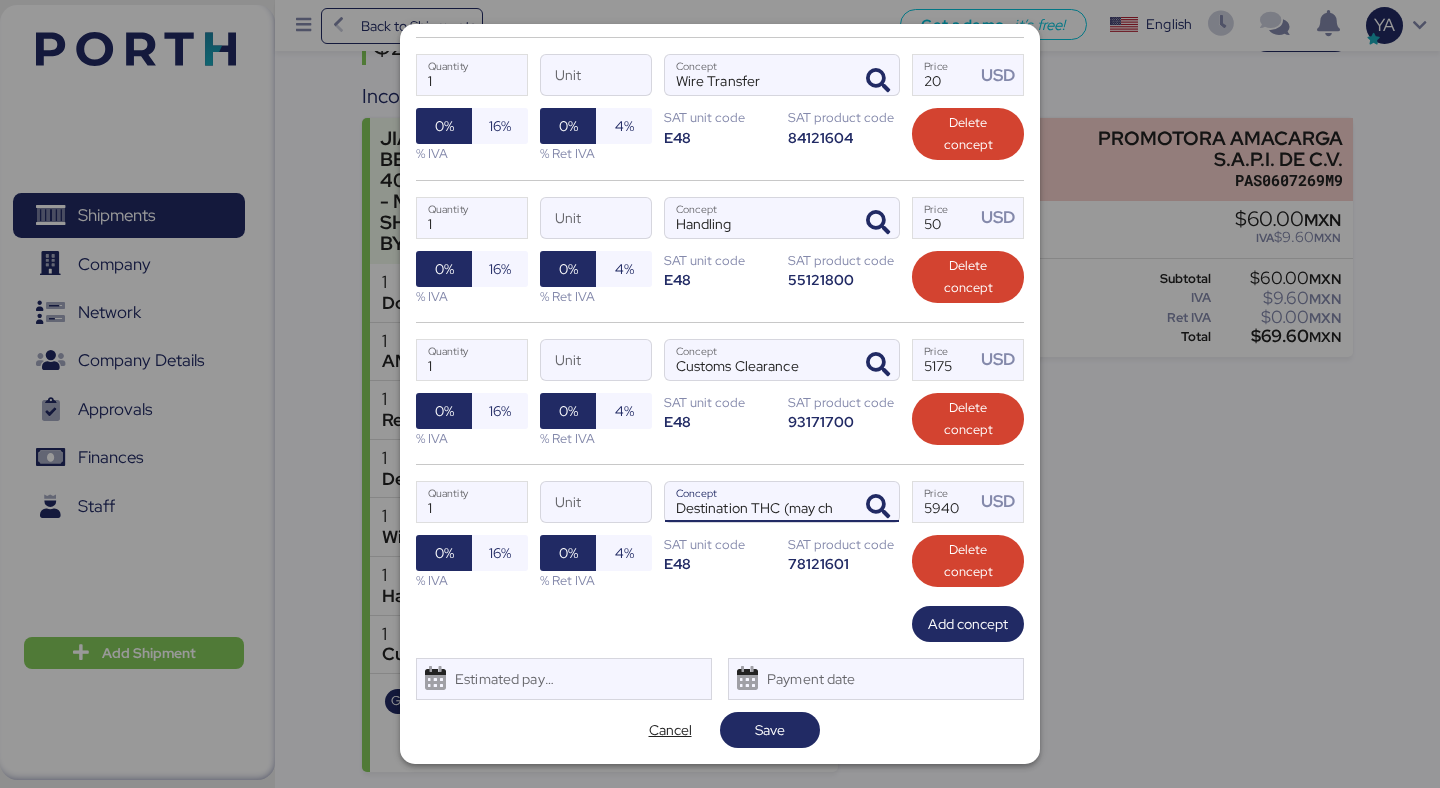 scroll, scrollTop: 0, scrollLeft: 0, axis: both 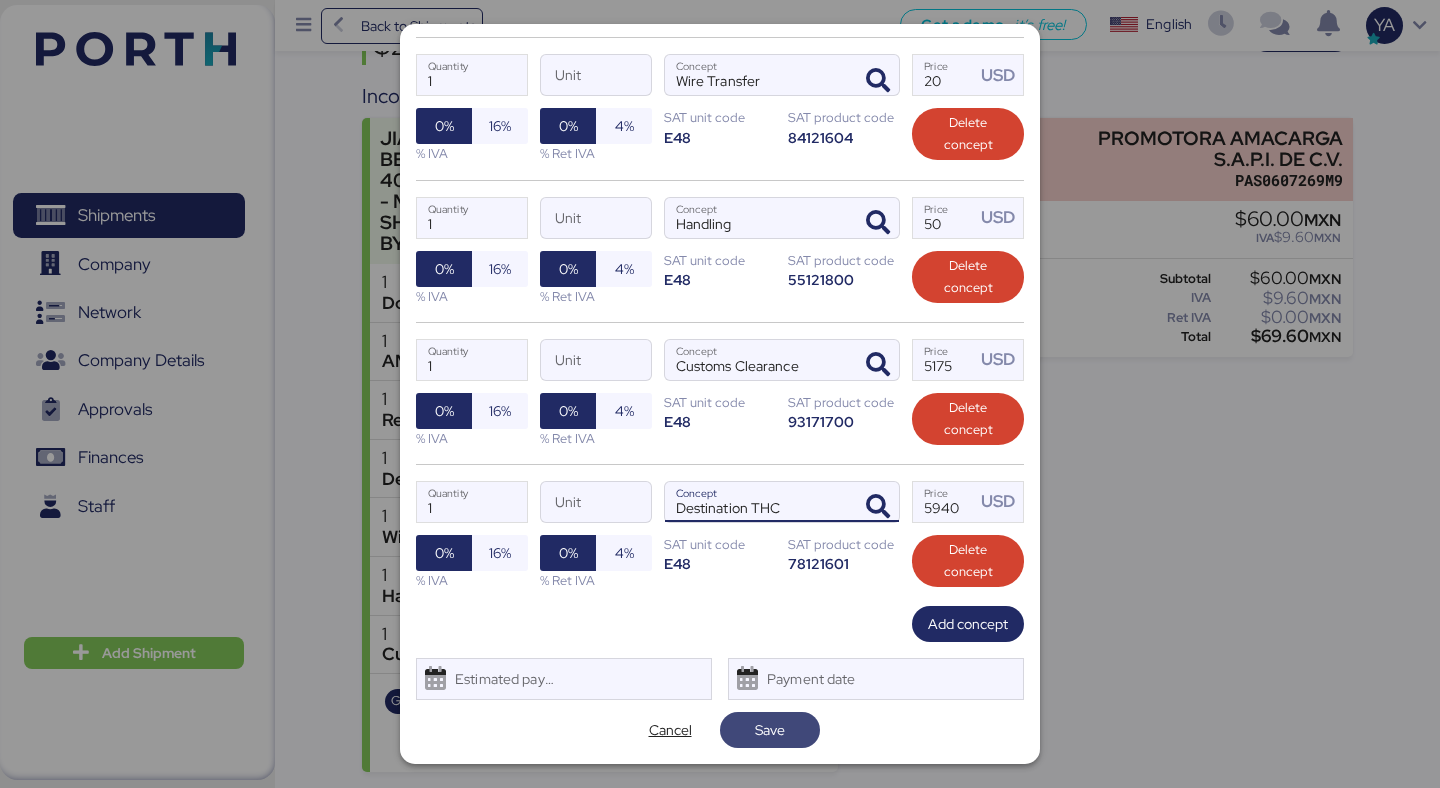 type on "Destination THC" 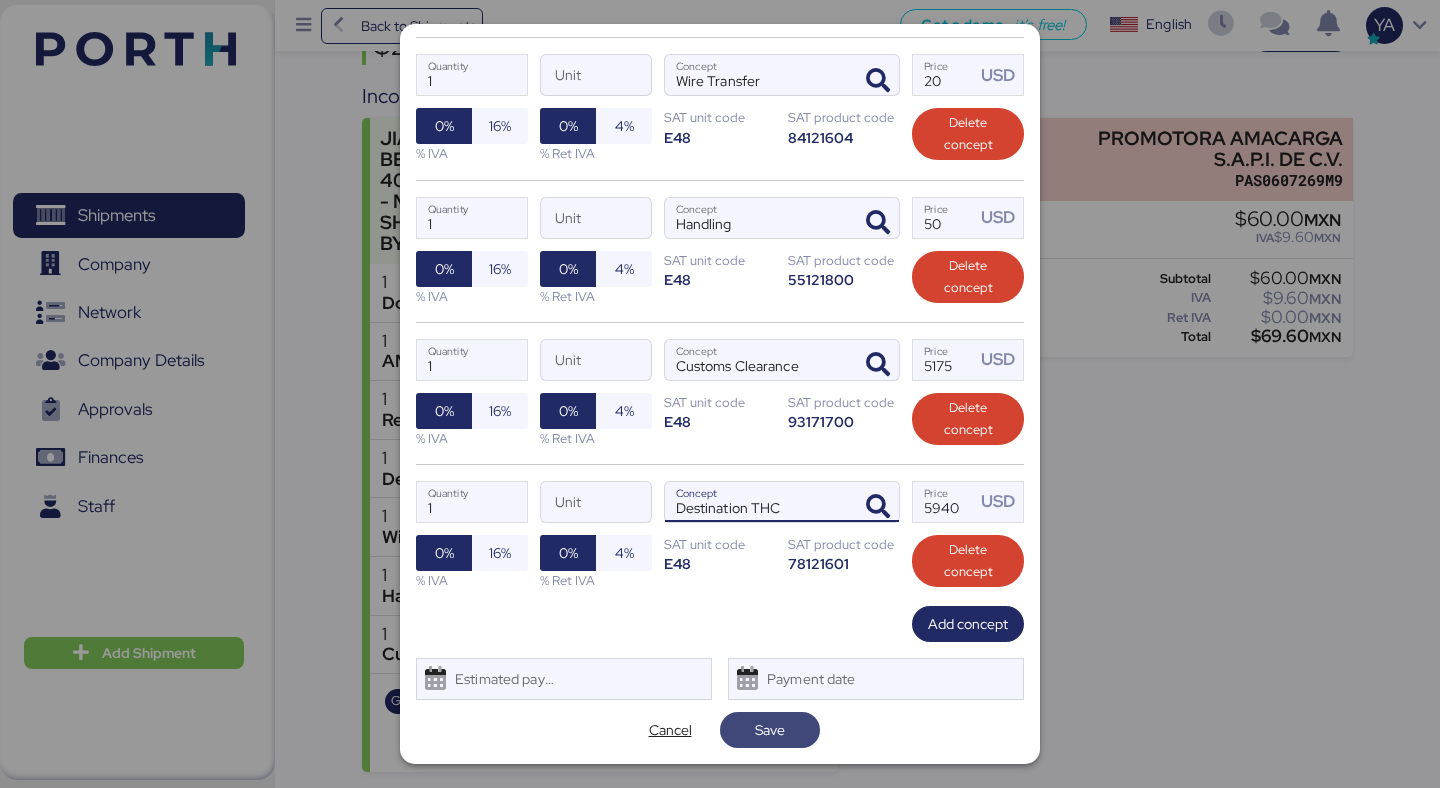 click on "Save" at bounding box center [770, 730] 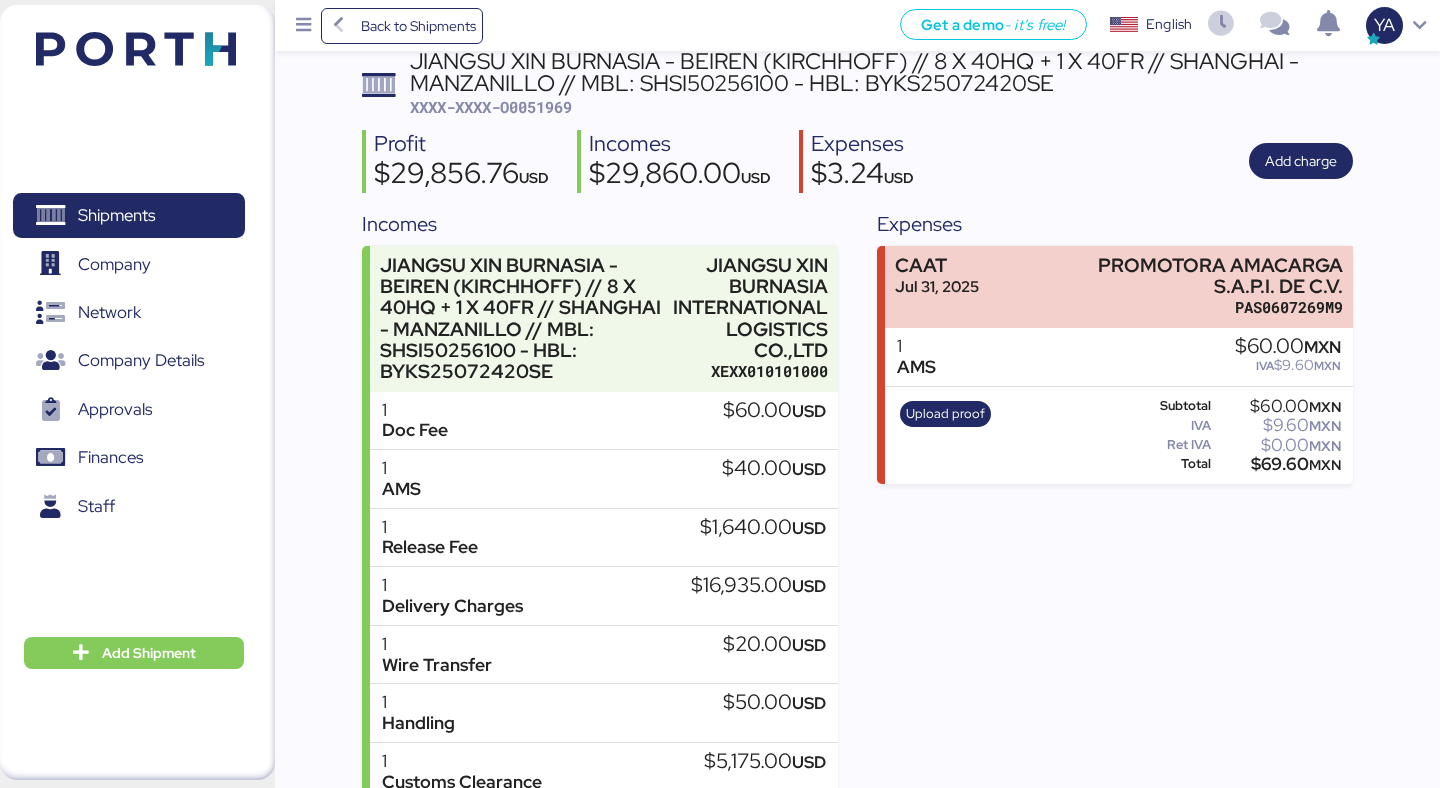 scroll, scrollTop: 0, scrollLeft: 0, axis: both 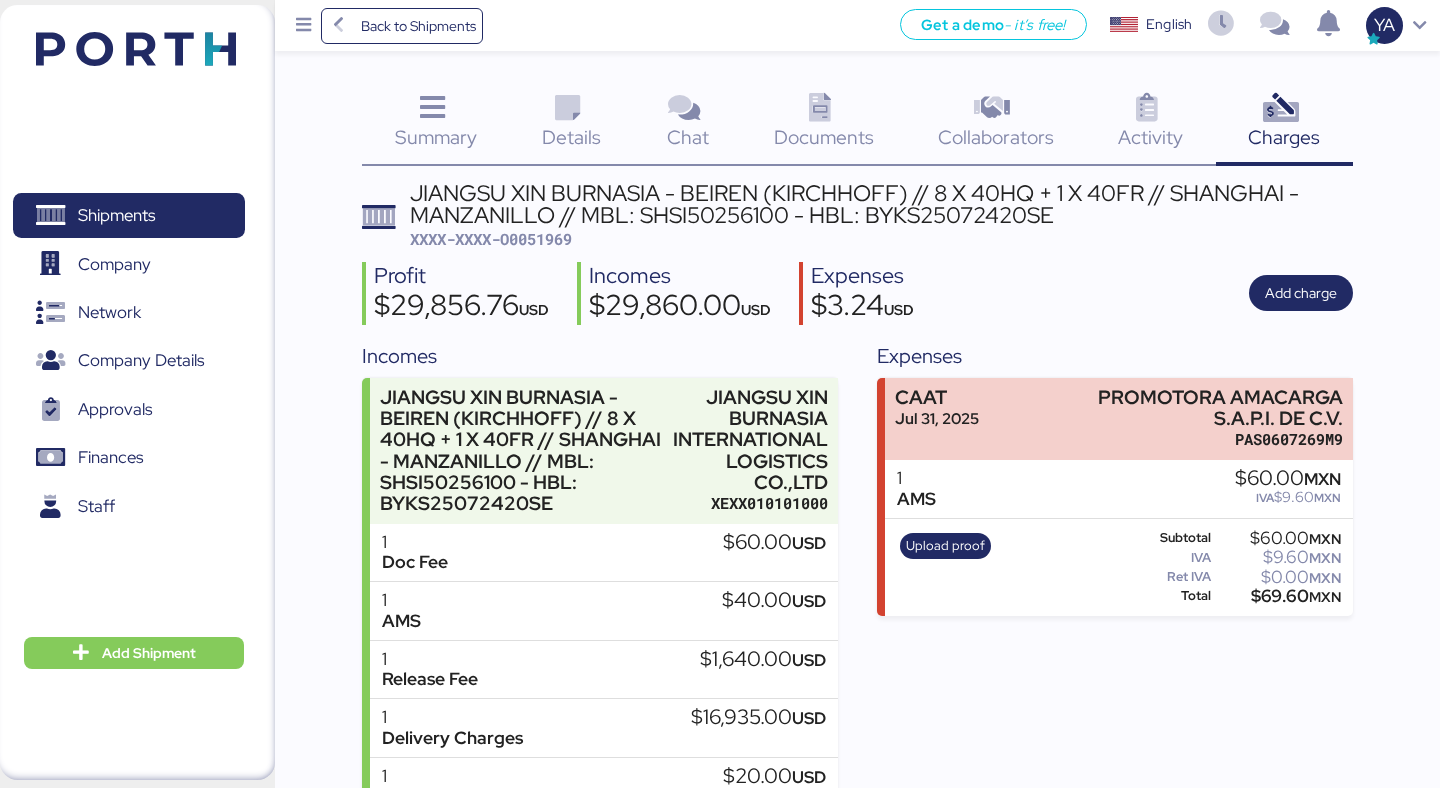 click on "XXXX-XXXX-O0051969" at bounding box center (491, 239) 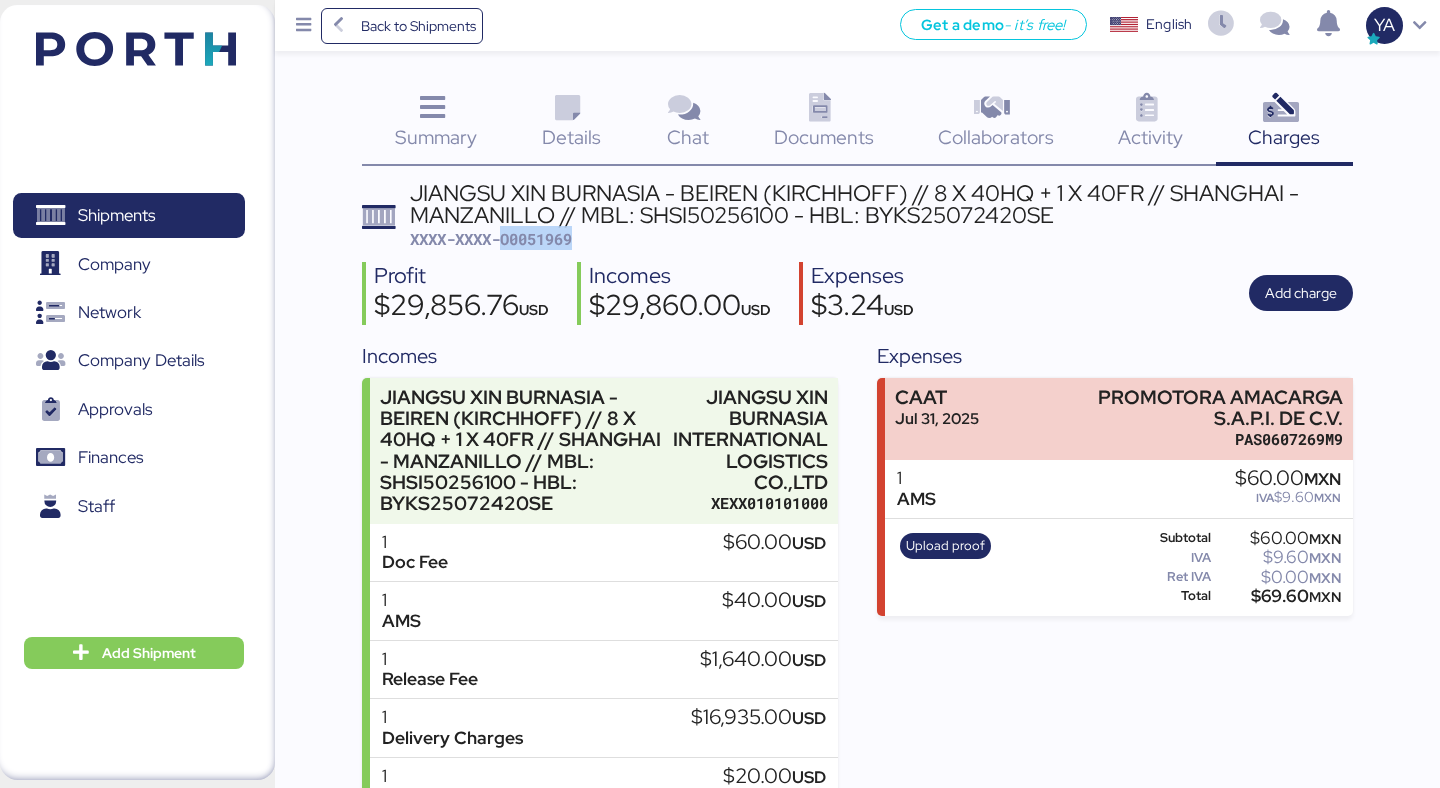 click on "XXXX-XXXX-O0051969" at bounding box center (491, 239) 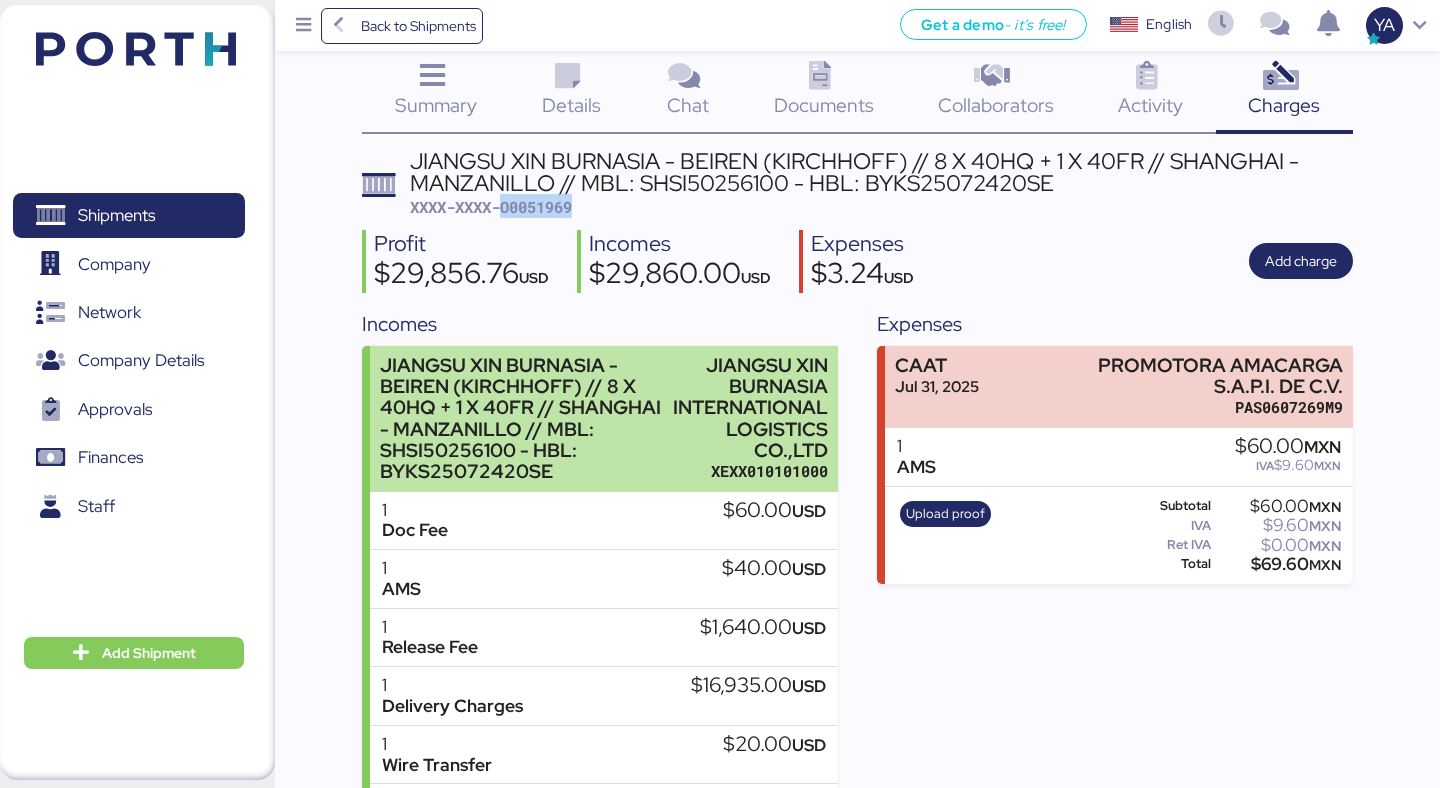scroll, scrollTop: 0, scrollLeft: 0, axis: both 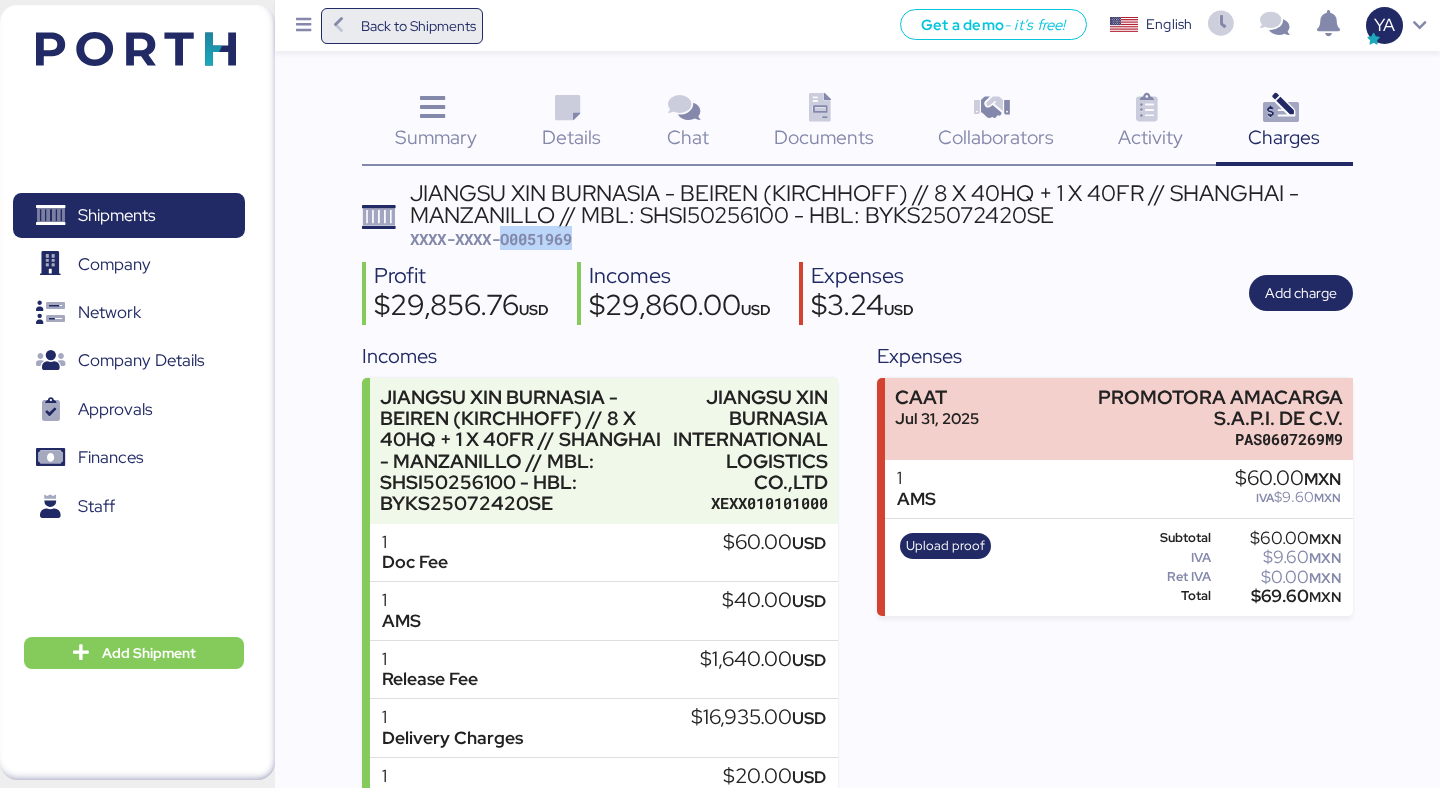 click on "Back to Shipments" at bounding box center (418, 26) 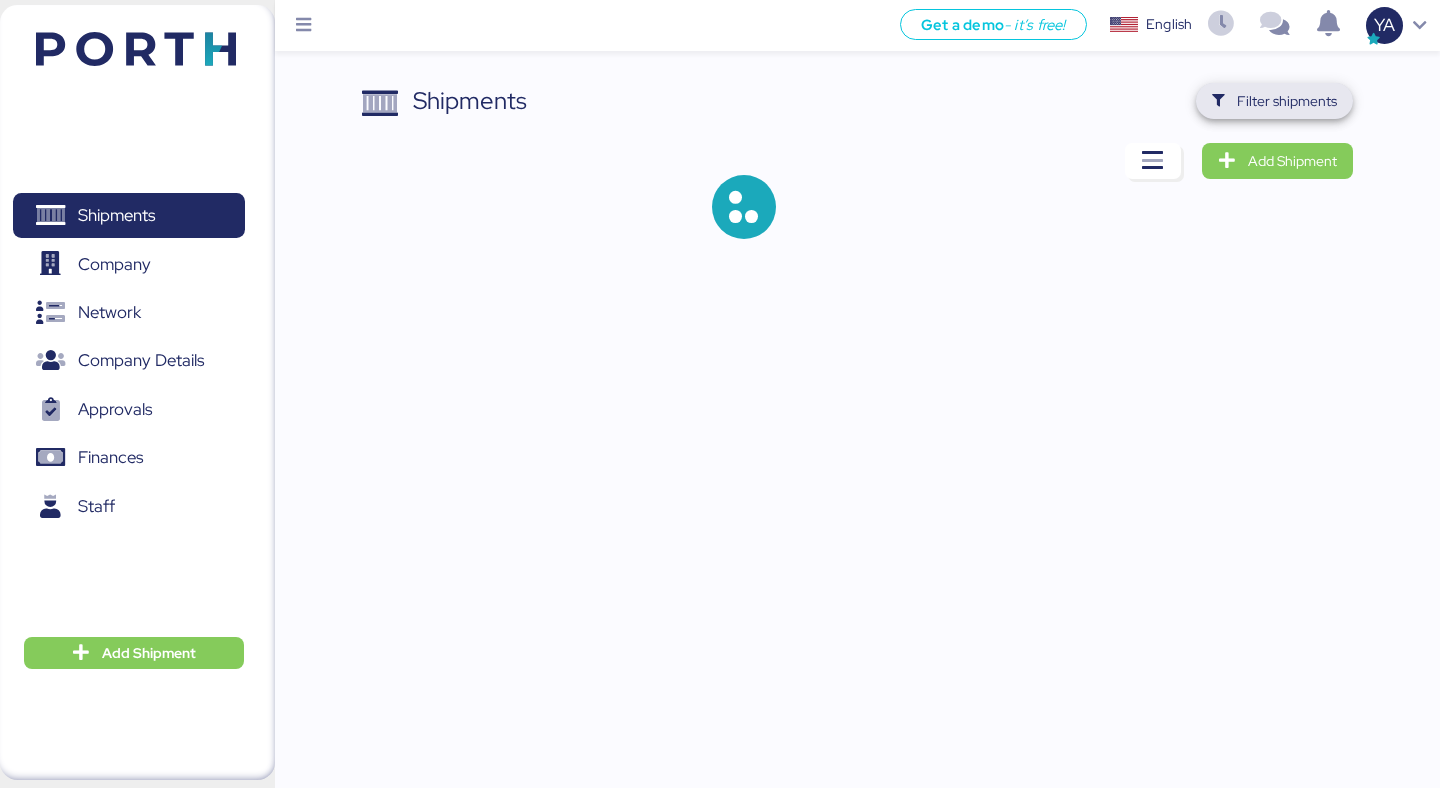 click on "Filter shipments" at bounding box center [1287, 101] 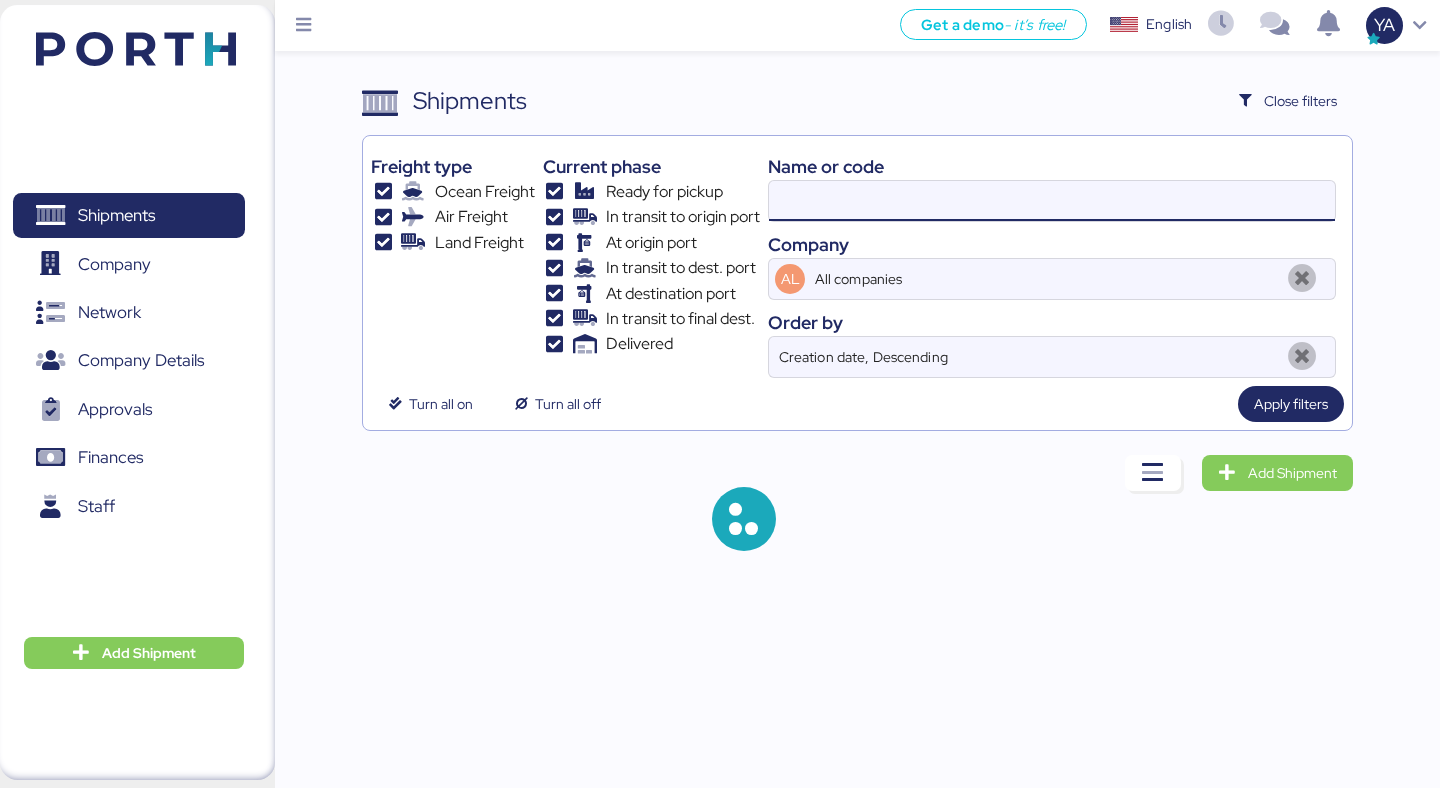 click at bounding box center [1052, 201] 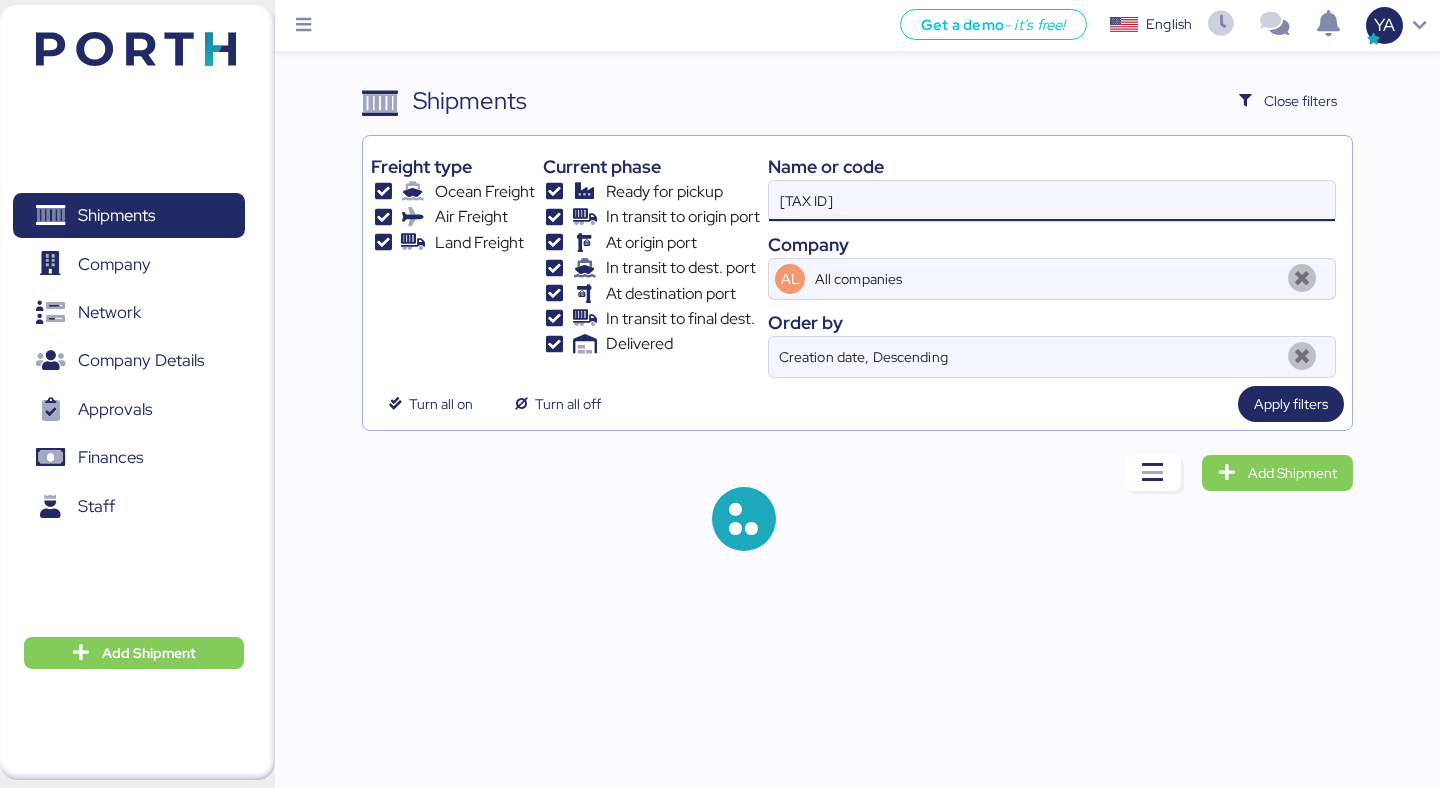 type on "[TAX ID]" 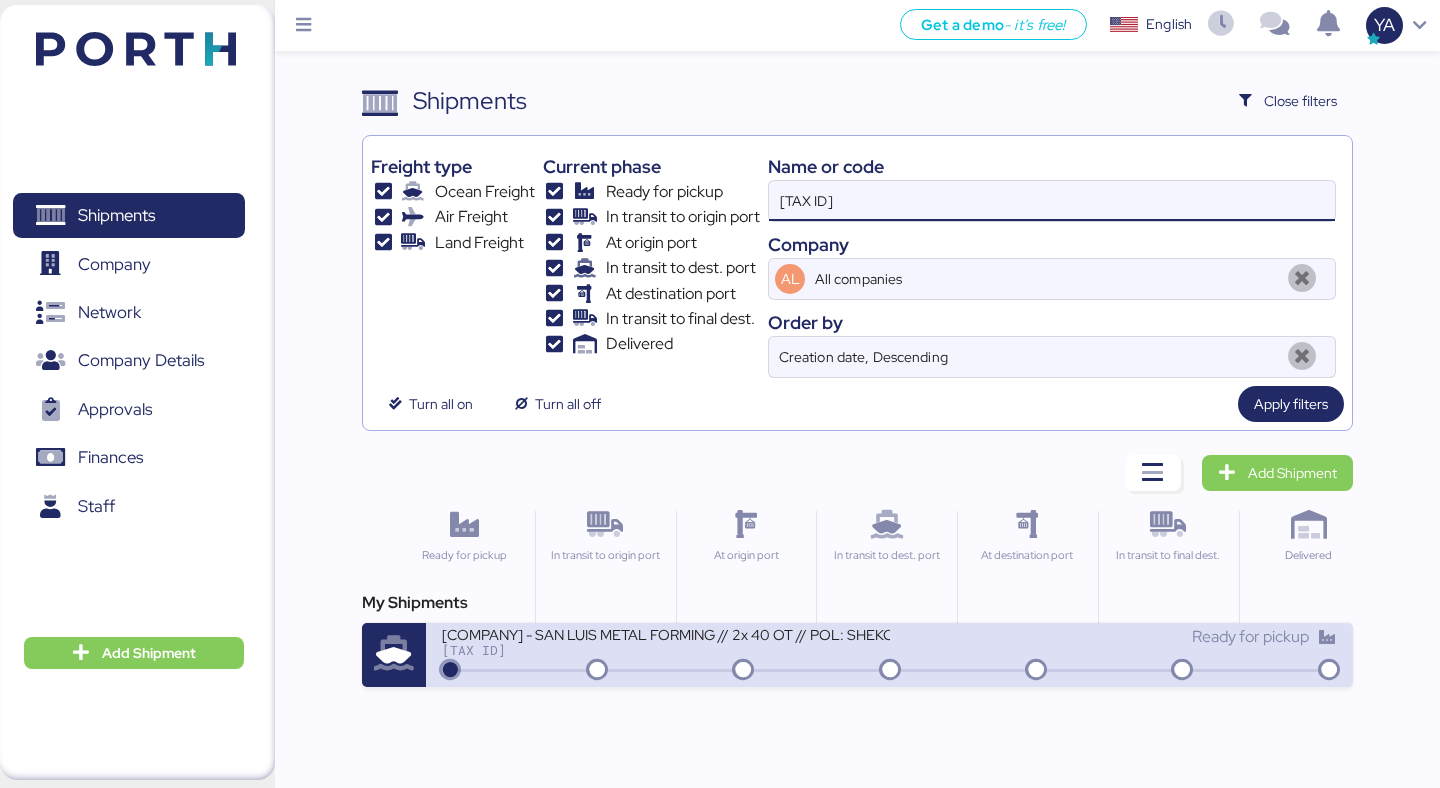 click on "[COMPANY] - SAN LUIS METAL FORMING // 2x 40 OT // POL: SHEKOU - POD: MANZANILLO // HBL: HSS1443 MBL: [MBL_ID]" at bounding box center (665, 633) 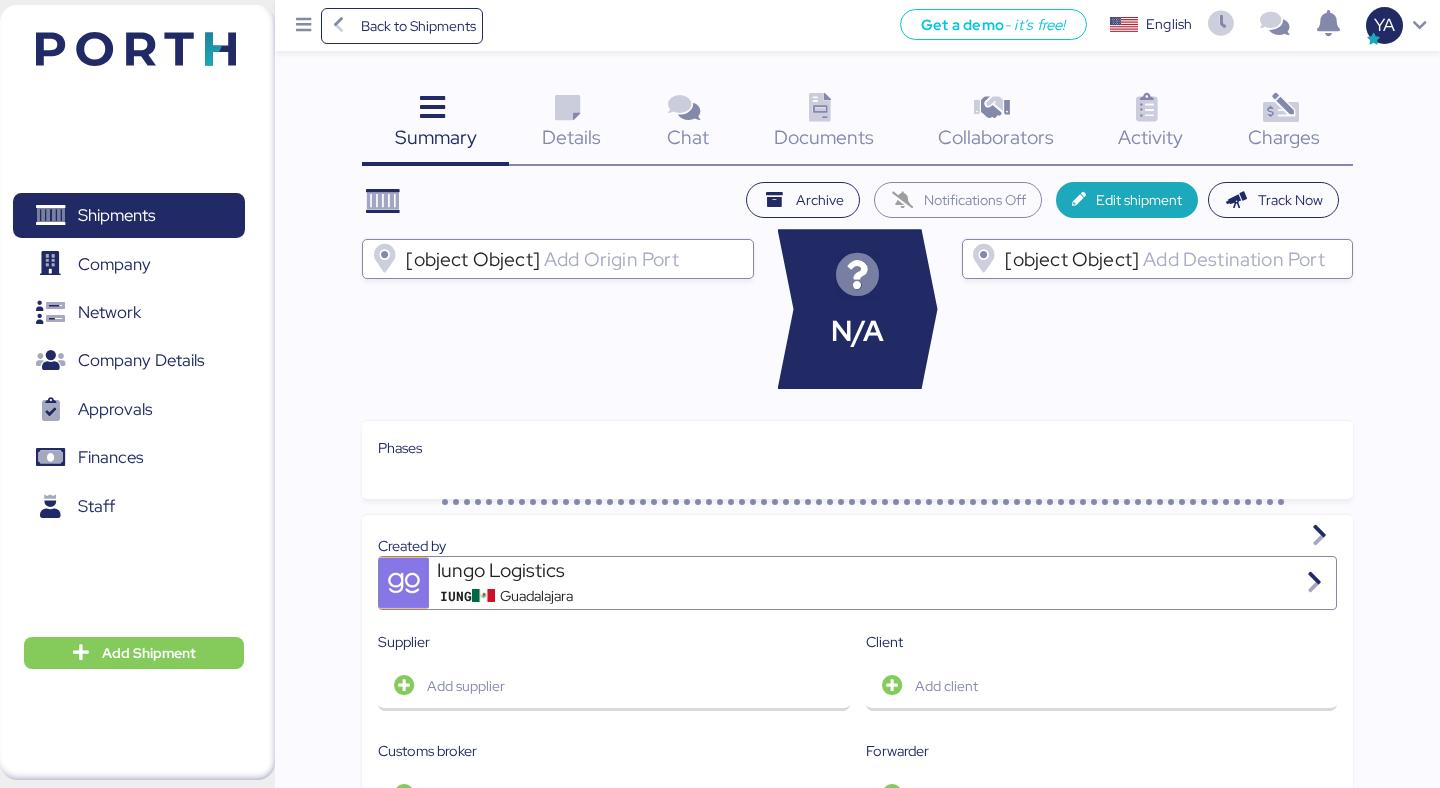 click at bounding box center (567, 108) 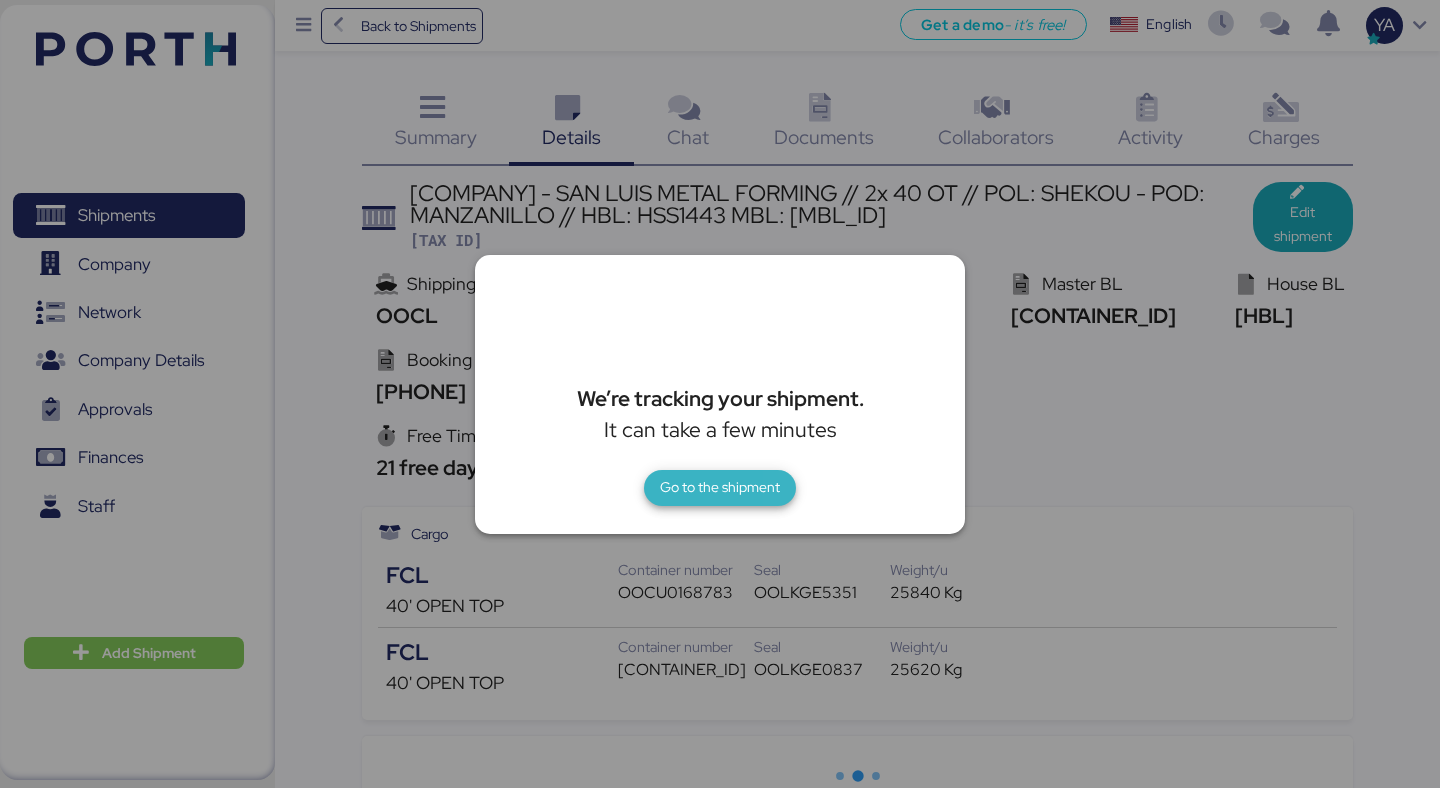 click on "Go to the shipment" at bounding box center (720, 487) 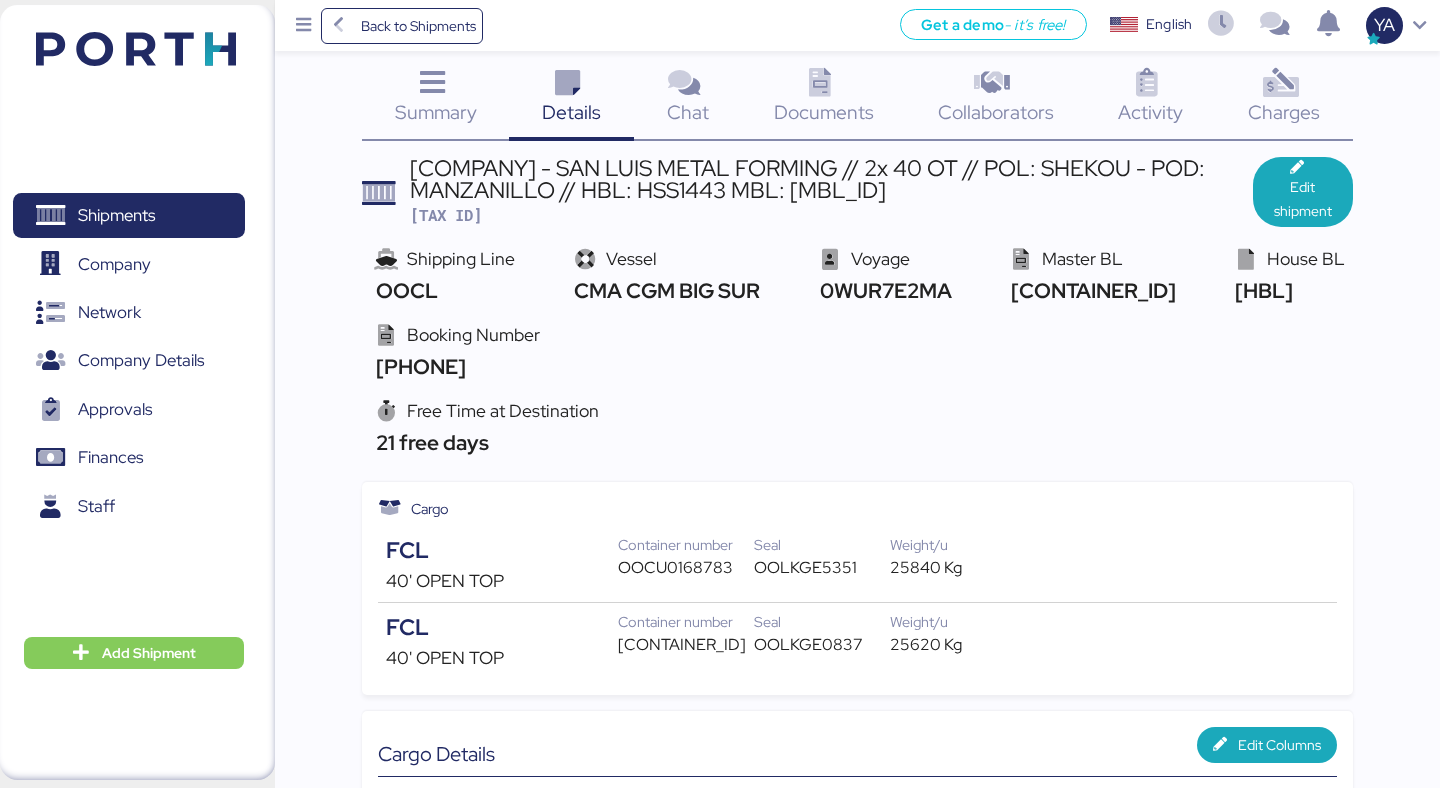 scroll, scrollTop: 0, scrollLeft: 0, axis: both 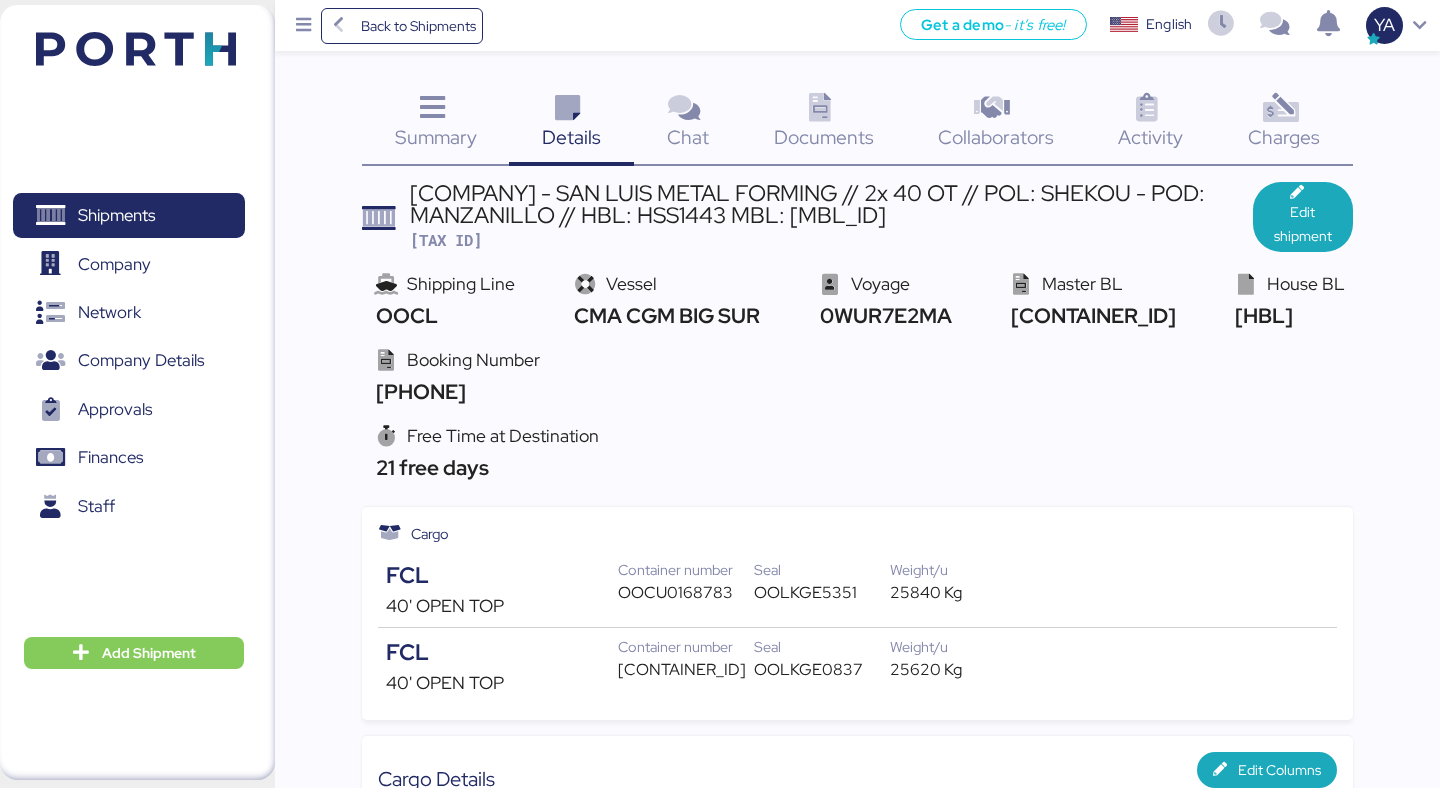 click on "Documents 0" at bounding box center [824, 124] 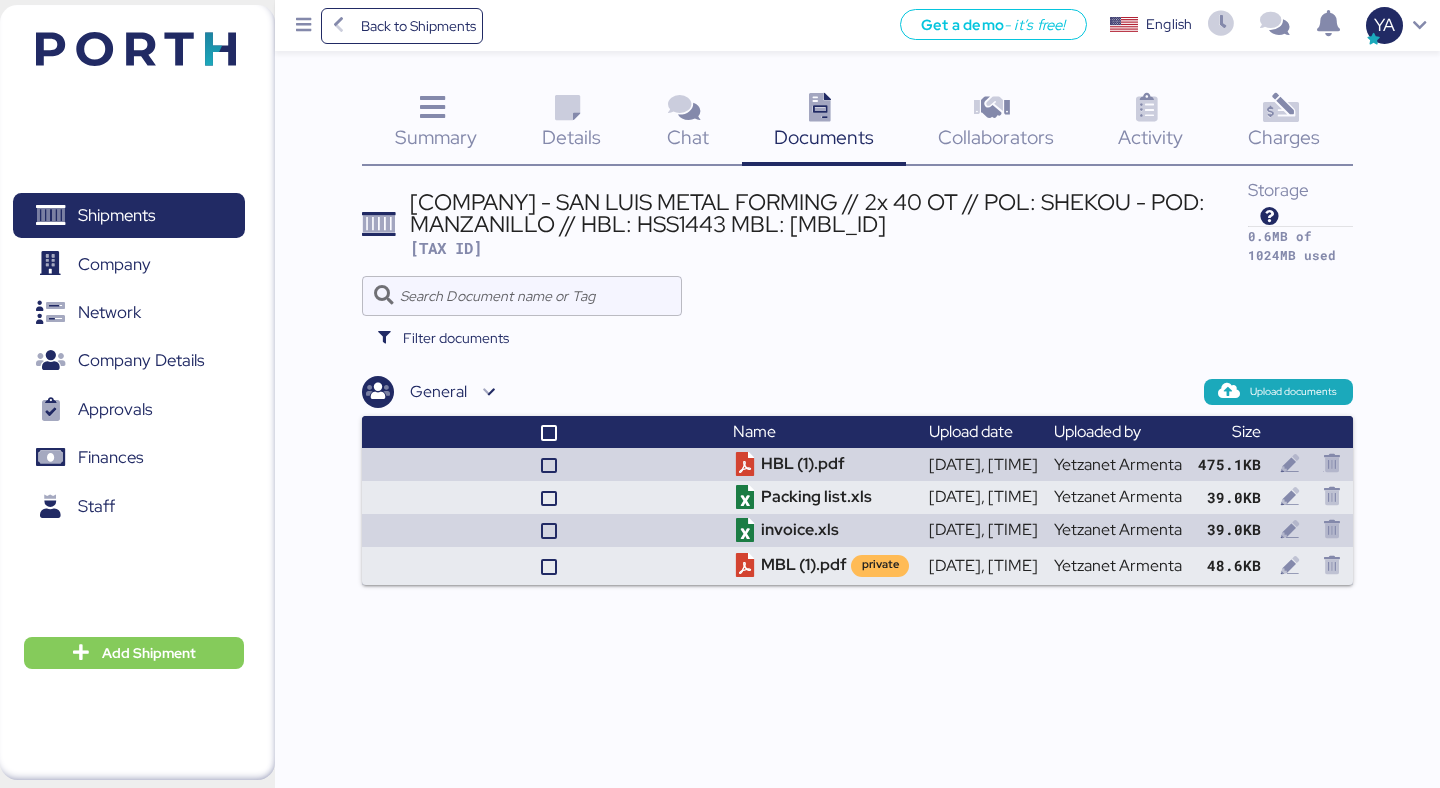 click on "Summary 0" at bounding box center [435, 124] 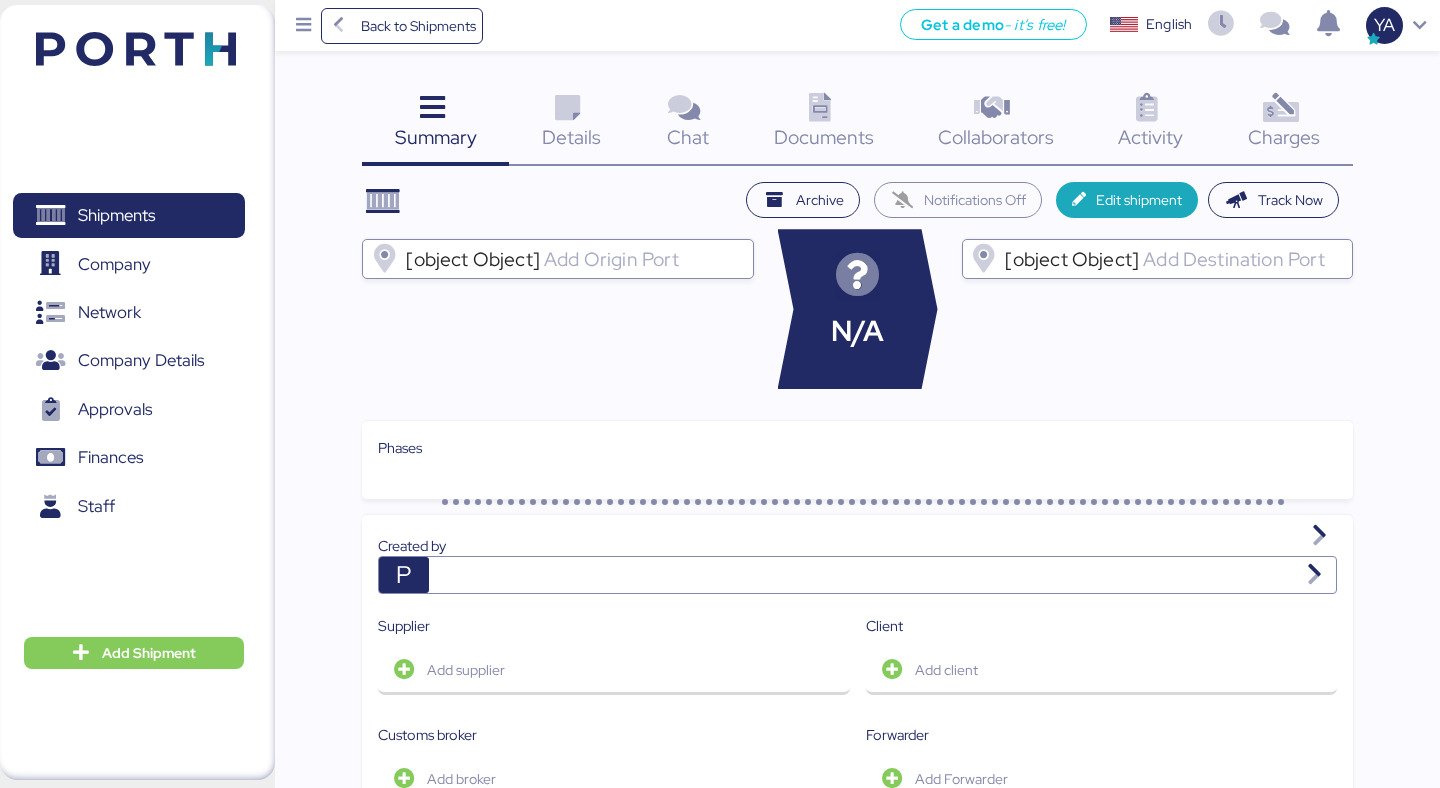 click at bounding box center [567, 108] 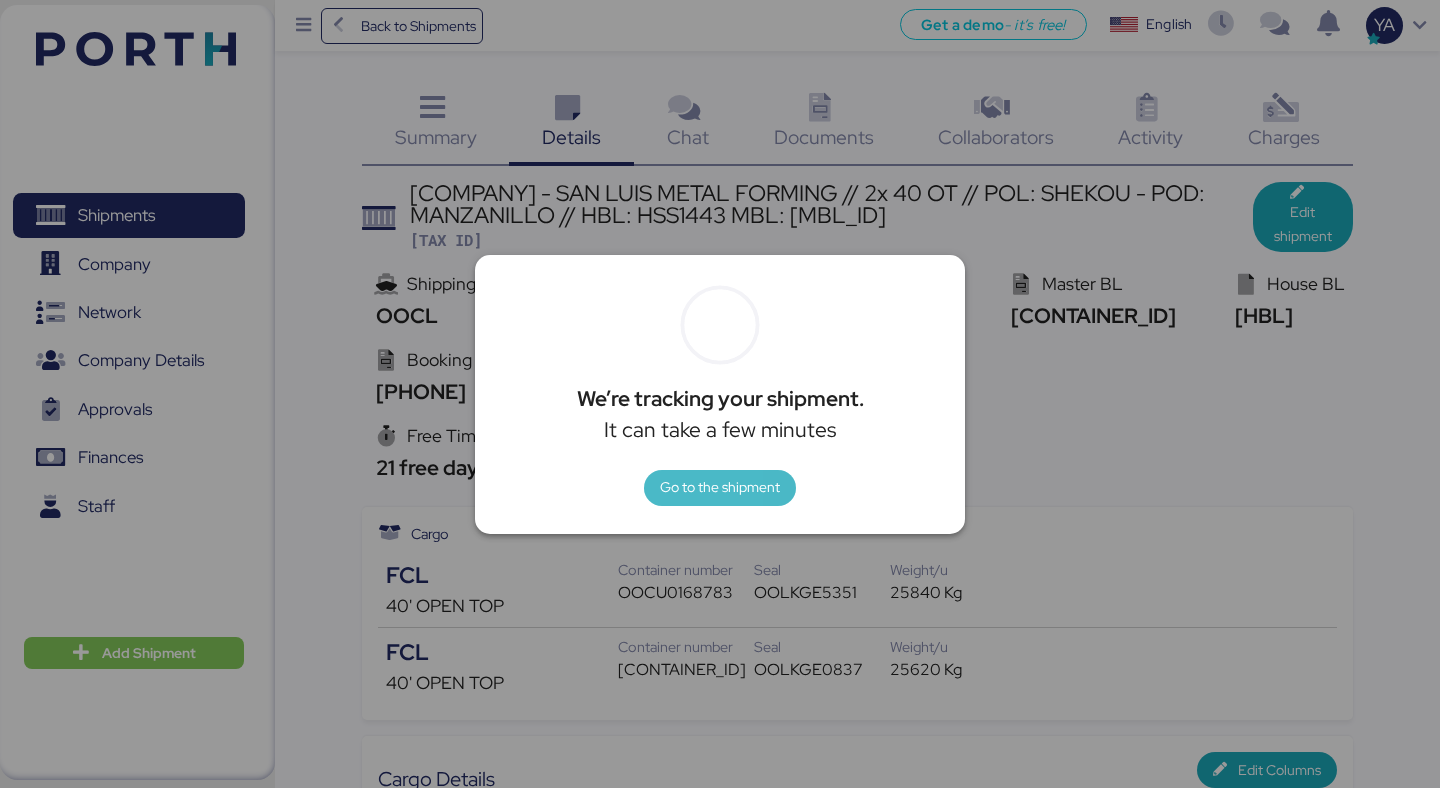 click on "Go to the shipment" at bounding box center [720, 487] 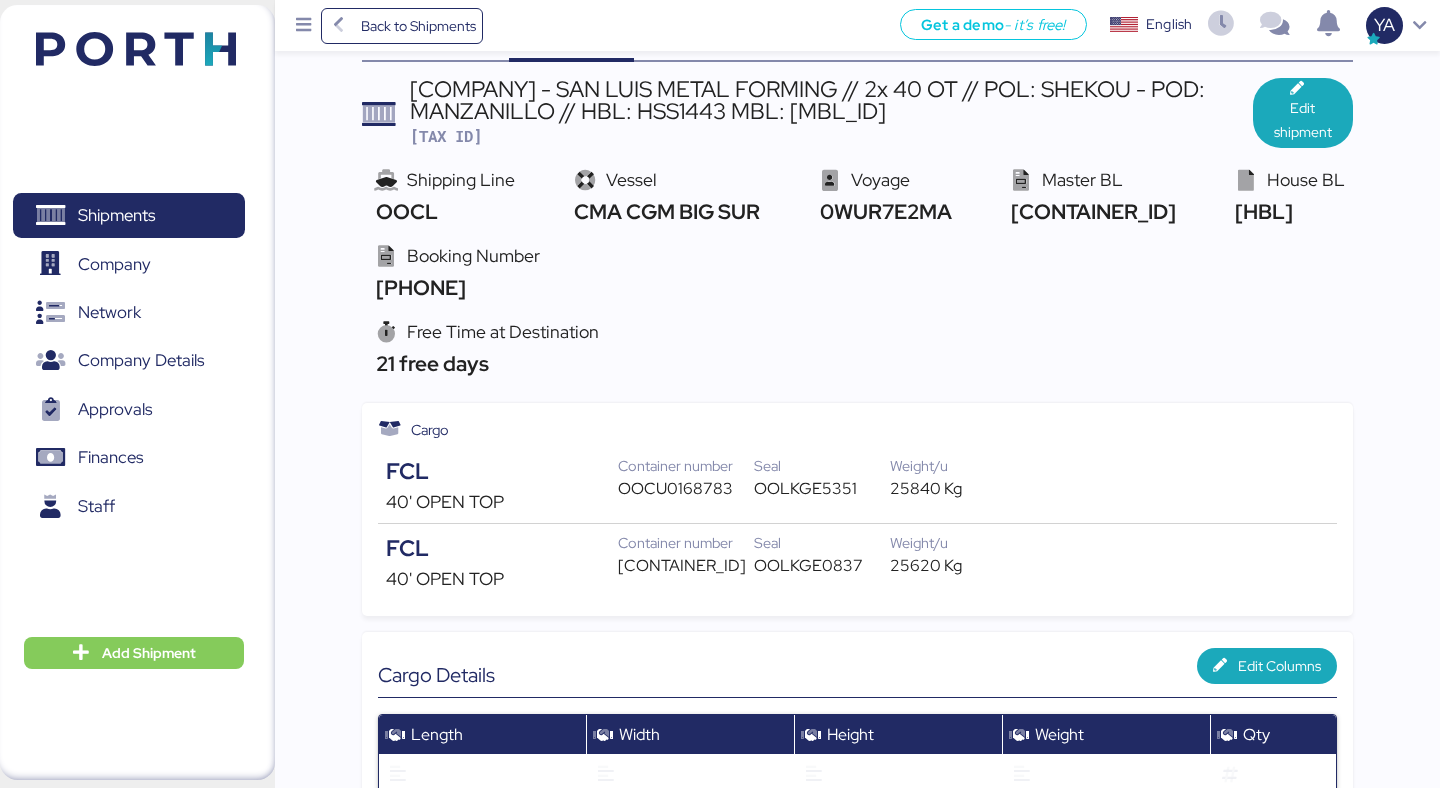 scroll, scrollTop: 105, scrollLeft: 0, axis: vertical 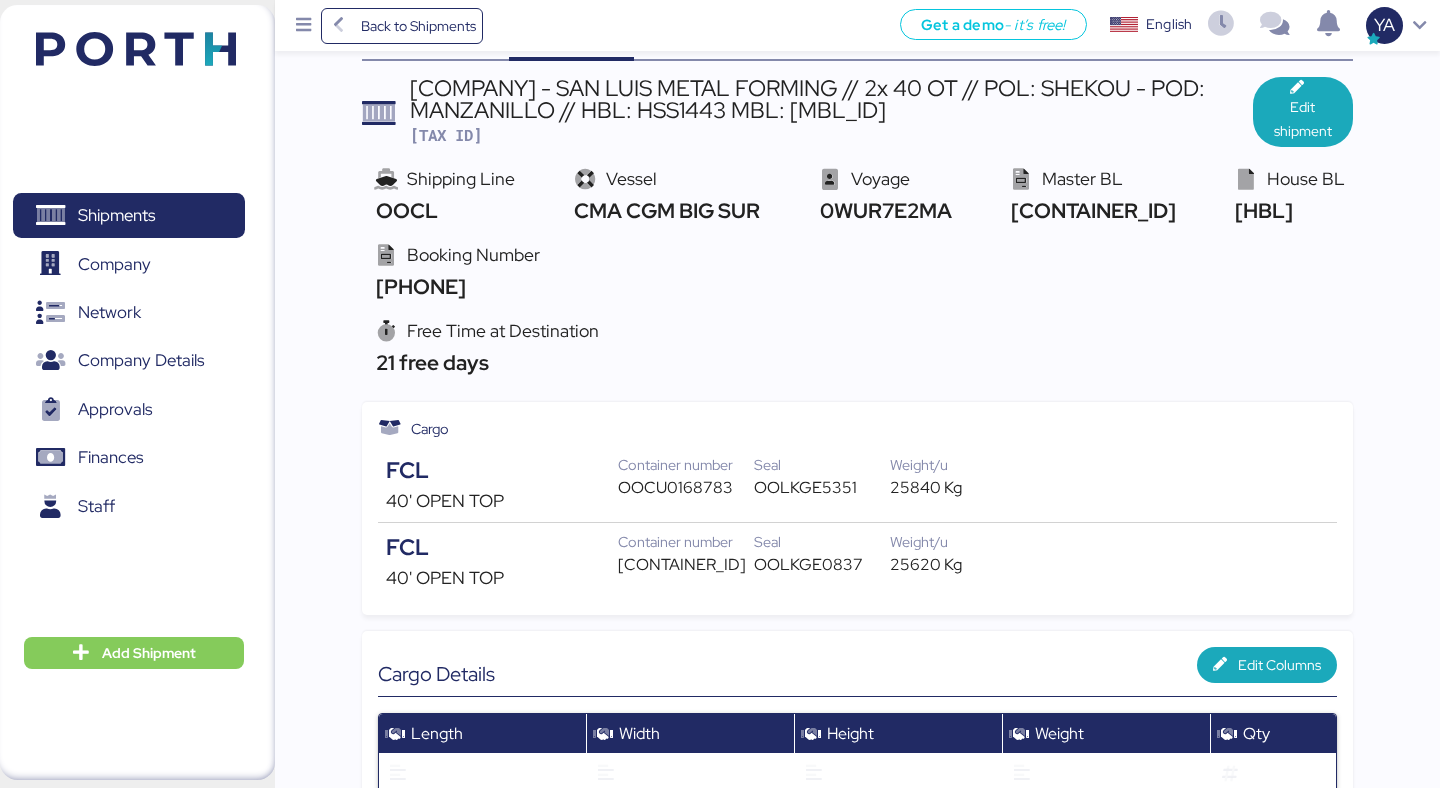 click on "25620 Kg" at bounding box center [958, 565] 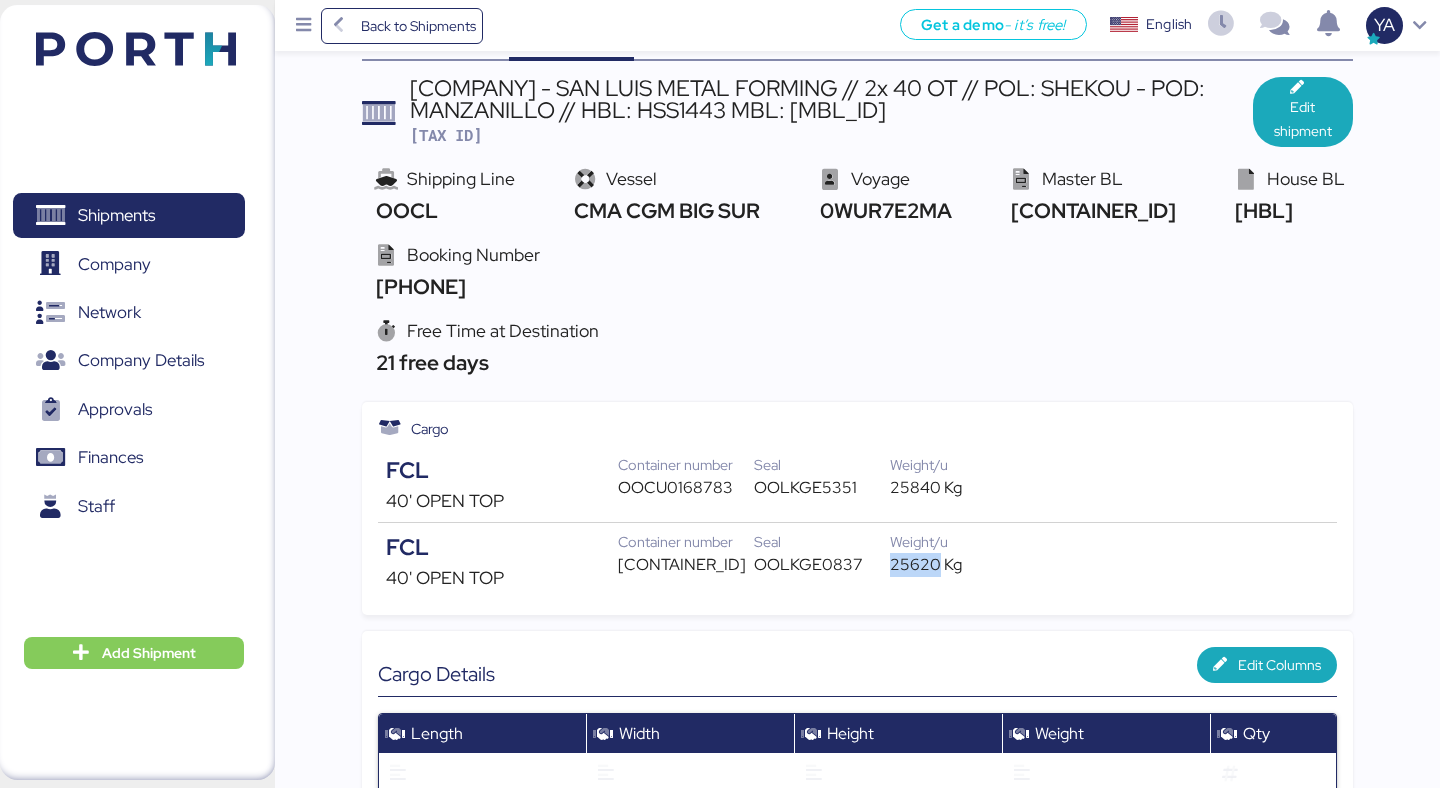 click on "25620 Kg" at bounding box center [958, 565] 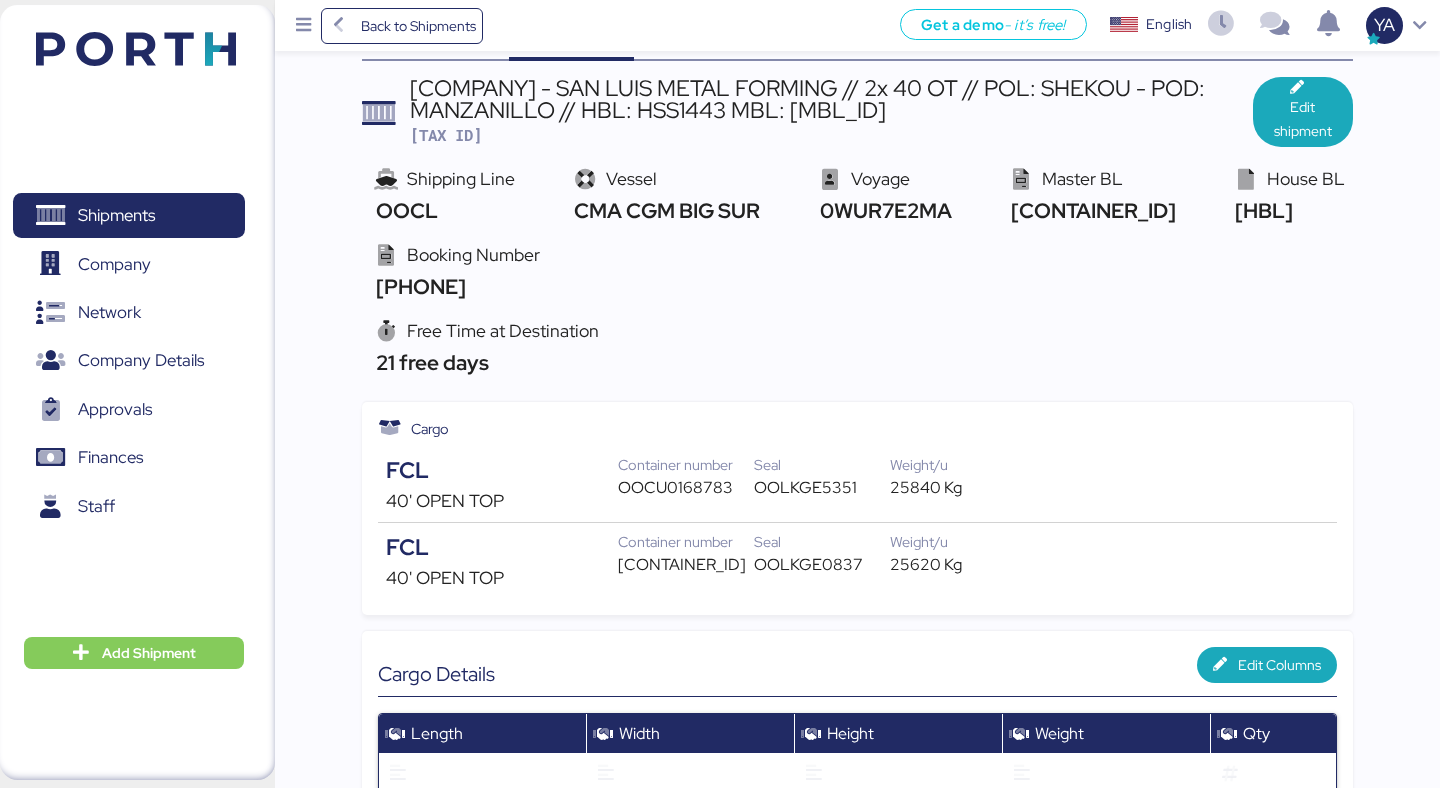 click on "25840 Kg" at bounding box center [958, 488] 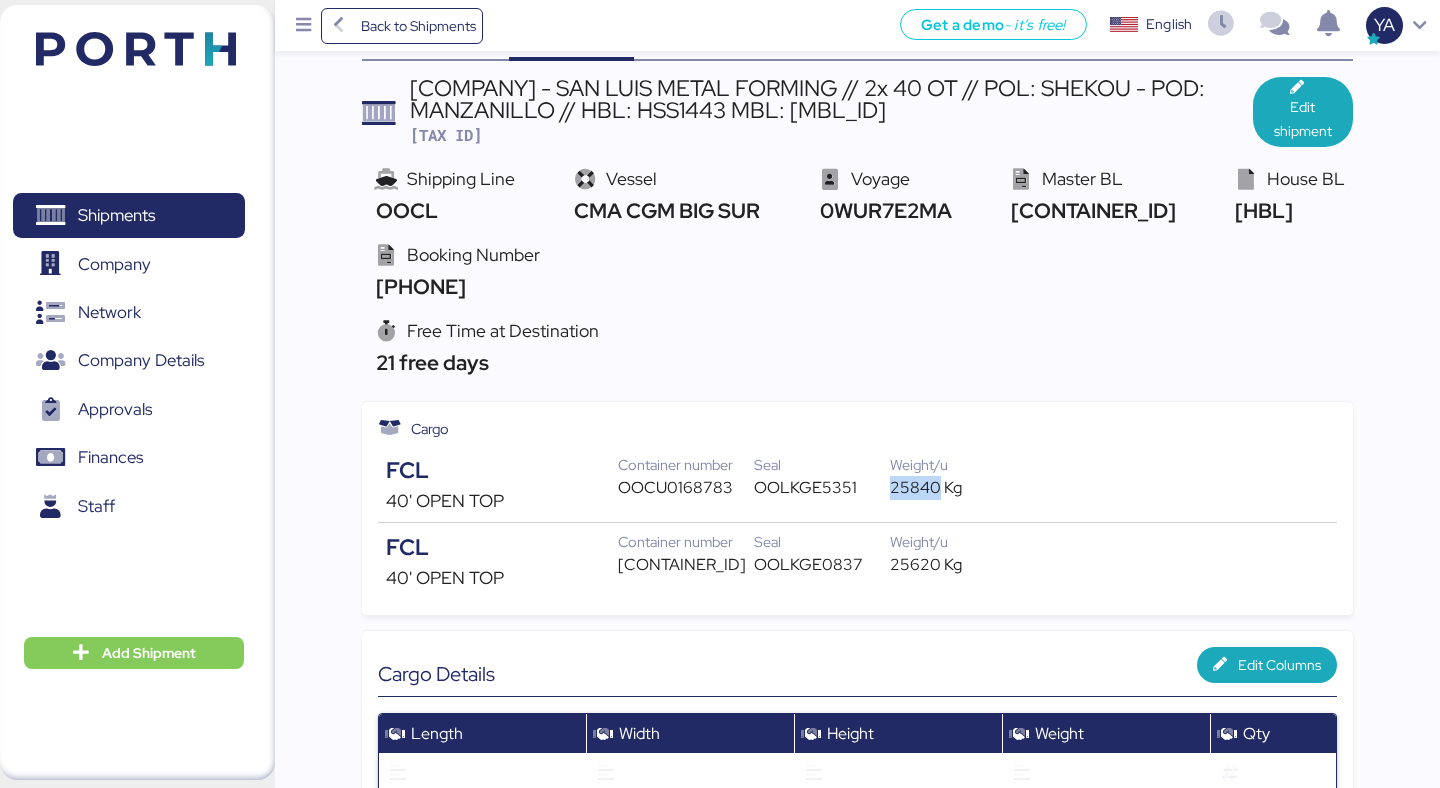 click on "25840 Kg" at bounding box center (958, 488) 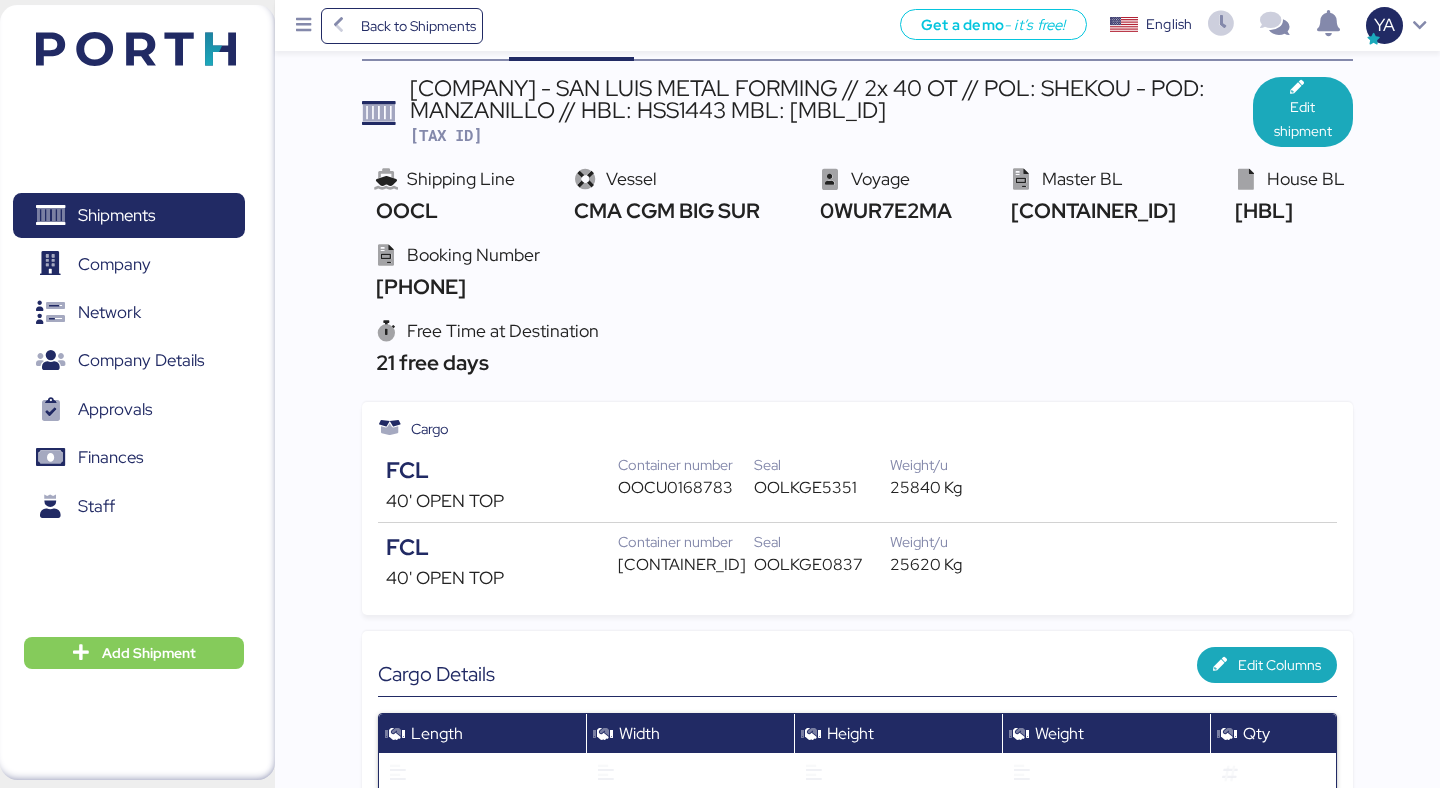 click on "OOCU0168783" at bounding box center (686, 488) 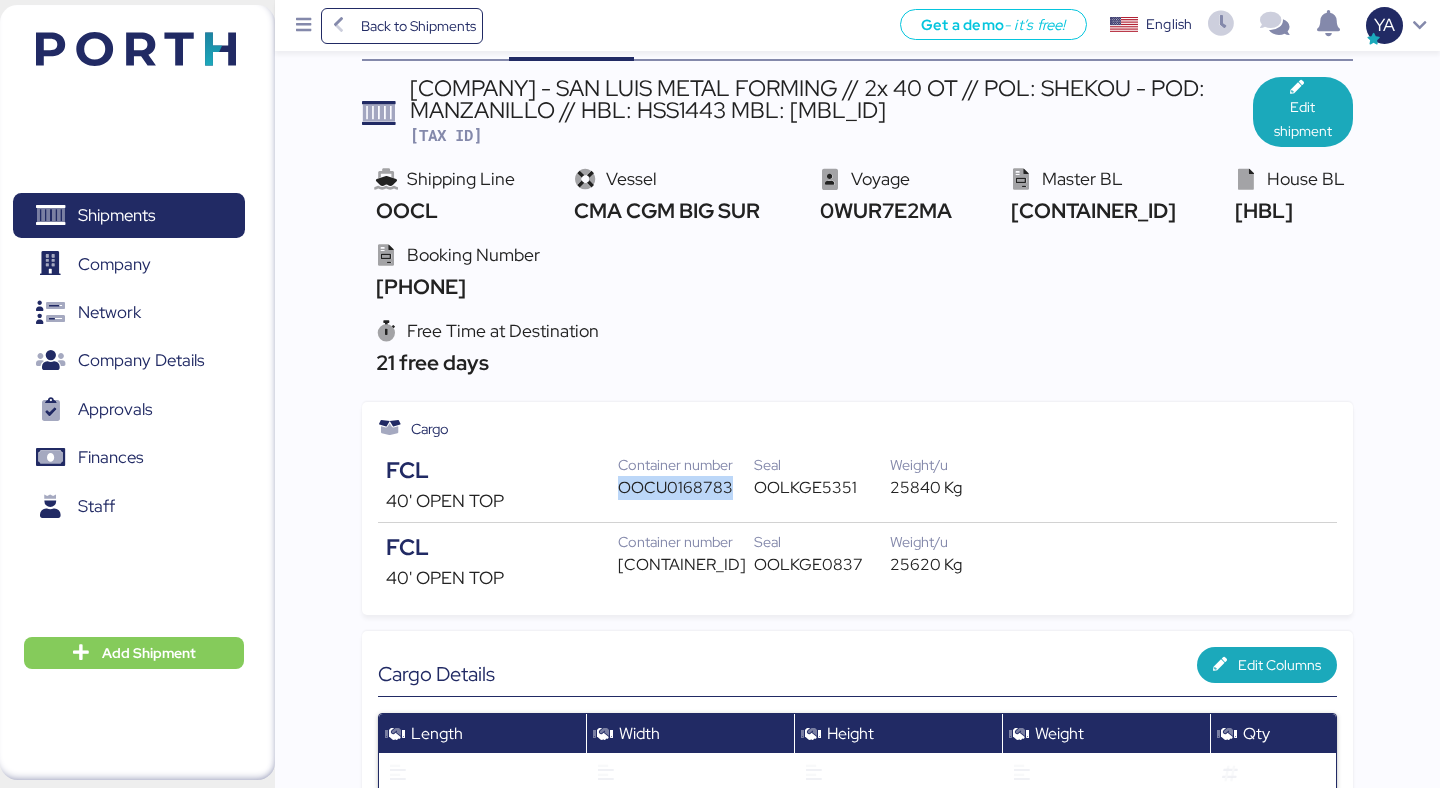 click on "OOCU0168783" at bounding box center [686, 488] 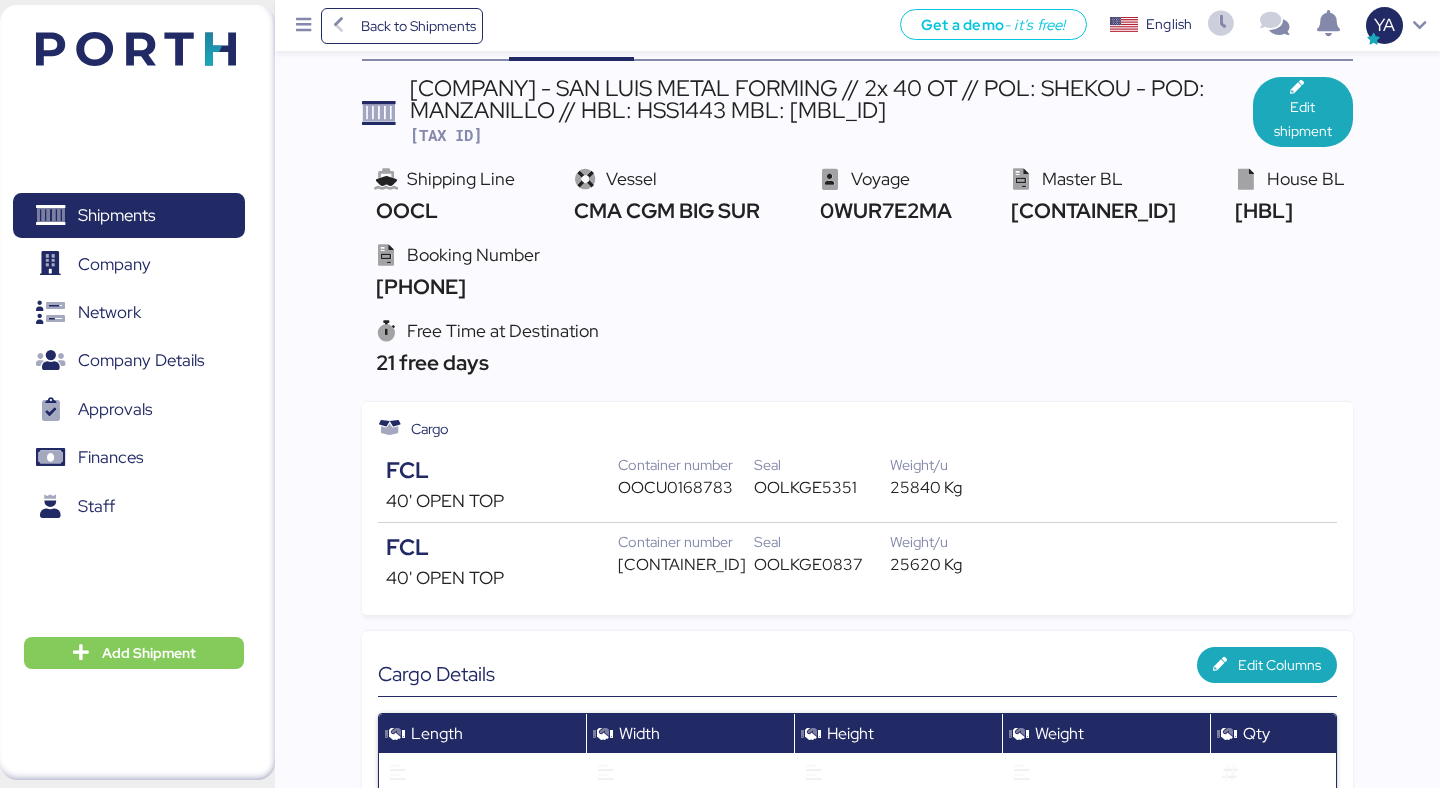 click on "[CONTAINER_ID]" at bounding box center (686, 565) 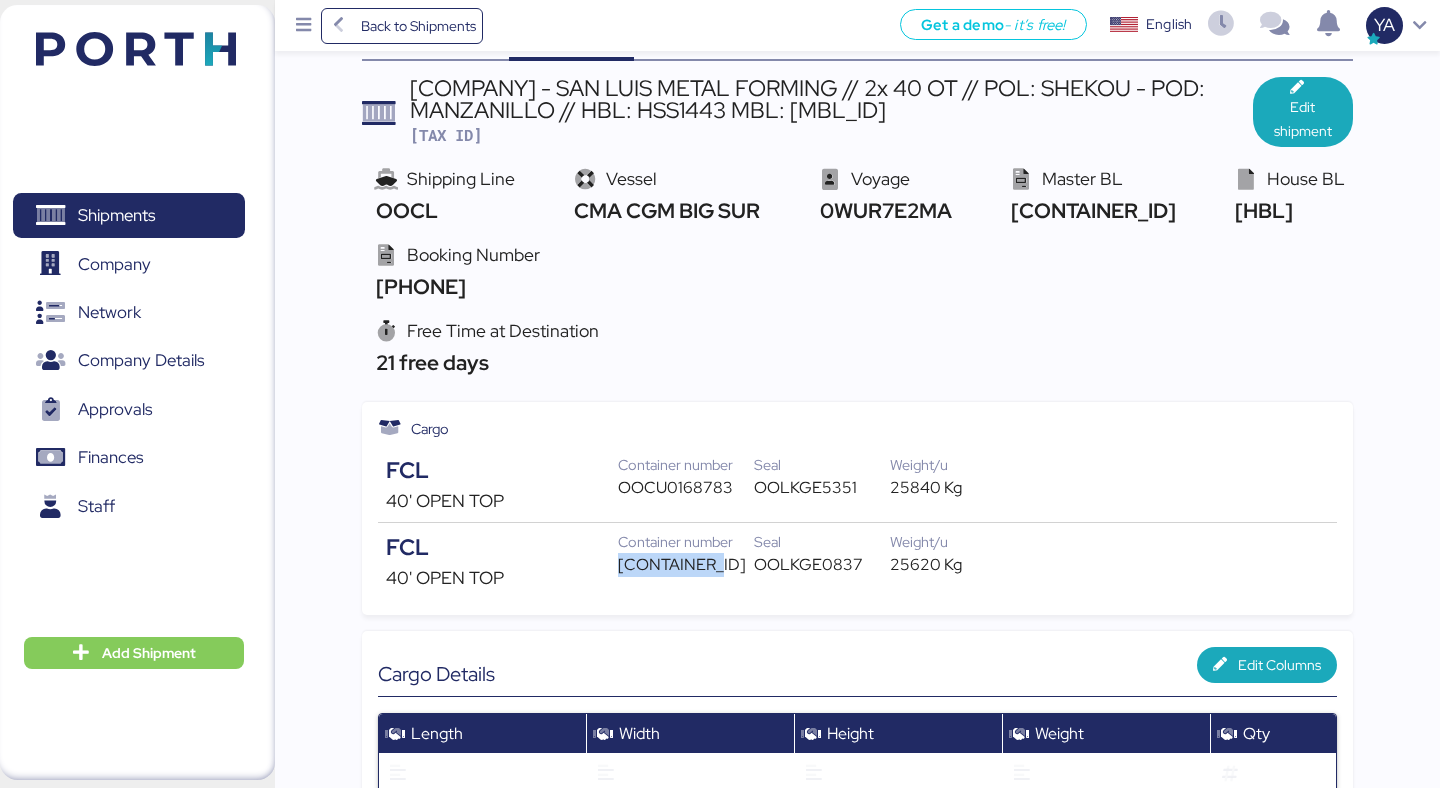 click on "[CONTAINER_ID]" at bounding box center (686, 565) 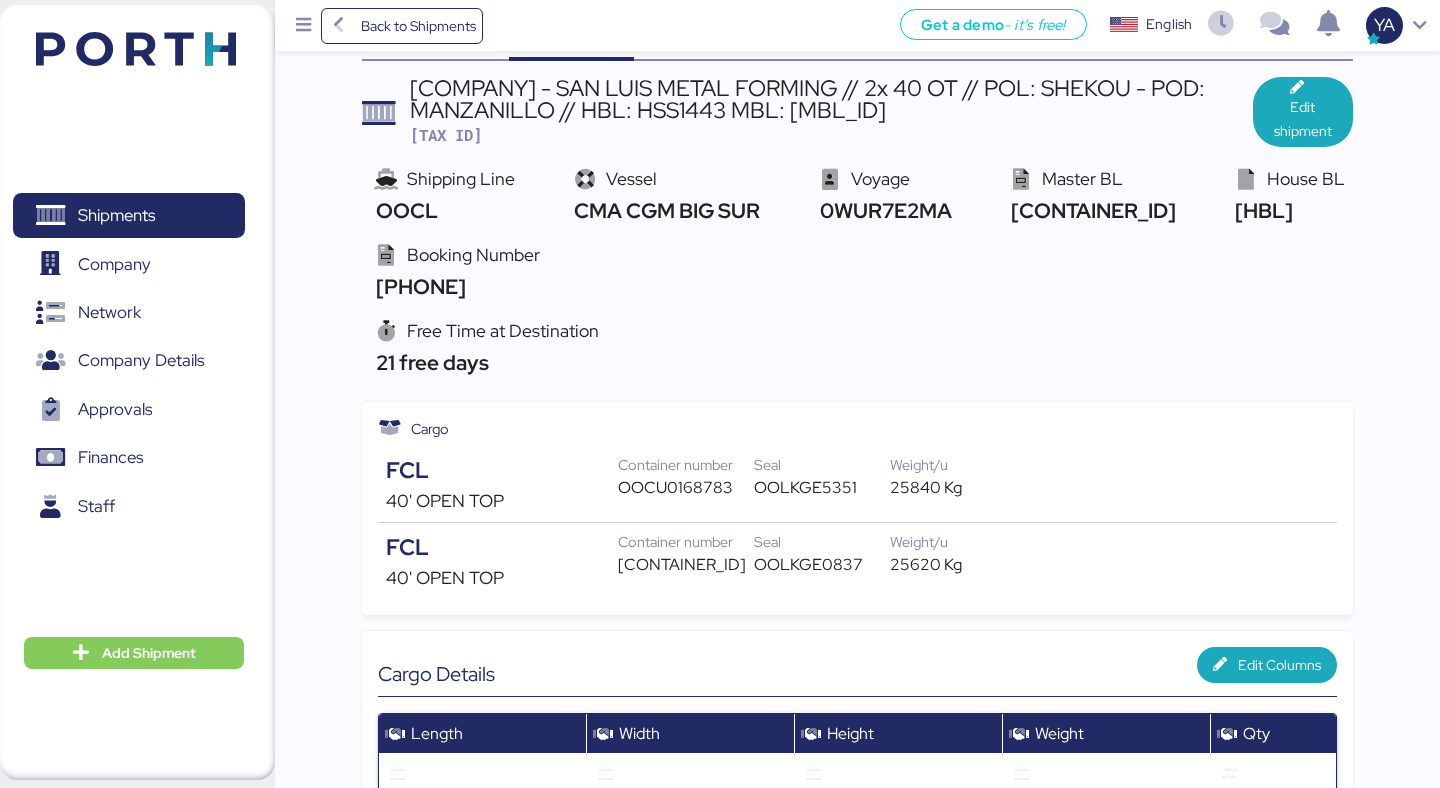 click on "Shipping Line [COMPANY]   Vessel CMA CGM BIG SUR   Voyage [VOYAGE_ID]   Master BL [MASTER_BL_ID]   House BL HSS1443   Booking Number 2760825140" at bounding box center (857, 234) 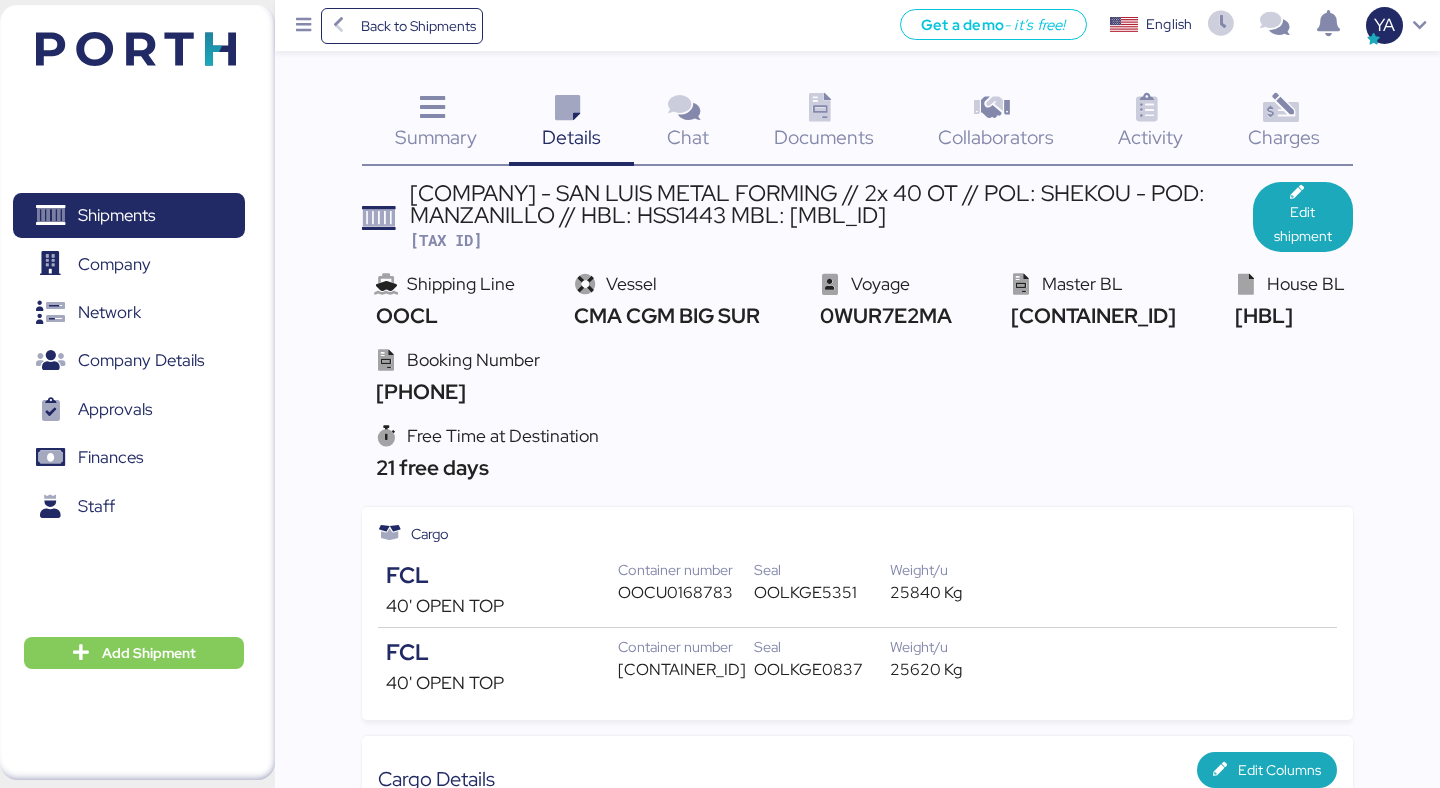 click at bounding box center [1280, 108] 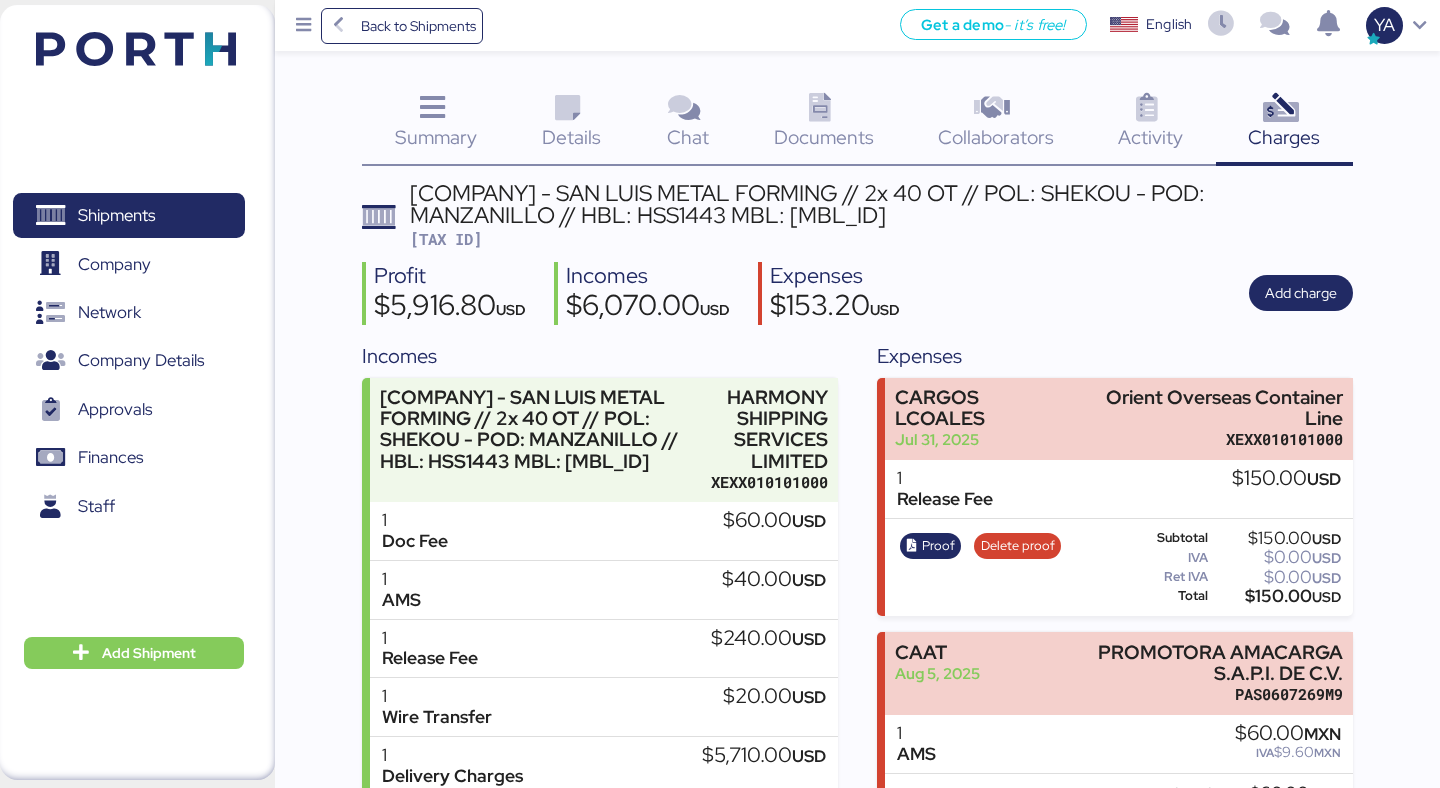 click at bounding box center [567, 108] 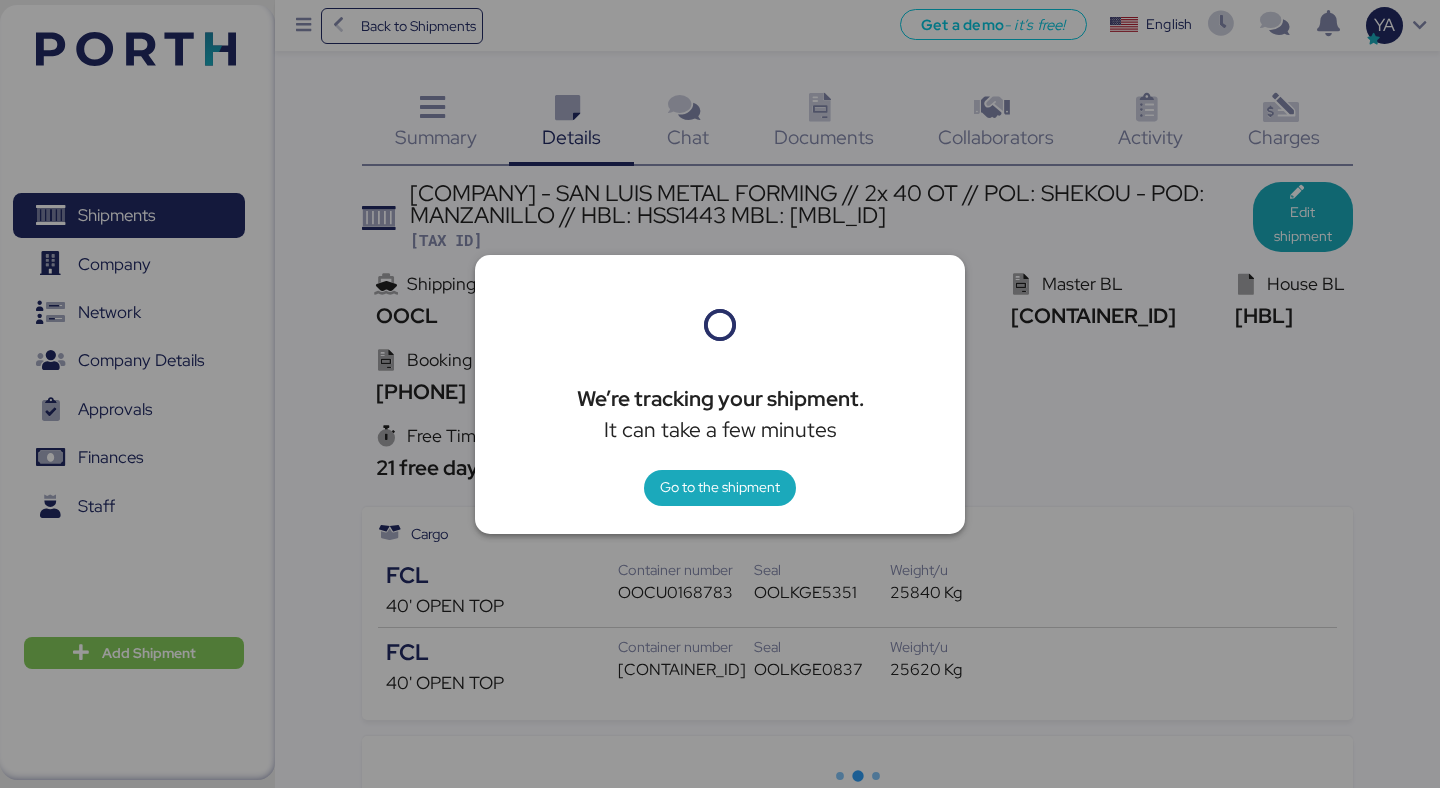 click on "We’re tracking your shipment.
It can take a few minutes Go to the shipment" at bounding box center (720, 394) 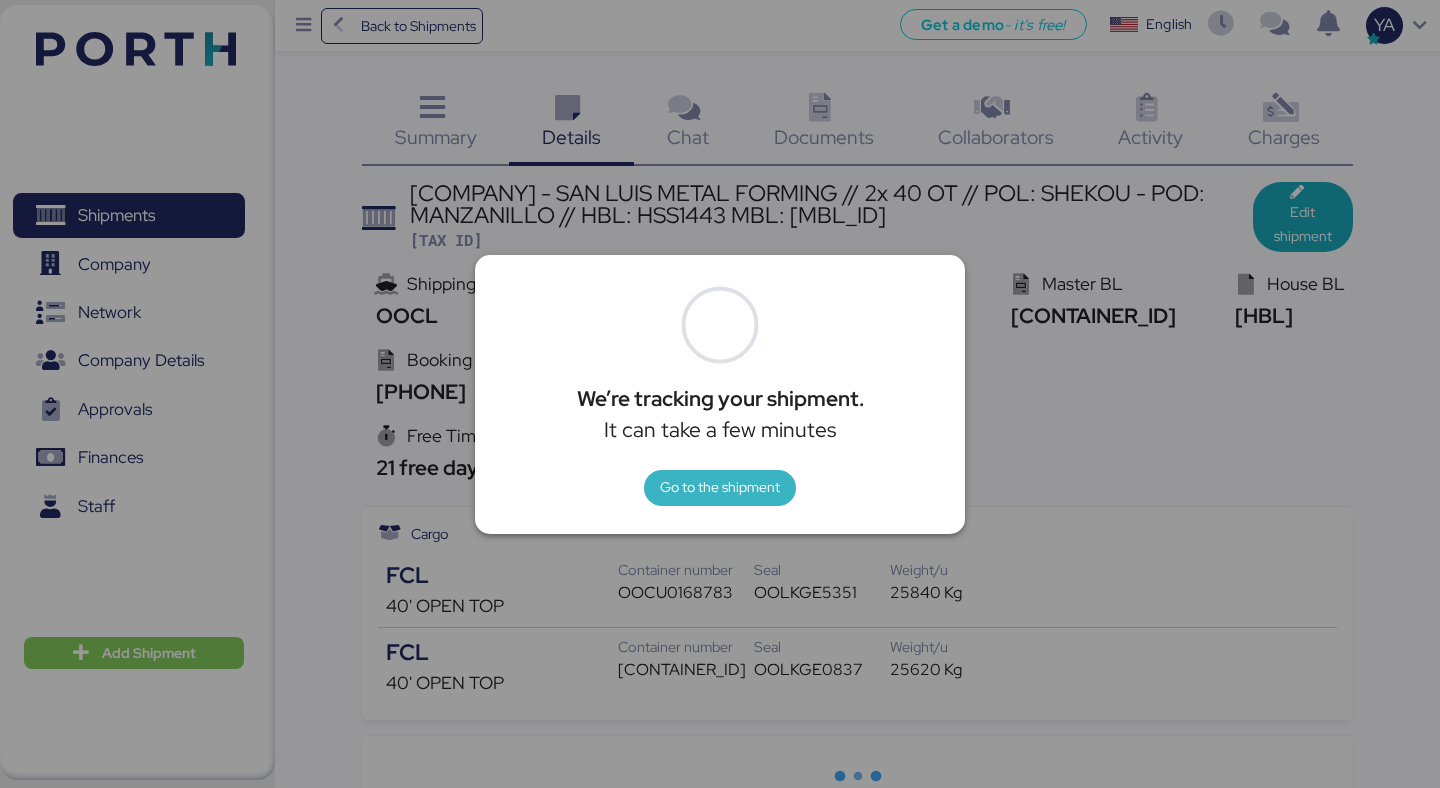 click on "Go to the shipment" at bounding box center [720, 487] 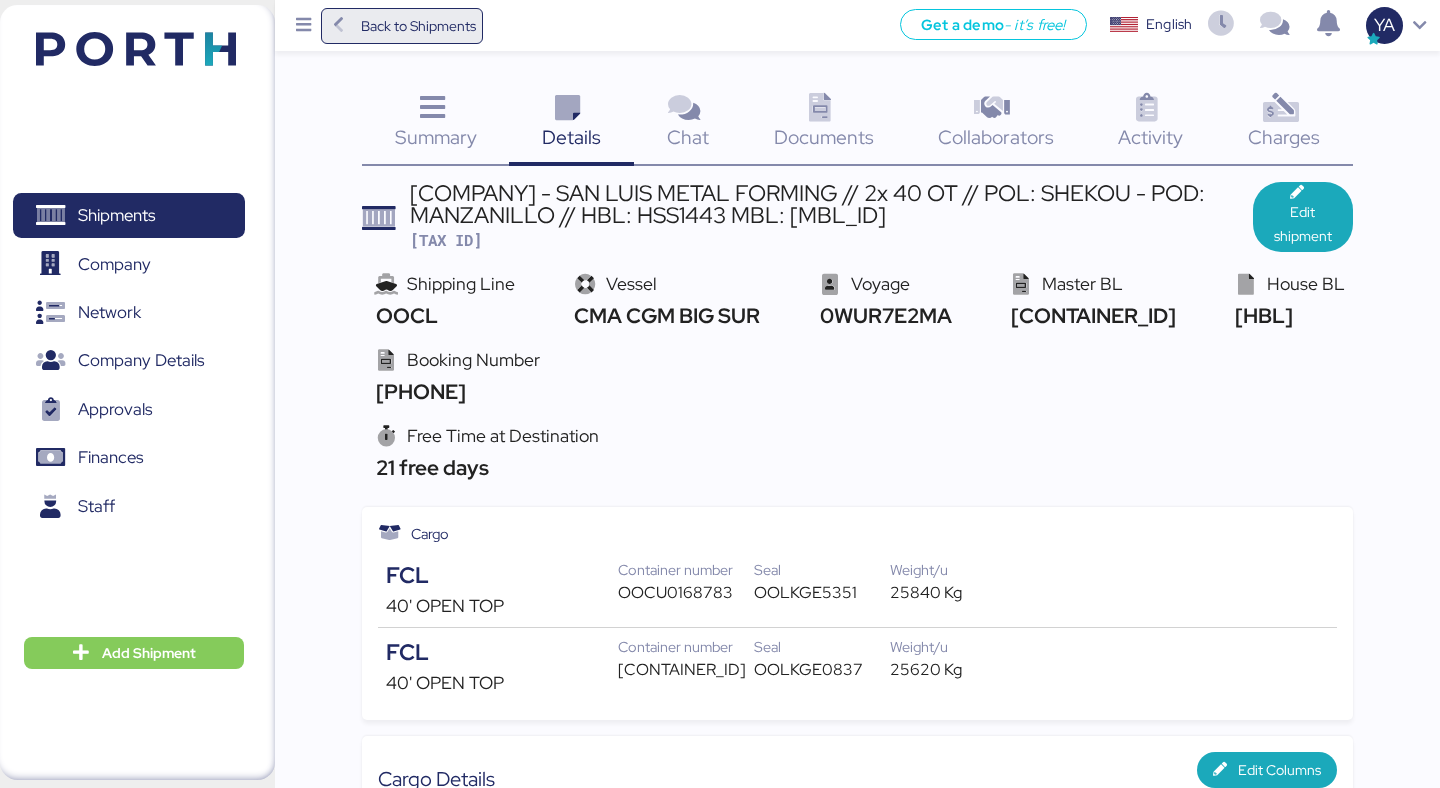 click on "Back to Shipments" at bounding box center [418, 26] 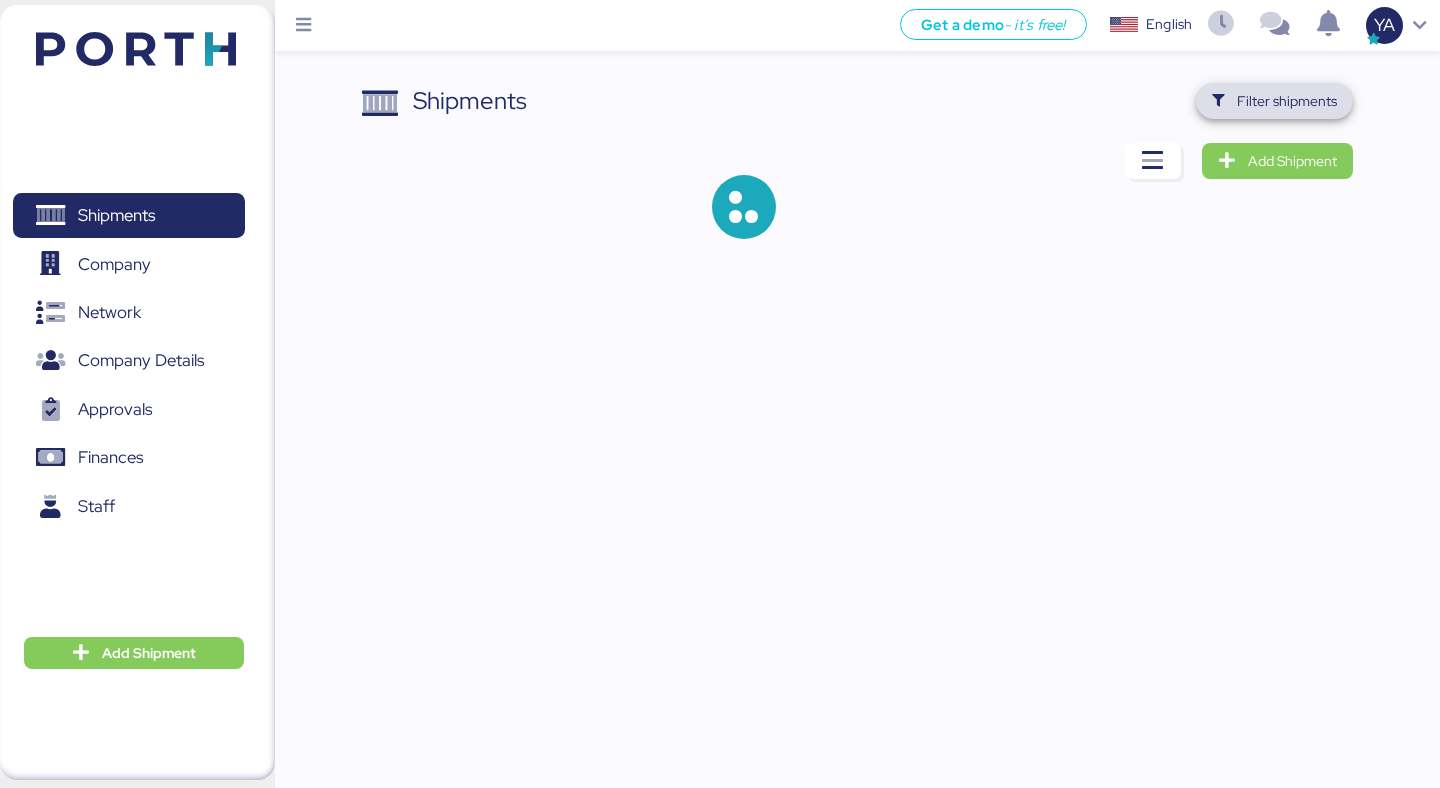 click on "Filter shipments" at bounding box center [1287, 101] 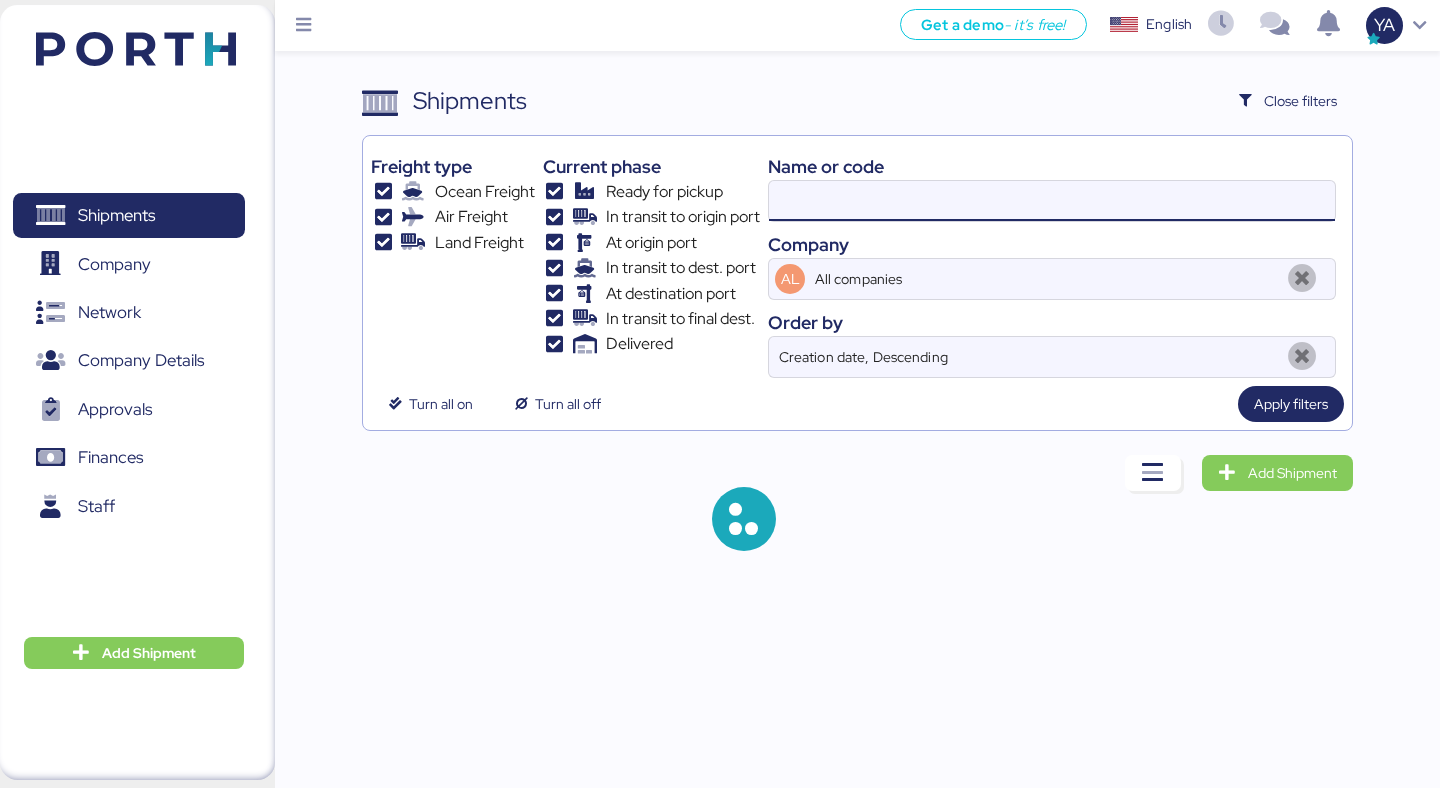 click at bounding box center [1052, 201] 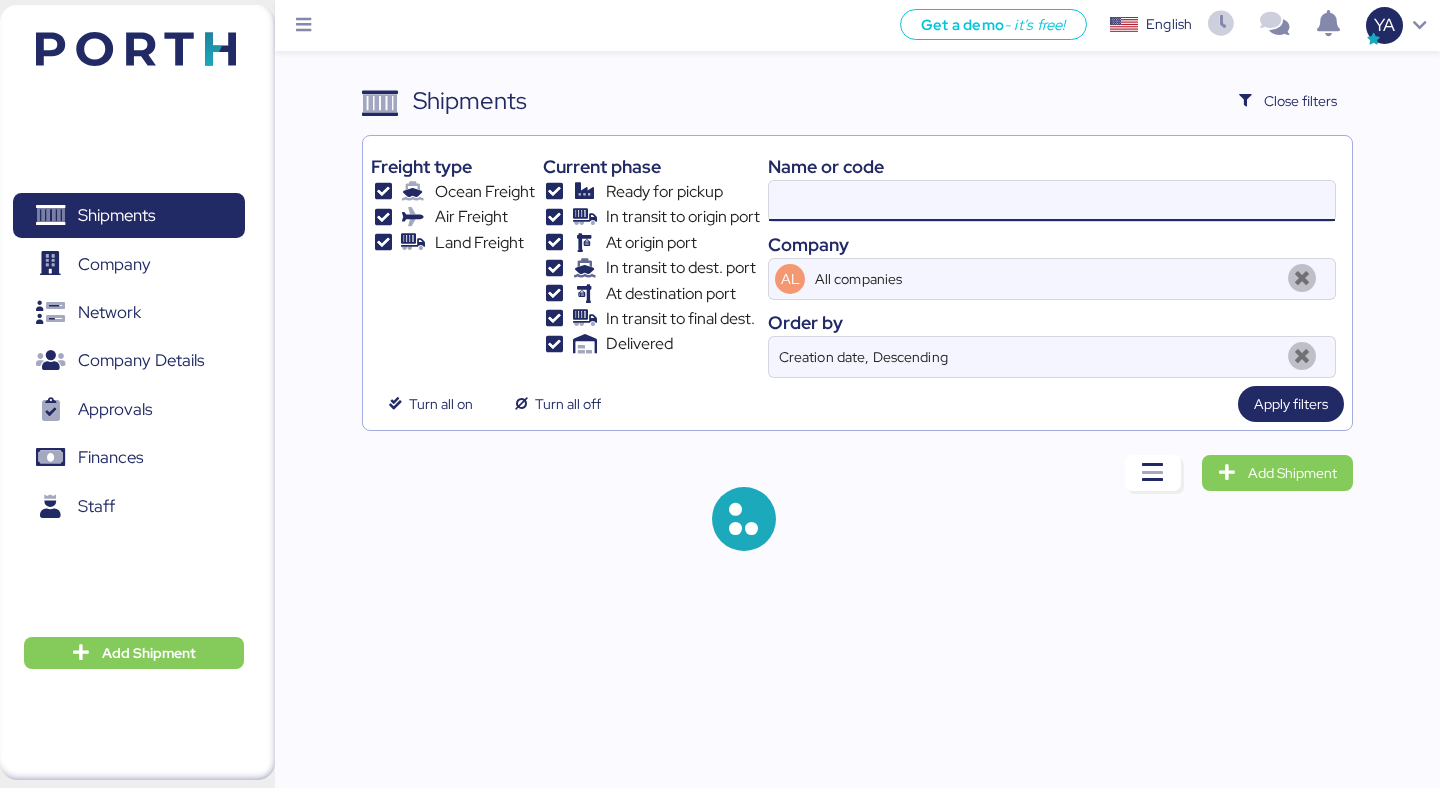paste on "O0051969" 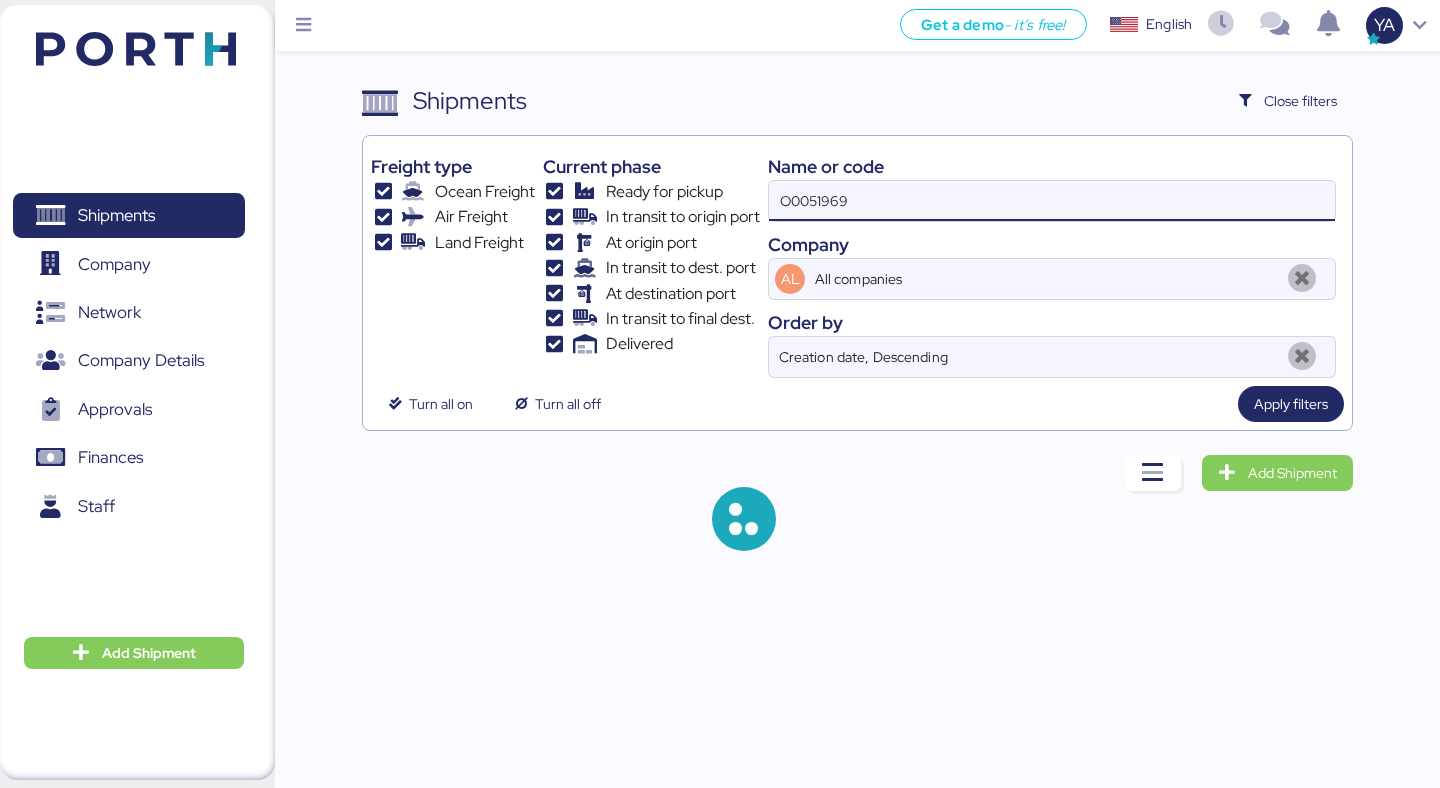 type on "O0051969" 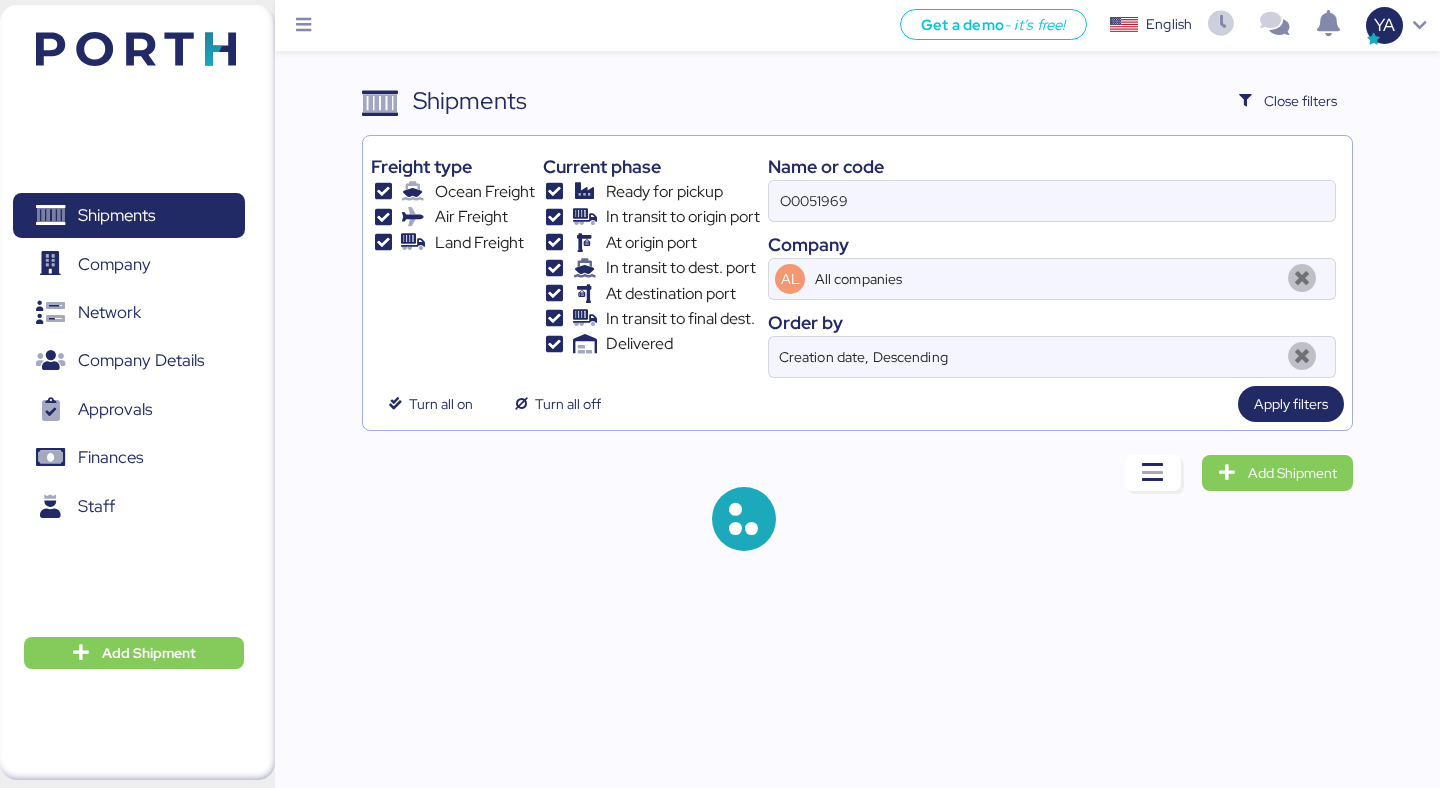 click on "Apply filters" at bounding box center (1291, 404) 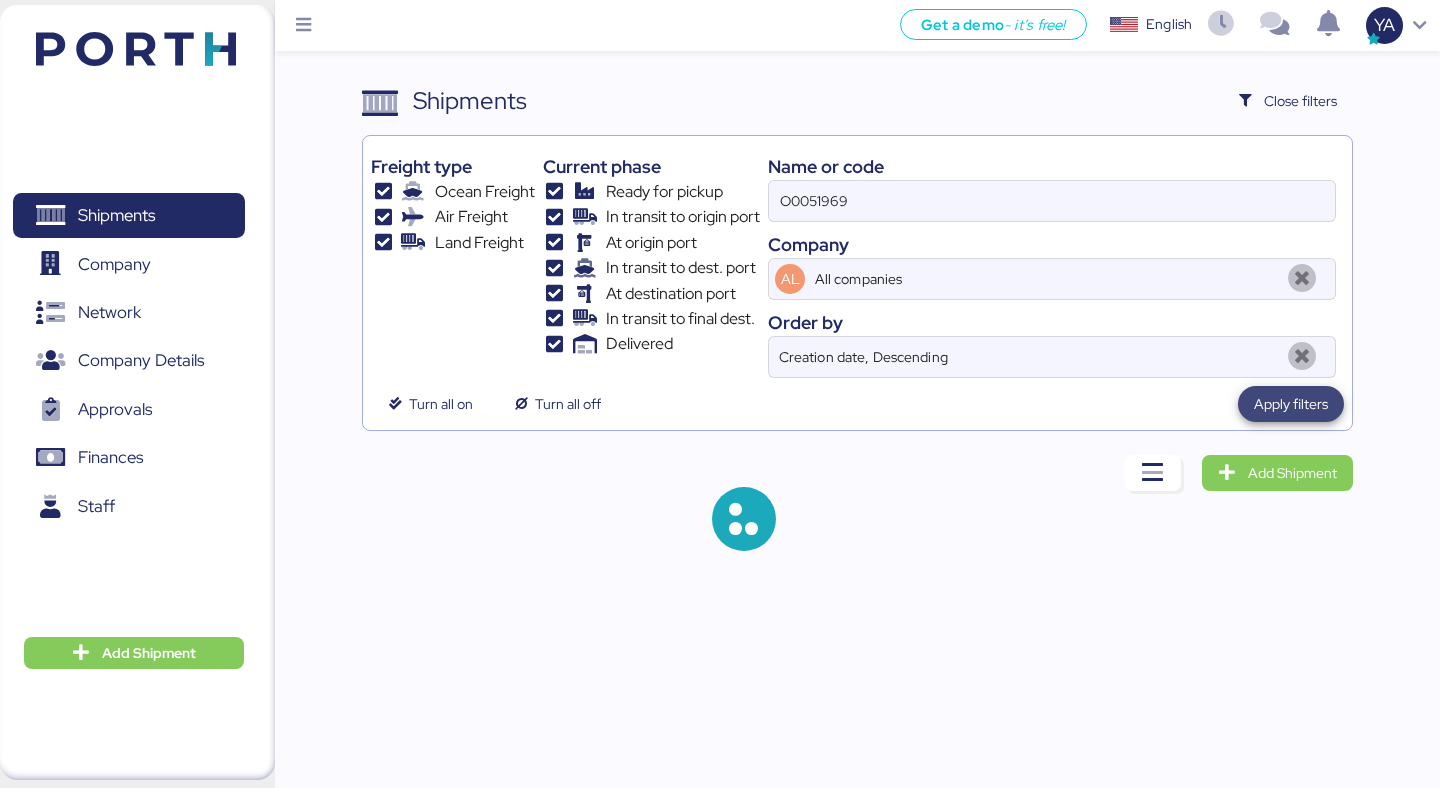 click on "Apply filters" at bounding box center [1291, 404] 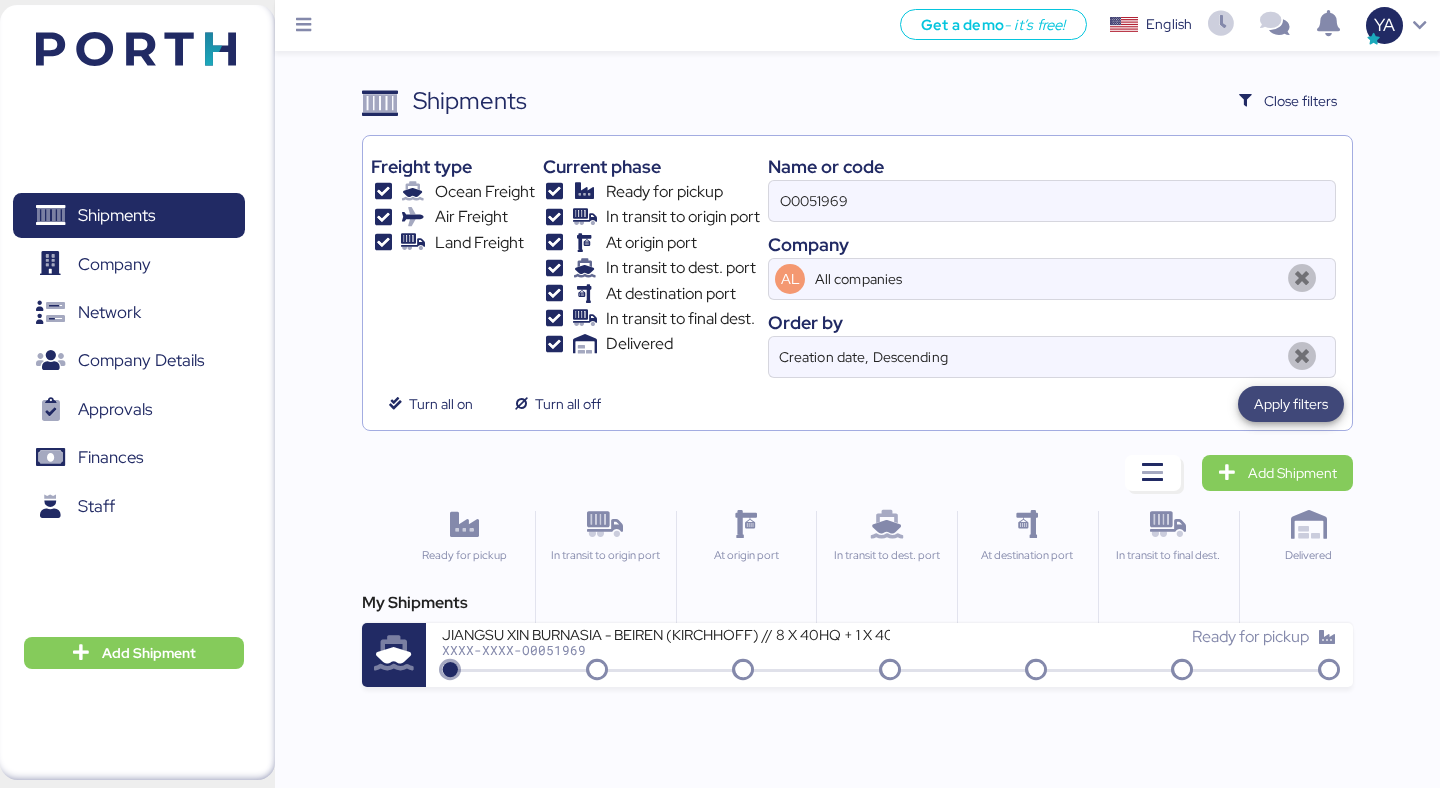 click on "Apply filters" at bounding box center (1291, 404) 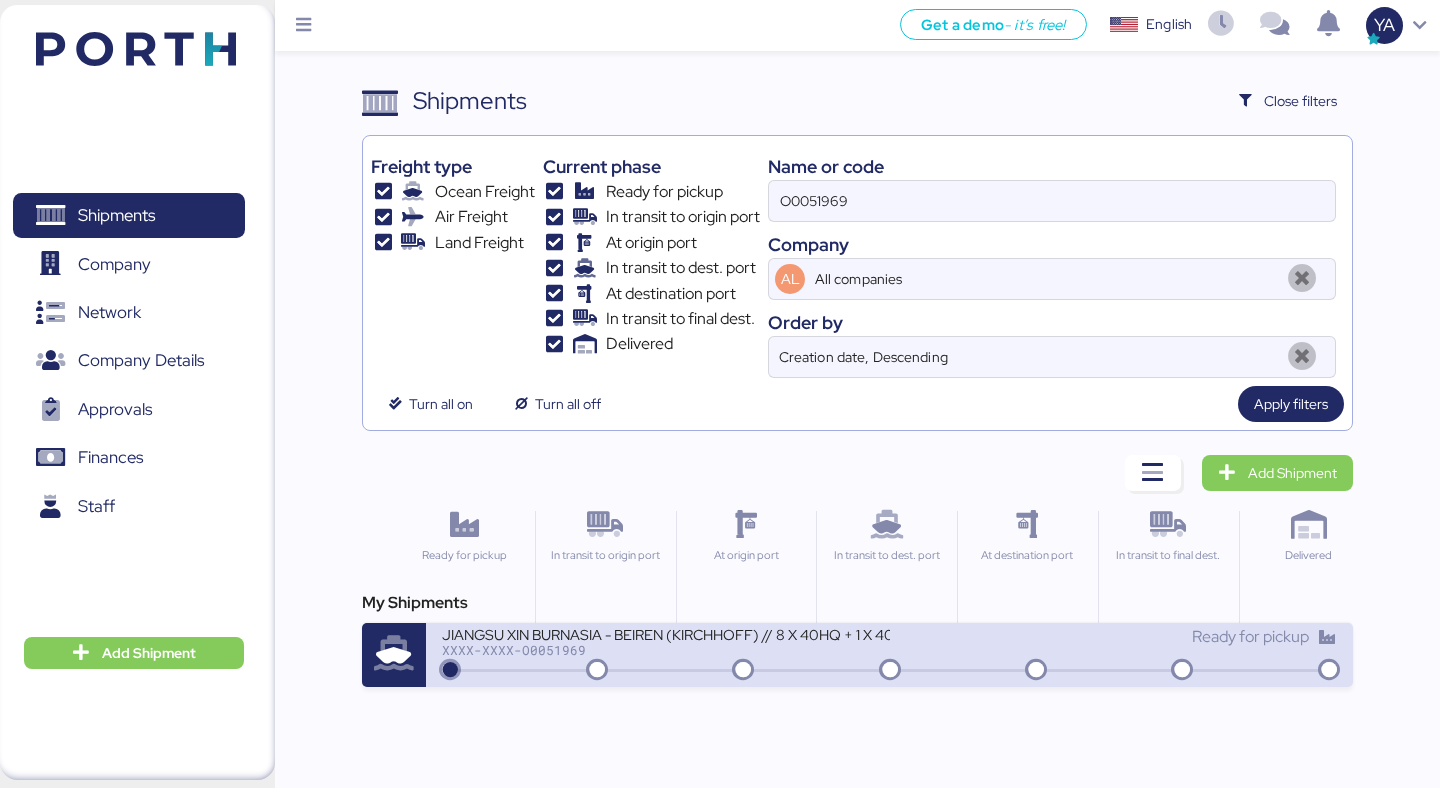 click on "JIANGSU XIN BURNASIA - BEIREN (KIRCHHOFF) // 8 X 40HQ + 1 X 40FR // SHANGHAI - MANZANILLO // MBL: SHSI50256100 - HBL: BYKS25072420SE" at bounding box center (665, 633) 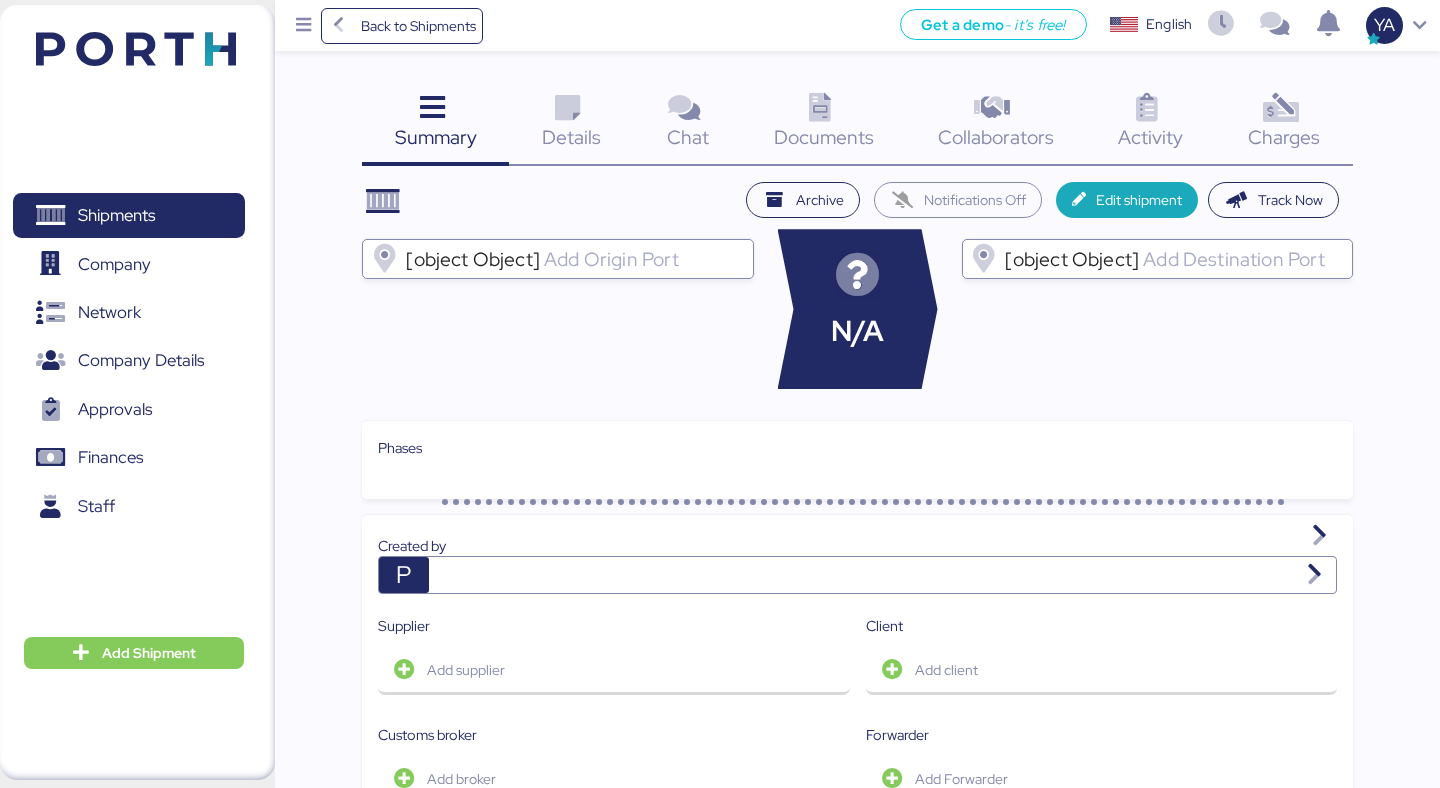 click on "Charges" at bounding box center [1284, 137] 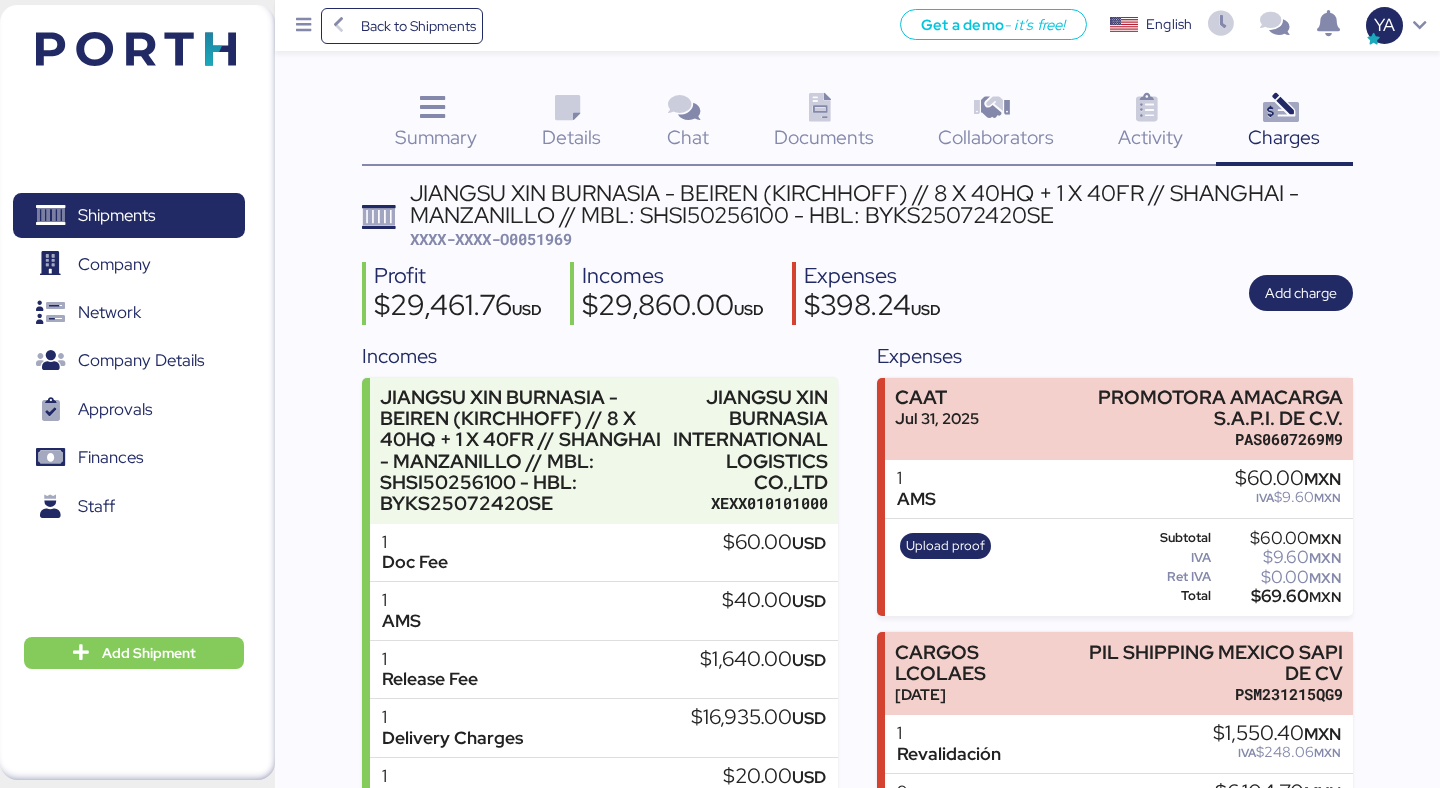 scroll, scrollTop: 318, scrollLeft: 0, axis: vertical 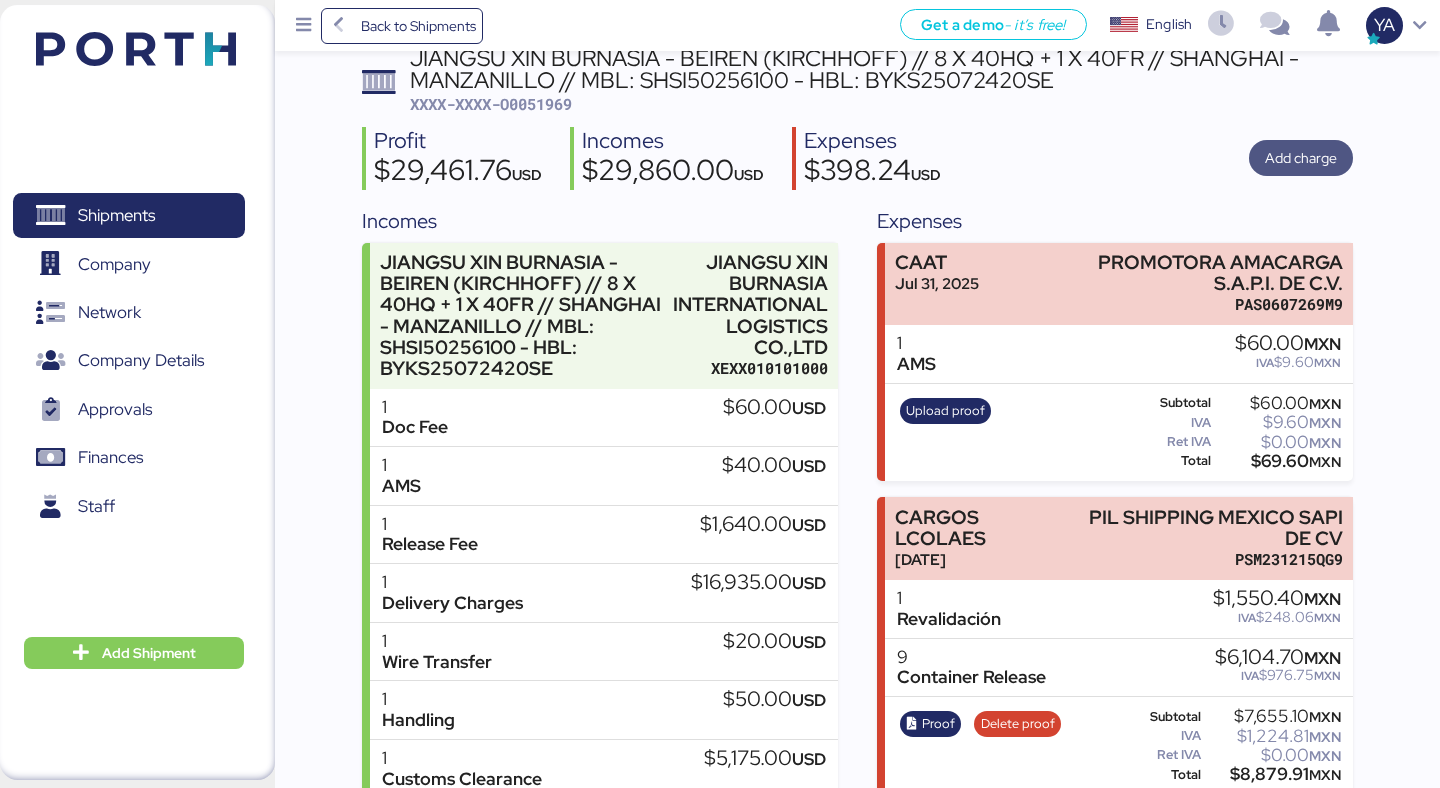 type 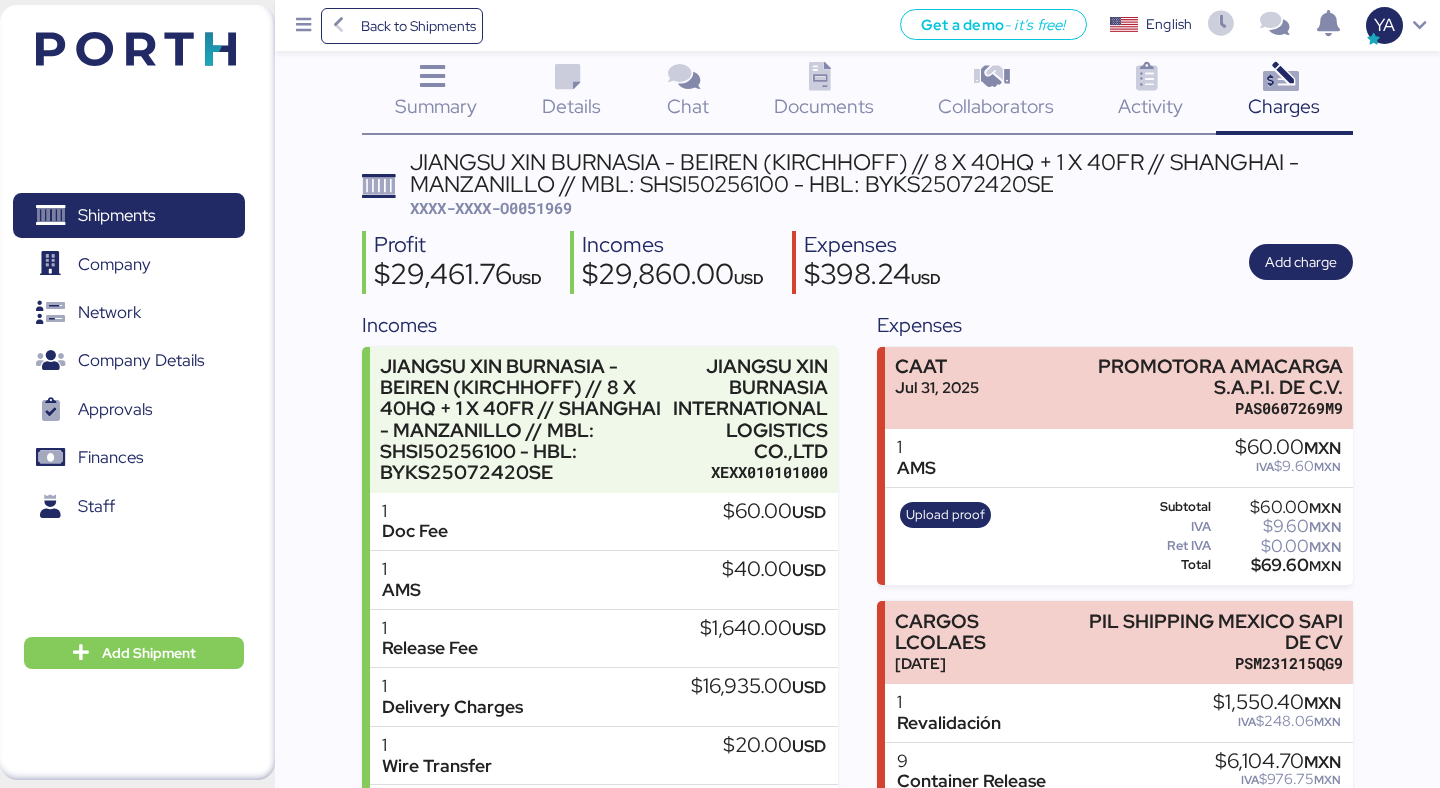 scroll, scrollTop: 25, scrollLeft: 0, axis: vertical 